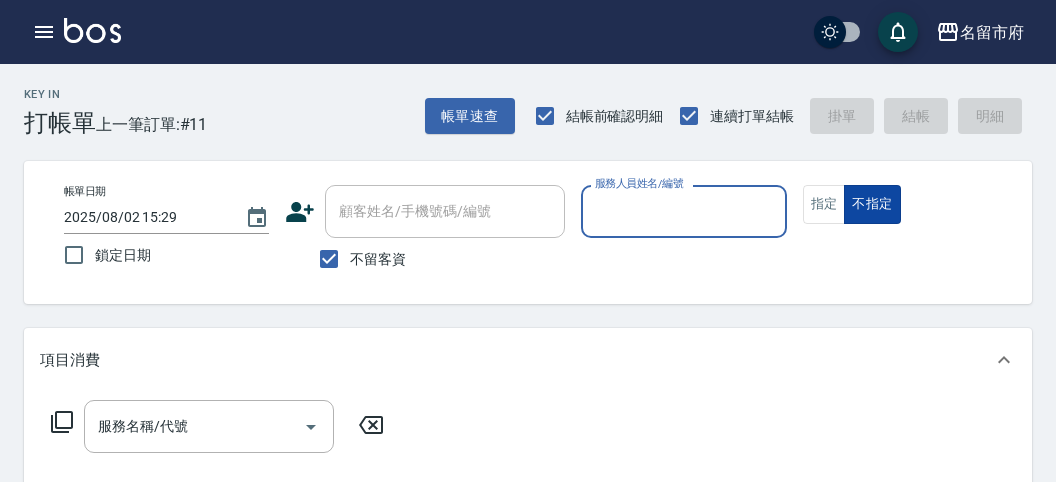 scroll, scrollTop: 0, scrollLeft: 0, axis: both 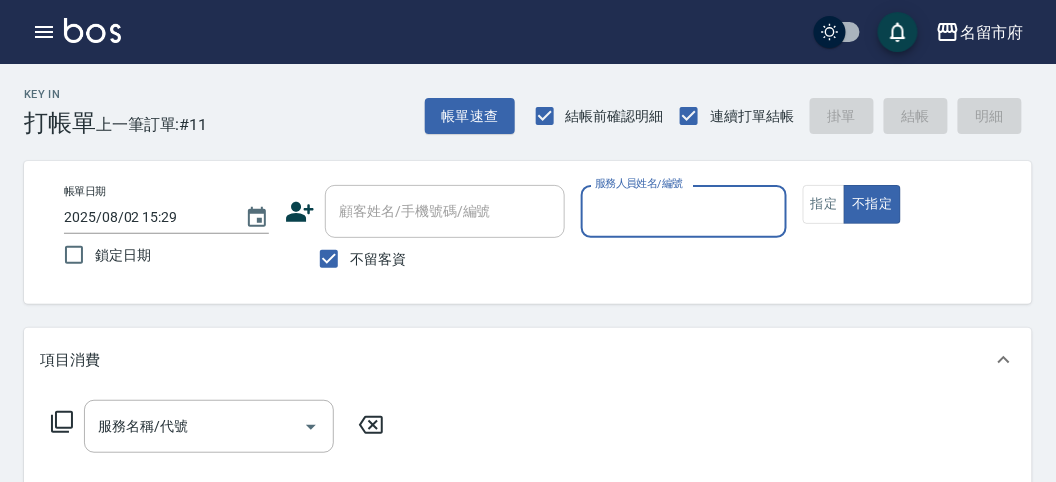 click on "指定" at bounding box center [824, 204] 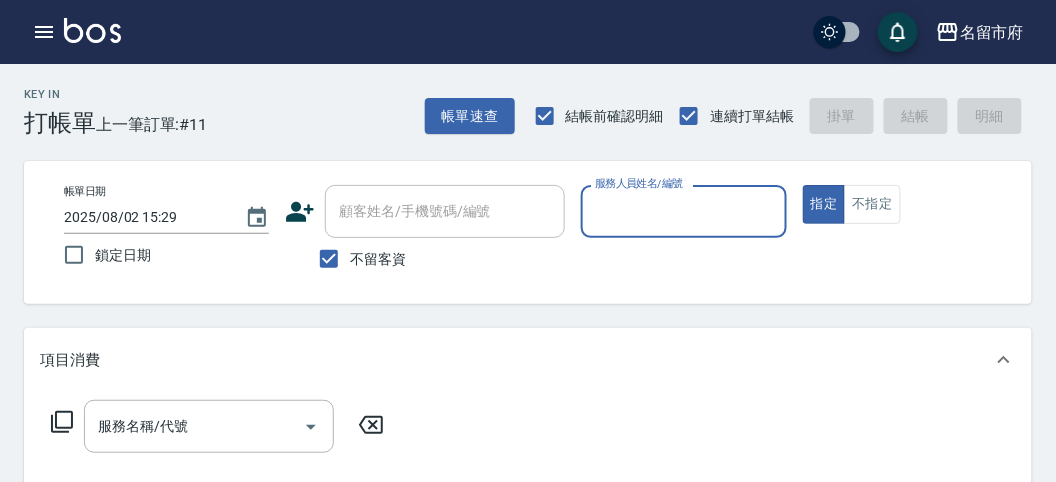 click on "服務人員姓名/編號" at bounding box center [683, 211] 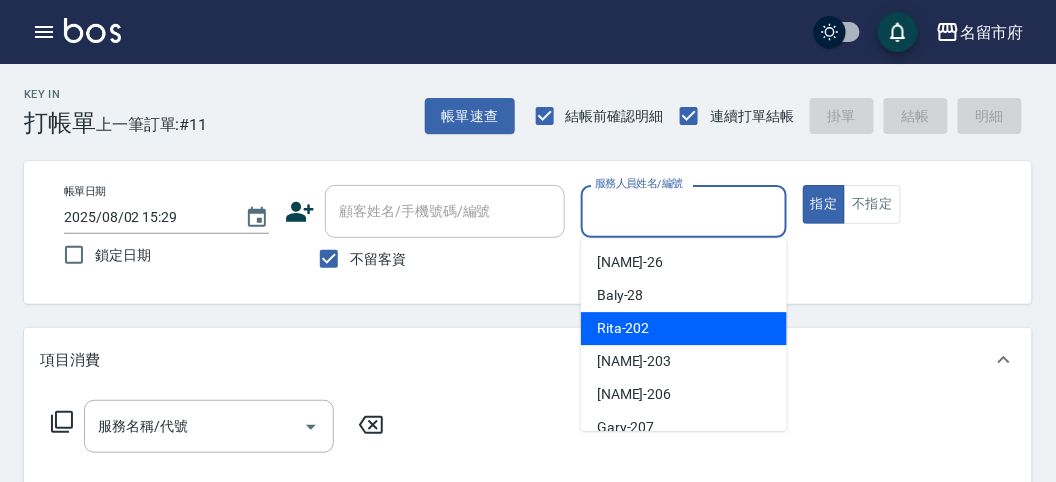 drag, startPoint x: 684, startPoint y: 330, endPoint x: 33, endPoint y: 441, distance: 660.3953 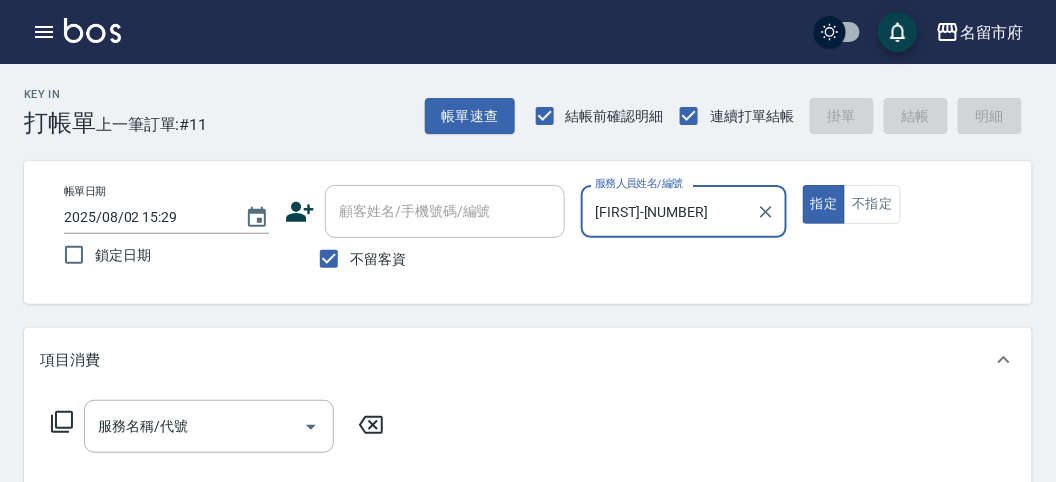 click 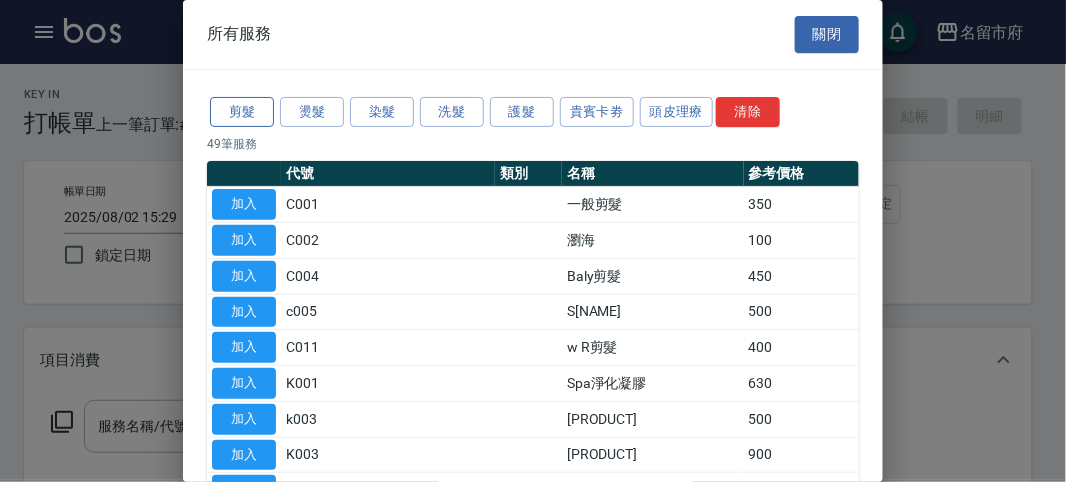 click on "剪髮" at bounding box center [242, 112] 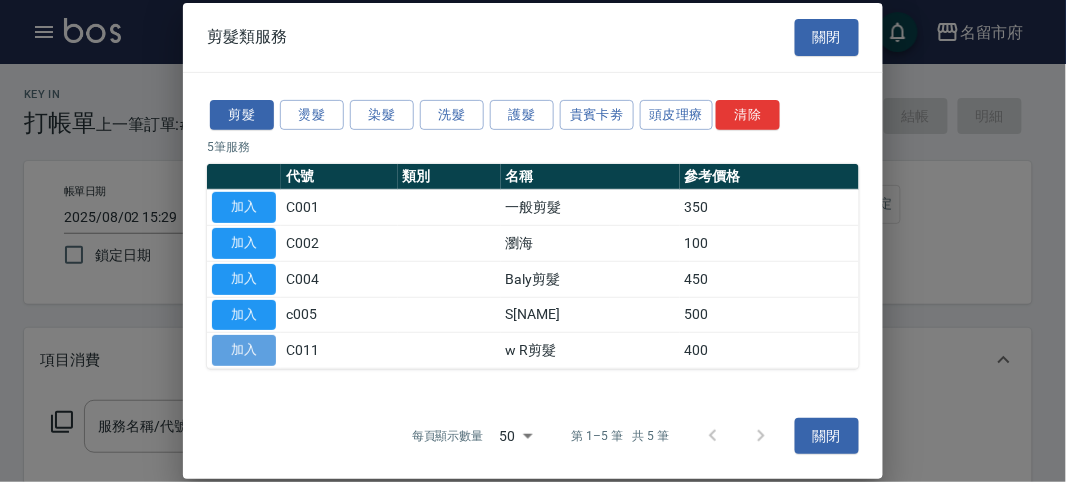 click on "加入" at bounding box center (244, 350) 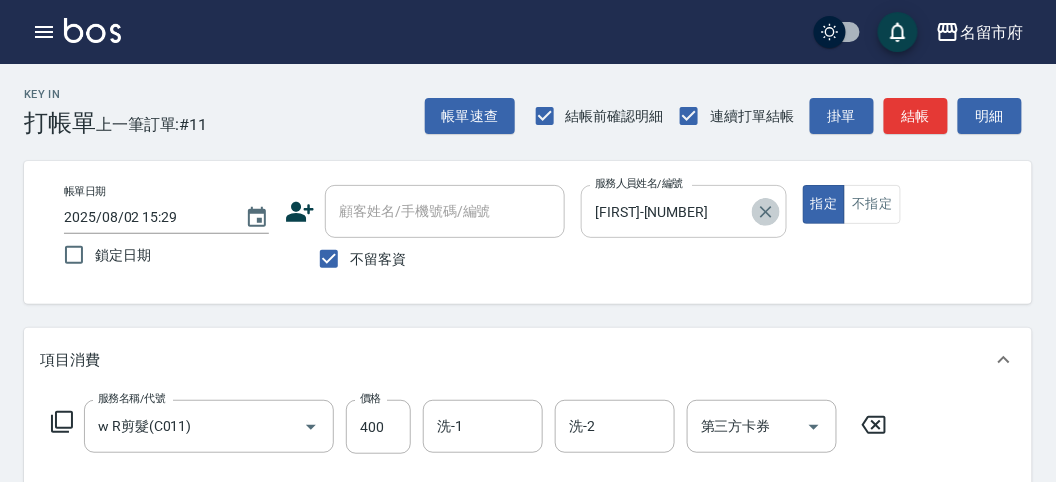 click 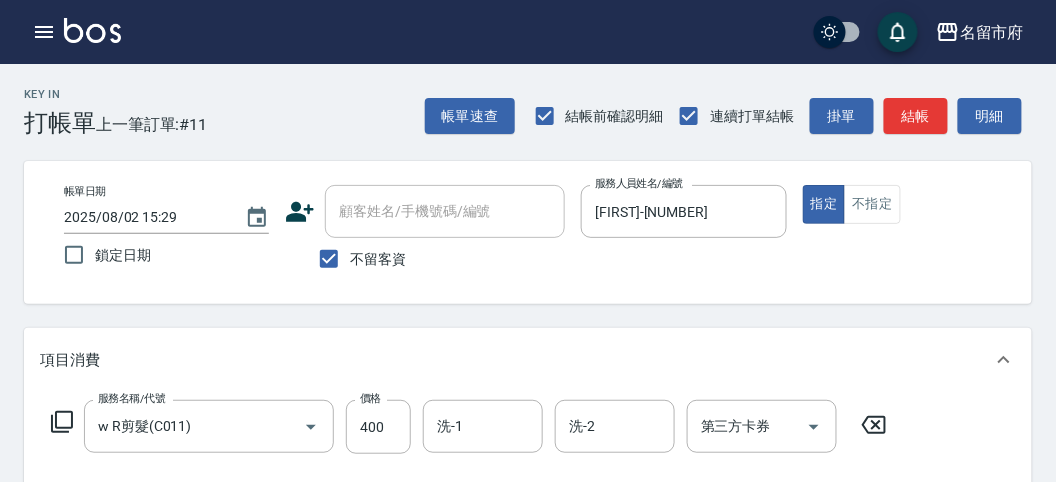 type 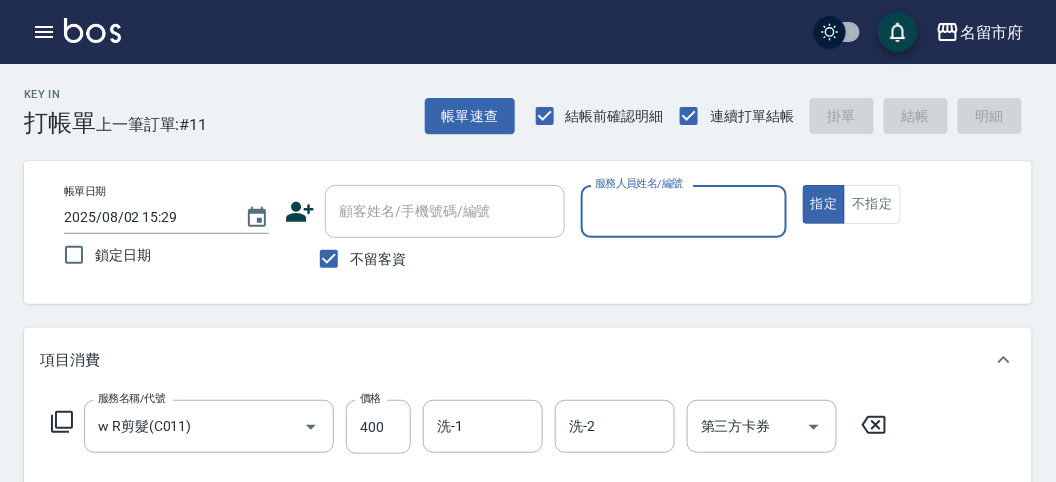 click 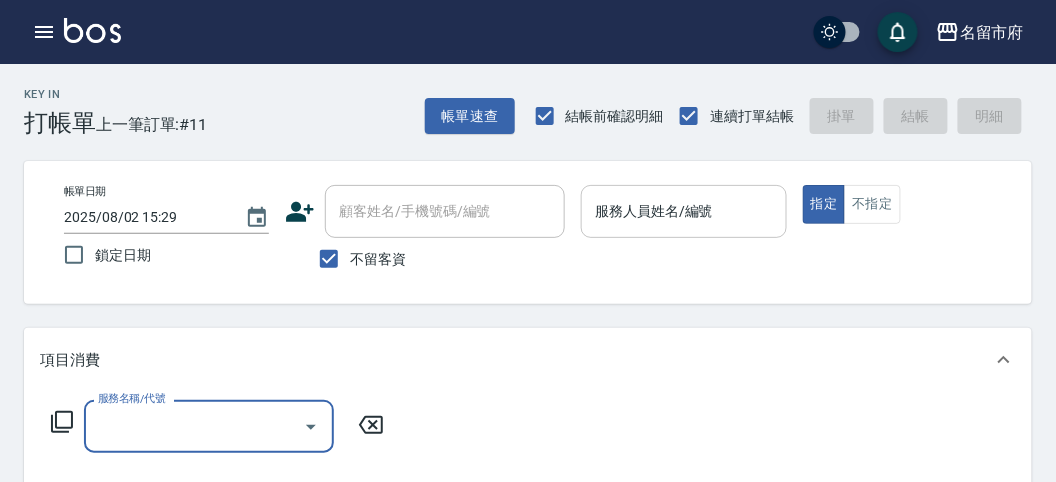 click on "服務人員姓名/編號 服務人員姓名/編號" at bounding box center (683, 211) 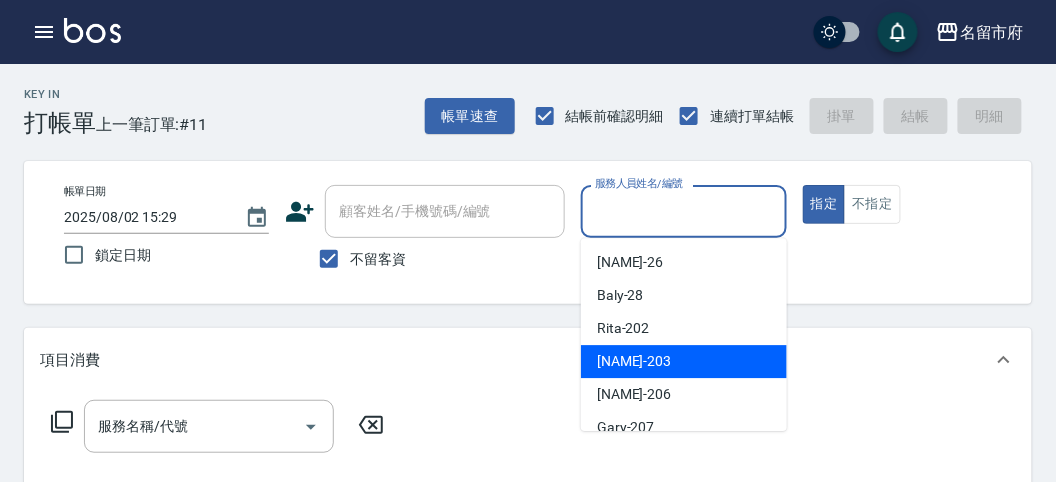 click on "聖德 -203" at bounding box center [634, 361] 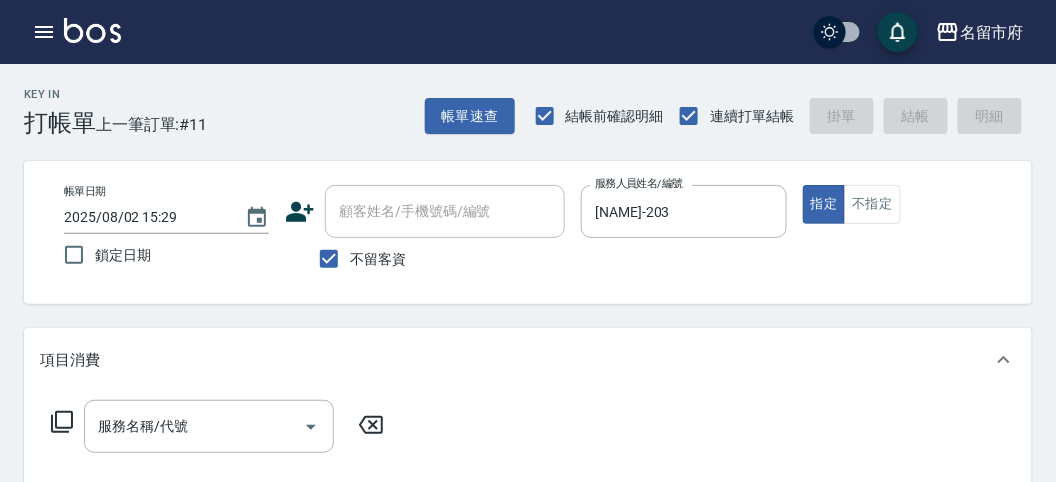 click 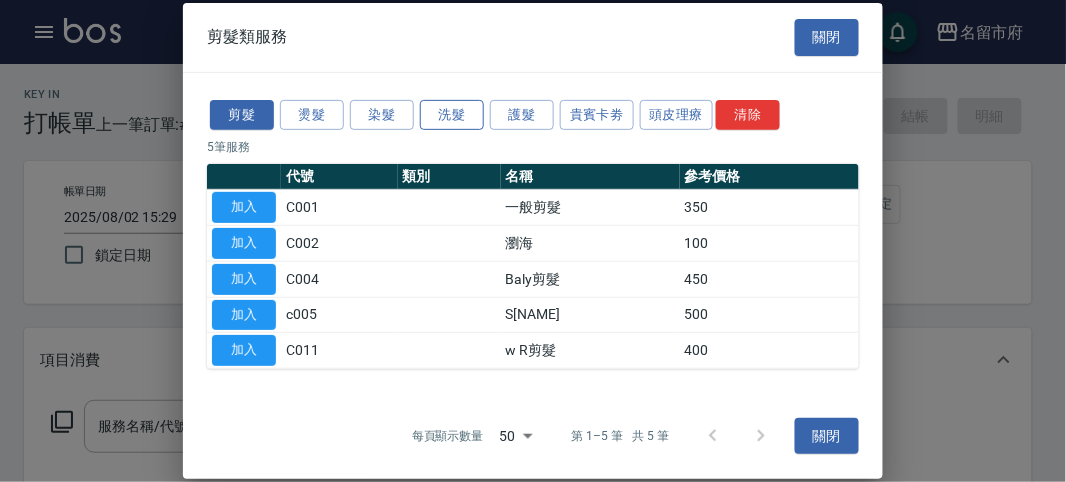 click on "洗髮" at bounding box center (452, 114) 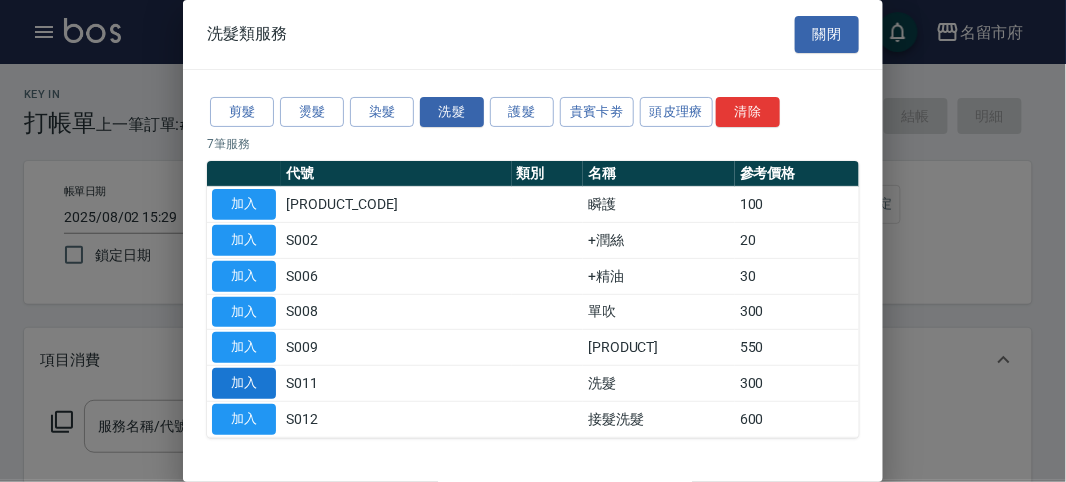 click on "加入" at bounding box center (244, 383) 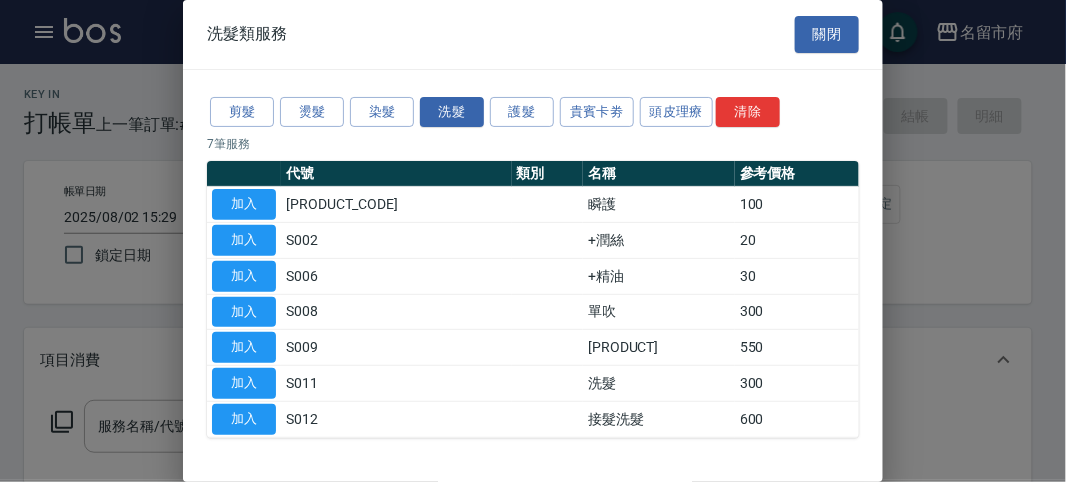 type on "洗髮(S011)" 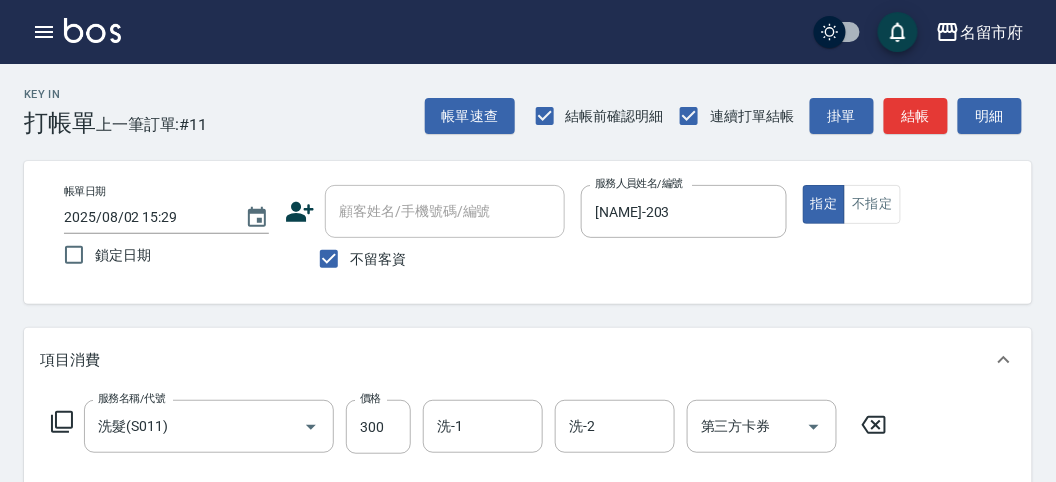 click on "服務名稱/代號 洗髮(S011) 服務名稱/代號 價格 300 價格 洗-1 洗-1 洗-2 洗-2 第三方卡券 第三方卡券" at bounding box center [469, 427] 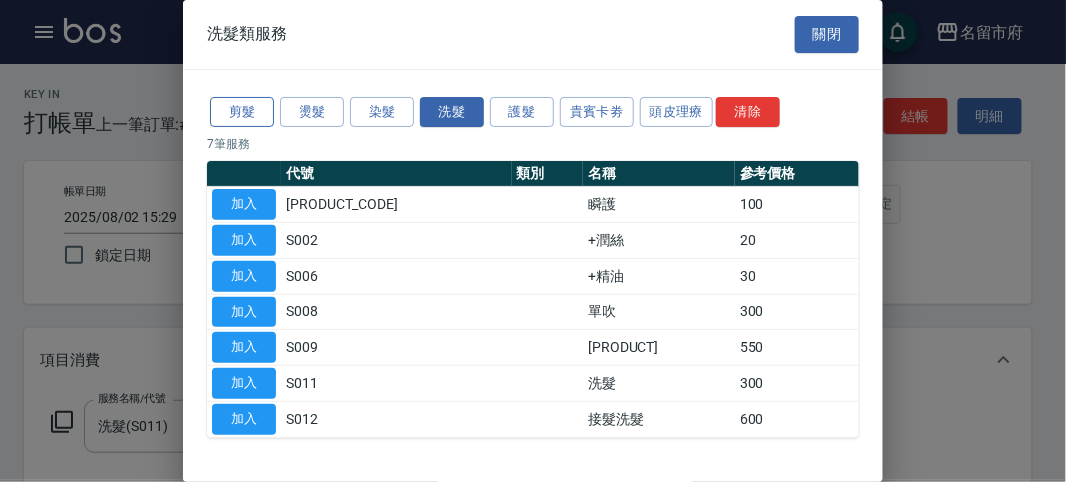 click on "剪髮" at bounding box center (242, 112) 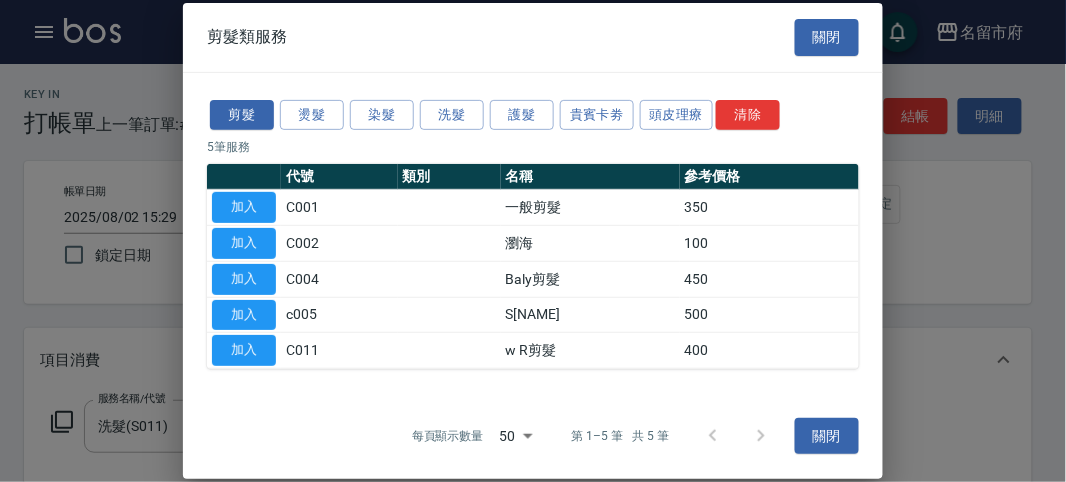 click on "加入" at bounding box center [244, 207] 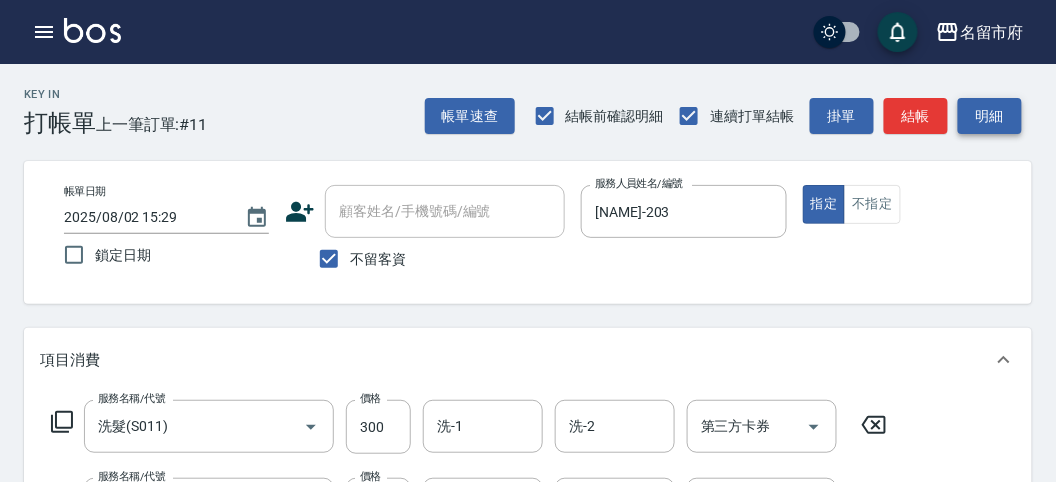 click on "明細" at bounding box center [990, 116] 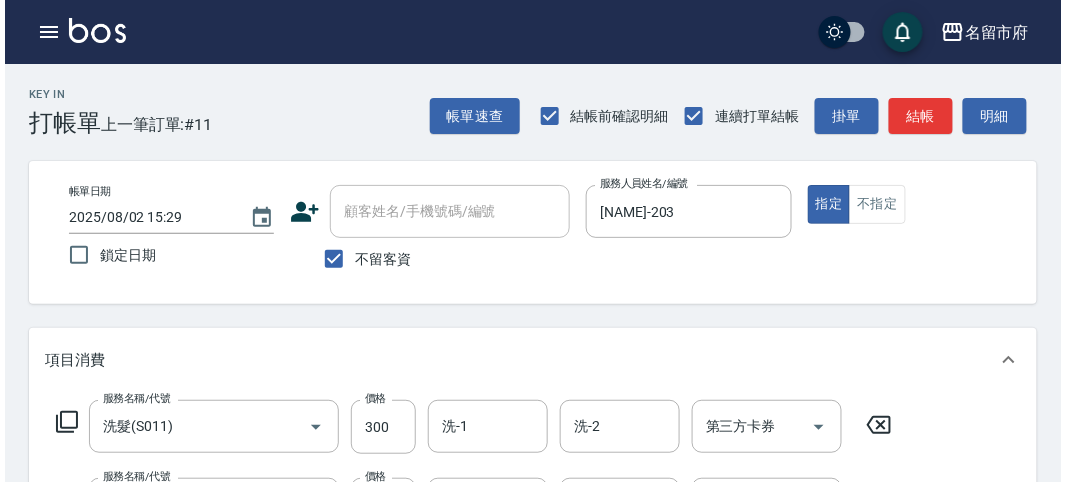 scroll, scrollTop: 444, scrollLeft: 0, axis: vertical 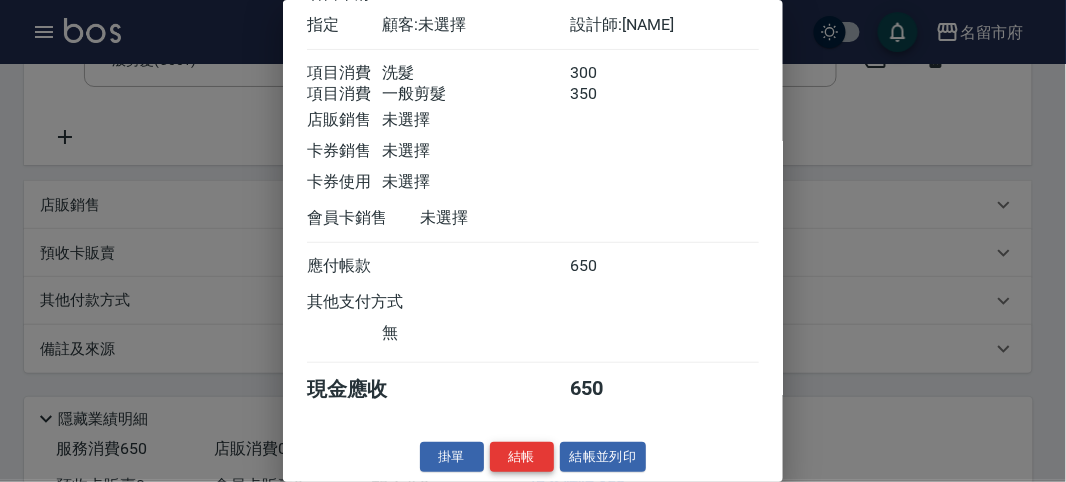 click on "結帳" at bounding box center (522, 457) 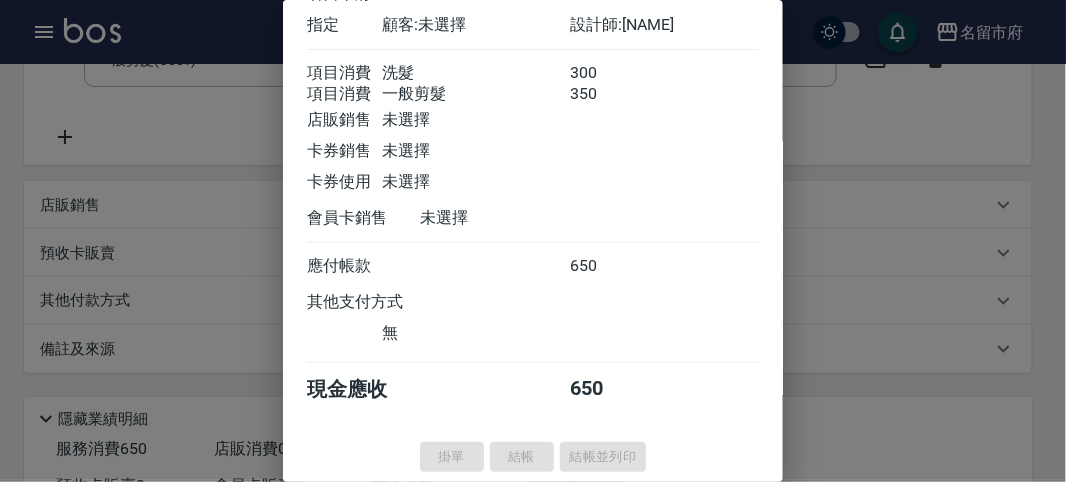 type on "2025/08/02 15:57" 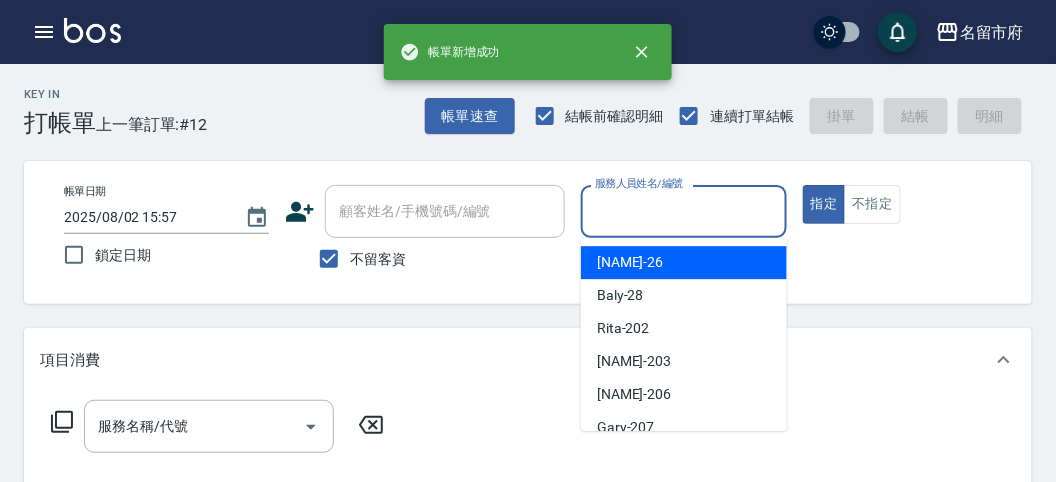 click on "服務人員姓名/編號" at bounding box center [683, 211] 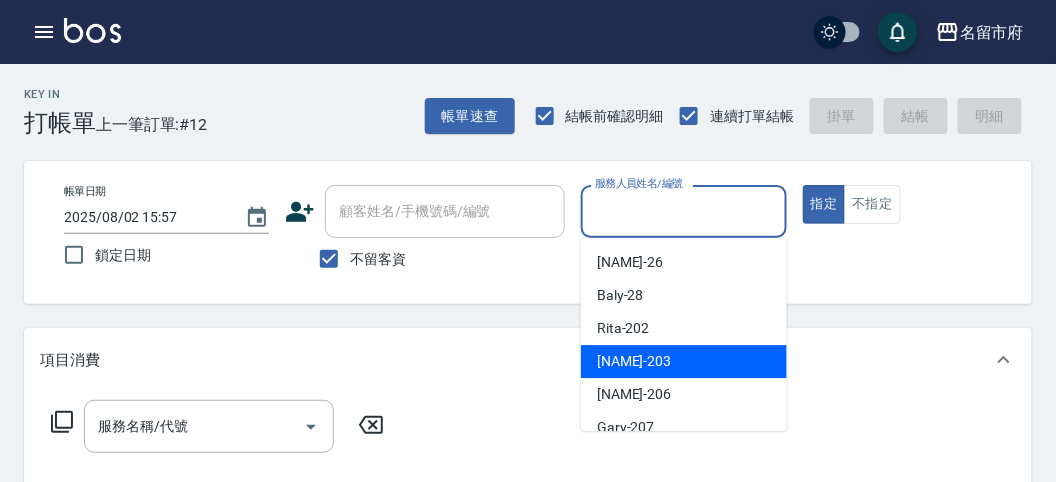 click on "聖德 -203" at bounding box center (684, 361) 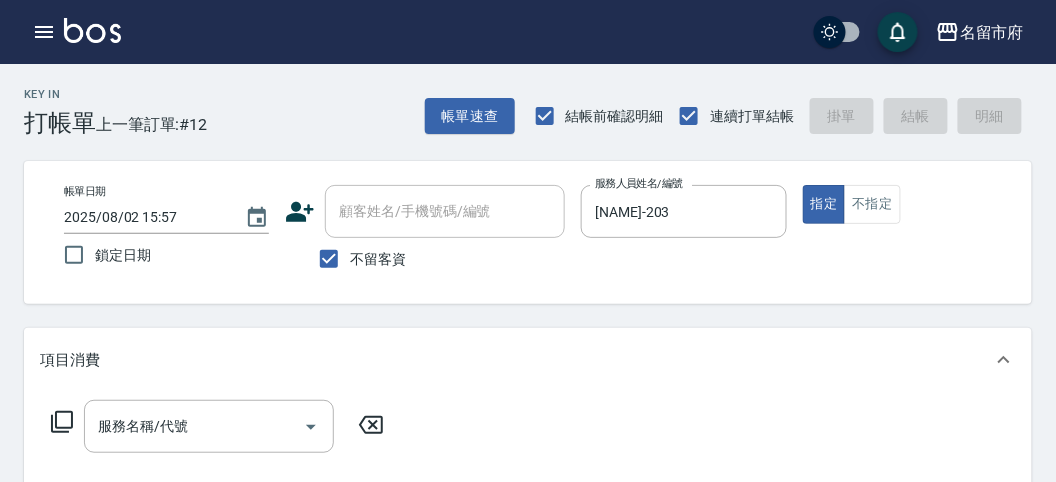click 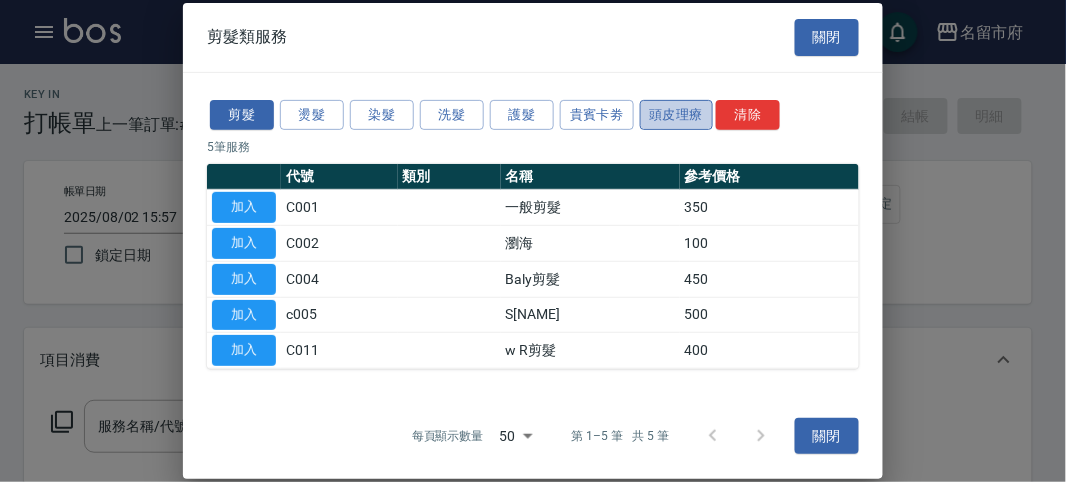 drag, startPoint x: 692, startPoint y: 118, endPoint x: 26, endPoint y: 247, distance: 678.37823 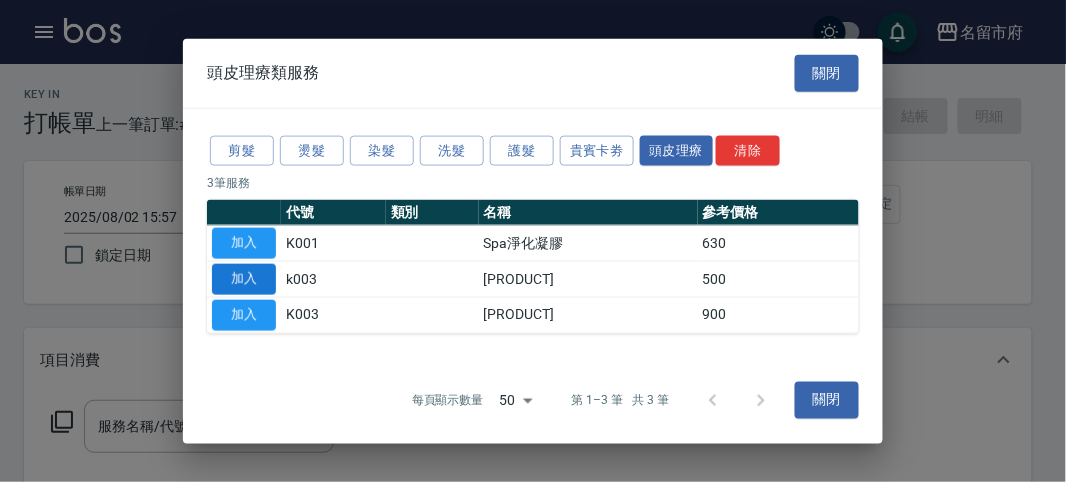 click on "加入" at bounding box center (244, 279) 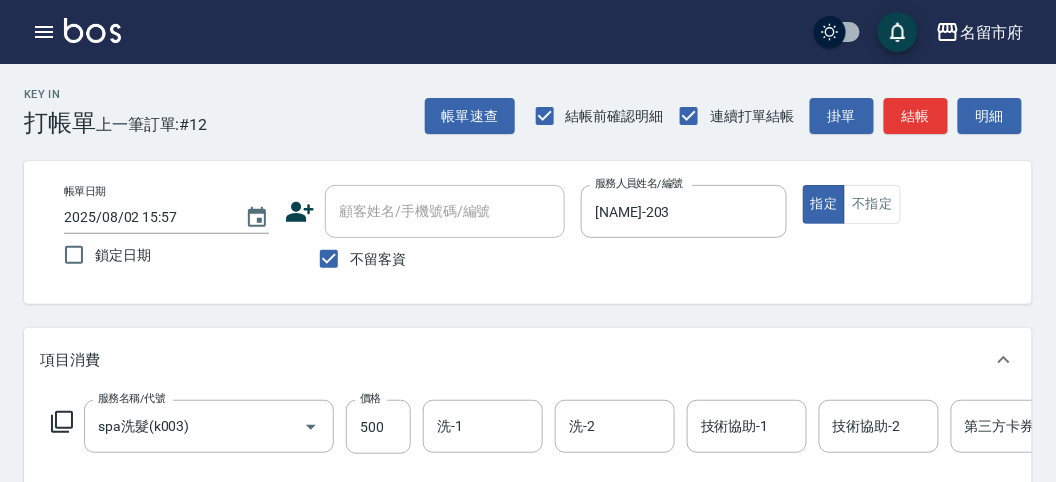 click 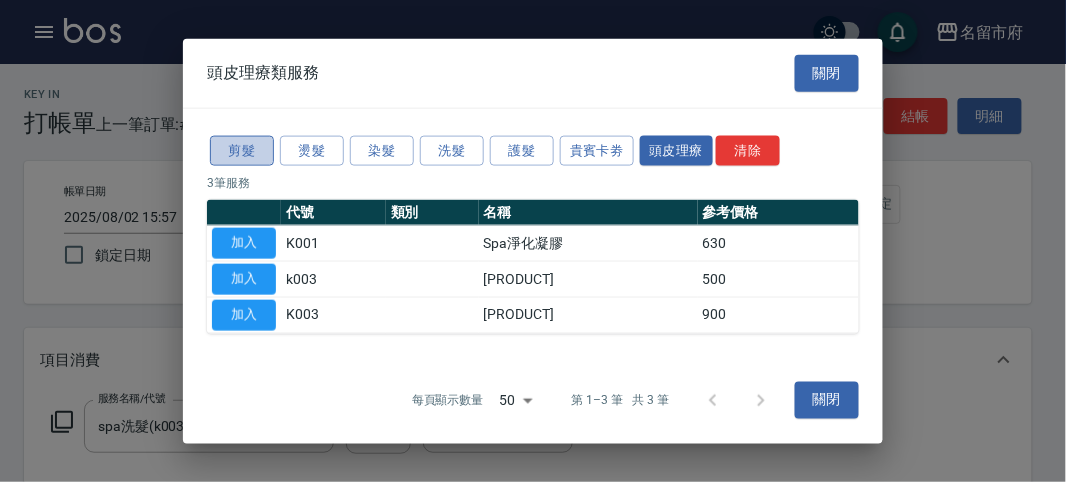 click on "剪髮" at bounding box center [242, 150] 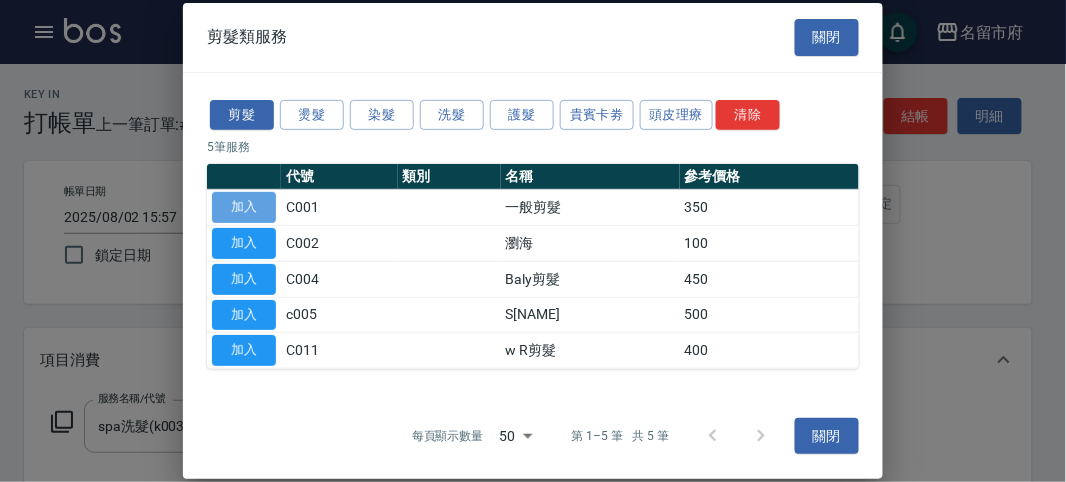 click on "加入" at bounding box center (244, 207) 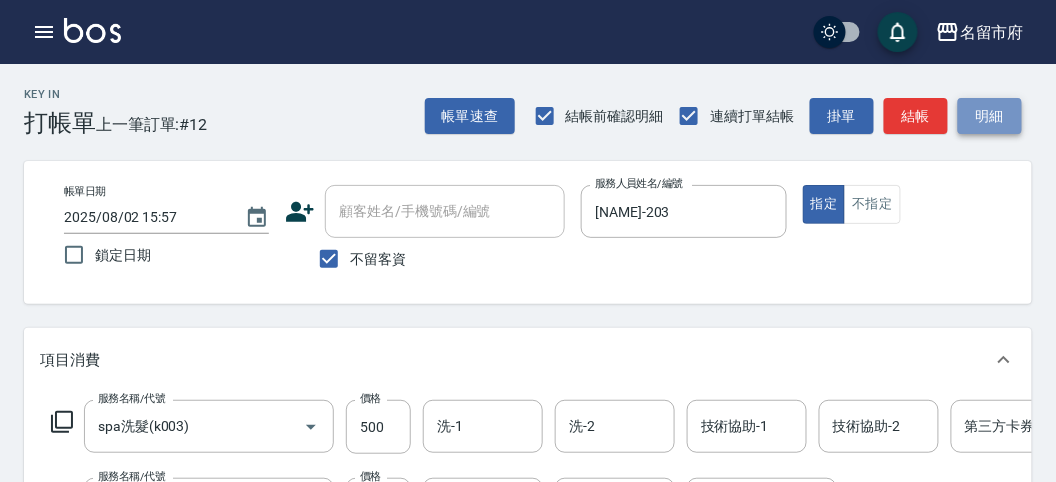 click on "明細" at bounding box center [990, 116] 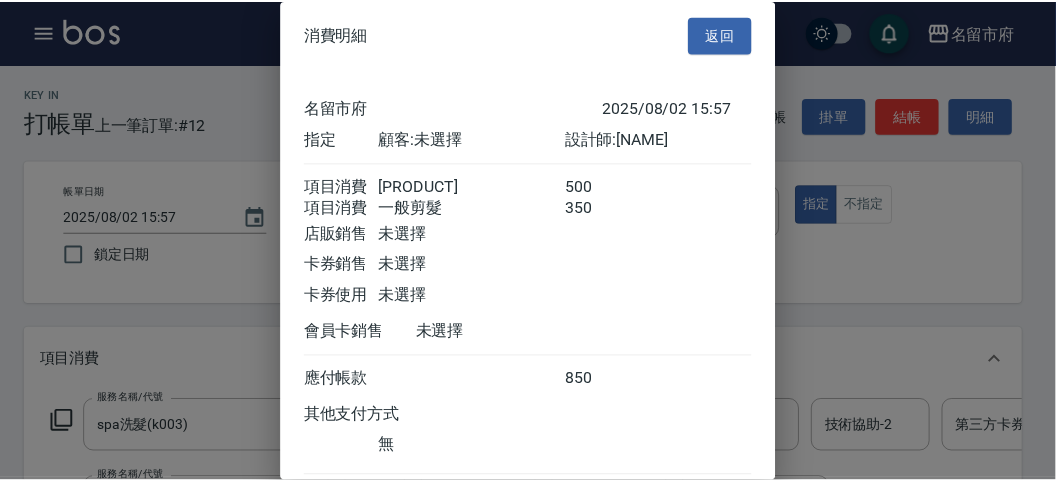 scroll, scrollTop: 133, scrollLeft: 0, axis: vertical 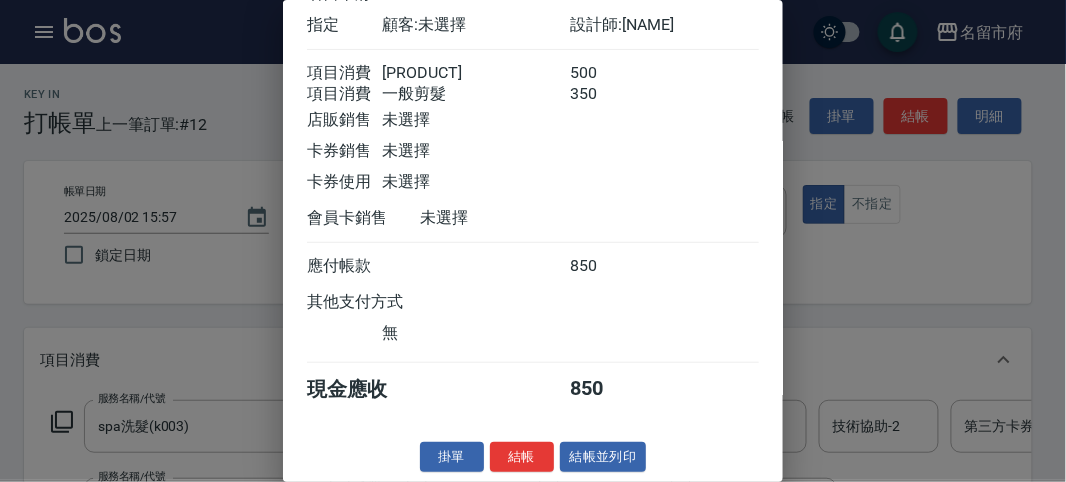 click on "結帳" at bounding box center (522, 457) 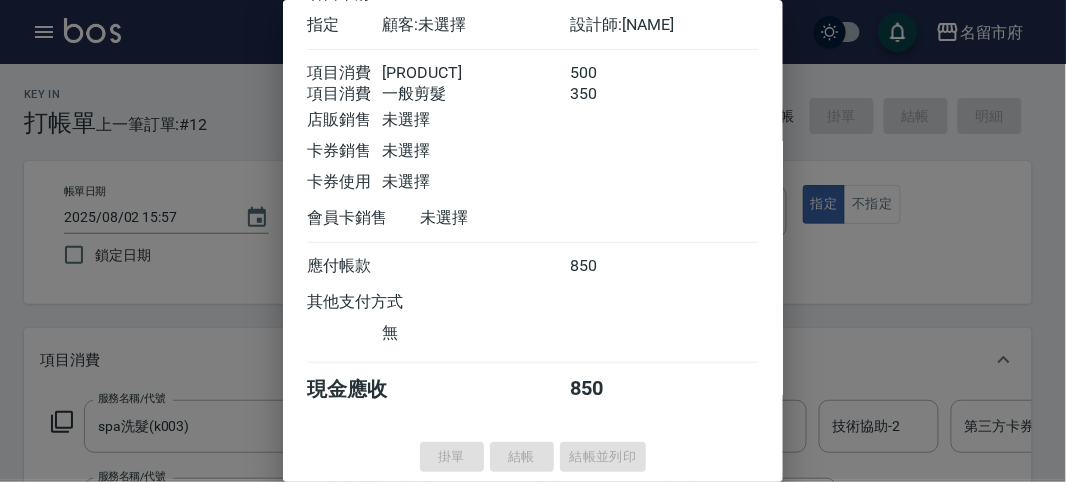 type 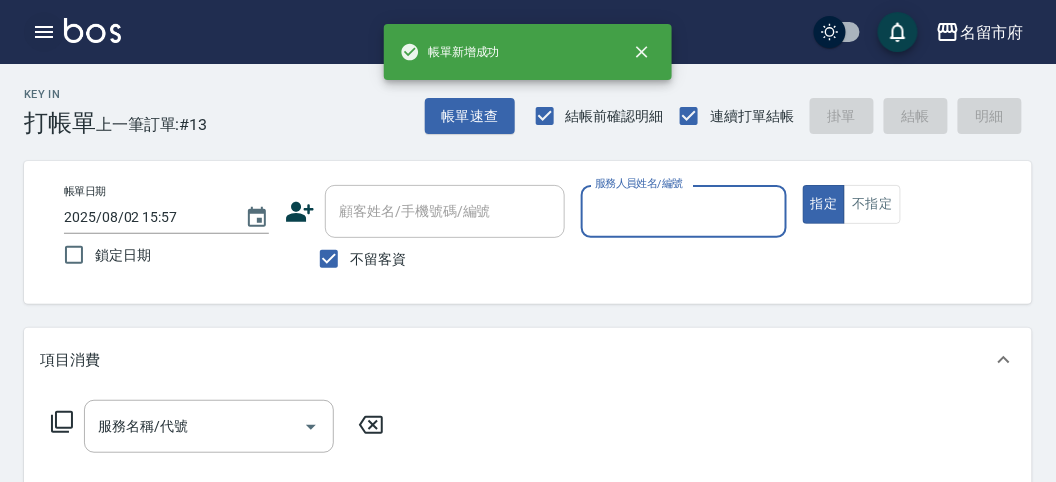 click at bounding box center (44, 32) 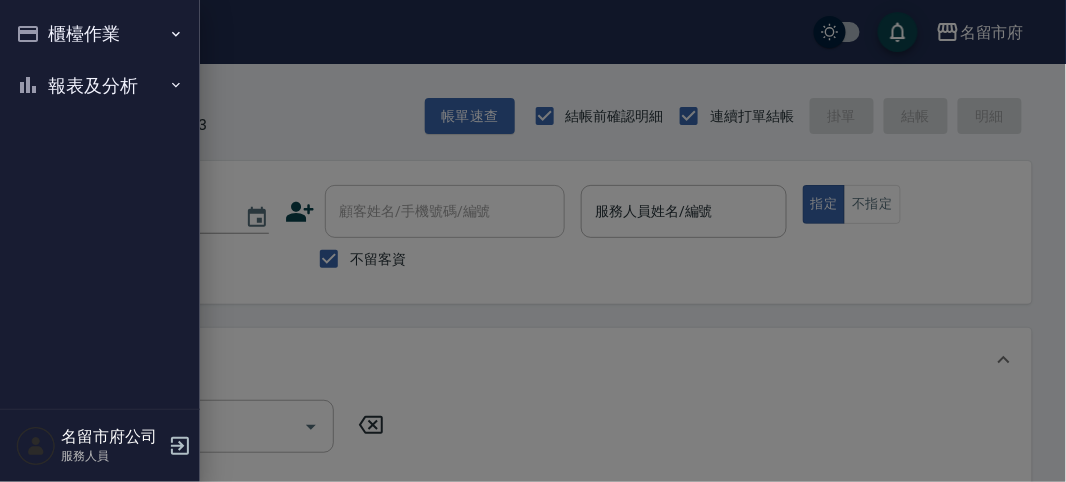 click on "報表及分析" at bounding box center [100, 86] 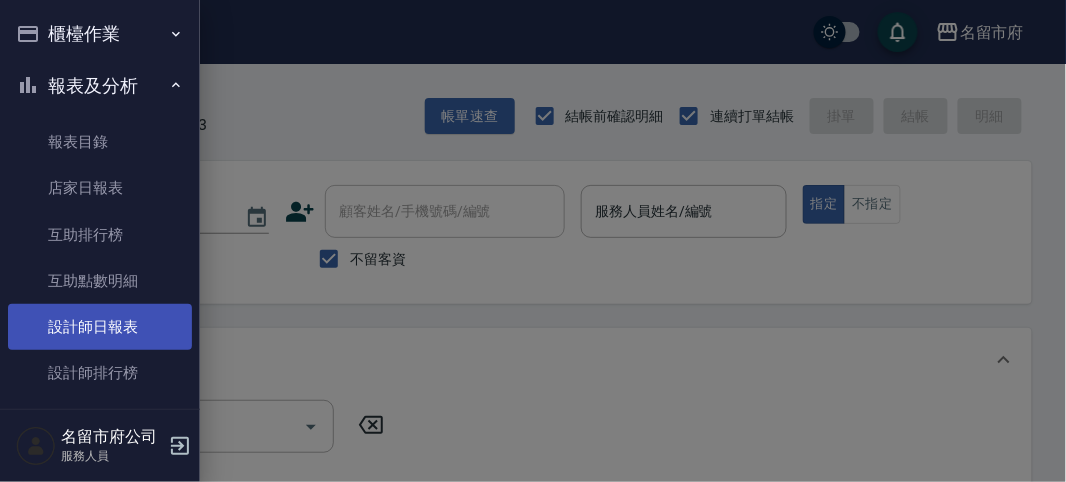 click on "設計師日報表" at bounding box center [100, 327] 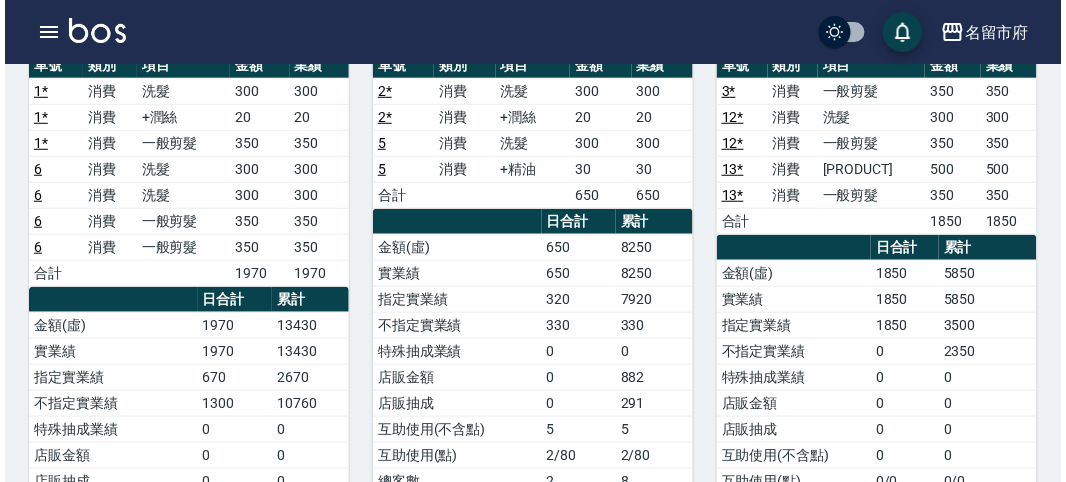 scroll, scrollTop: 888, scrollLeft: 0, axis: vertical 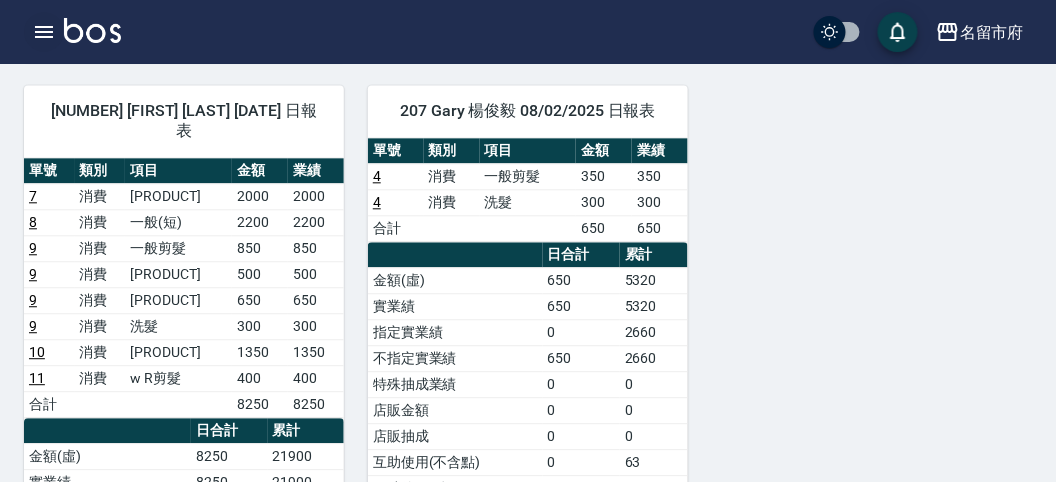 click 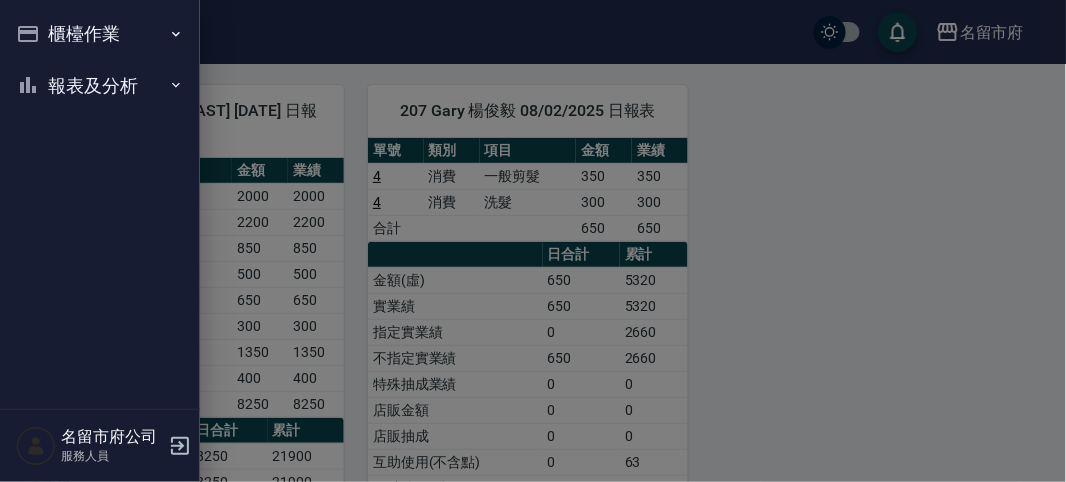 click on "櫃檯作業" at bounding box center (100, 34) 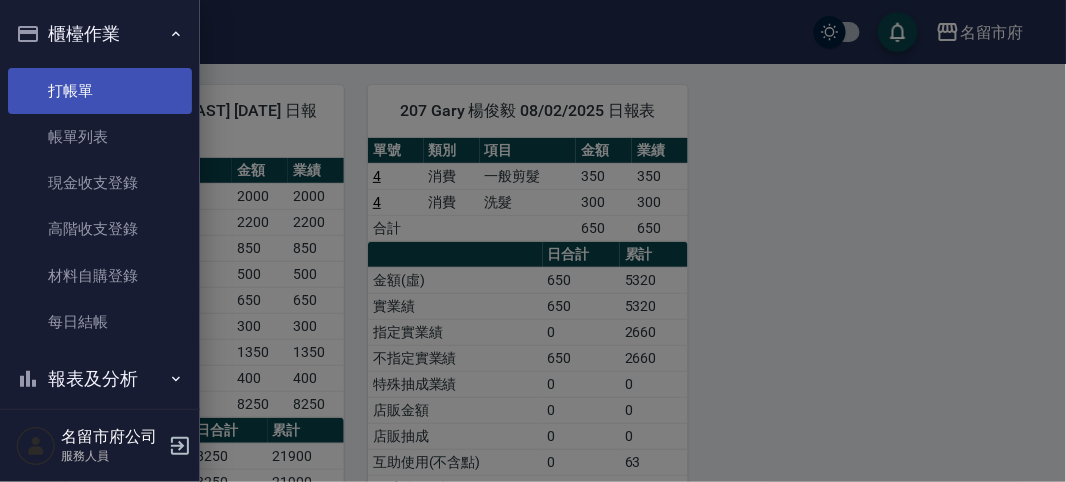 click on "打帳單" at bounding box center (100, 91) 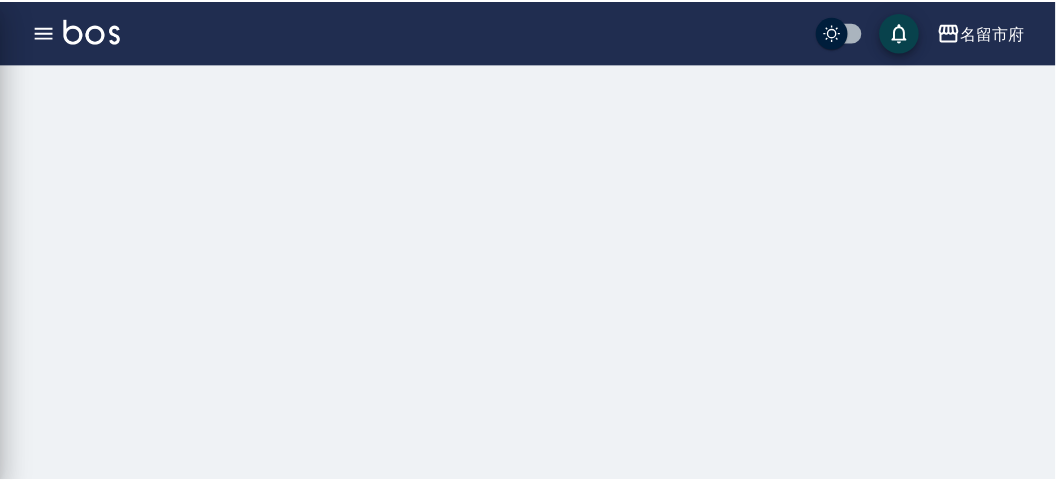 scroll, scrollTop: 0, scrollLeft: 0, axis: both 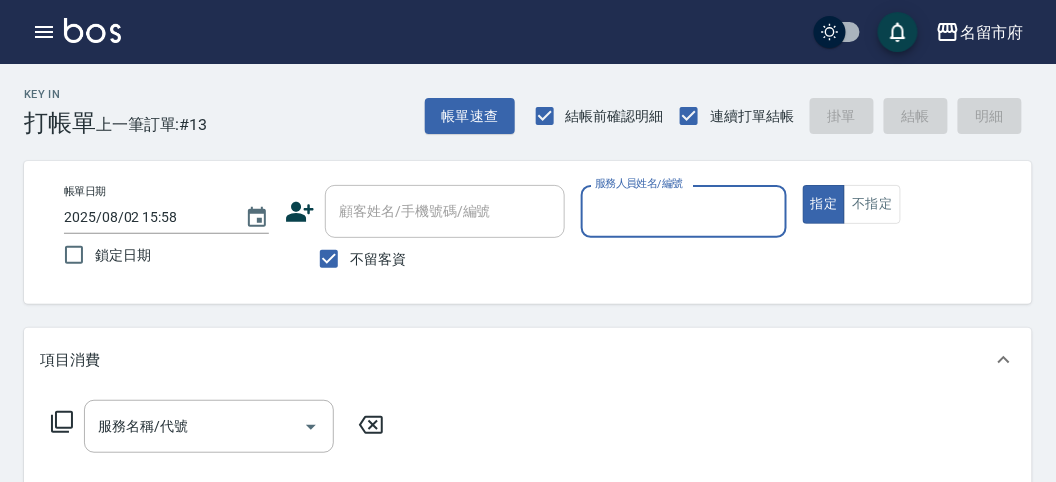 click on "服務人員姓名/編號" at bounding box center [683, 211] 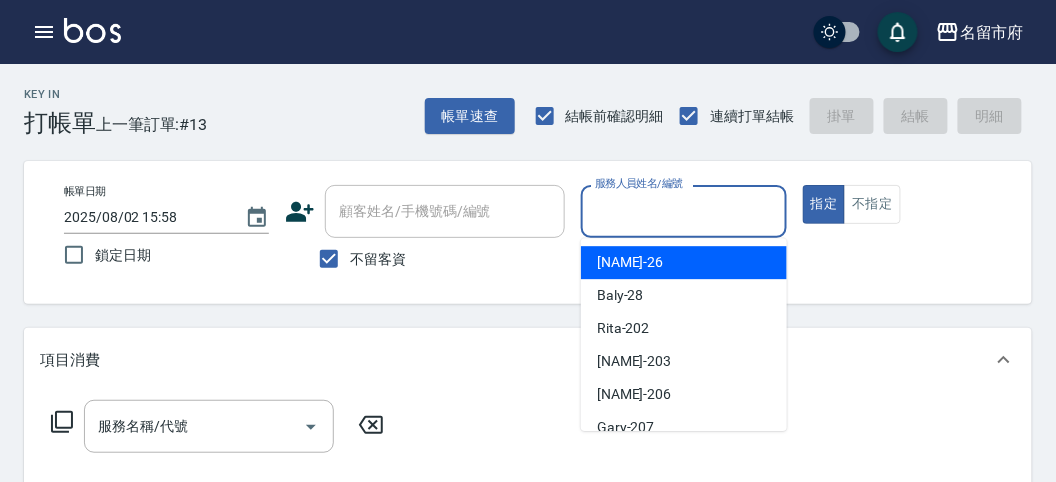 click on "Gina -26" at bounding box center (684, 262) 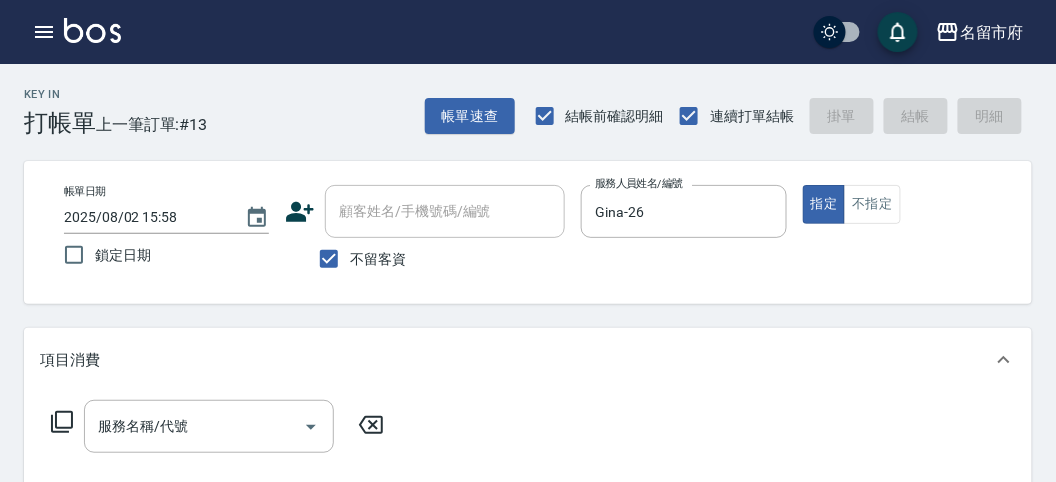 click 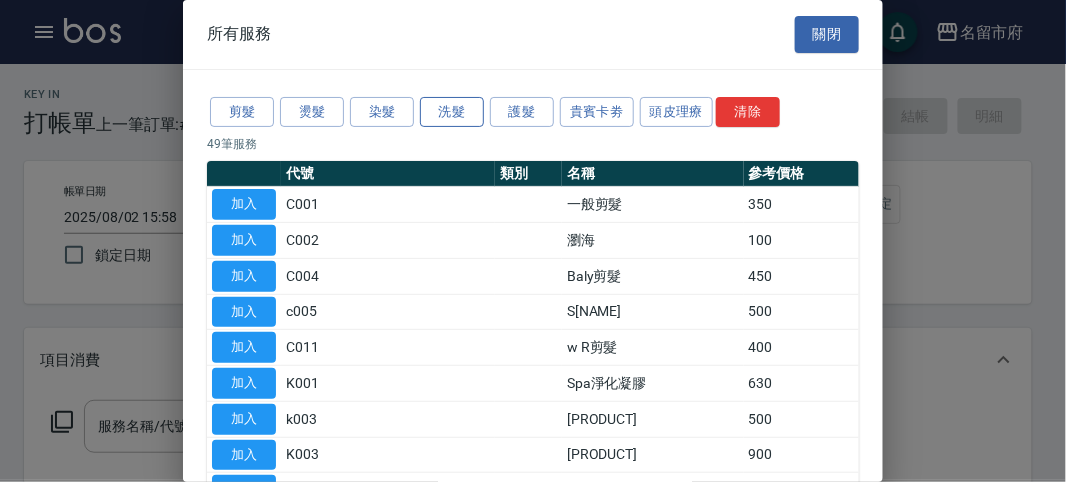click on "洗髮" at bounding box center (452, 112) 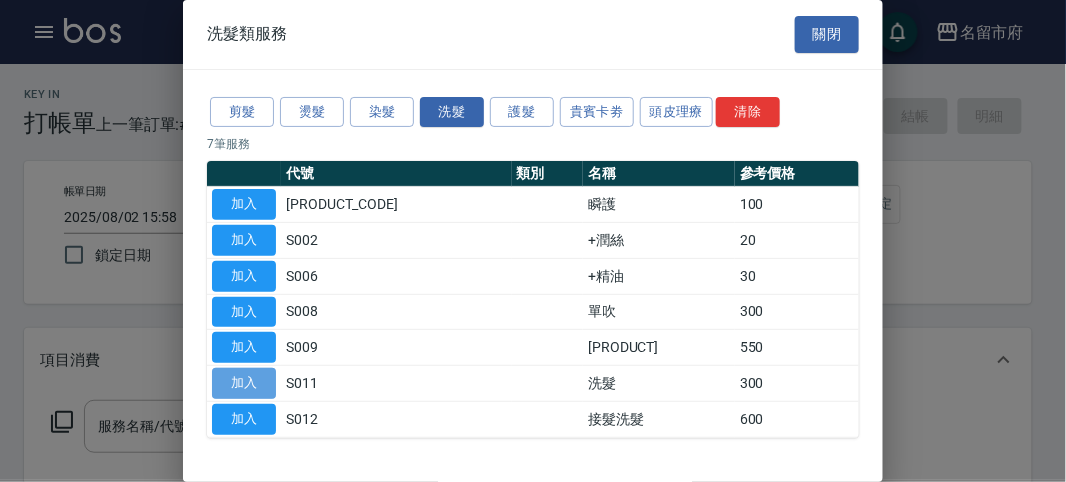 click on "加入" at bounding box center [244, 383] 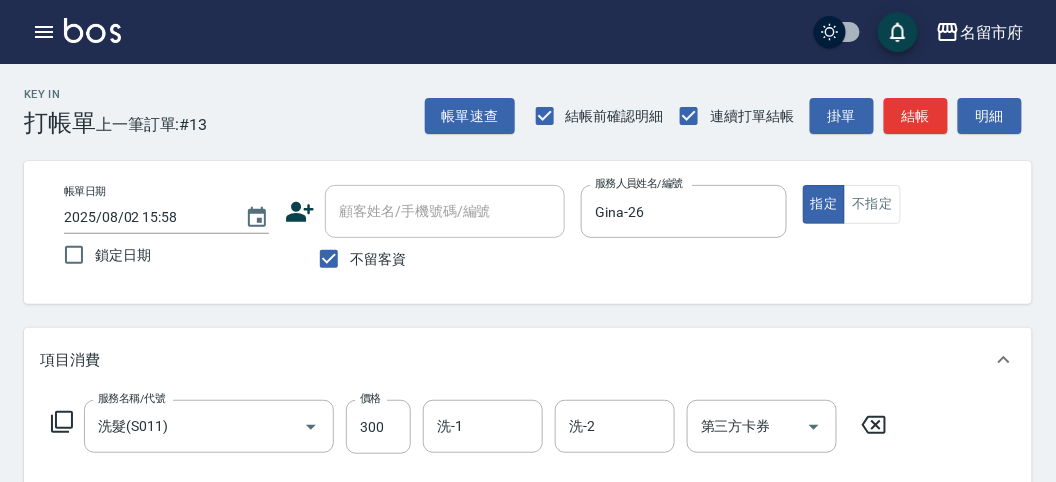 scroll, scrollTop: 333, scrollLeft: 0, axis: vertical 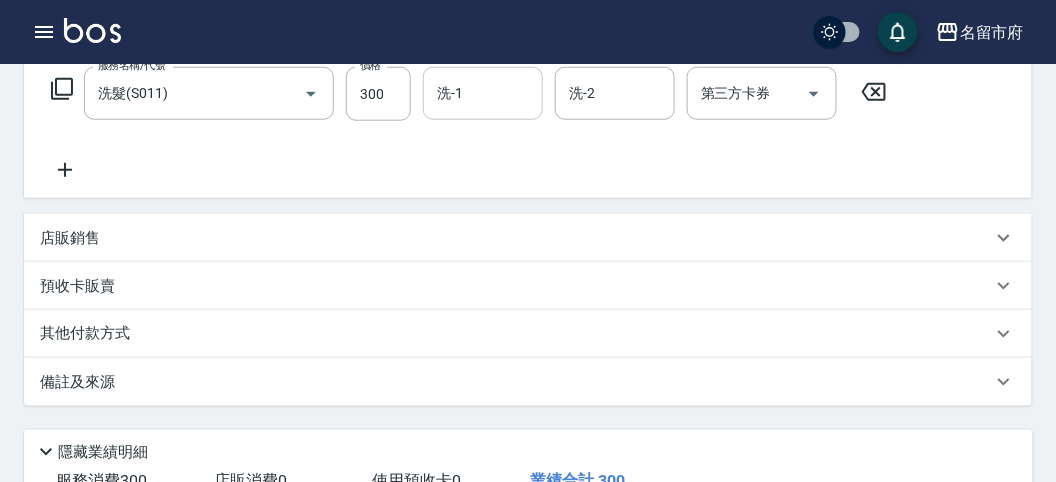 click on "洗-1" at bounding box center [483, 93] 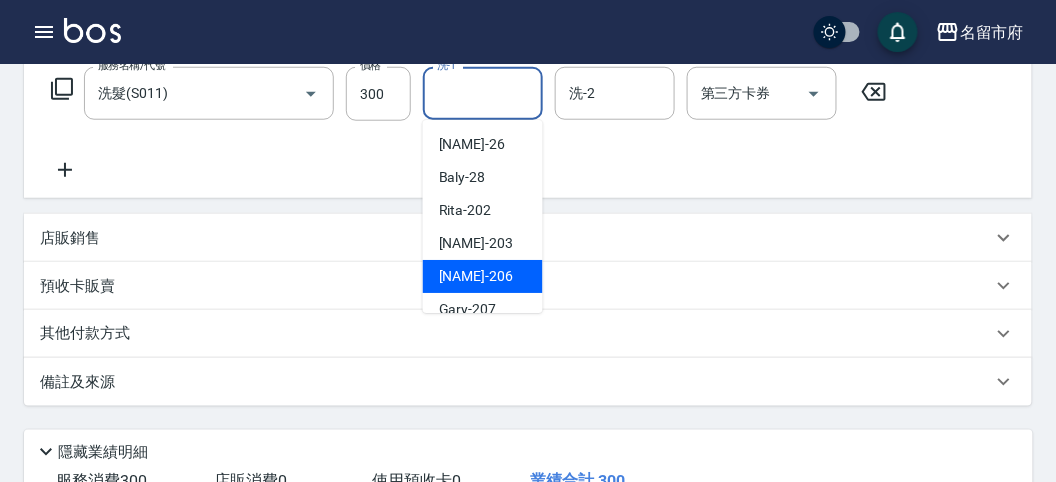 scroll, scrollTop: 111, scrollLeft: 0, axis: vertical 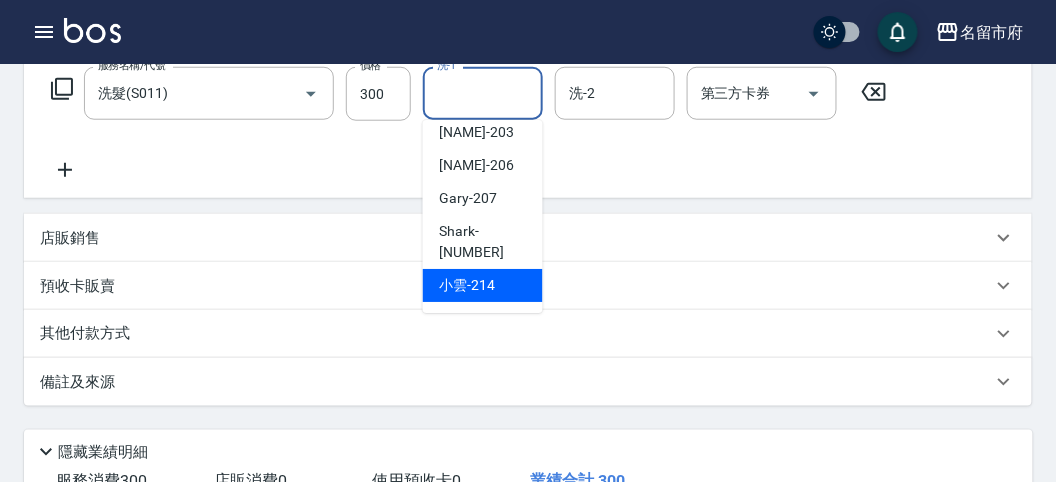 click on "小雲 -214" at bounding box center (467, 285) 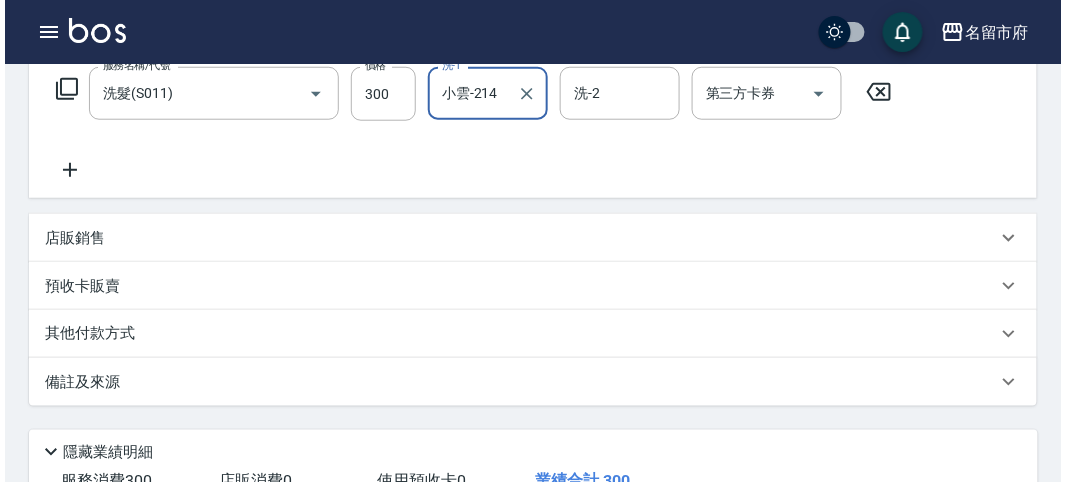 scroll, scrollTop: 585, scrollLeft: 0, axis: vertical 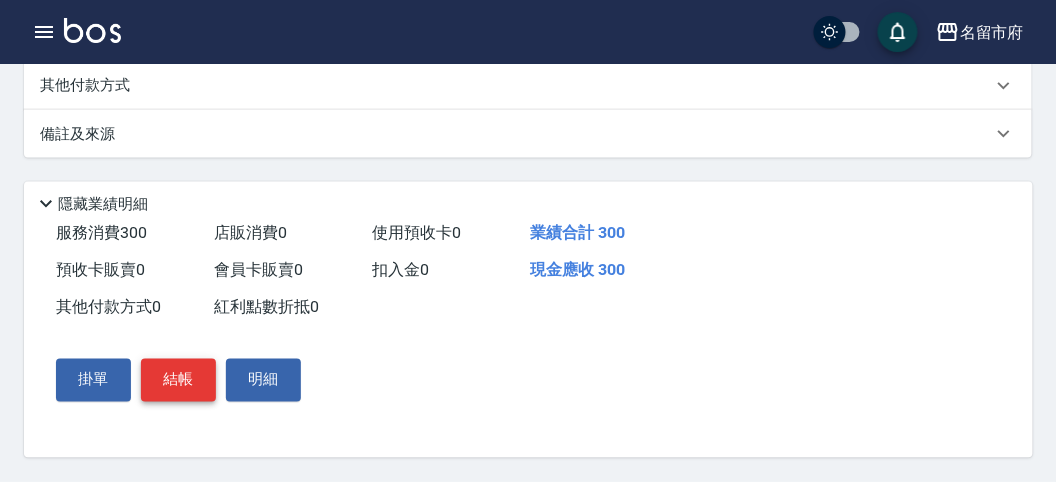 click on "結帳" at bounding box center [178, 380] 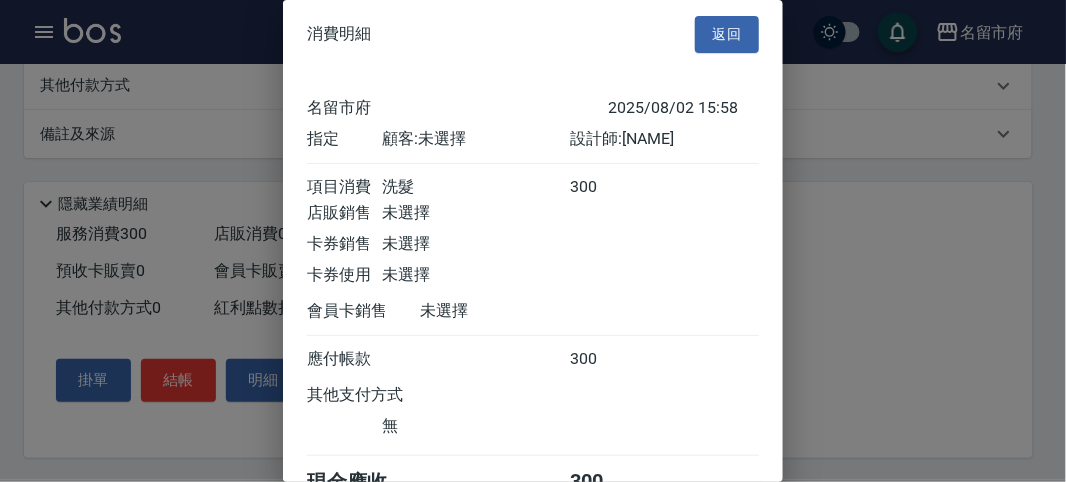 scroll, scrollTop: 111, scrollLeft: 0, axis: vertical 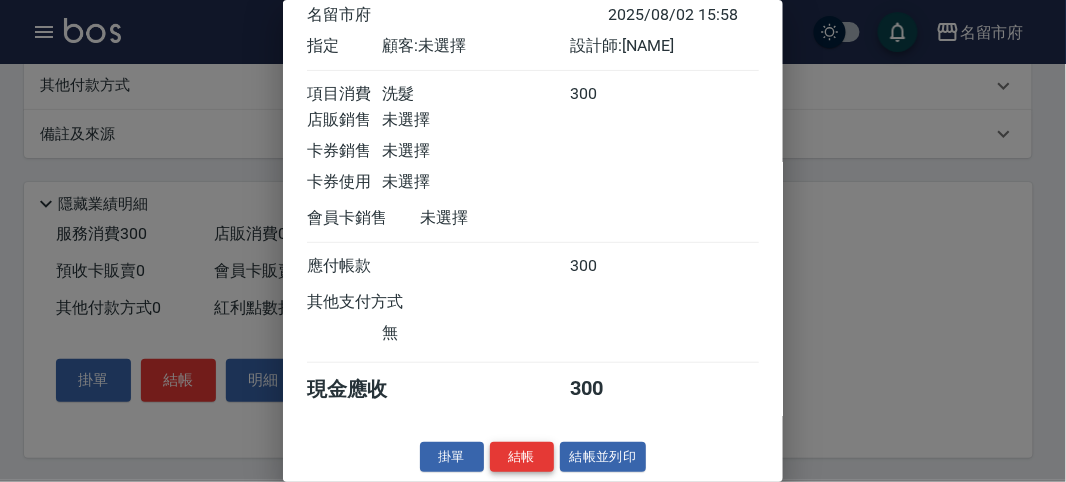 click on "結帳" at bounding box center [522, 457] 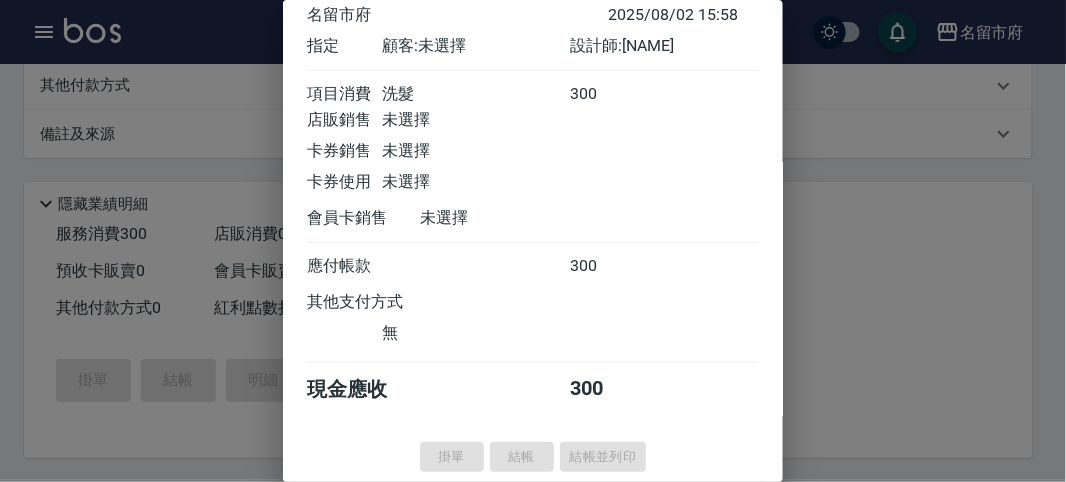 type on "[DATE] [TIME]" 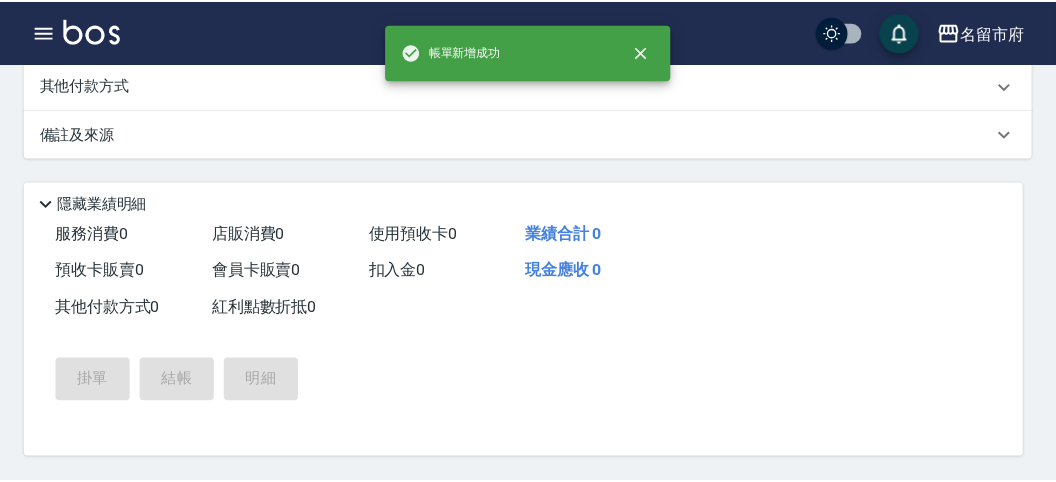 scroll, scrollTop: 0, scrollLeft: 0, axis: both 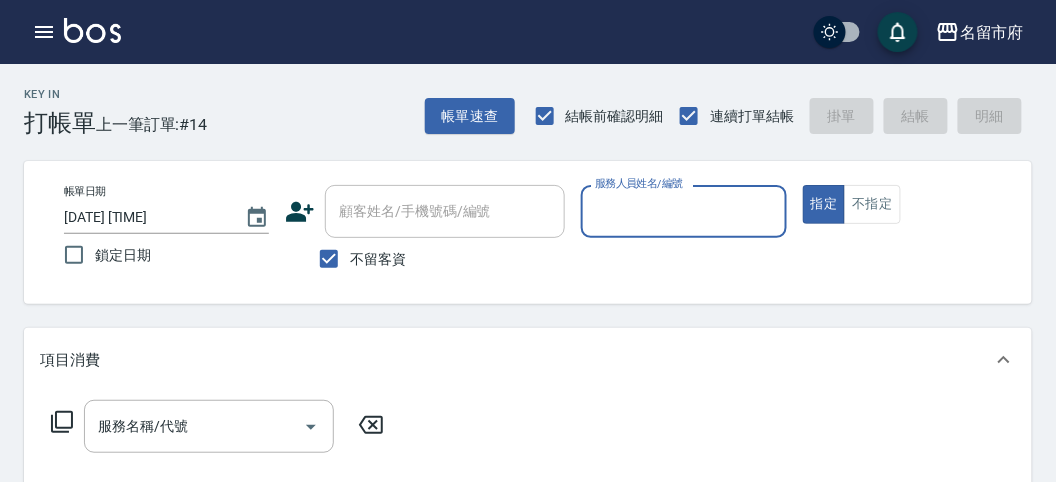 drag, startPoint x: 654, startPoint y: 180, endPoint x: 639, endPoint y: 203, distance: 27.45906 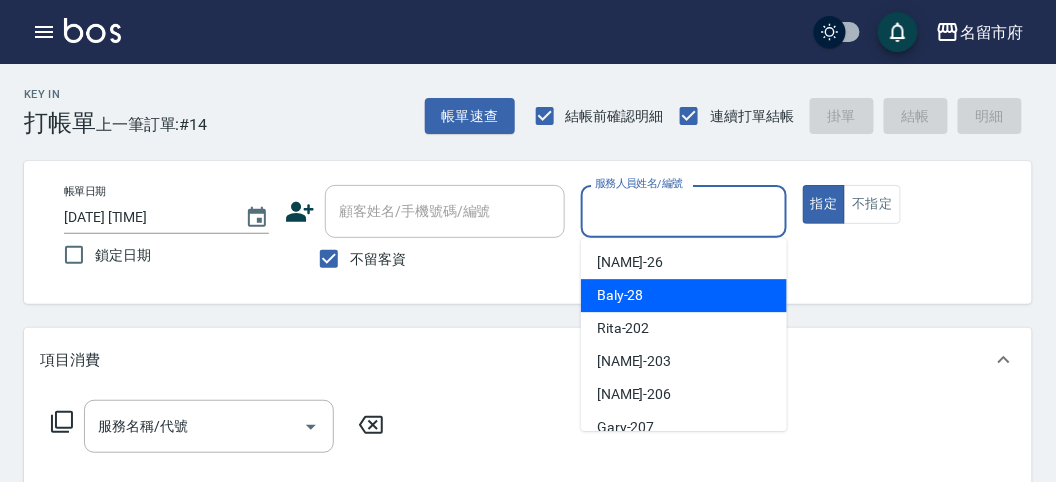 click on "Baly -28" at bounding box center (684, 295) 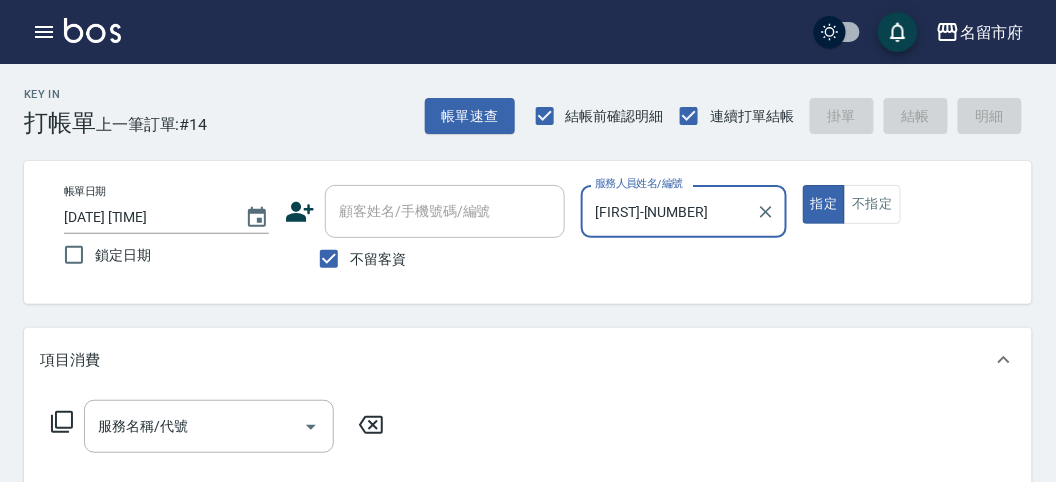 click 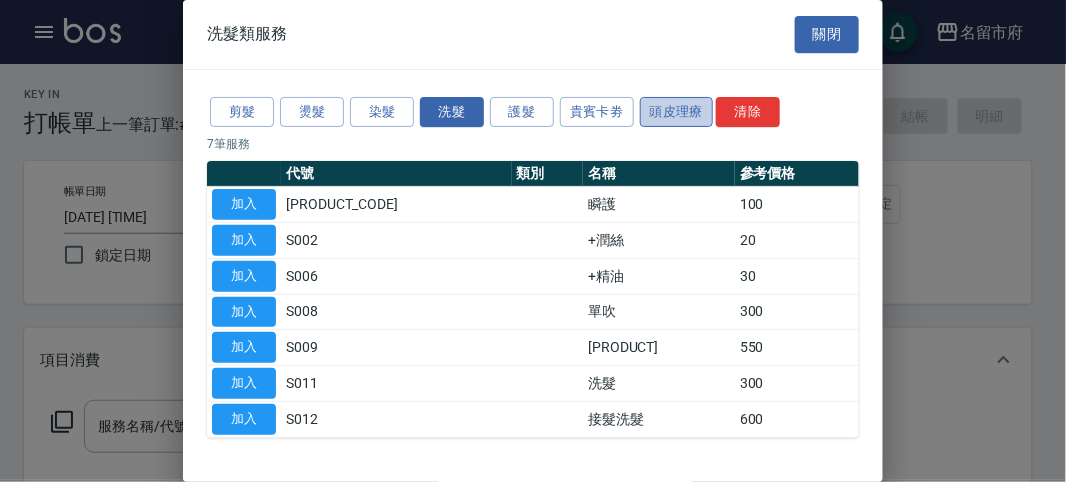 click on "頭皮理療" at bounding box center (677, 112) 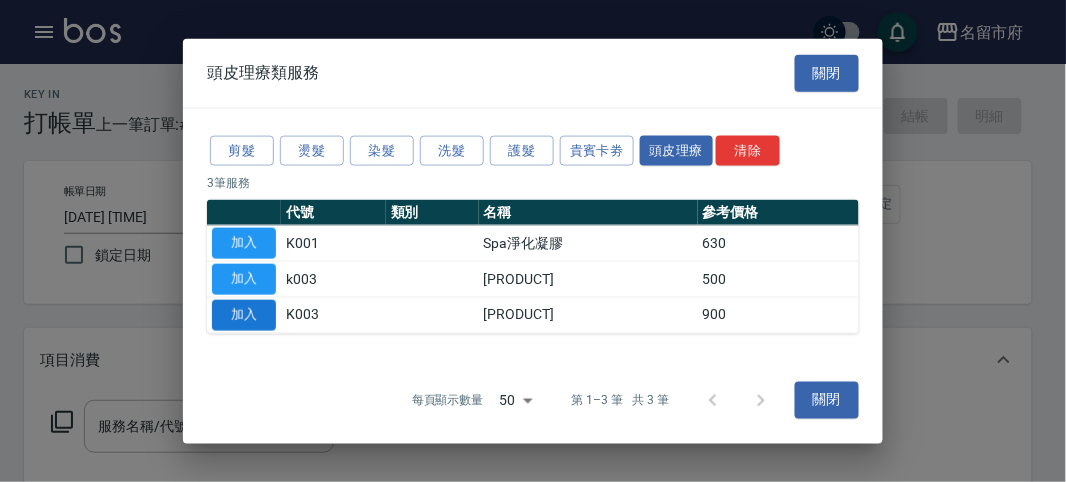 click on "加入" at bounding box center (244, 314) 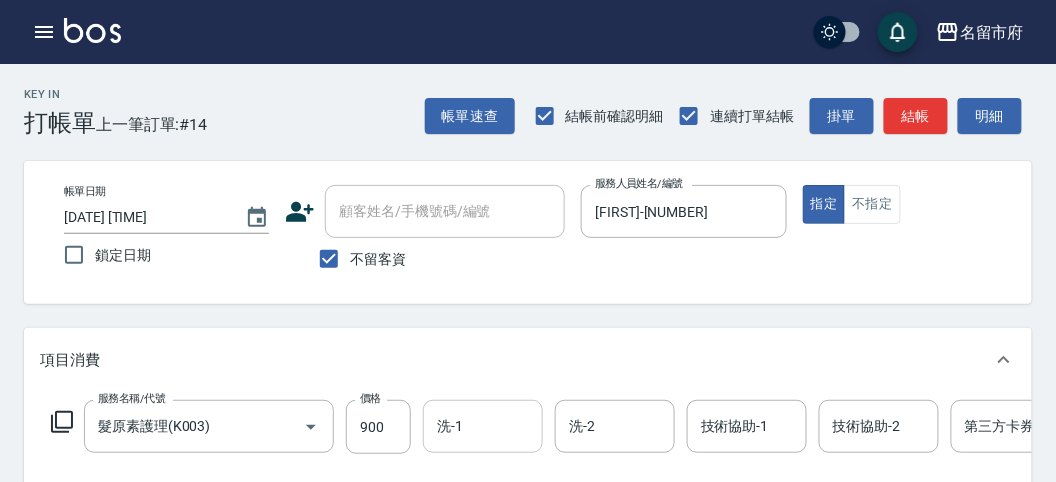 click on "洗-1" at bounding box center (483, 426) 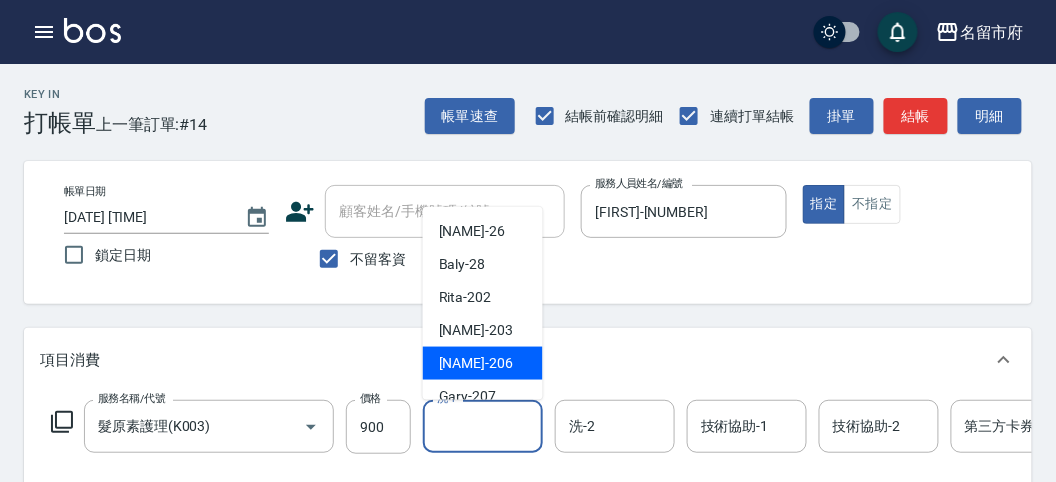 scroll, scrollTop: 153, scrollLeft: 0, axis: vertical 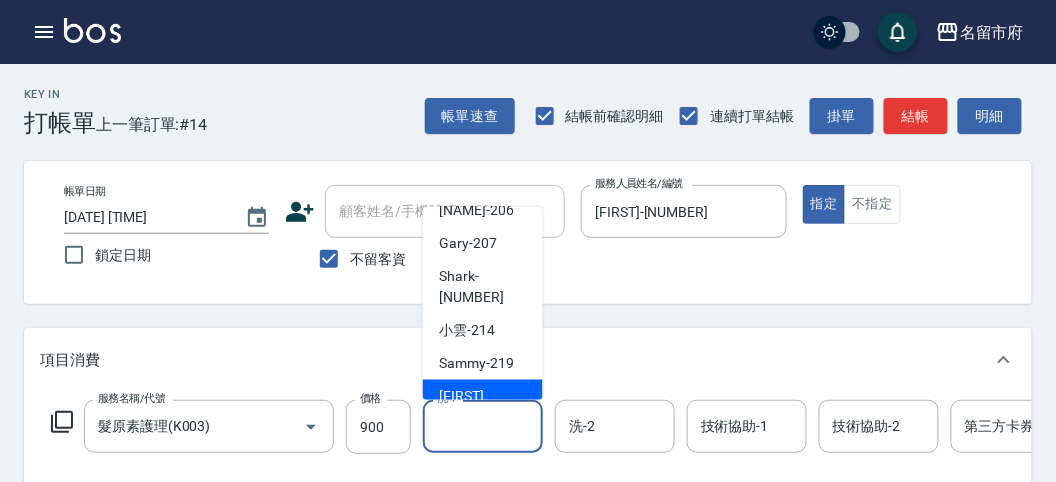 click on "吳文秀 -[ID]" at bounding box center (483, 407) 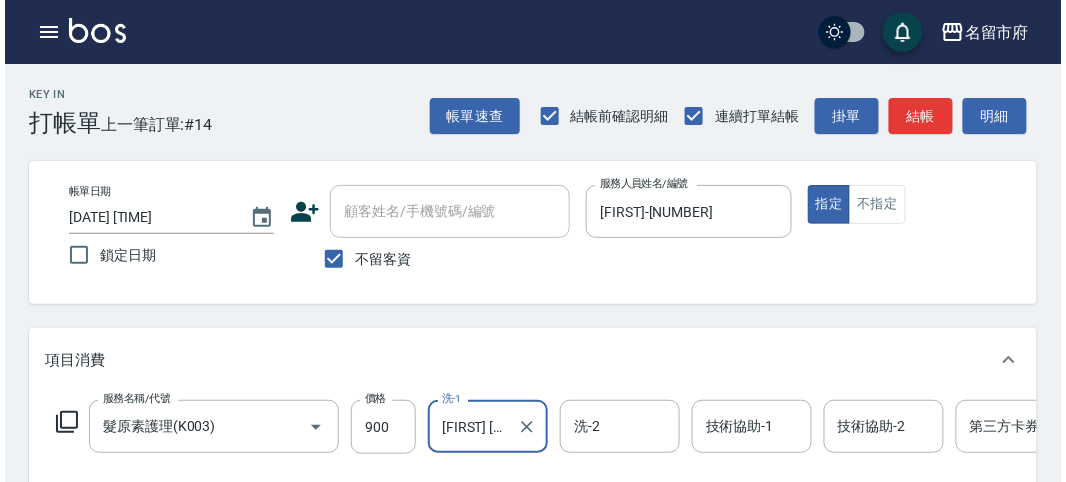 scroll, scrollTop: 604, scrollLeft: 0, axis: vertical 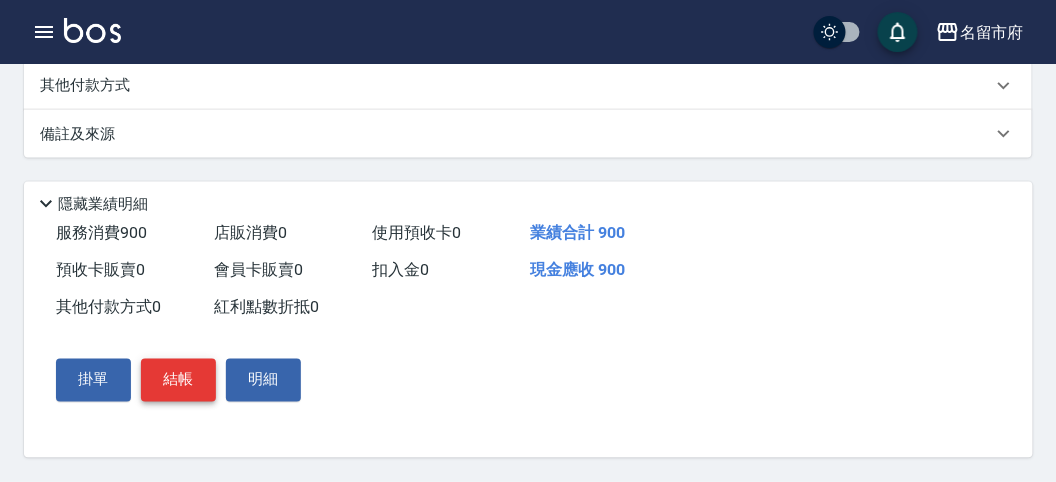 drag, startPoint x: 200, startPoint y: 390, endPoint x: 212, endPoint y: 391, distance: 12.0415945 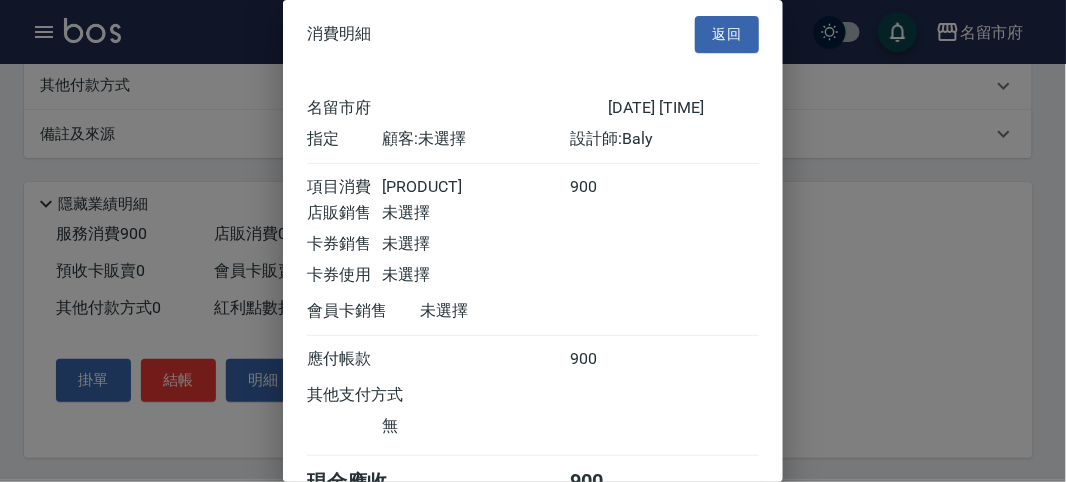 scroll, scrollTop: 111, scrollLeft: 0, axis: vertical 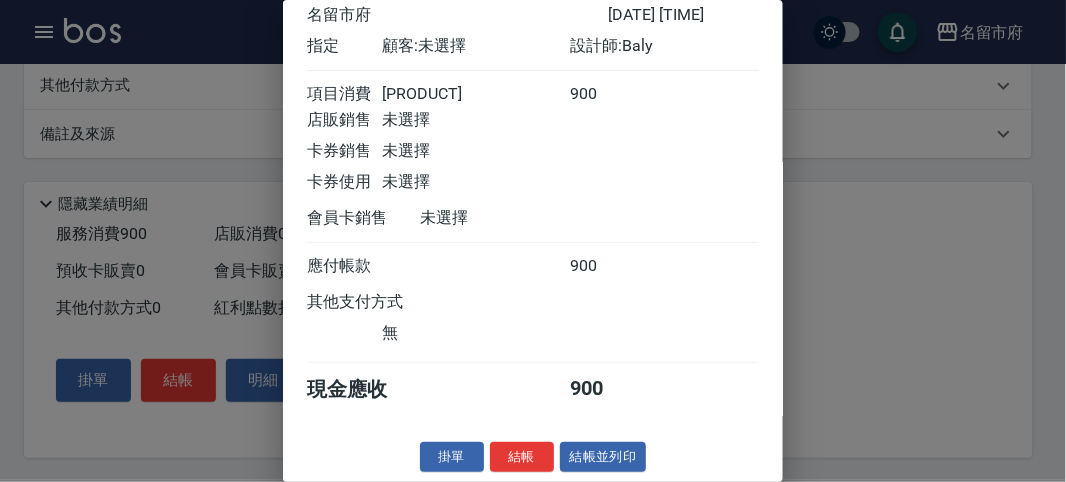 click on "結帳" at bounding box center (522, 457) 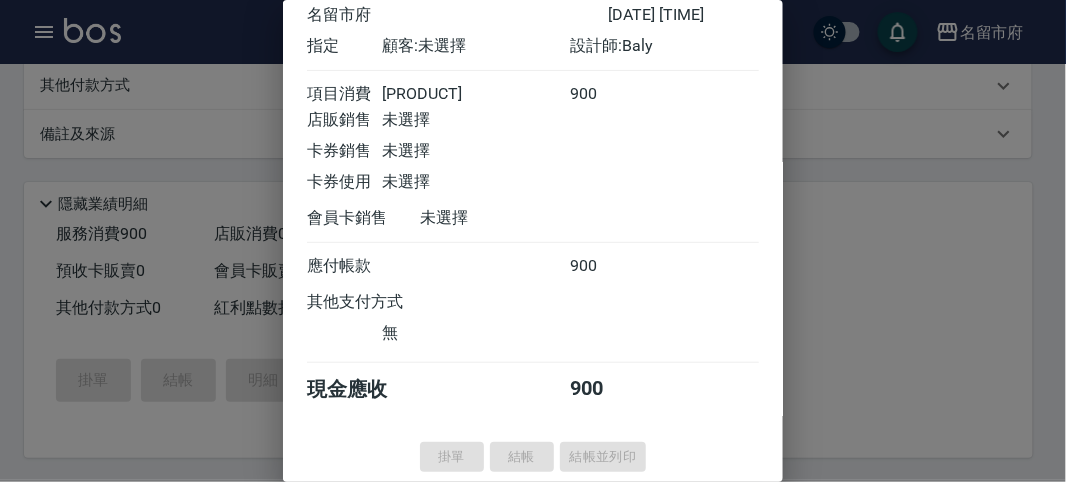 type on "2025/08/02 16:36" 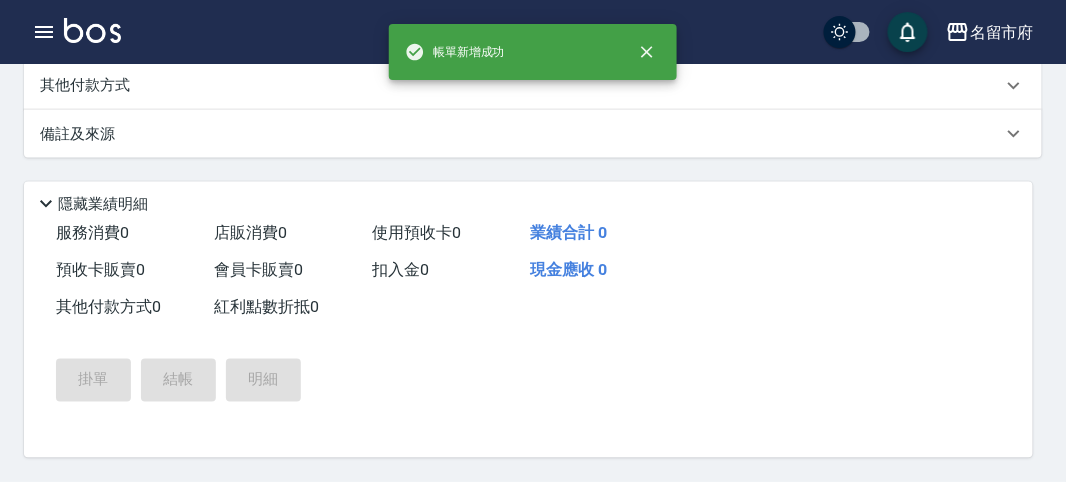 scroll, scrollTop: 0, scrollLeft: 0, axis: both 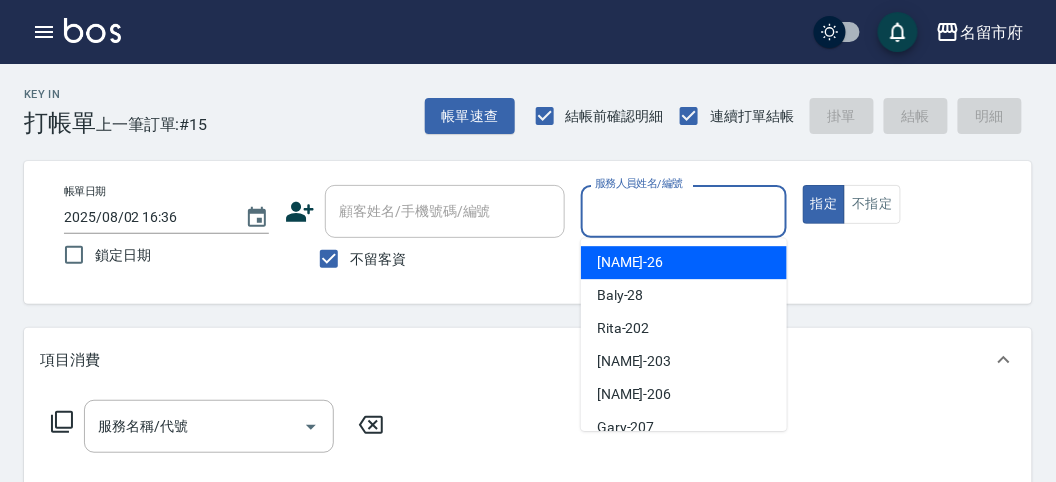 drag, startPoint x: 709, startPoint y: 208, endPoint x: 718, endPoint y: 195, distance: 15.811388 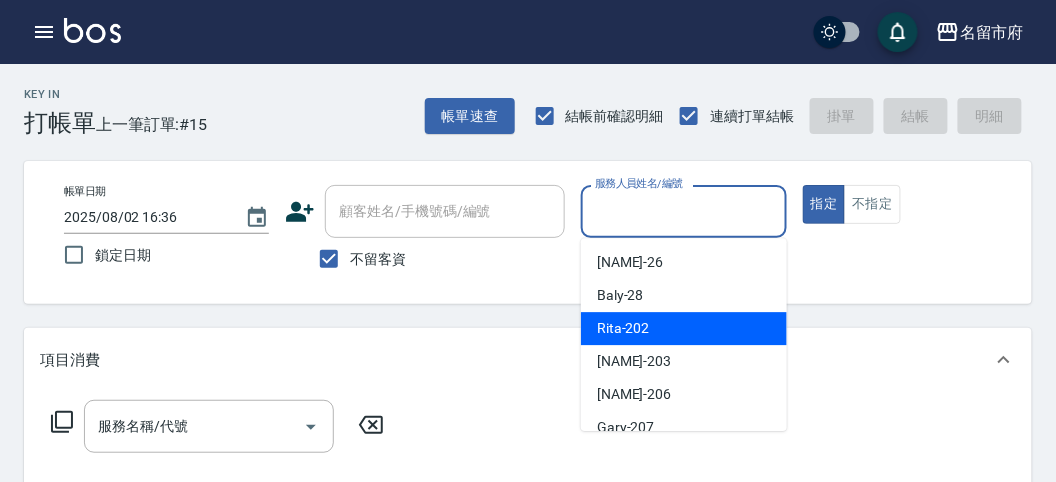 drag, startPoint x: 716, startPoint y: 330, endPoint x: 632, endPoint y: 330, distance: 84 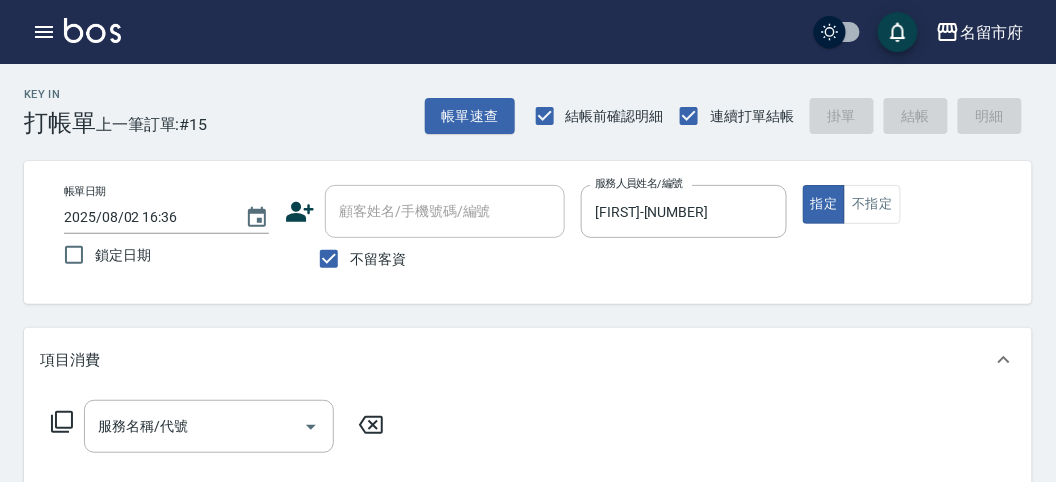 click 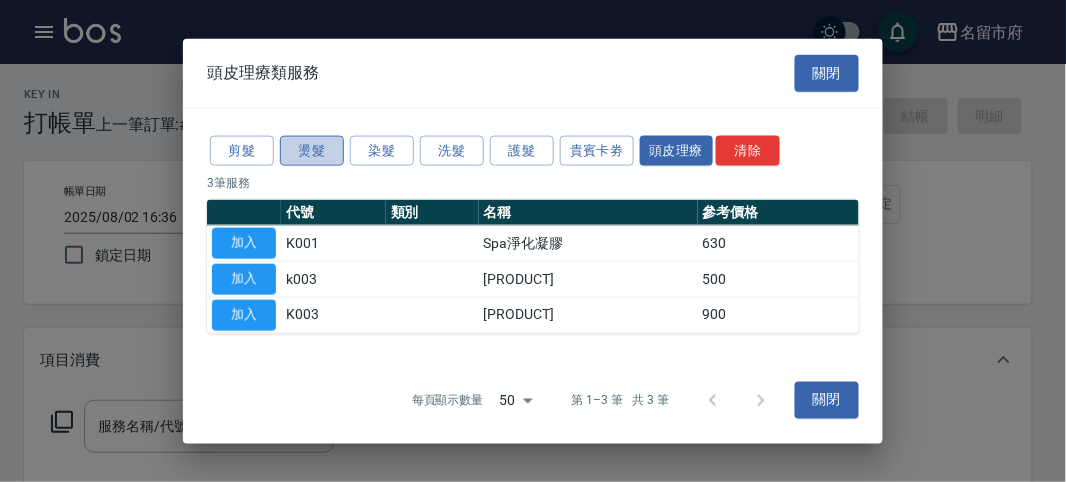click on "燙髮" at bounding box center (312, 150) 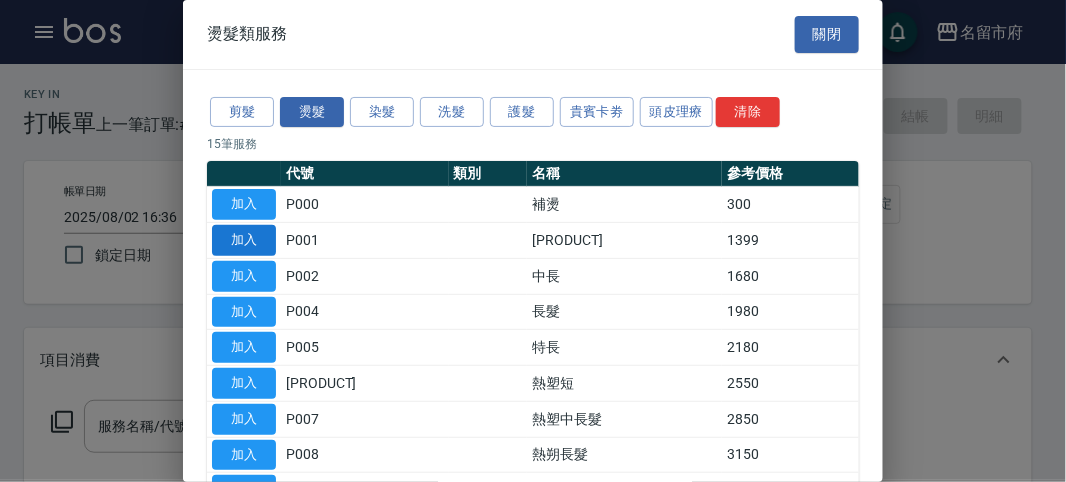 click on "加入" at bounding box center (244, 240) 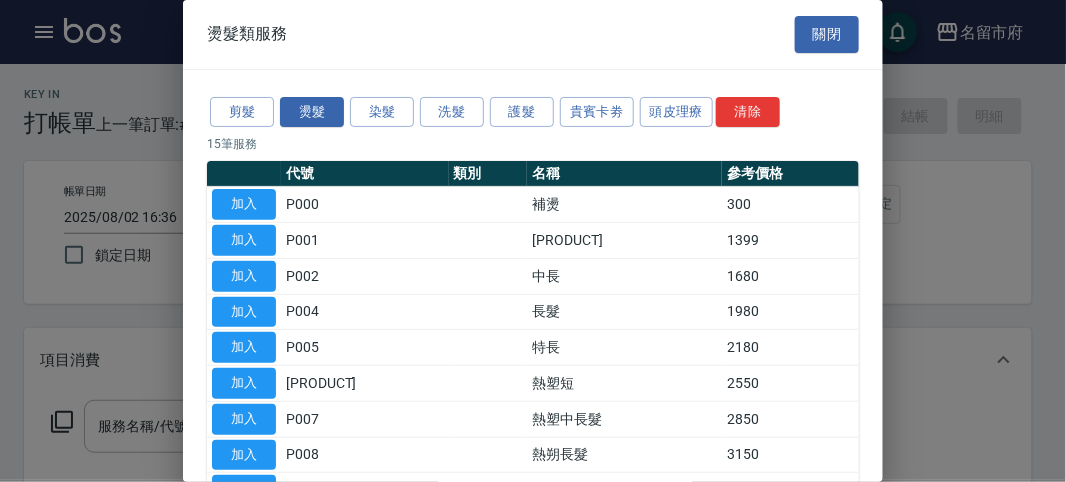 type on "[PRODUCT]" 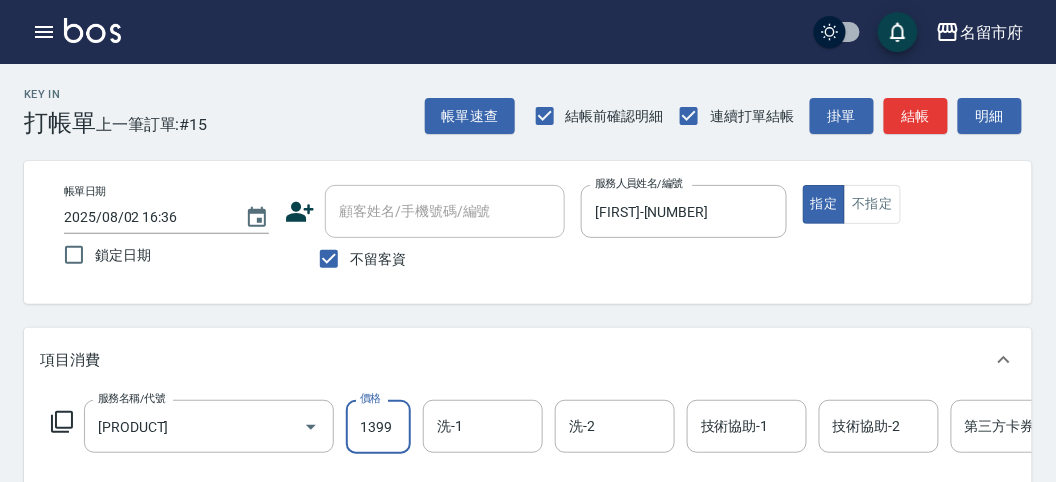 click on "1399" at bounding box center (378, 427) 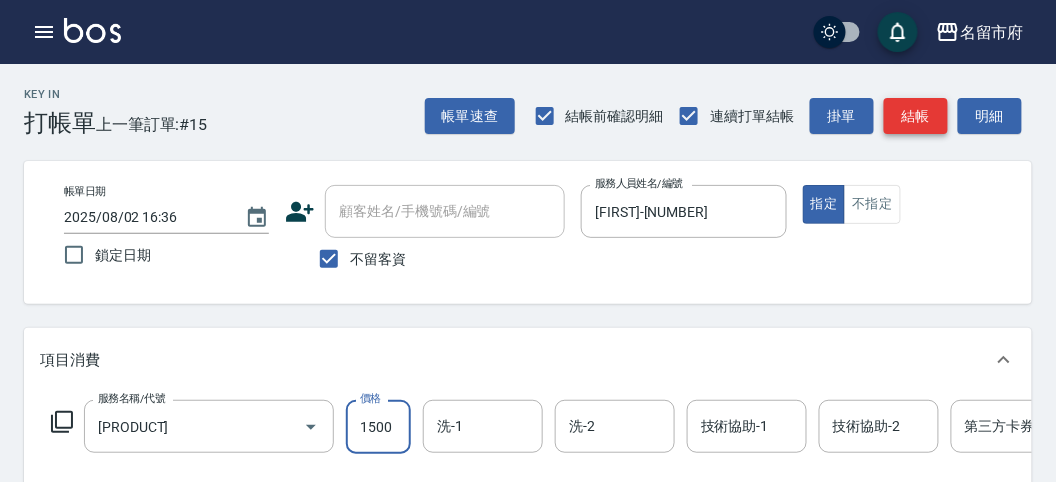 type on "1500" 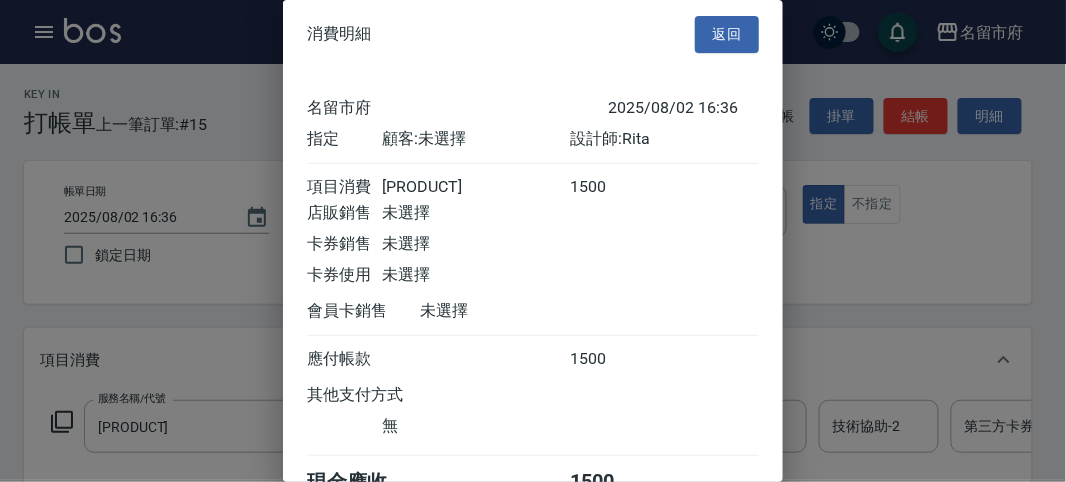 scroll, scrollTop: 111, scrollLeft: 0, axis: vertical 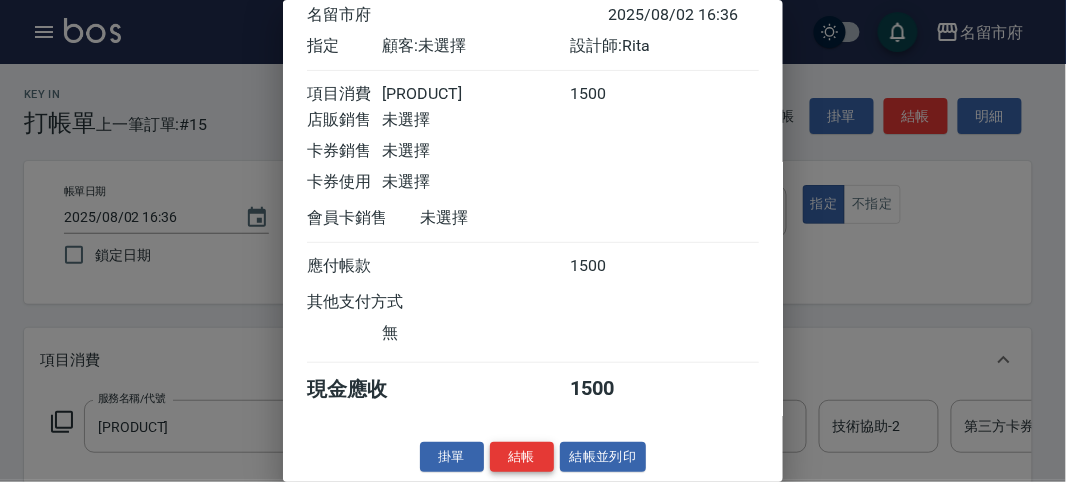 click on "結帳" at bounding box center [522, 457] 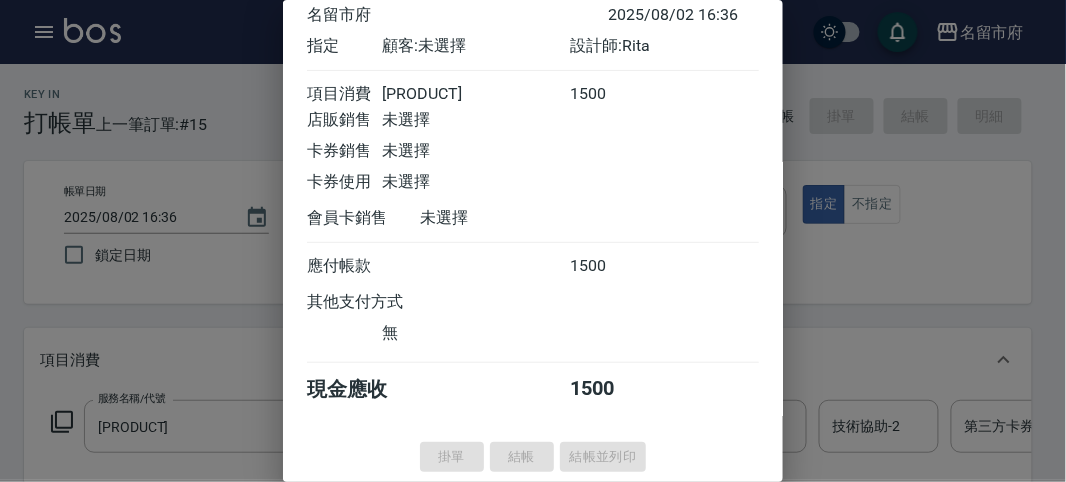 type on "2025/08/02 16:39" 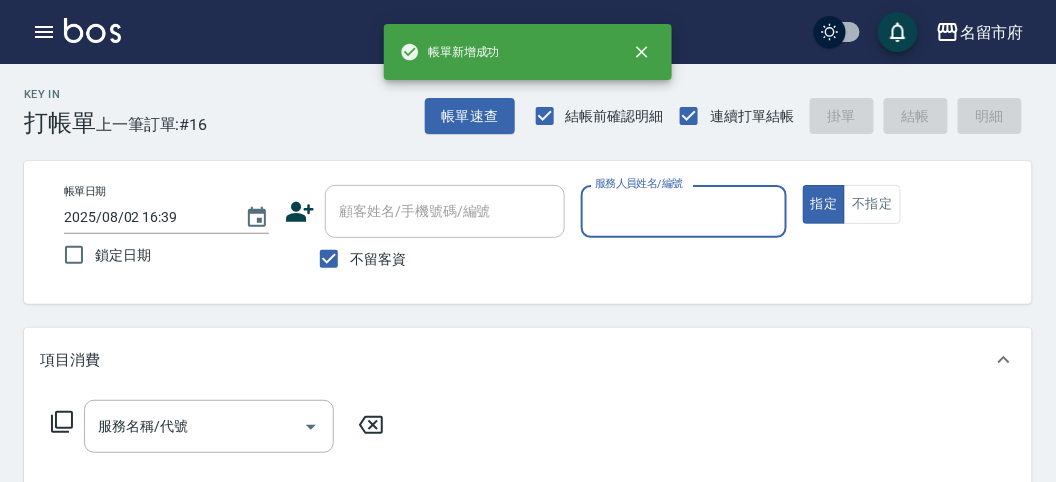 click on "服務人員姓名/編號" at bounding box center (683, 211) 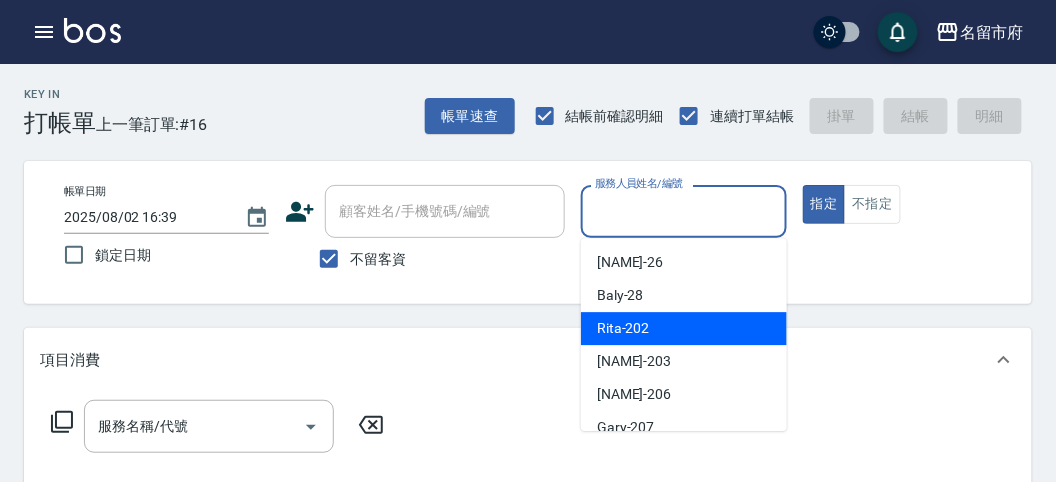 click on "Rita -202" at bounding box center [623, 328] 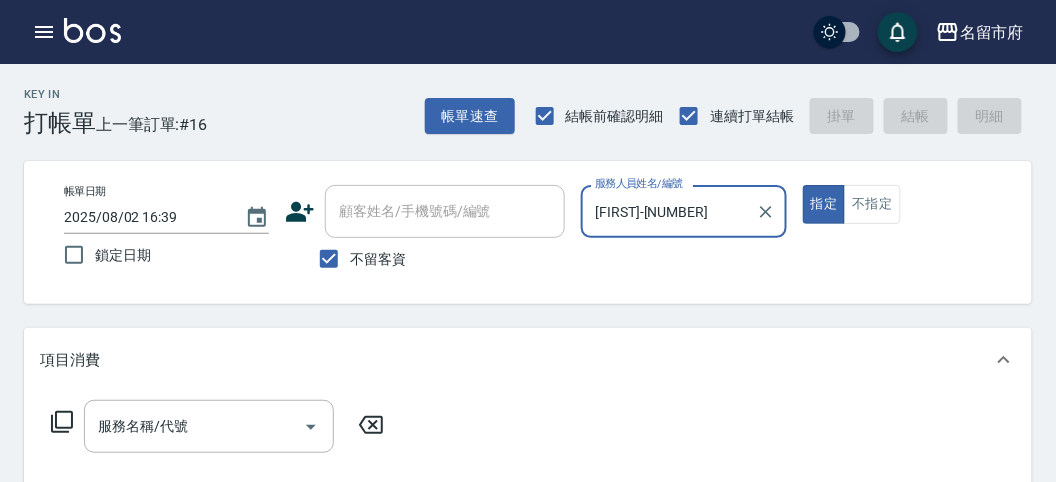 click 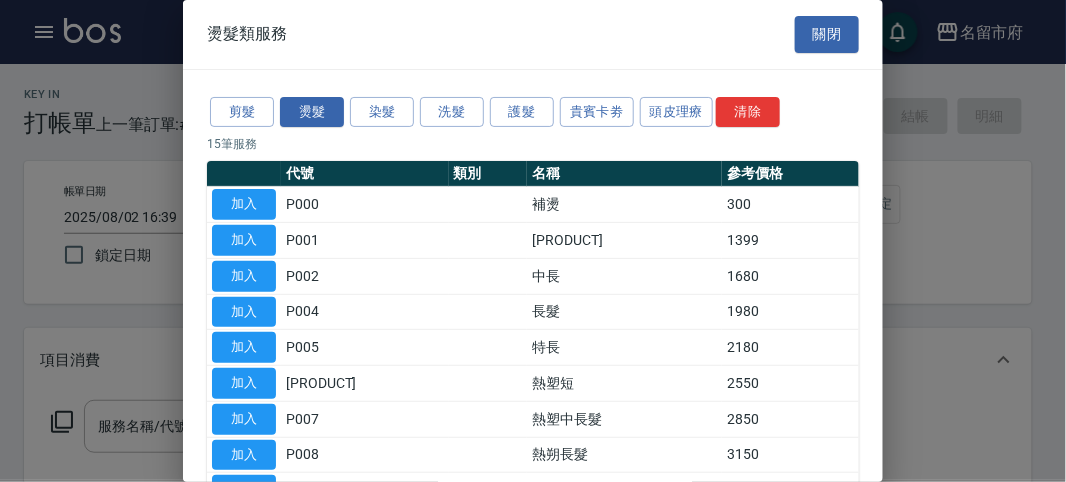 click on "關閉" at bounding box center [827, 34] 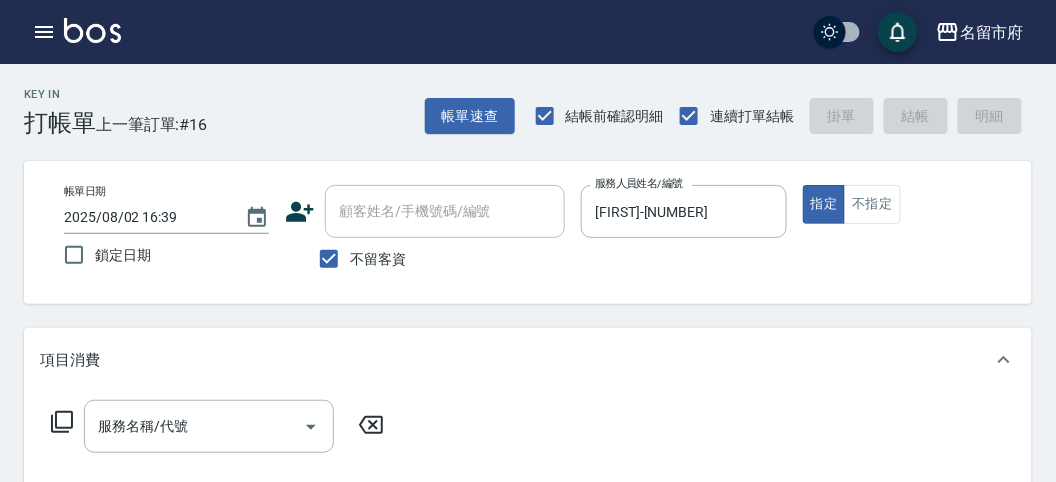 click 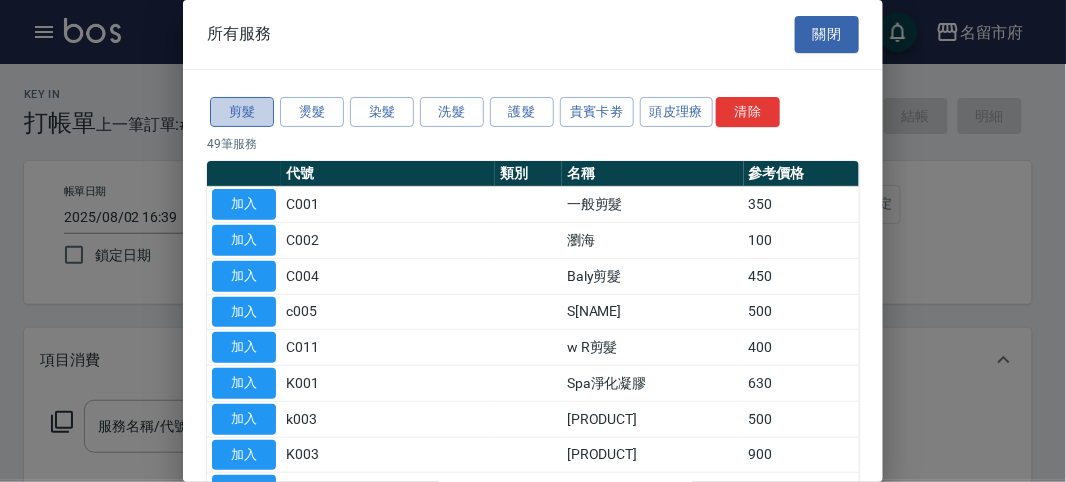 click on "剪髮" at bounding box center (242, 112) 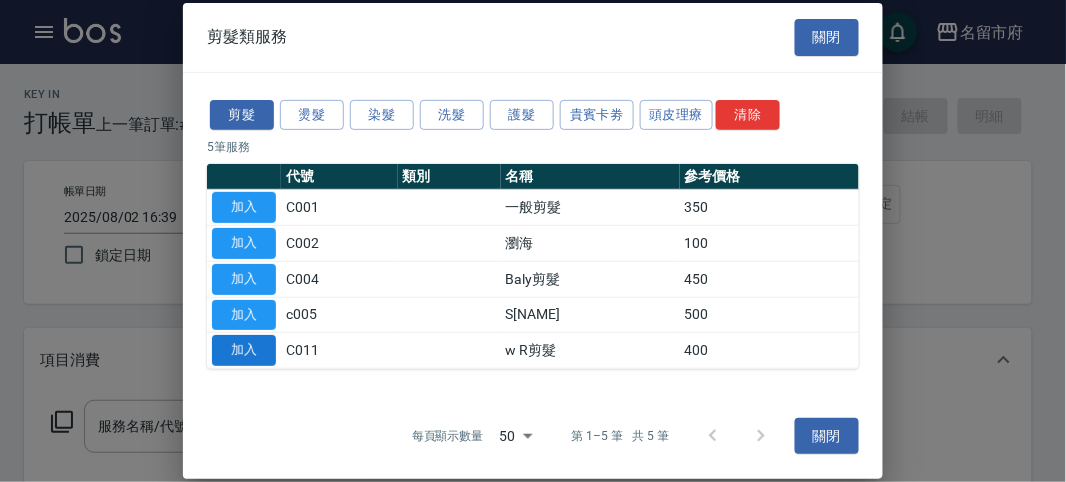 click on "加入" at bounding box center [244, 350] 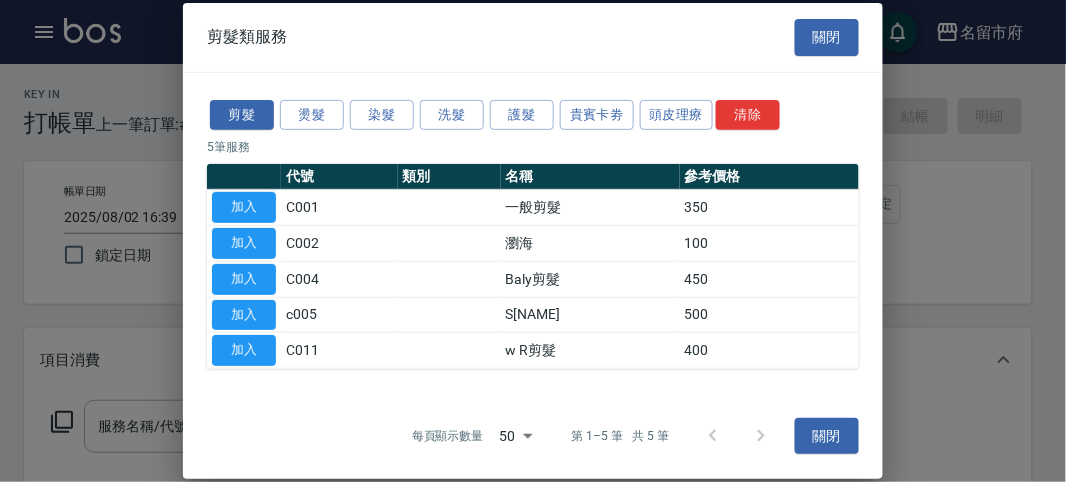 type on "w R剪髮(C011)" 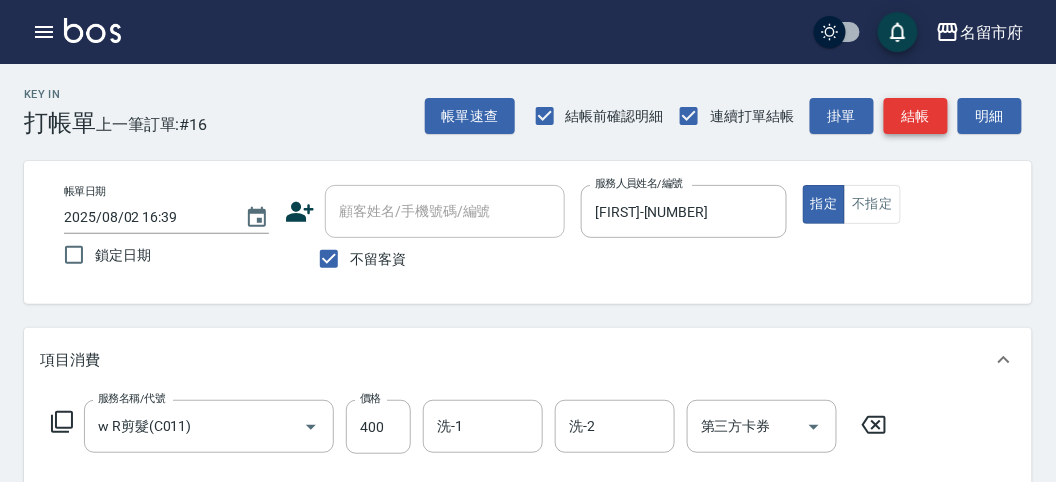 click on "結帳" at bounding box center [916, 116] 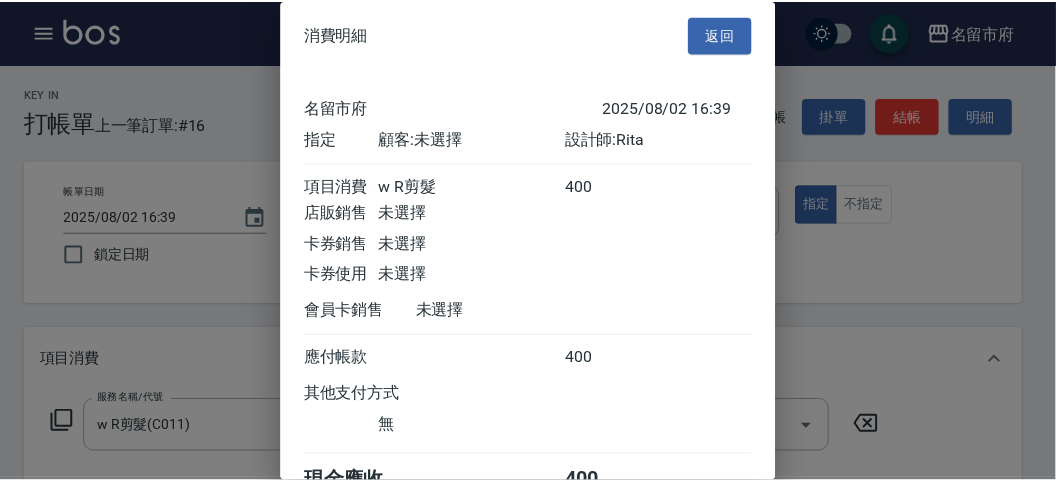 scroll, scrollTop: 111, scrollLeft: 0, axis: vertical 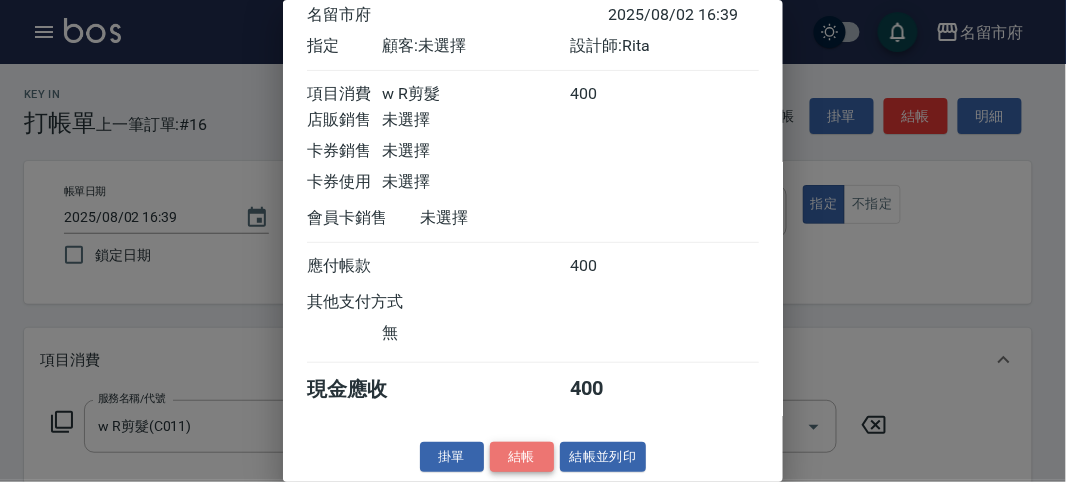 click on "結帳" at bounding box center (522, 457) 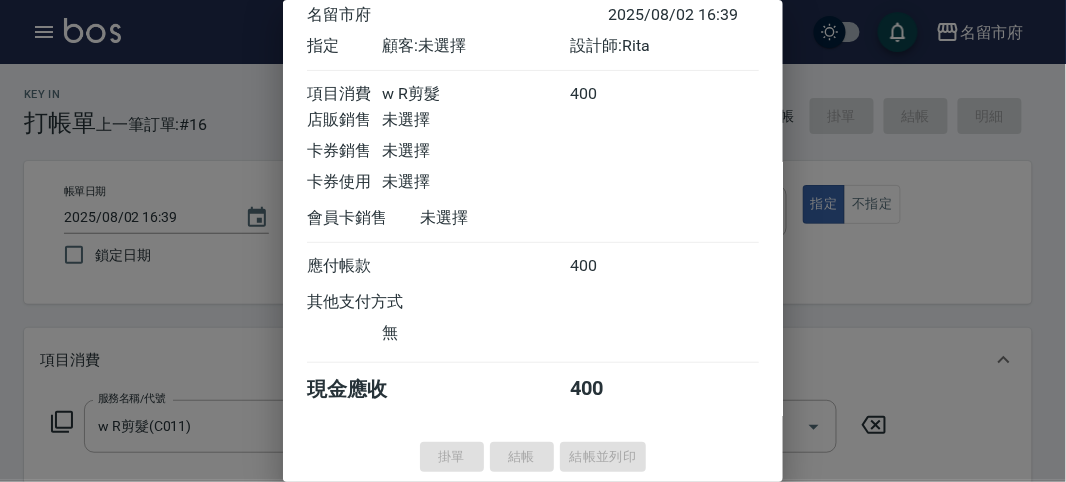 type on "2025/08/02 16:40" 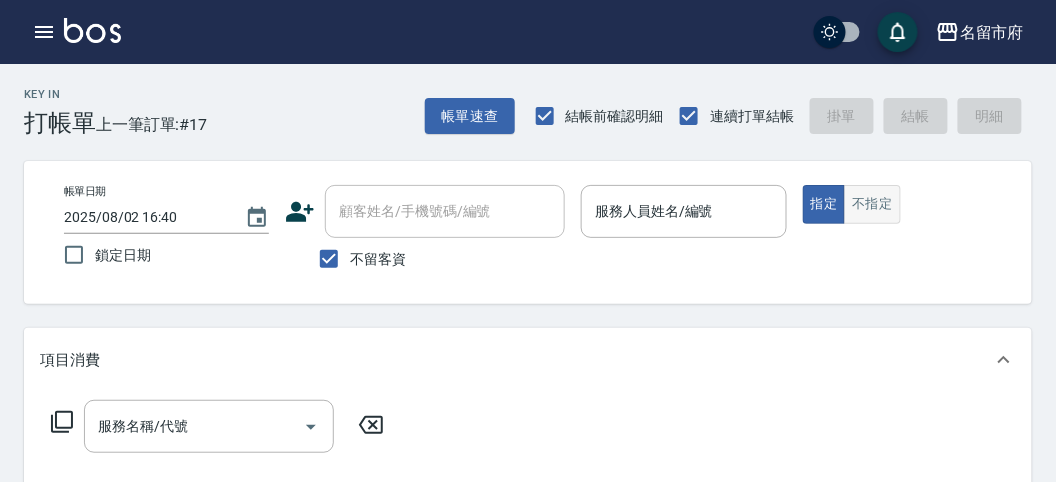 drag, startPoint x: 853, startPoint y: 183, endPoint x: 864, endPoint y: 200, distance: 20.248457 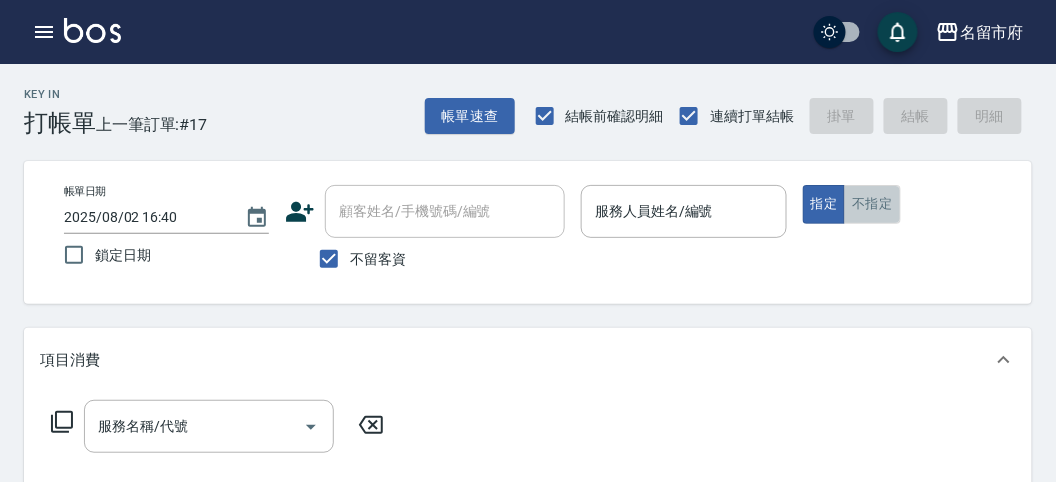 click on "不指定" at bounding box center [872, 204] 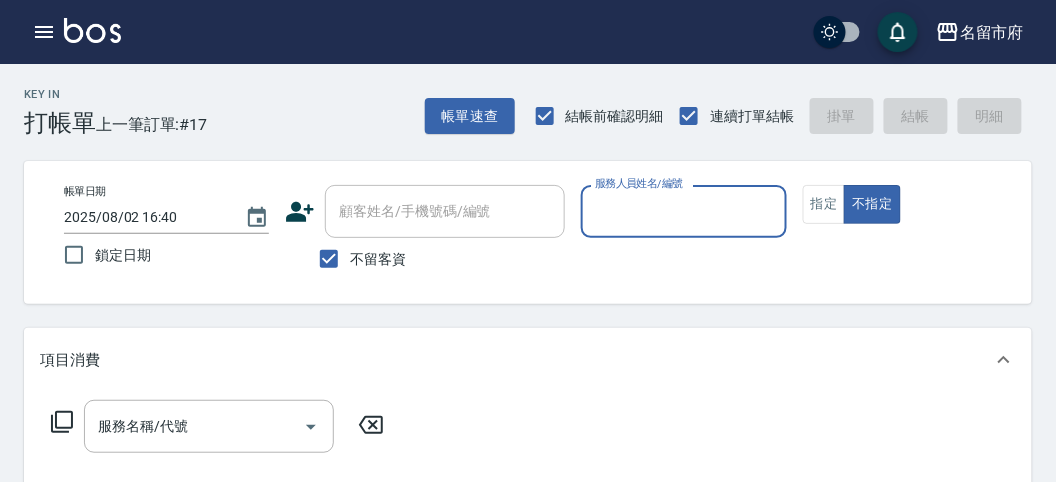 click at bounding box center (683, 248) 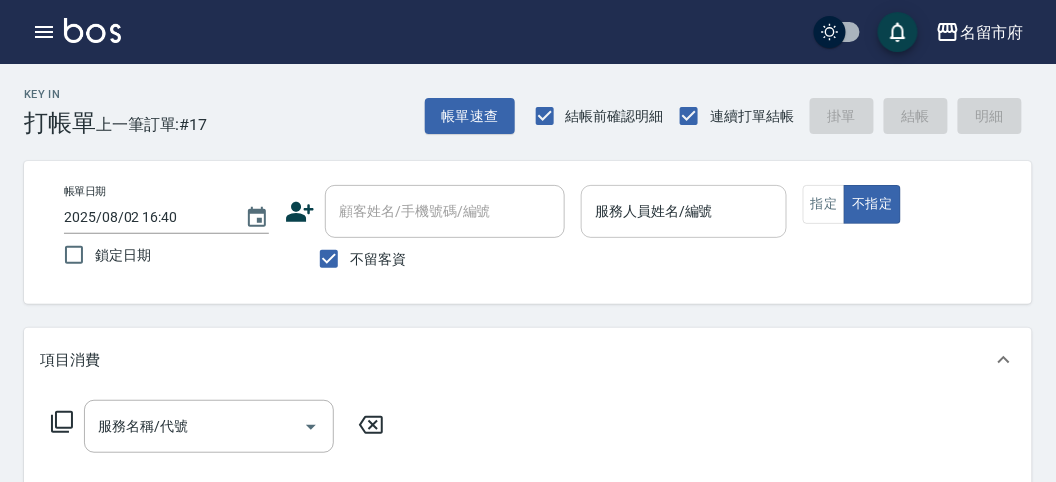 click on "服務人員姓名/編號" at bounding box center [683, 211] 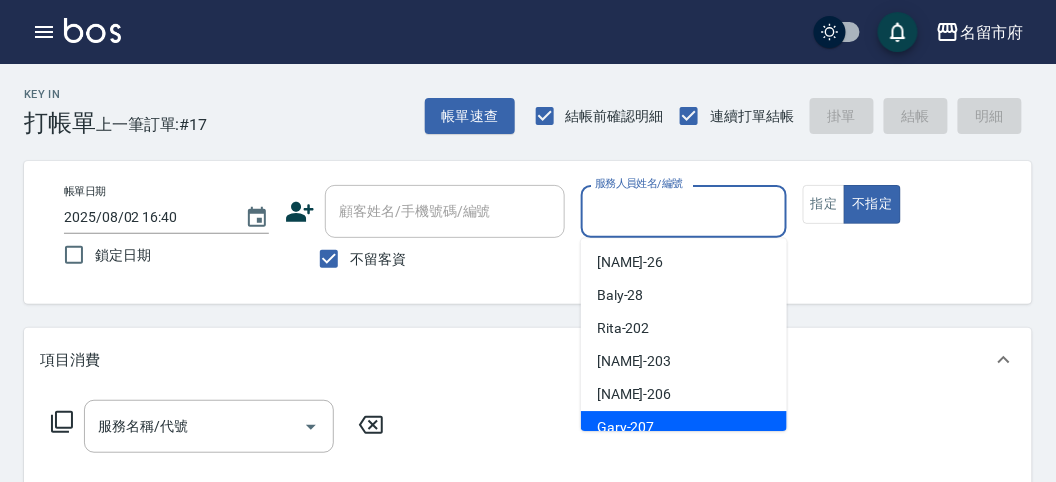 click on "Gary -207" at bounding box center [626, 427] 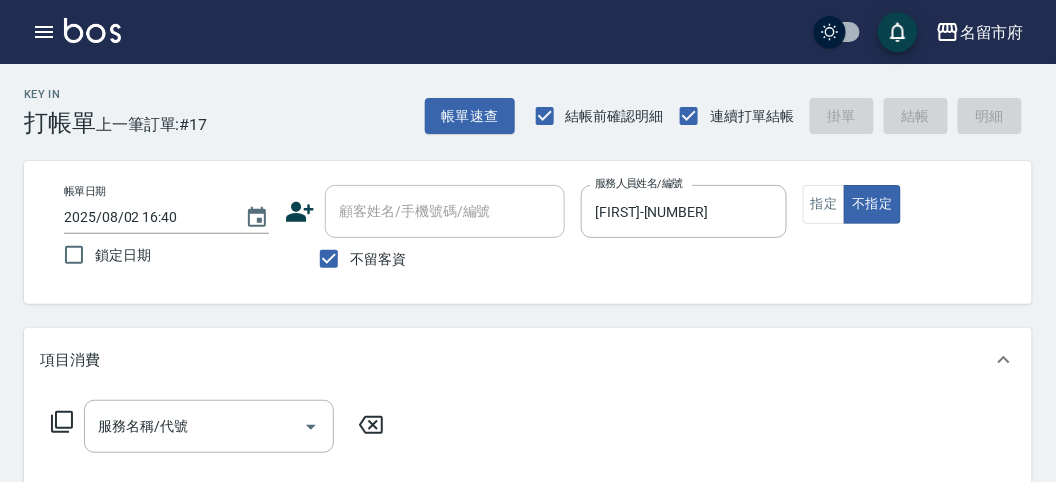 click 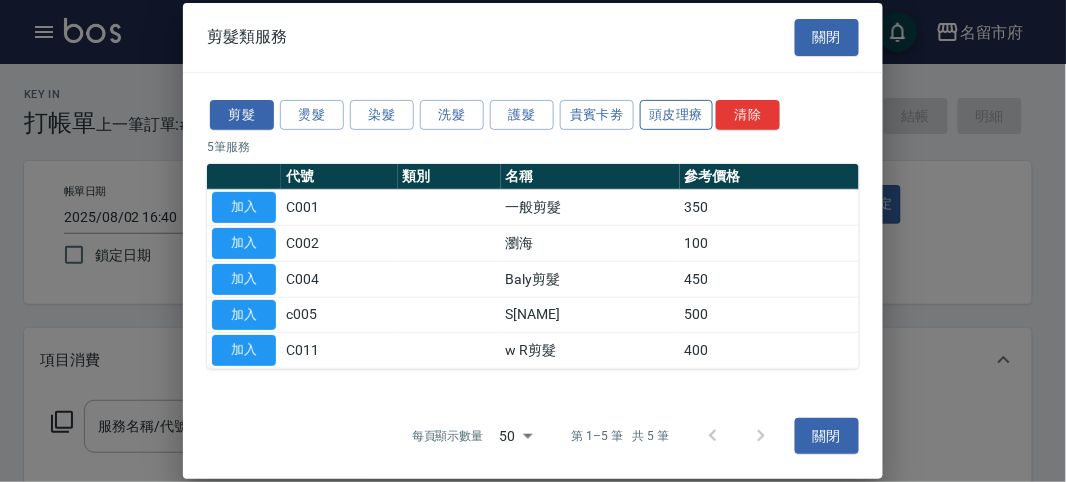 click on "頭皮理療" at bounding box center (677, 114) 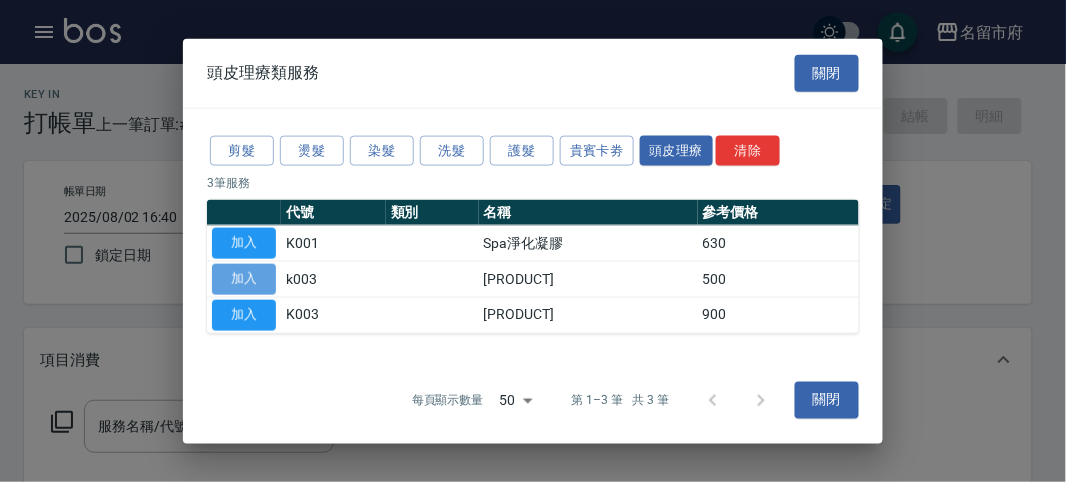 click on "加入" at bounding box center [244, 279] 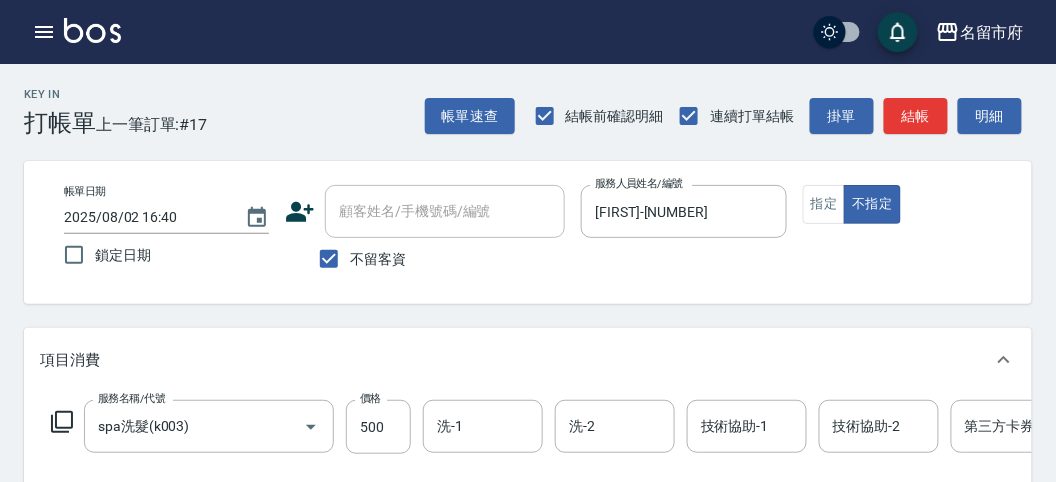 click on "價格" at bounding box center (370, 398) 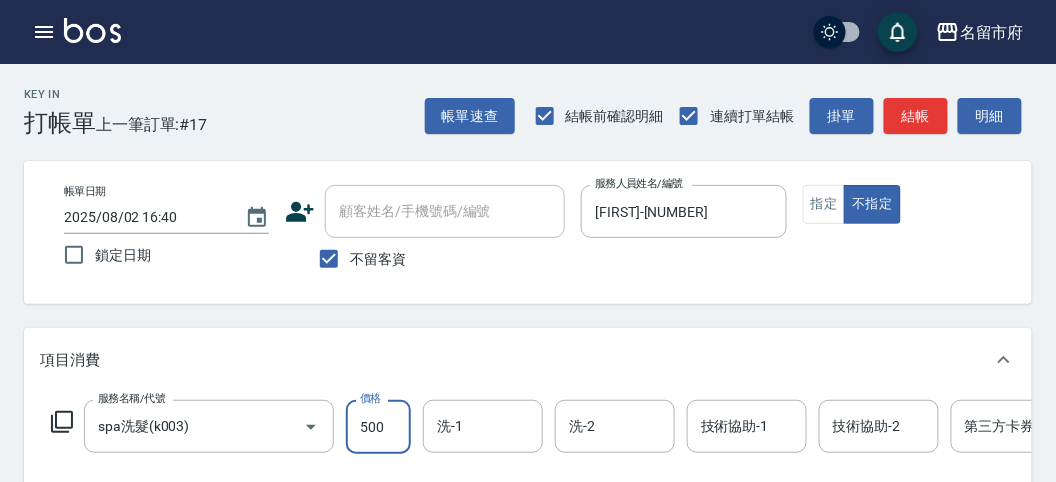 click on "500" at bounding box center (378, 427) 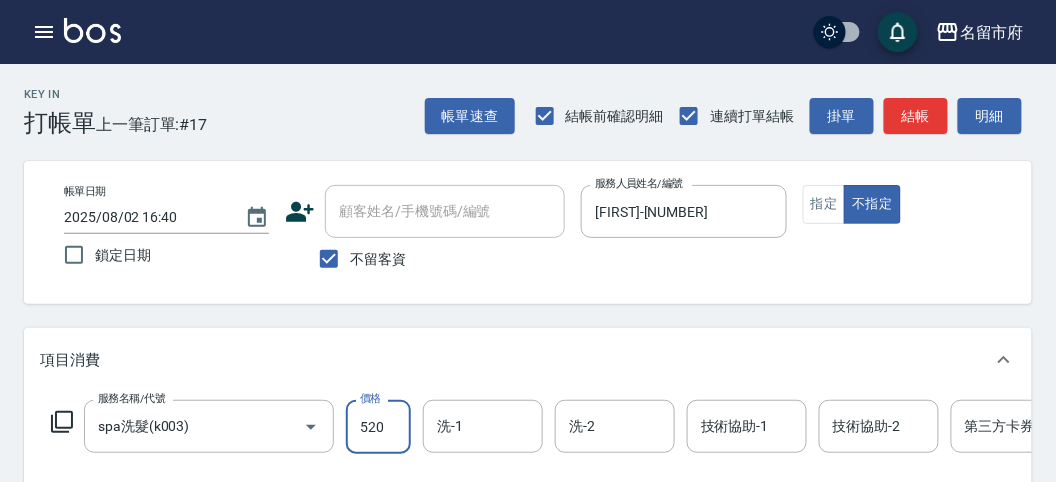 type on "520" 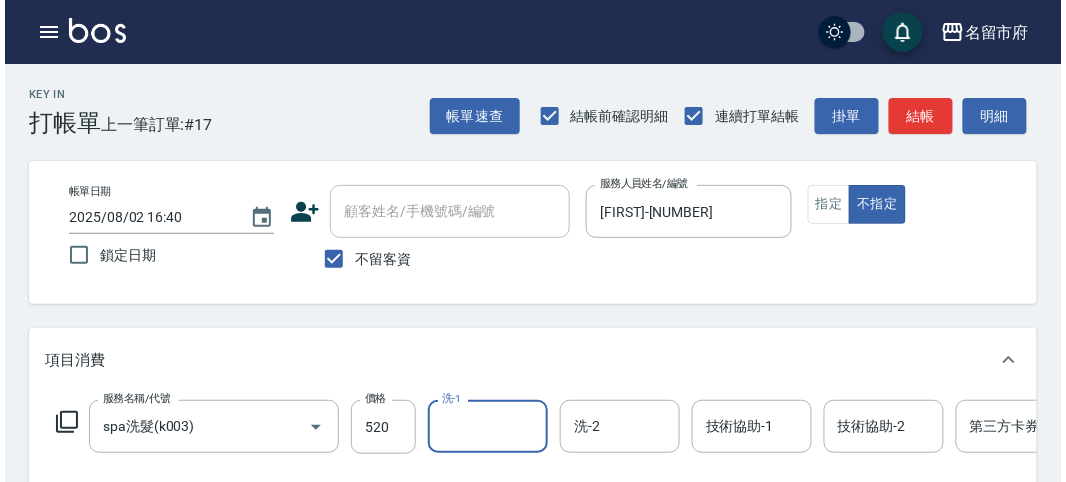 scroll, scrollTop: 604, scrollLeft: 0, axis: vertical 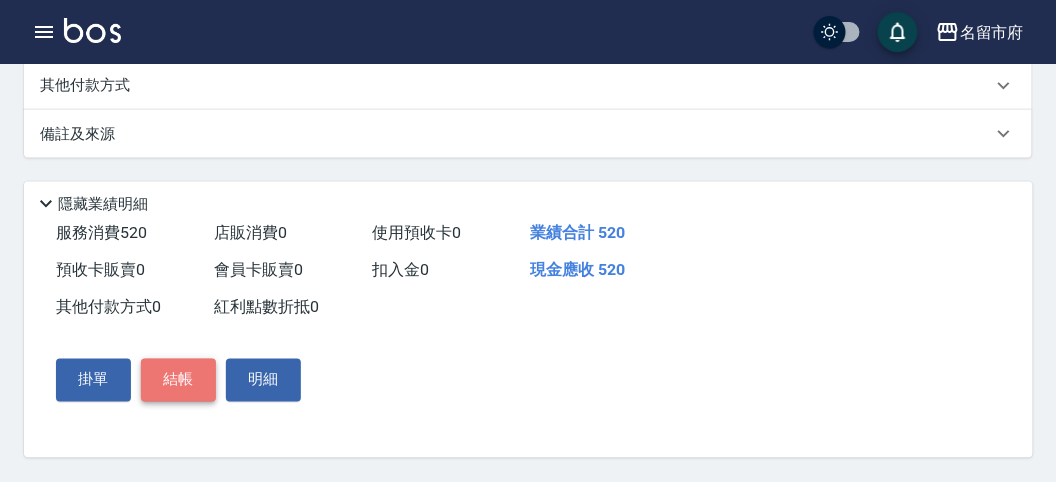 click on "結帳" at bounding box center [178, 380] 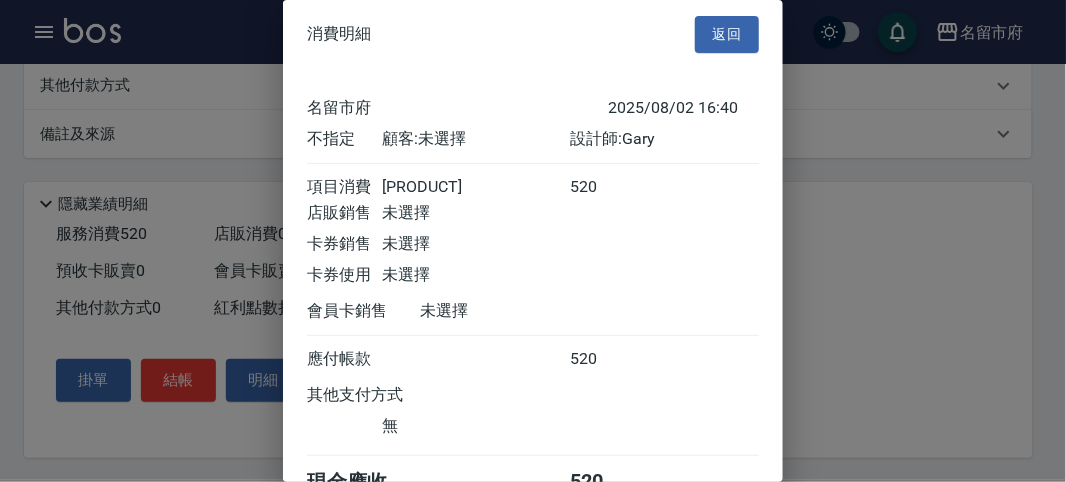 scroll, scrollTop: 111, scrollLeft: 0, axis: vertical 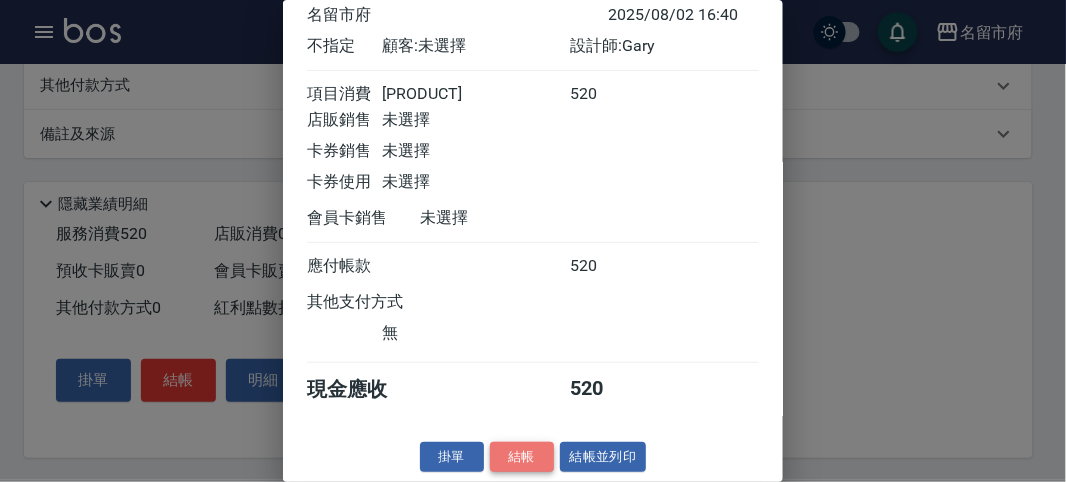 click on "結帳" at bounding box center [522, 457] 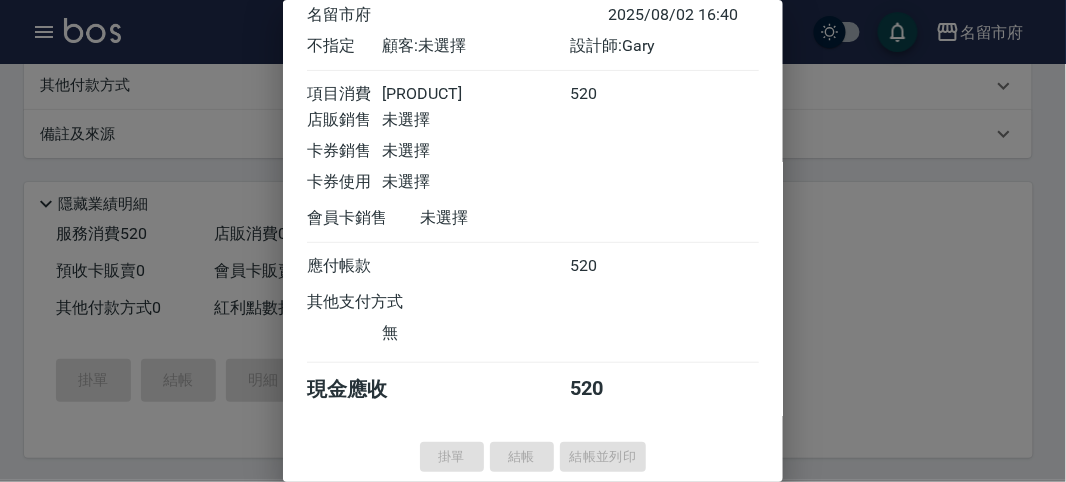 type on "2025/08/02 17:34" 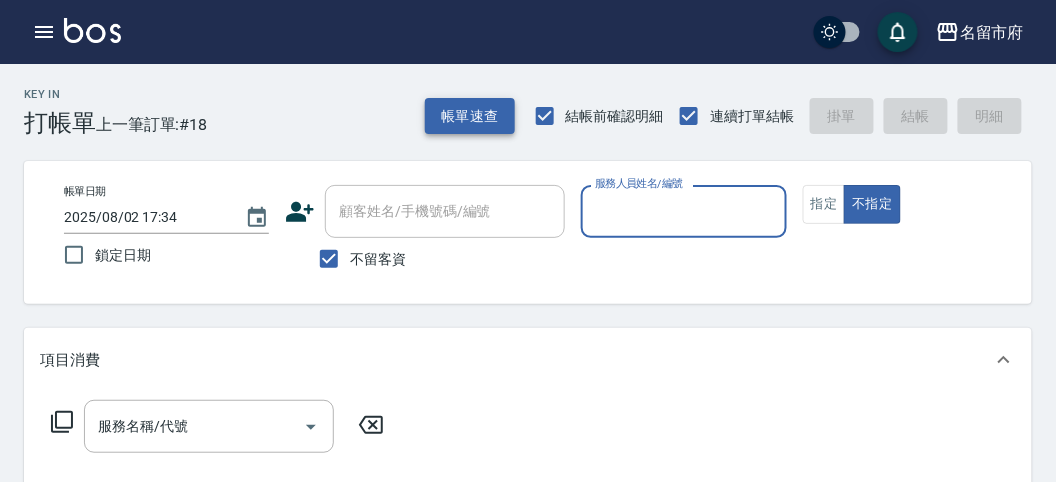 click on "帳單速查" at bounding box center (470, 116) 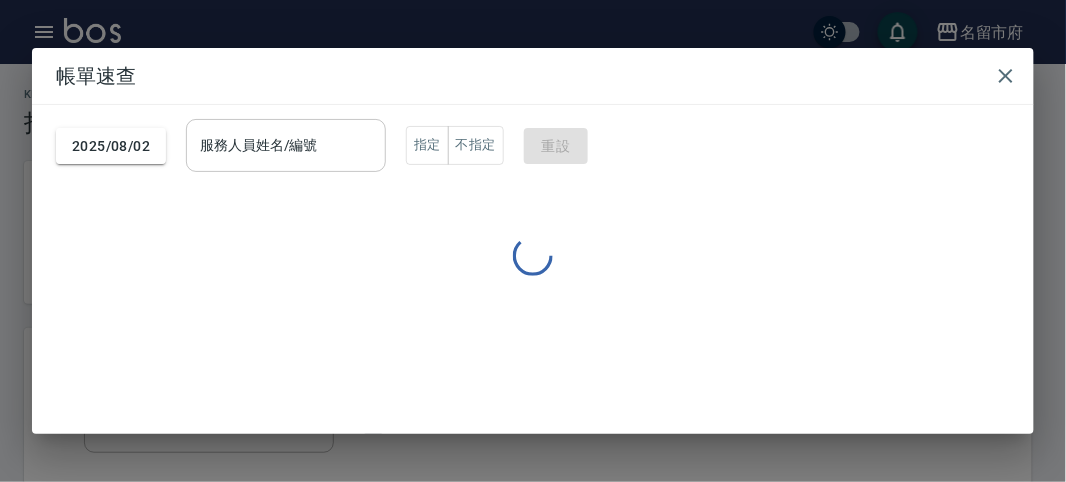 click on "服務人員姓名/編號" at bounding box center (286, 145) 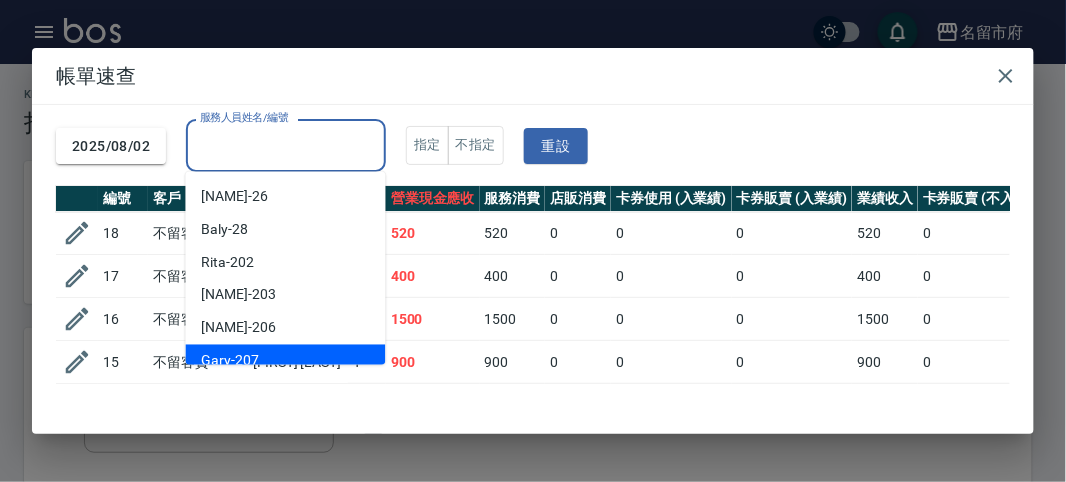 click on "Gary -207" at bounding box center [286, 361] 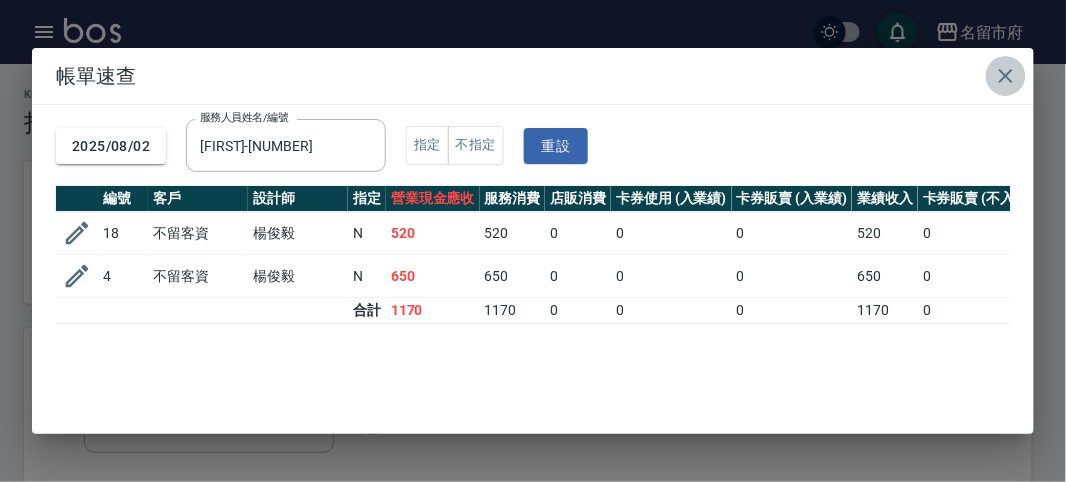 click at bounding box center [1006, 76] 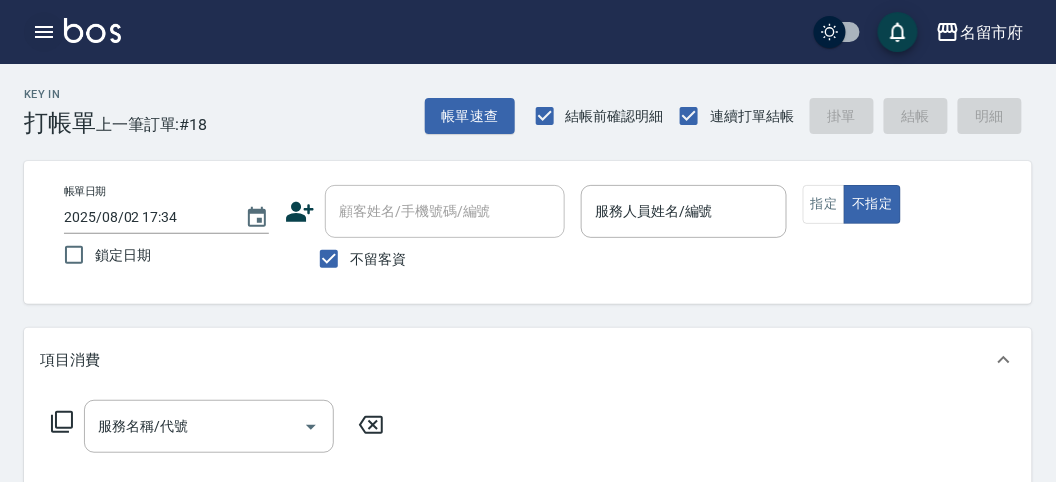 click 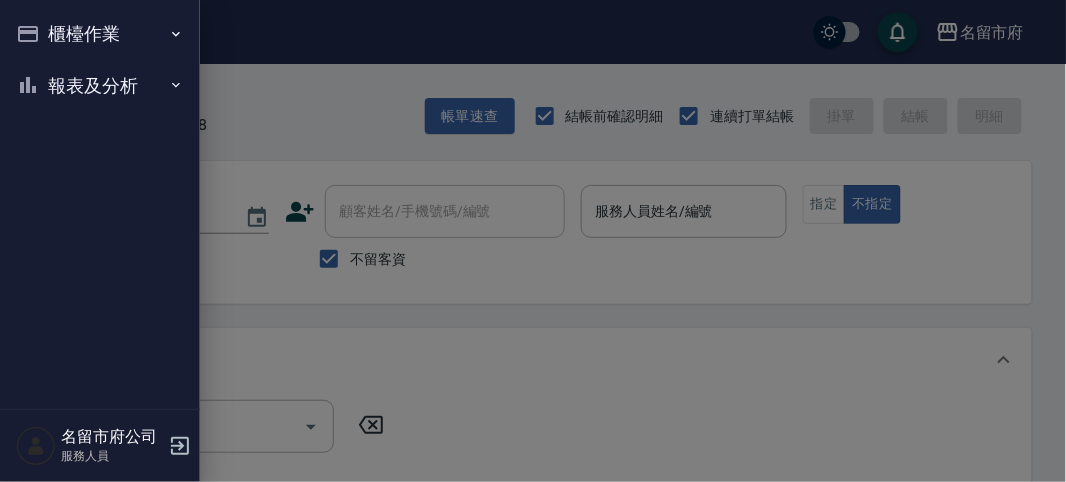 click on "報表及分析" at bounding box center [100, 86] 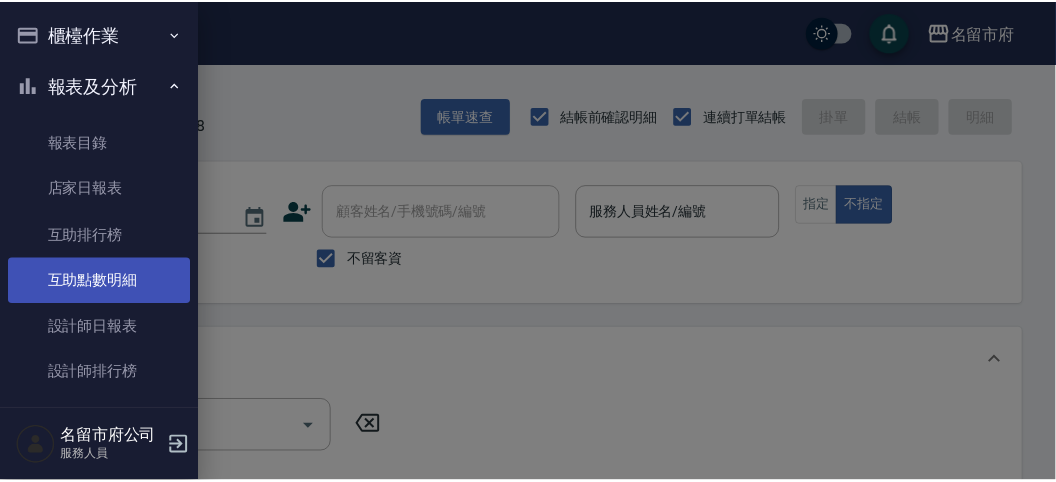scroll, scrollTop: 65, scrollLeft: 0, axis: vertical 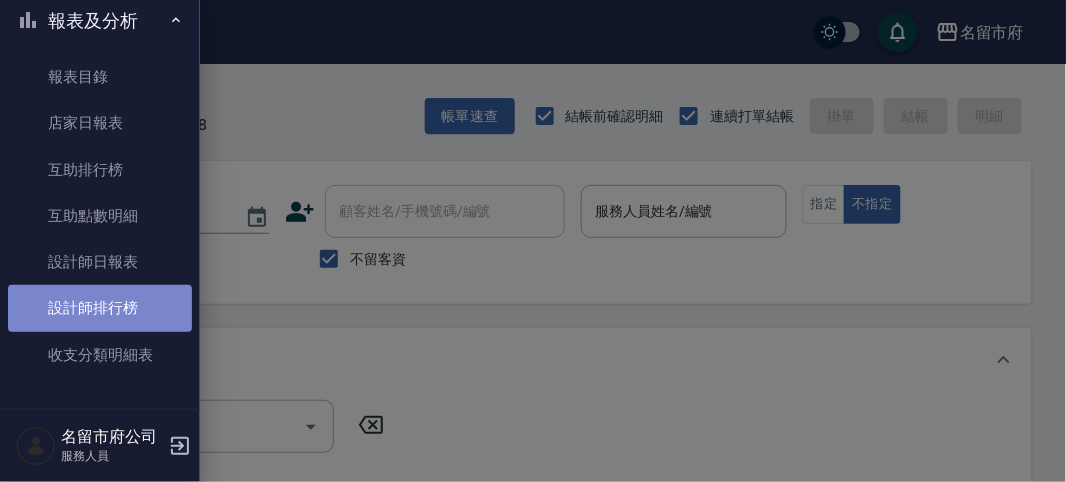 click on "設計師排行榜" at bounding box center (100, 308) 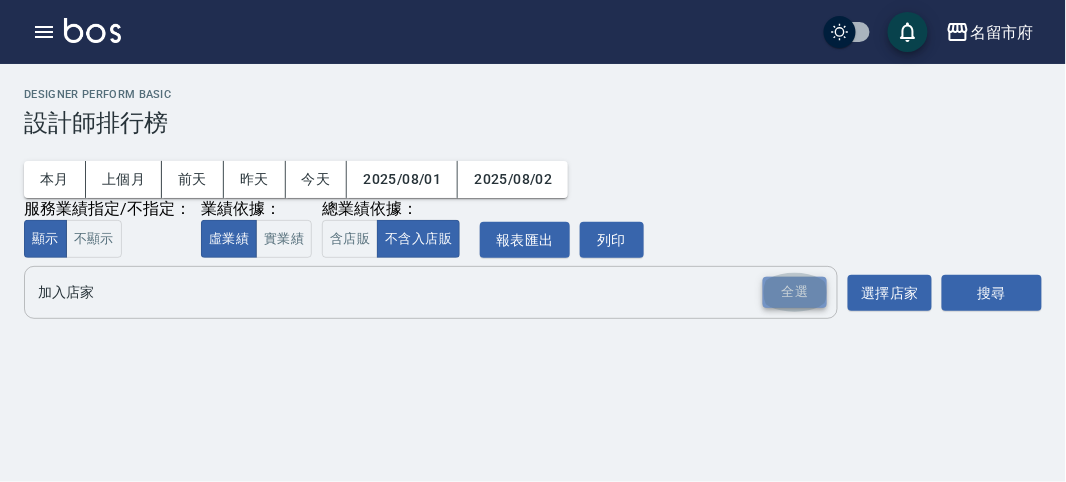 click on "全選" at bounding box center [795, 292] 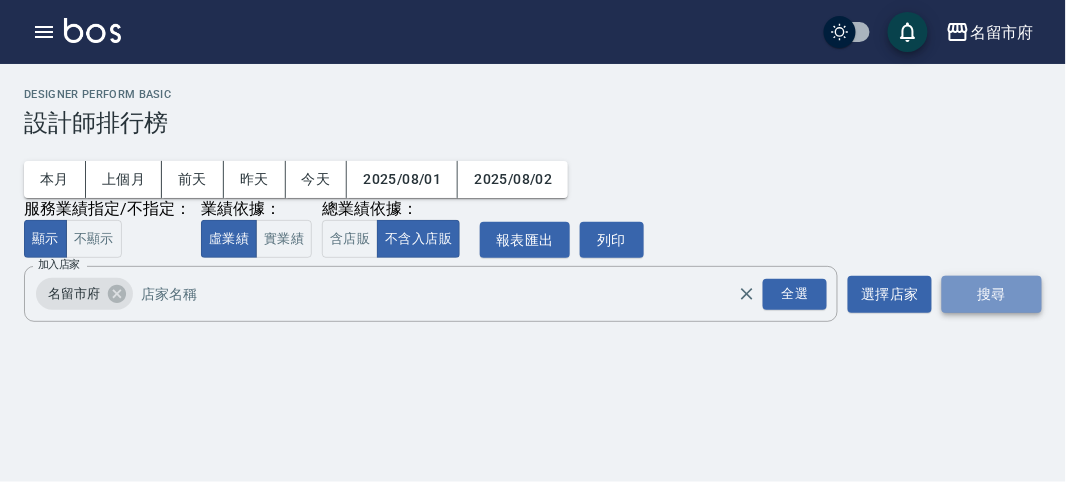 click on "搜尋" at bounding box center [992, 294] 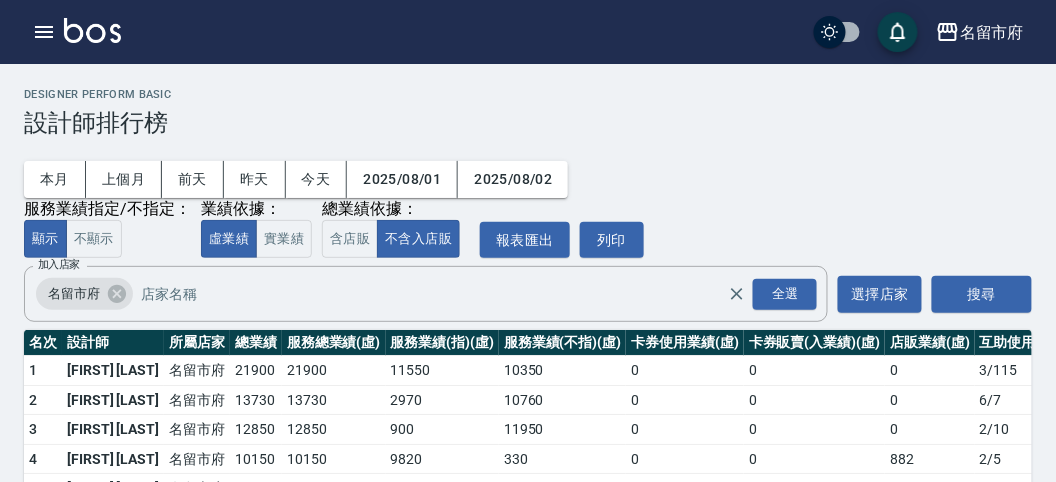 scroll, scrollTop: 175, scrollLeft: 0, axis: vertical 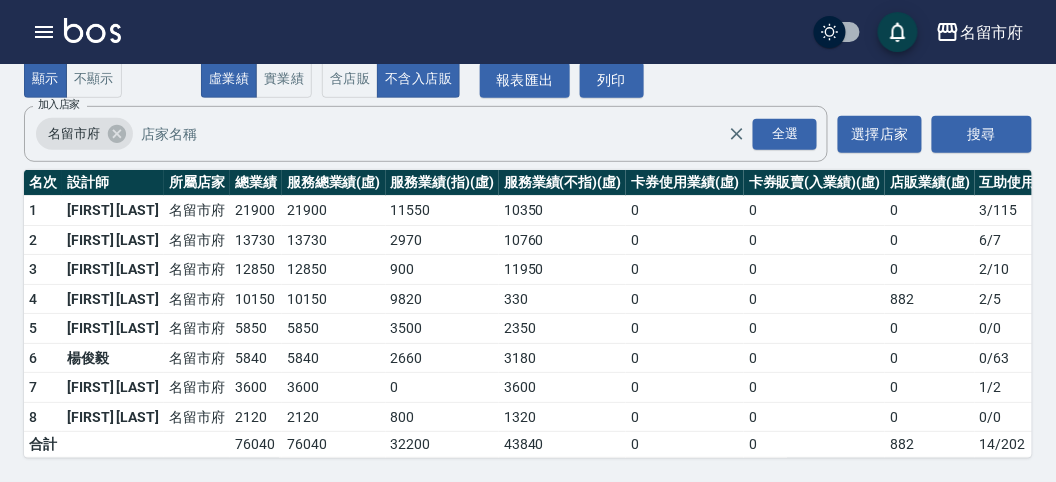 click at bounding box center [92, 30] 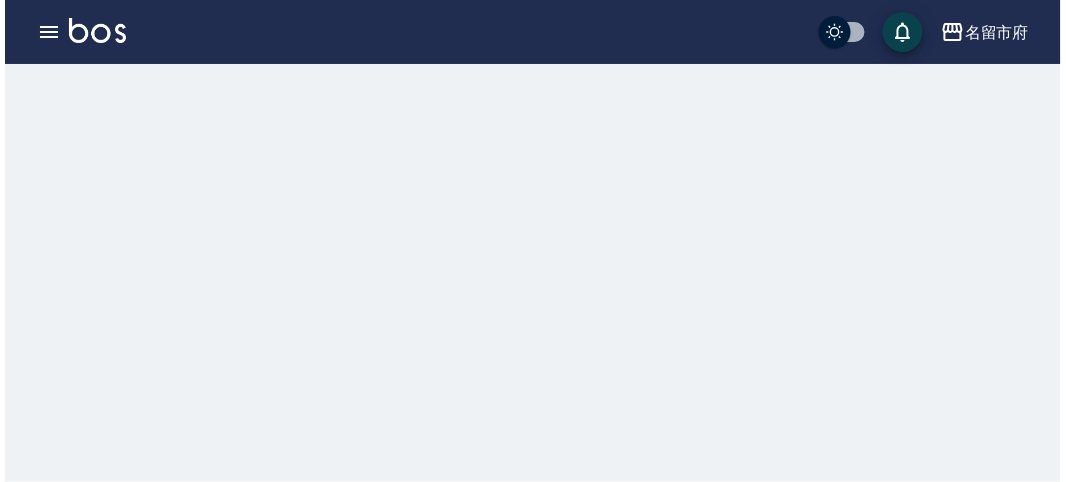 scroll, scrollTop: 0, scrollLeft: 0, axis: both 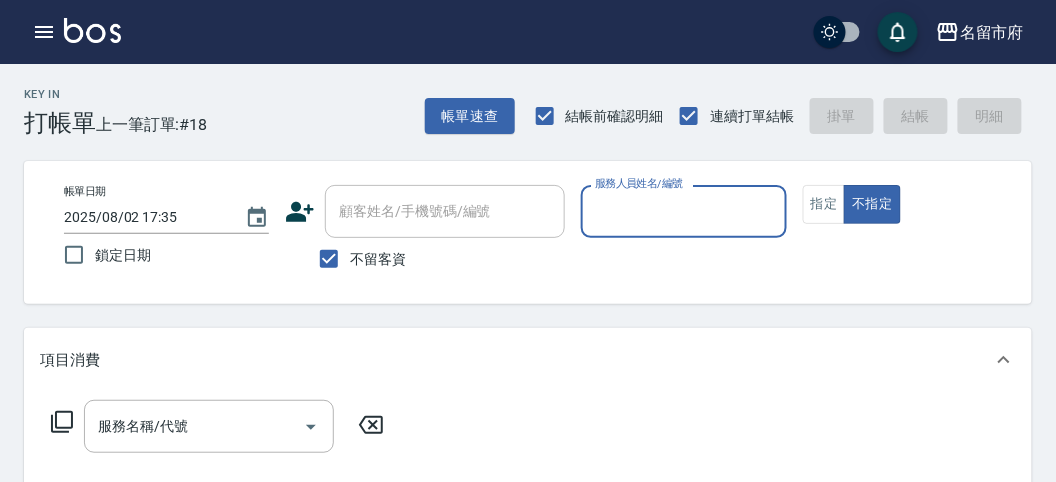 click on "服務人員姓名/編號" at bounding box center (683, 211) 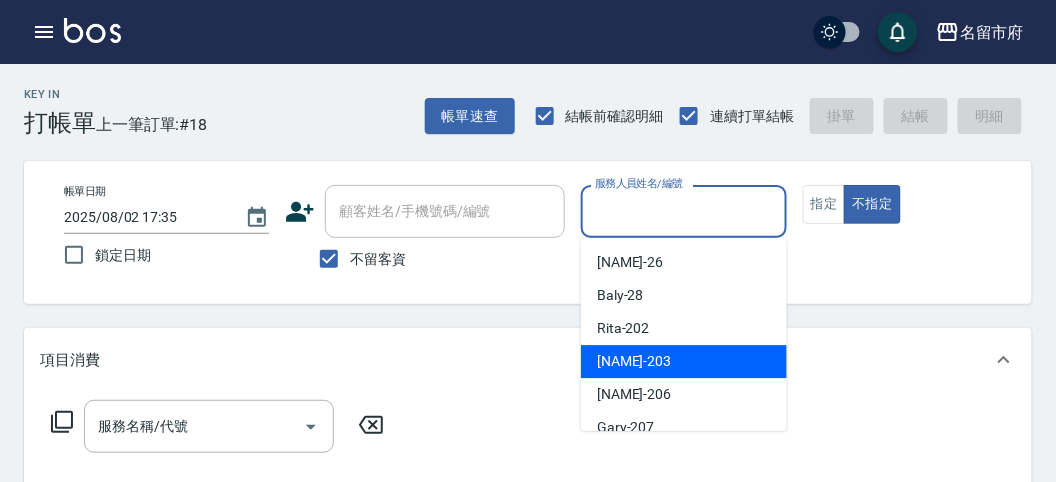 click on "聖德 -203" at bounding box center [684, 361] 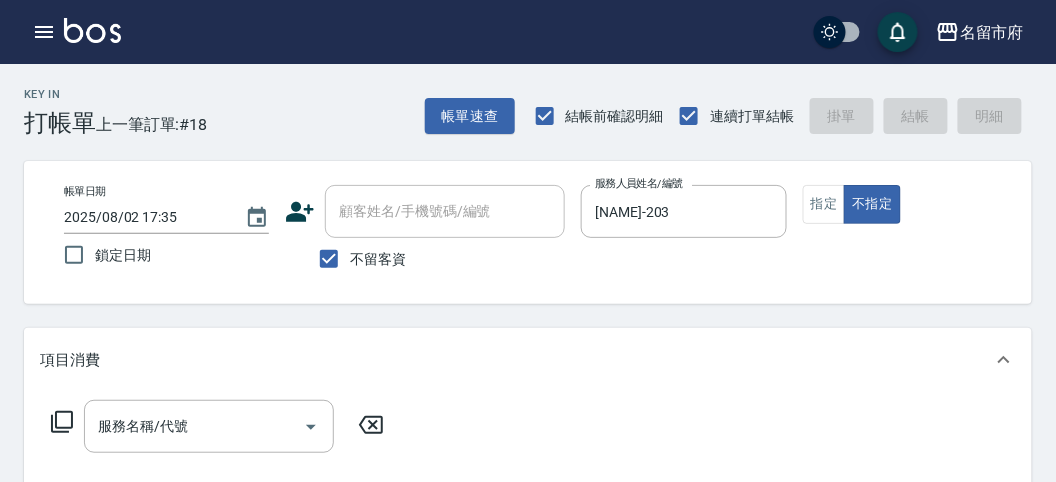 click 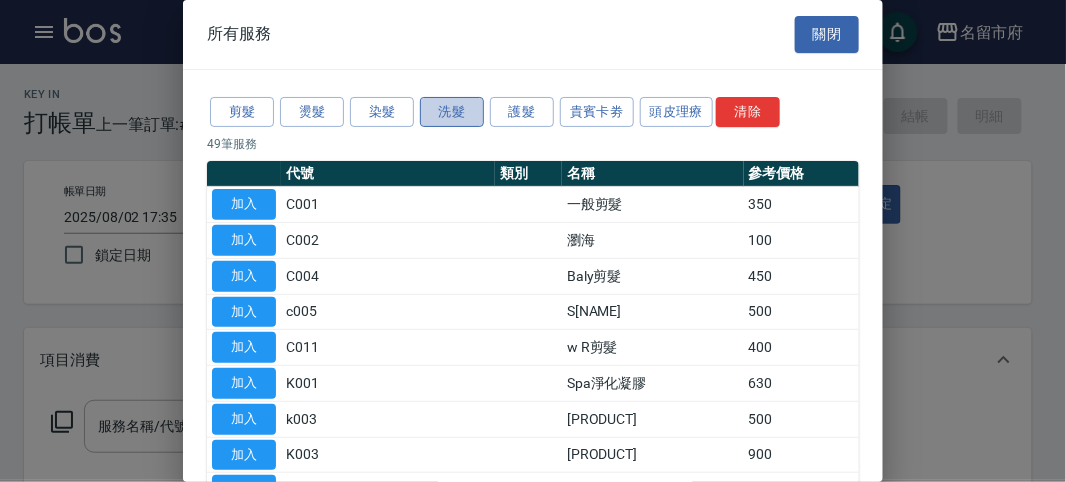 click on "洗髮" at bounding box center (452, 112) 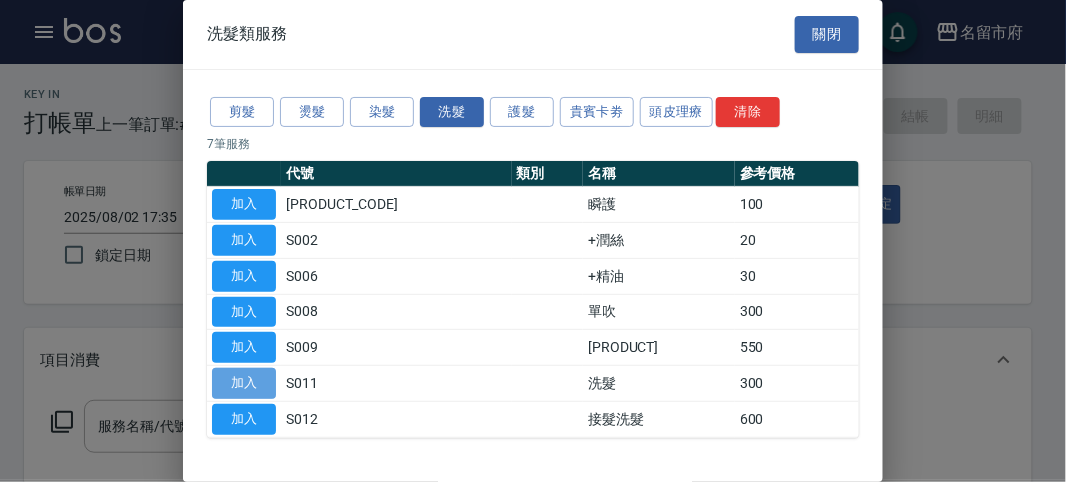 click on "加入" at bounding box center [244, 383] 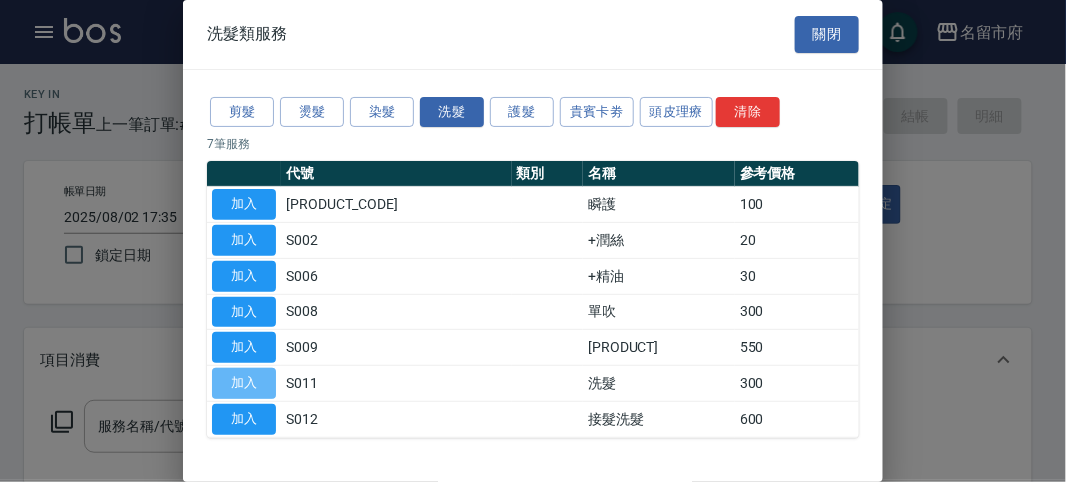 type on "洗髮(S011)" 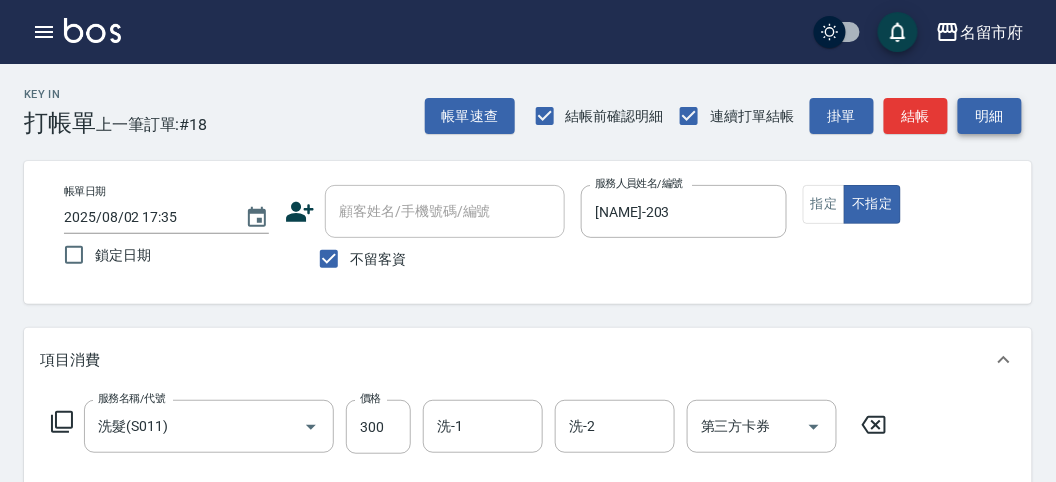 click on "明細" at bounding box center (990, 116) 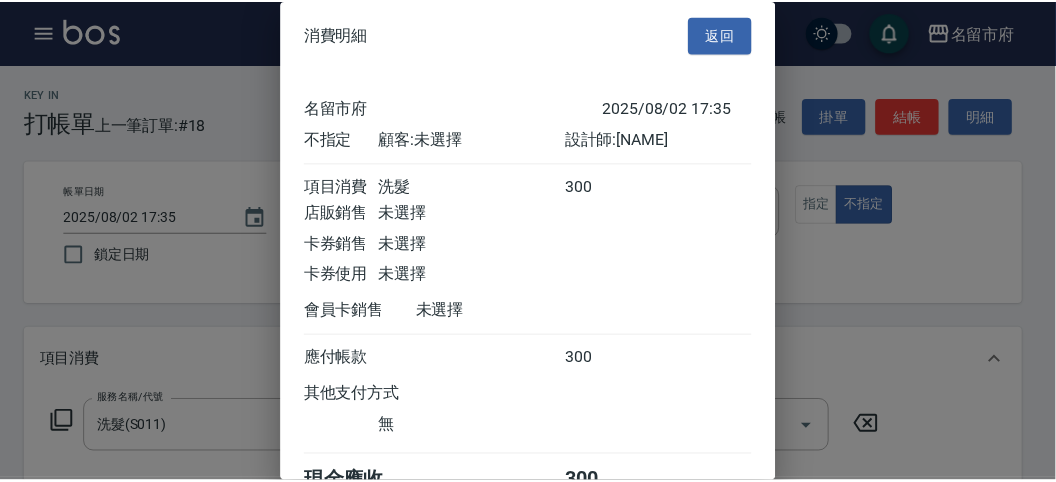 scroll, scrollTop: 111, scrollLeft: 0, axis: vertical 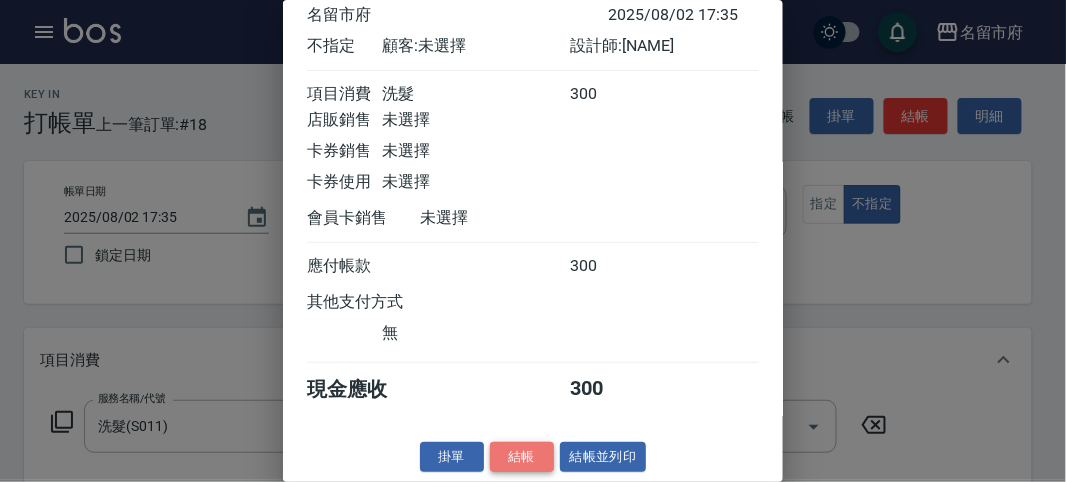 click on "結帳" at bounding box center [522, 457] 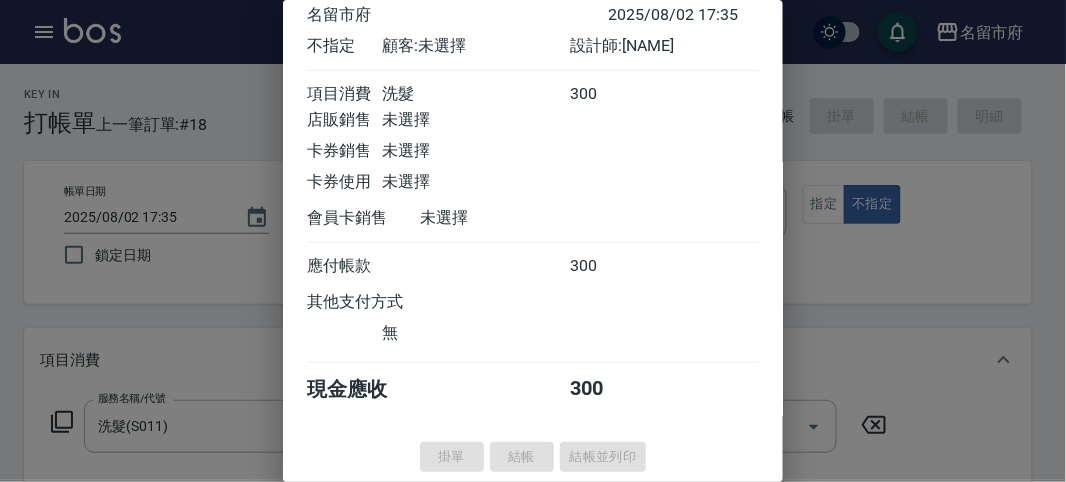 type on "2025/08/02 17:57" 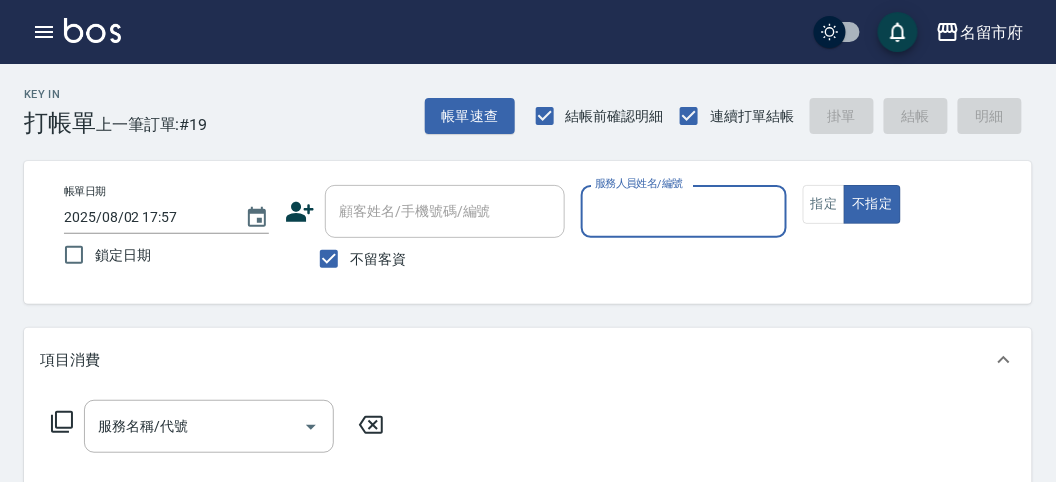 click on "Key In 打帳單 上一筆訂單:#19 帳單速查 結帳前確認明細 連續打單結帳 掛單 結帳 明細" at bounding box center [516, 100] 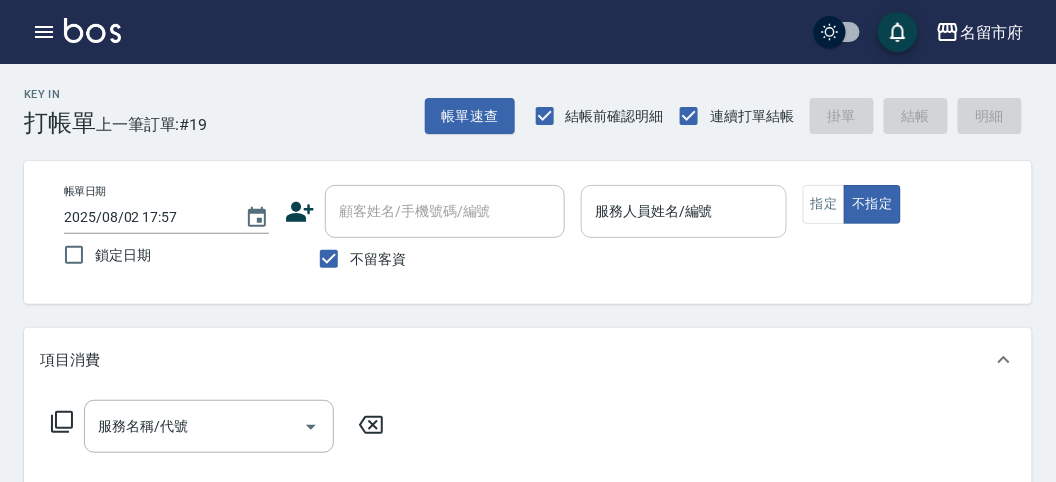 click on "服務人員姓名/編號" at bounding box center [683, 211] 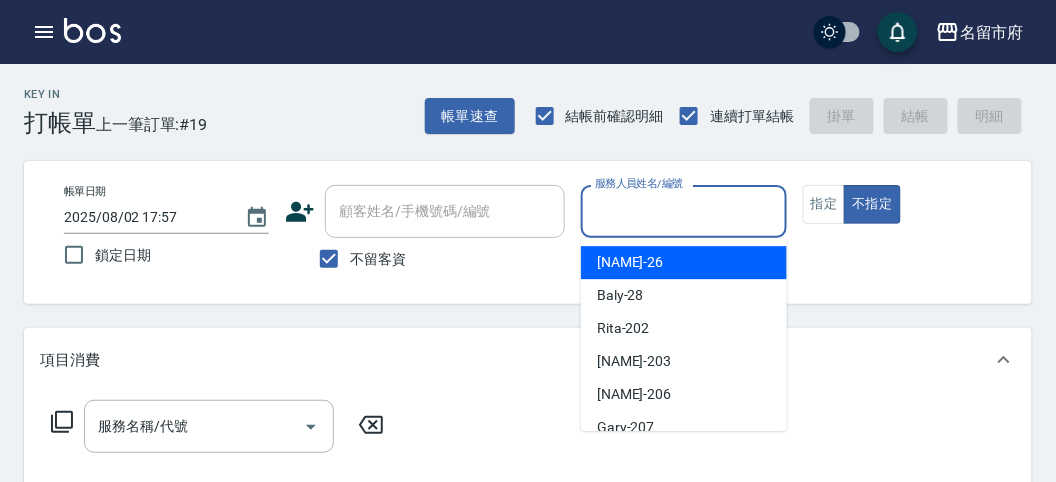 click on "Gina -26" at bounding box center (684, 262) 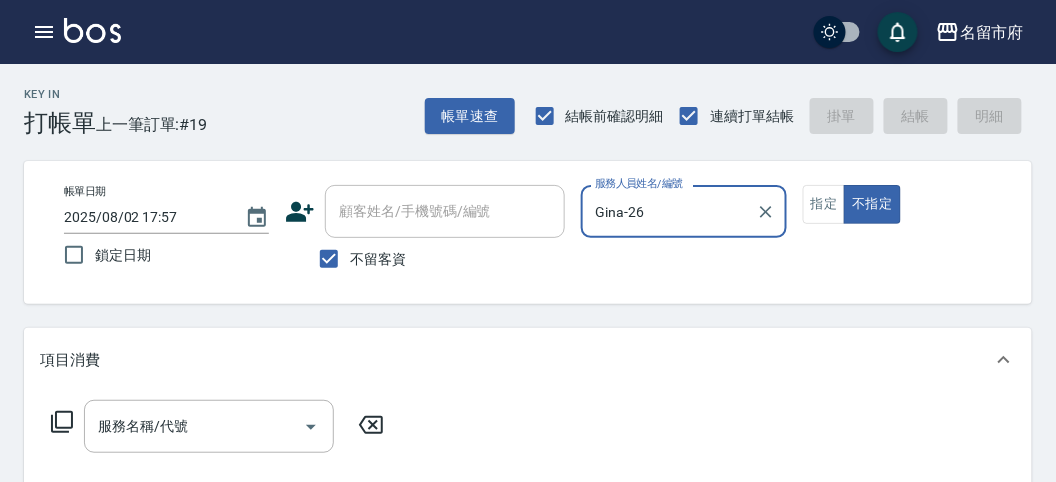 click 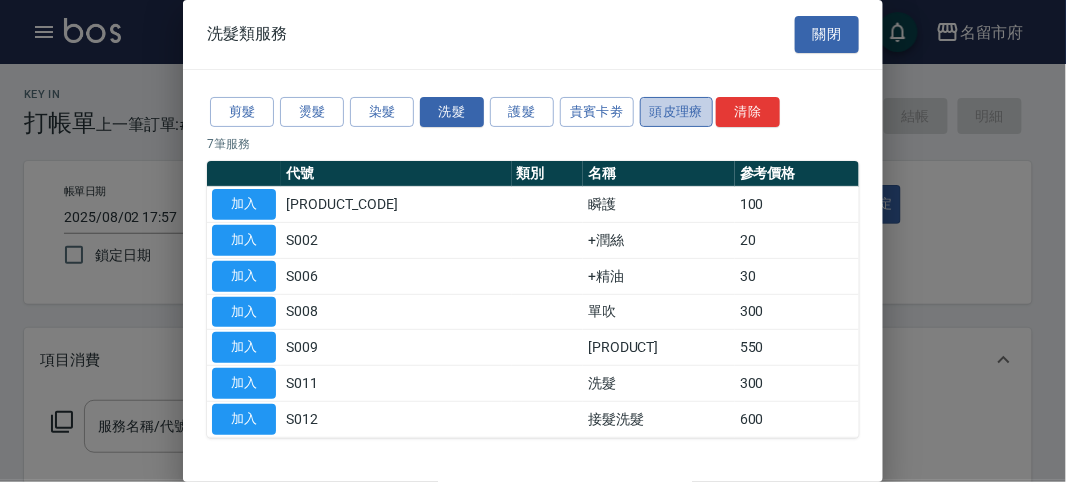 click on "頭皮理療" at bounding box center [677, 112] 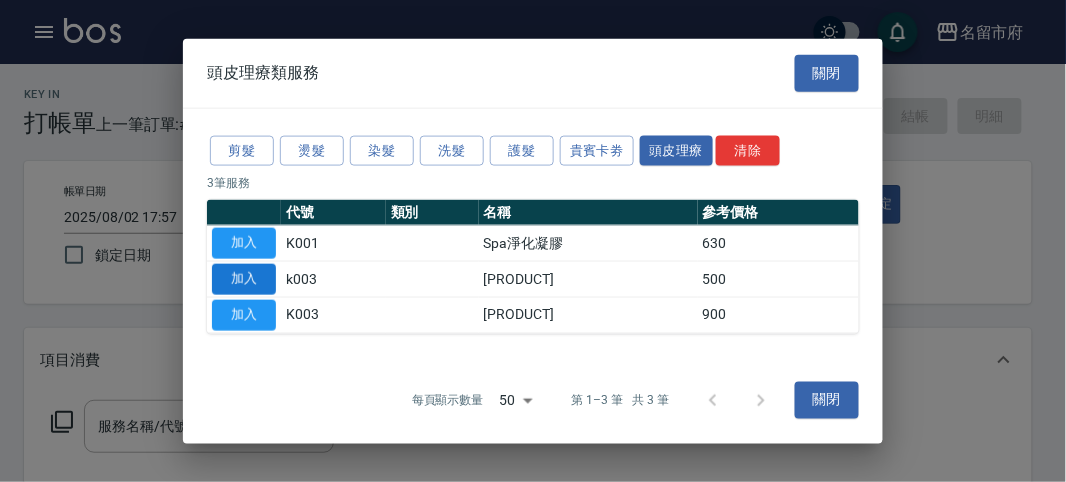 click on "加入" at bounding box center (244, 279) 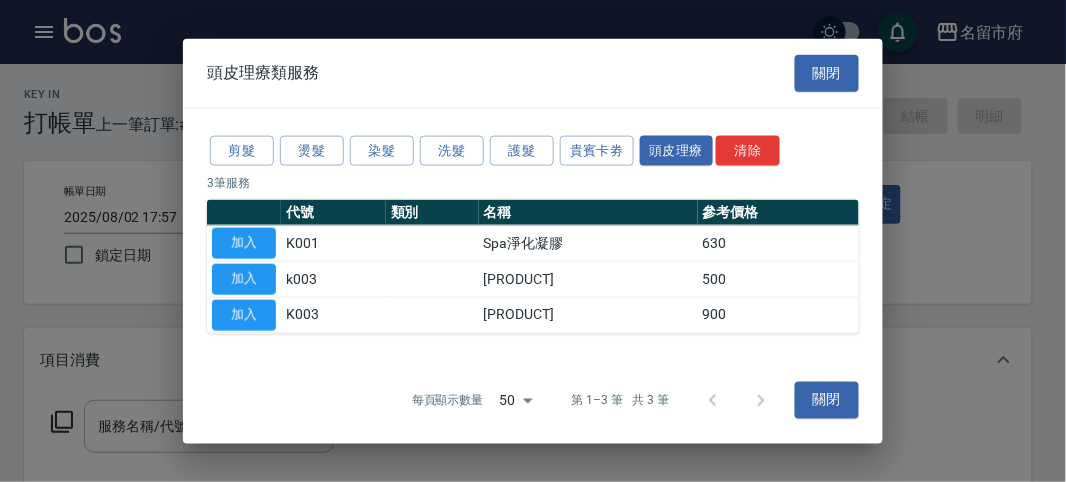 type on "spa洗髮(k003)" 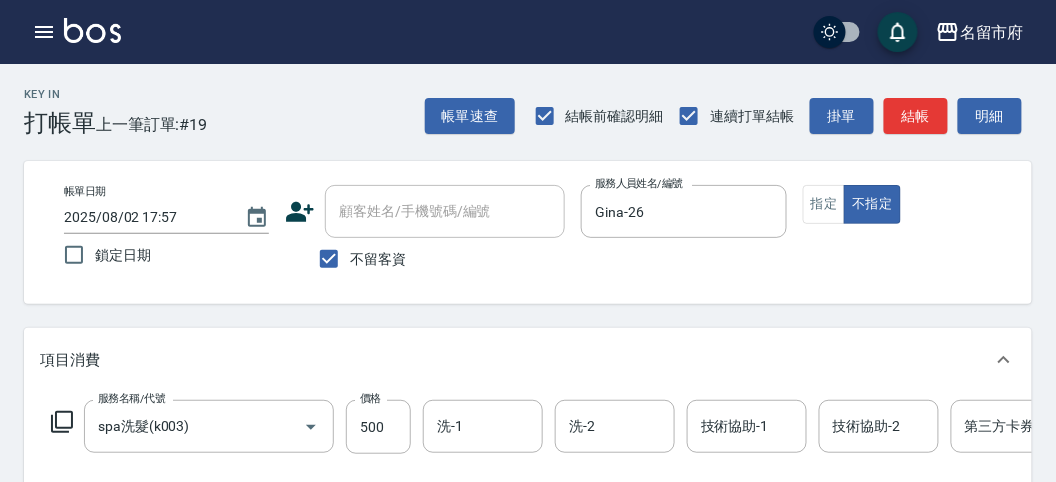 scroll, scrollTop: 111, scrollLeft: 0, axis: vertical 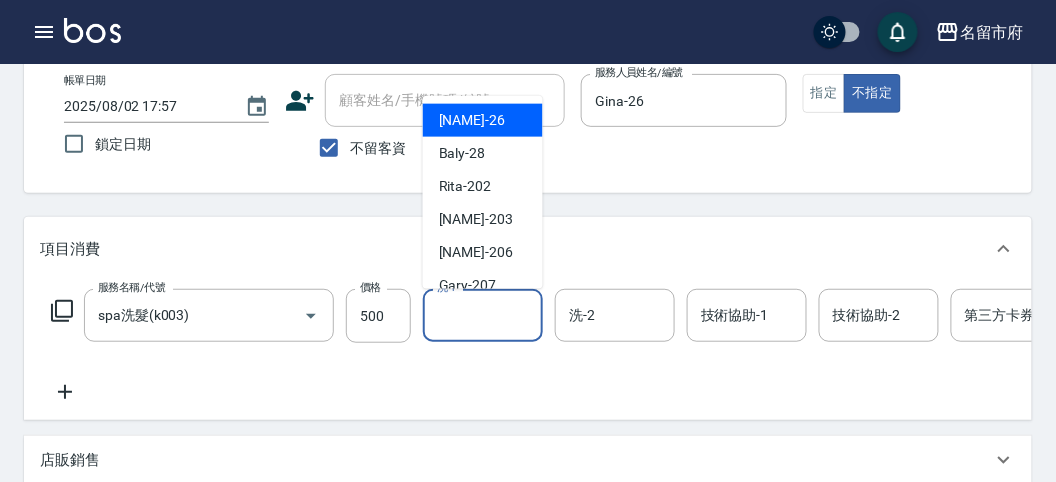 click on "洗-1" at bounding box center (483, 315) 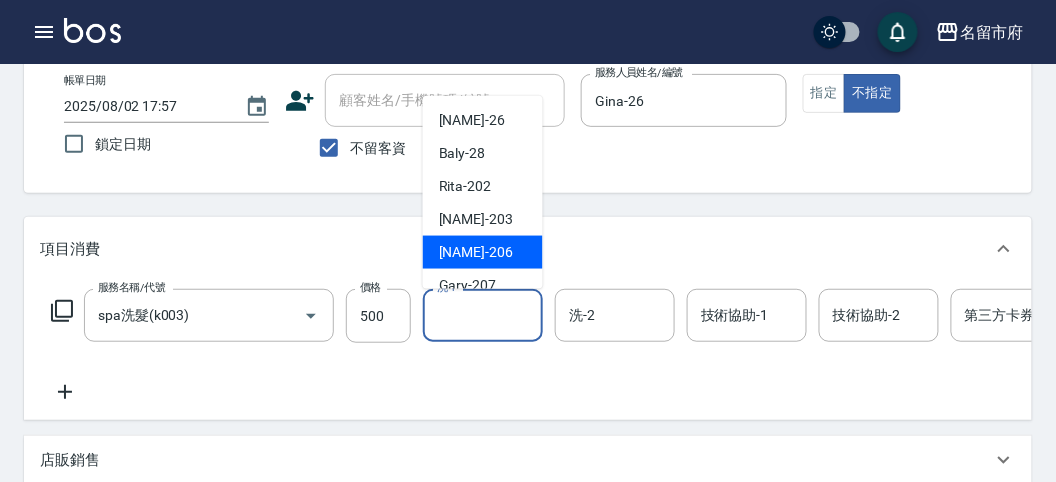 scroll, scrollTop: 111, scrollLeft: 0, axis: vertical 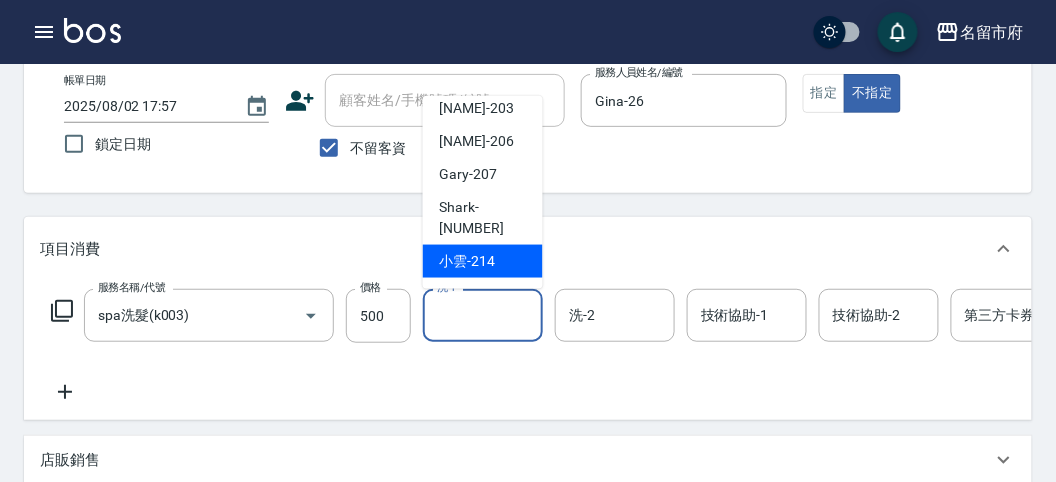 click on "小雲 -214" at bounding box center [483, 261] 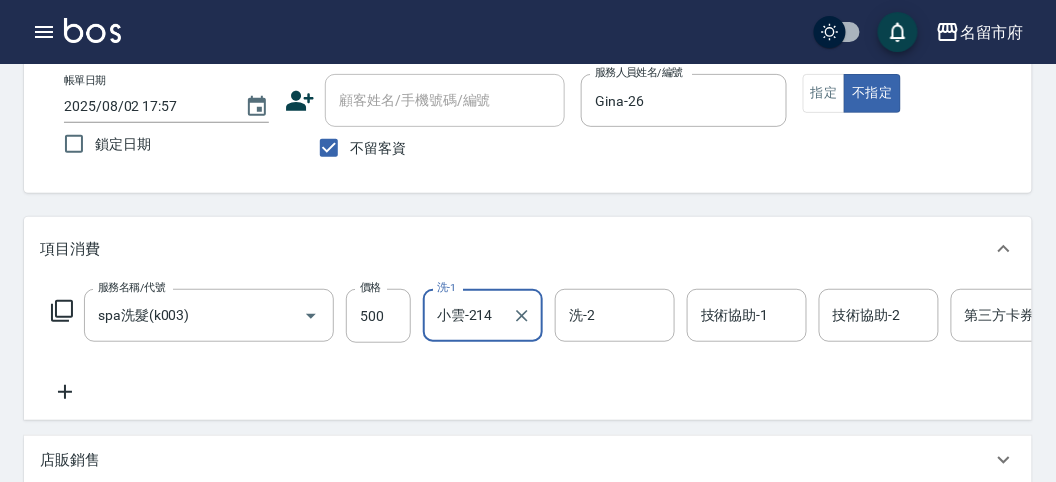 click 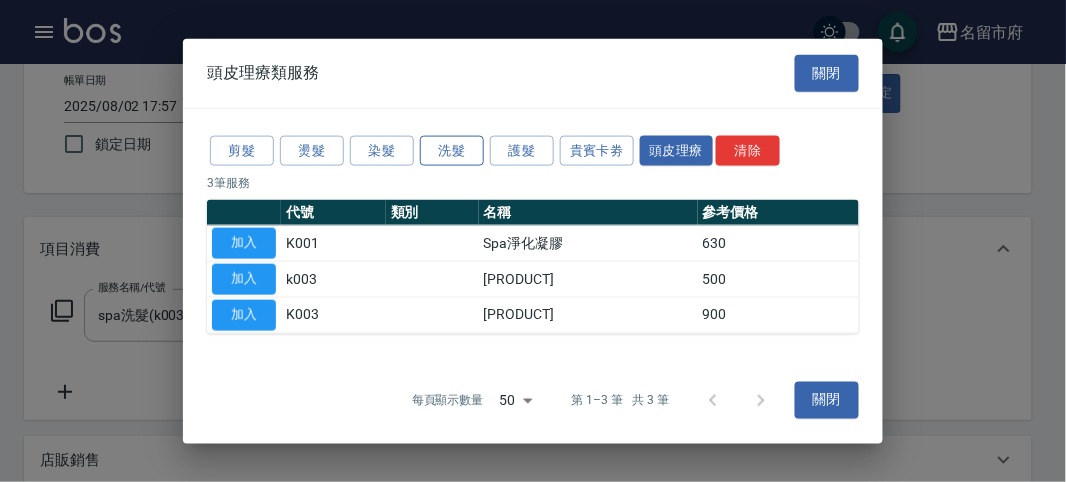 click on "洗髮" at bounding box center (452, 150) 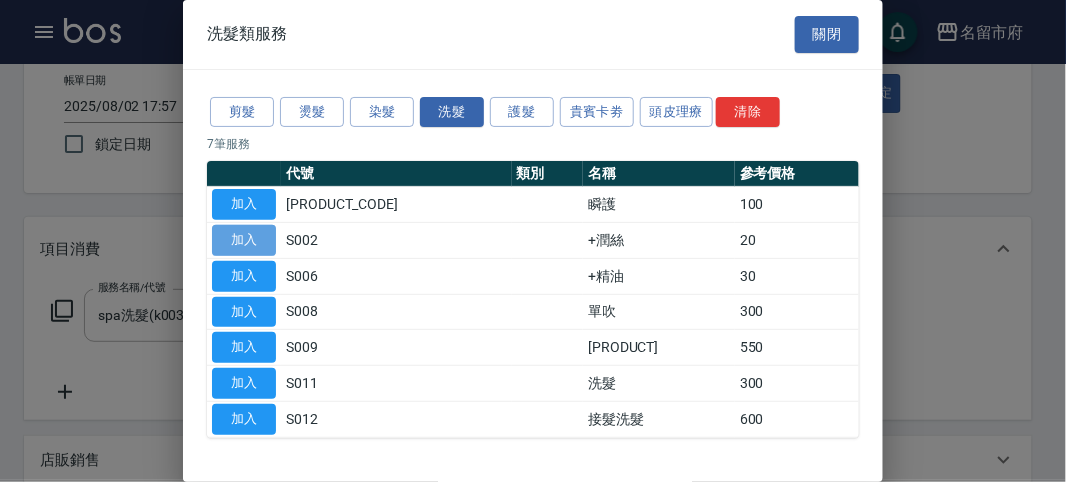 click on "加入" at bounding box center (244, 240) 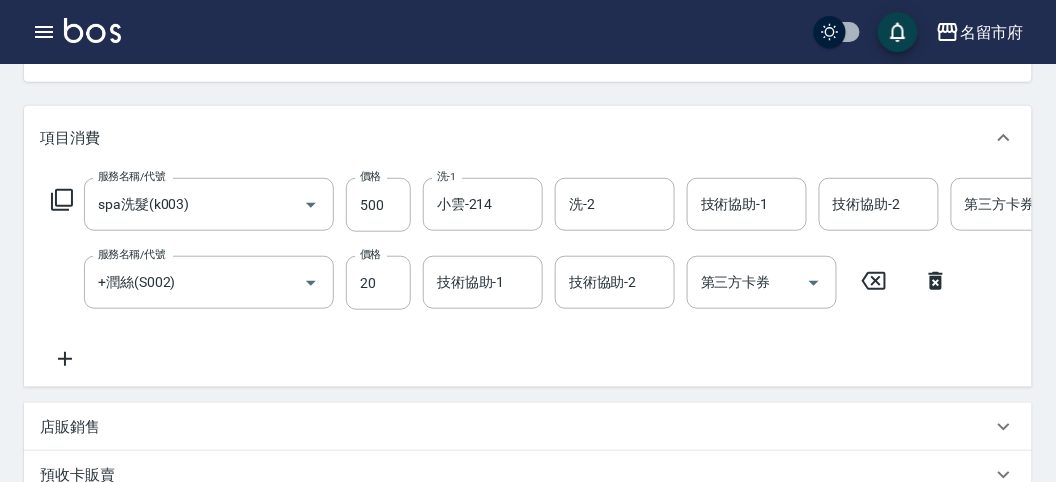 scroll, scrollTop: 333, scrollLeft: 0, axis: vertical 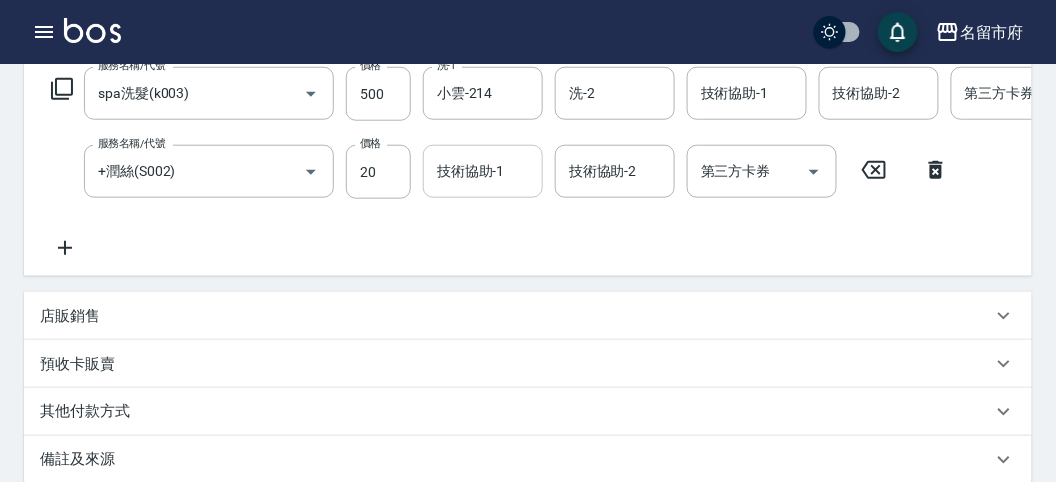 click on "技術協助-1" at bounding box center [483, 171] 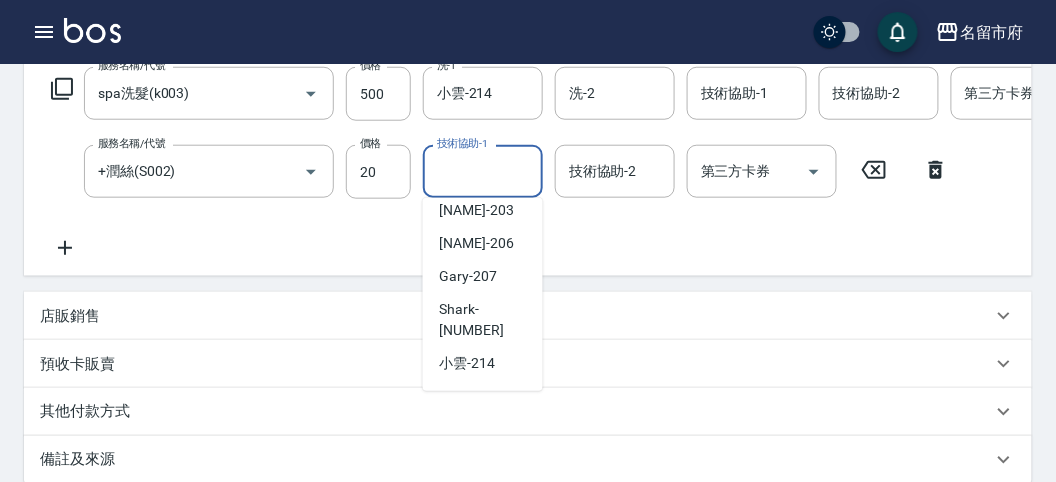 scroll, scrollTop: 153, scrollLeft: 0, axis: vertical 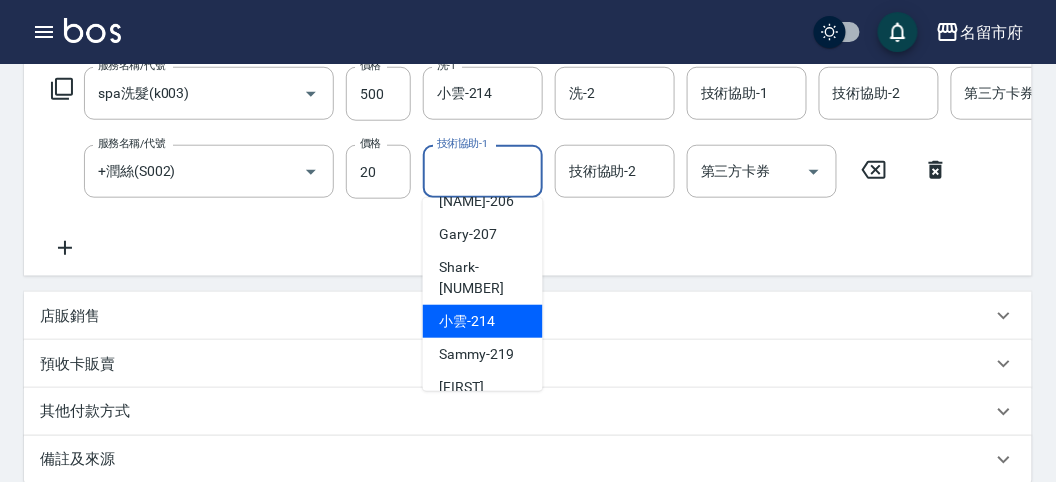 click on "小雲 -214" at bounding box center [467, 321] 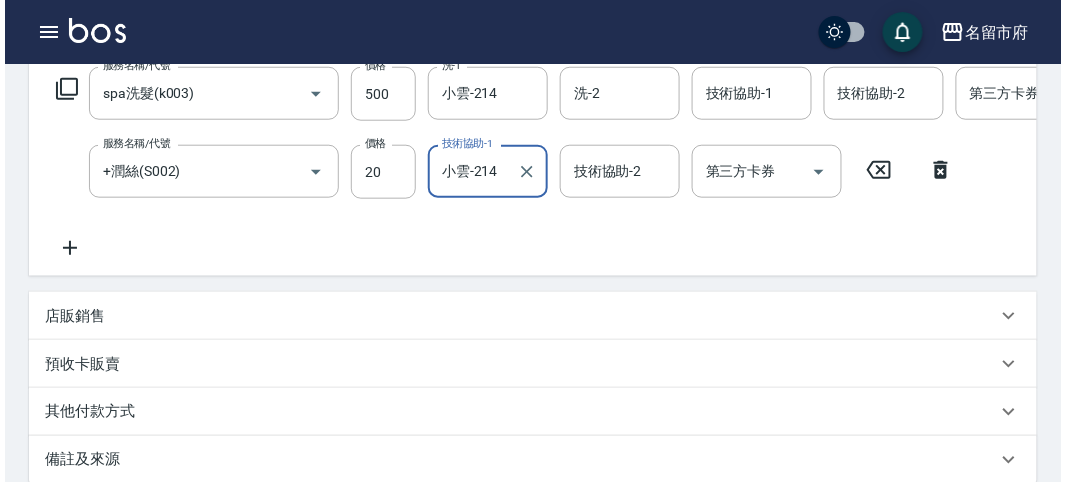 scroll, scrollTop: 682, scrollLeft: 0, axis: vertical 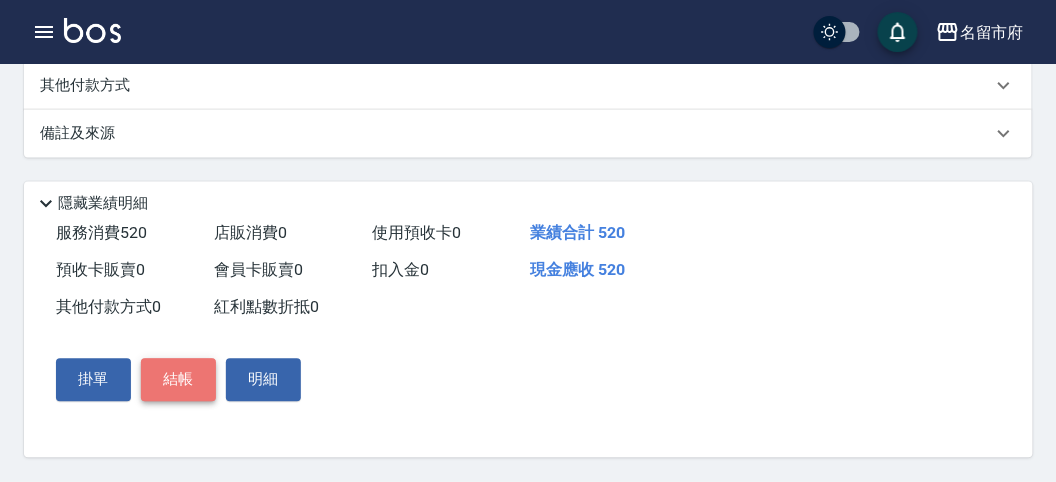 click on "結帳" at bounding box center [178, 380] 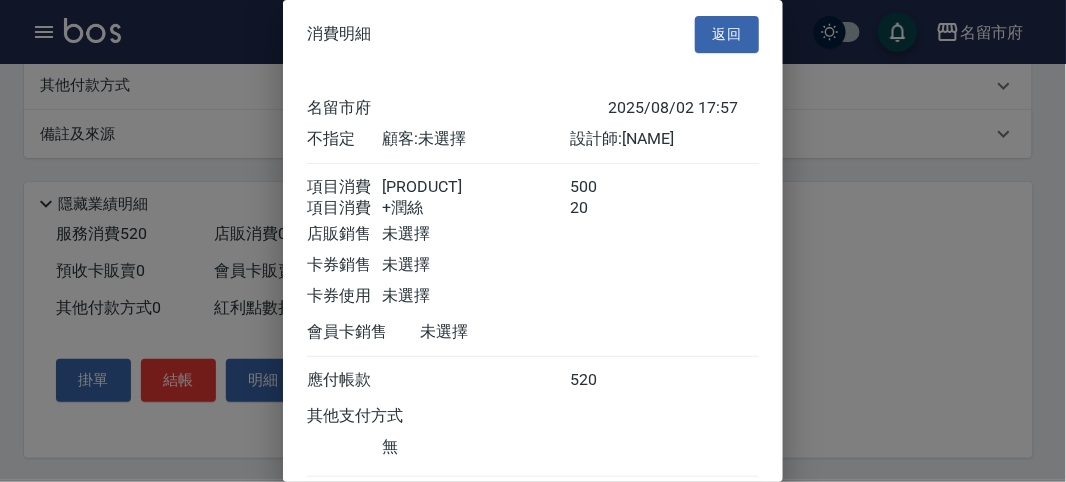 scroll, scrollTop: 133, scrollLeft: 0, axis: vertical 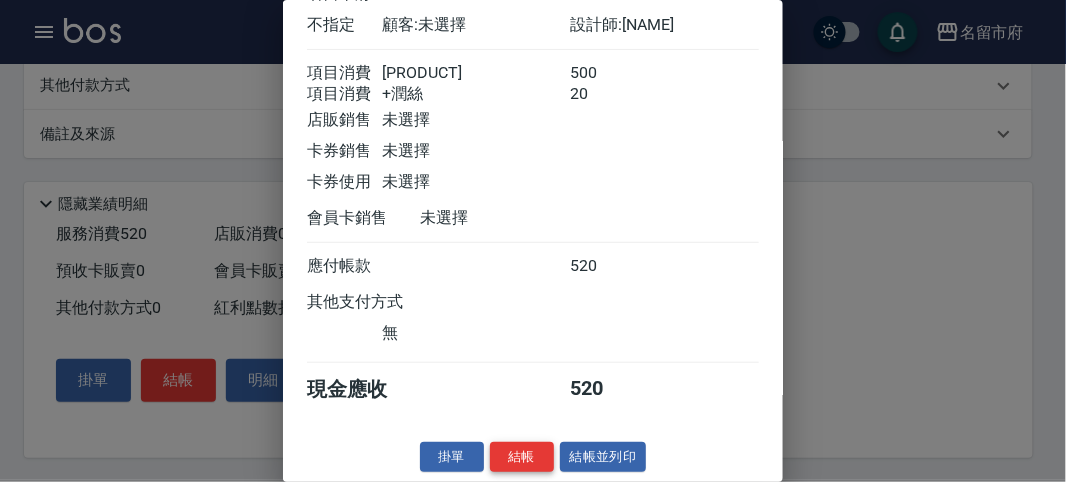 click on "結帳" at bounding box center (522, 457) 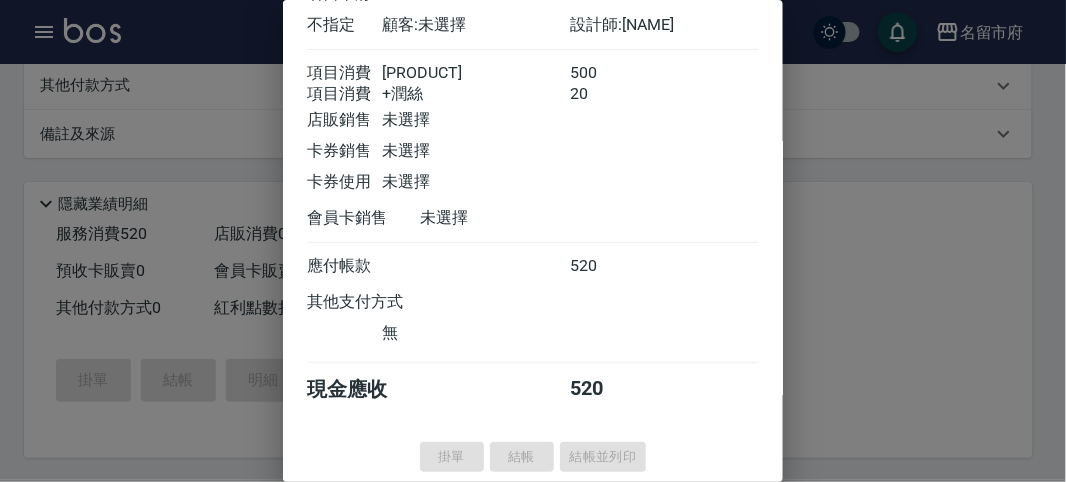type on "2025/08/02 18:16" 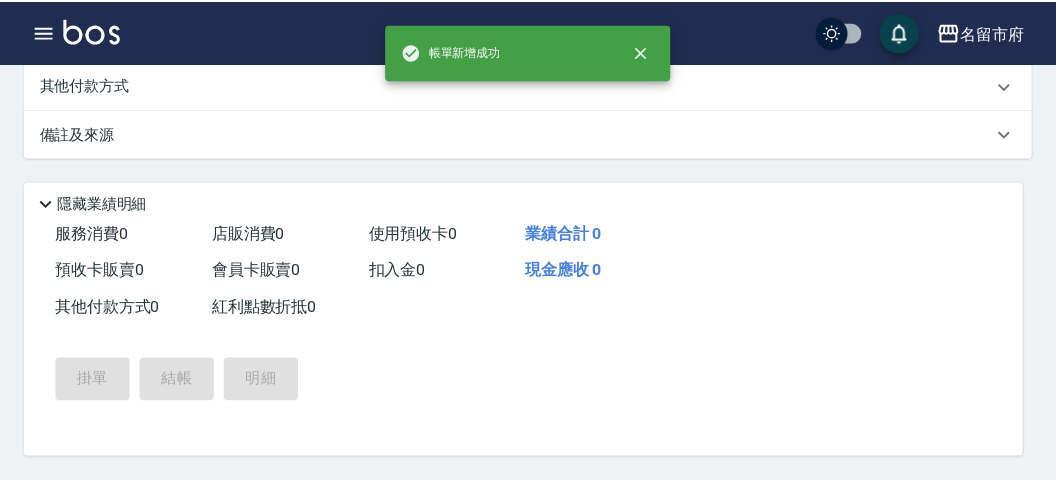 scroll, scrollTop: 0, scrollLeft: 0, axis: both 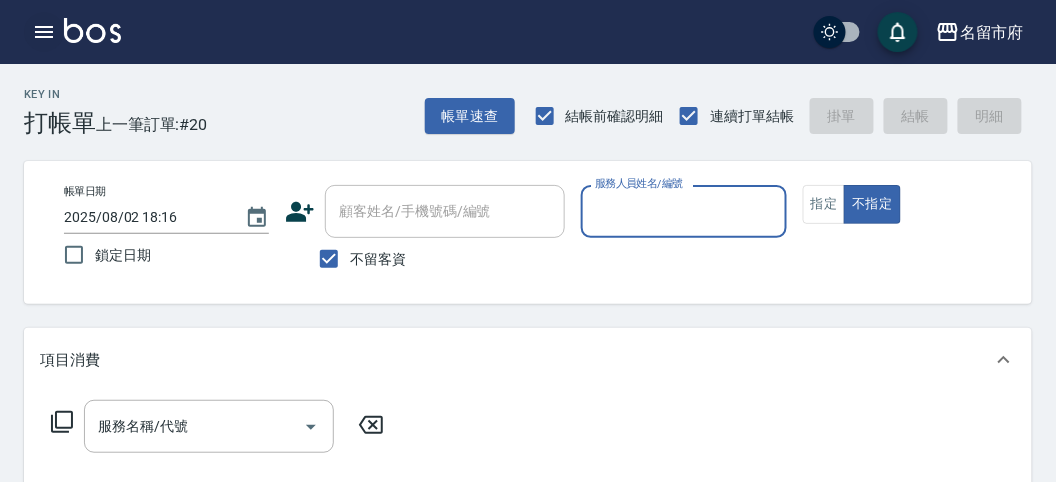 click 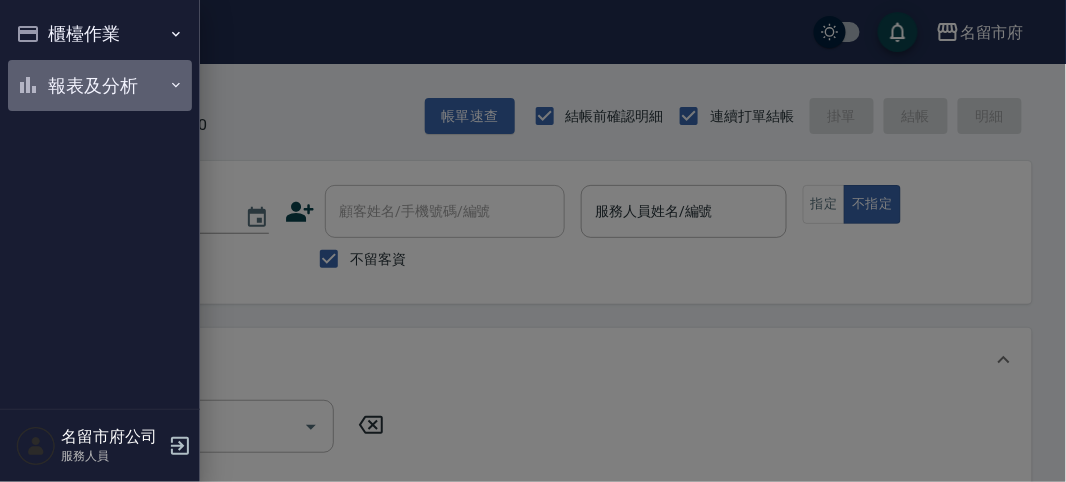click on "報表及分析" at bounding box center (100, 86) 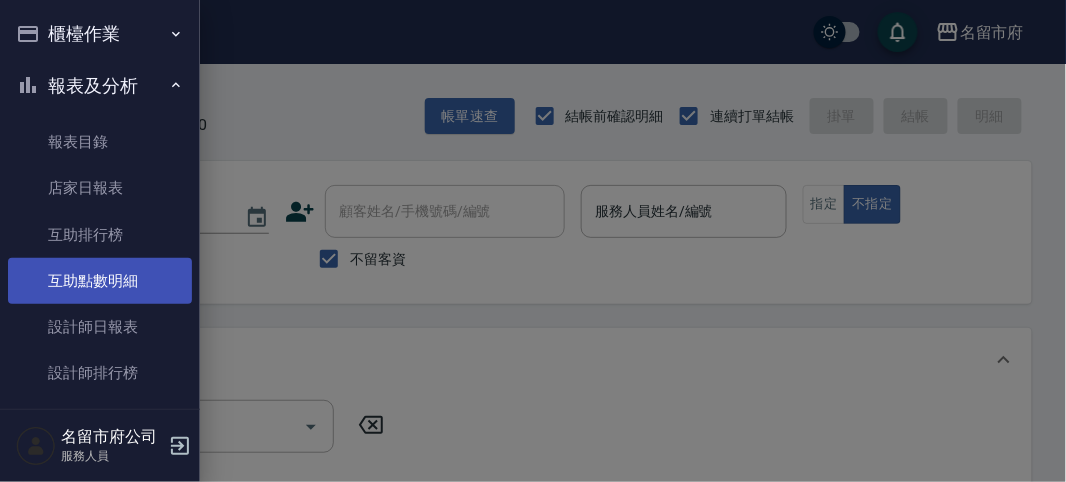 click on "互助點數明細" at bounding box center (100, 281) 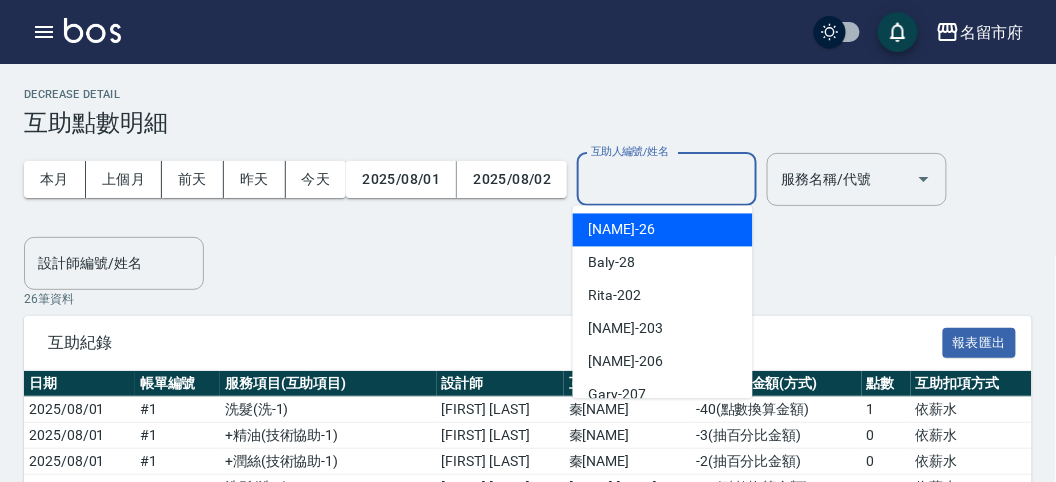 click on "互助人編號/姓名" at bounding box center [667, 179] 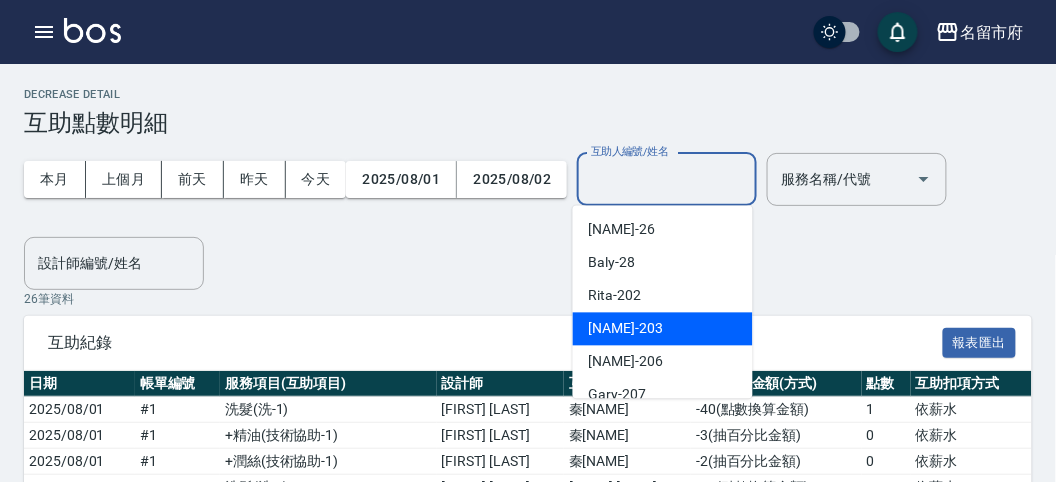 scroll, scrollTop: 153, scrollLeft: 0, axis: vertical 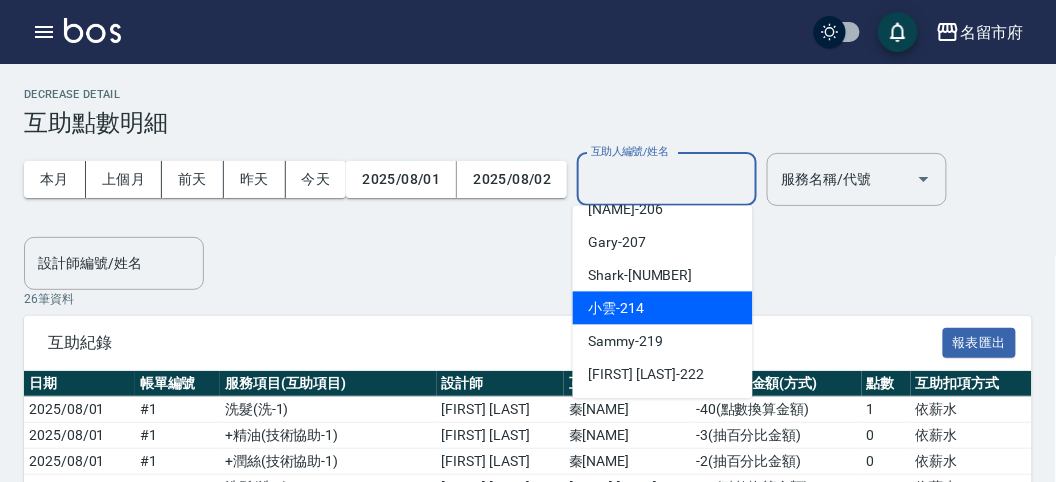 click on "小雲 -214" at bounding box center [617, 308] 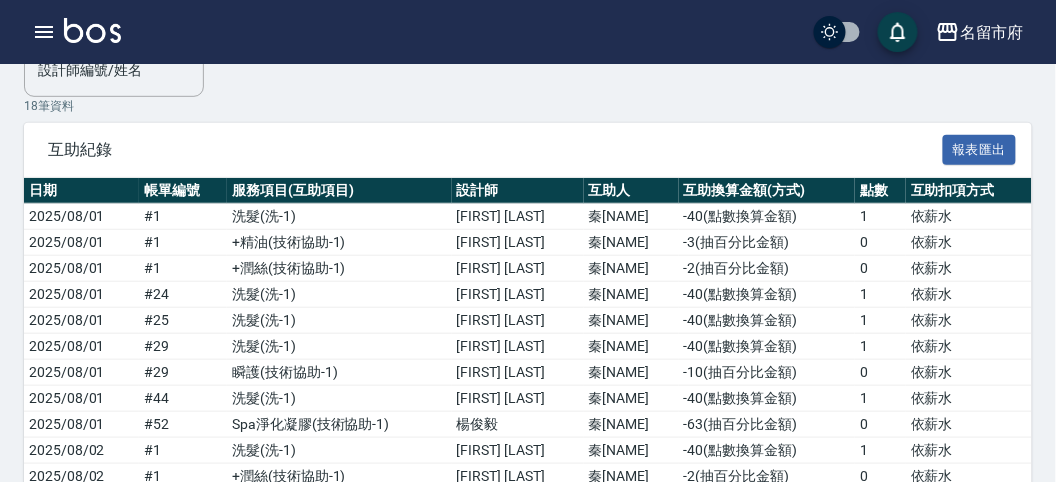 scroll, scrollTop: 447, scrollLeft: 0, axis: vertical 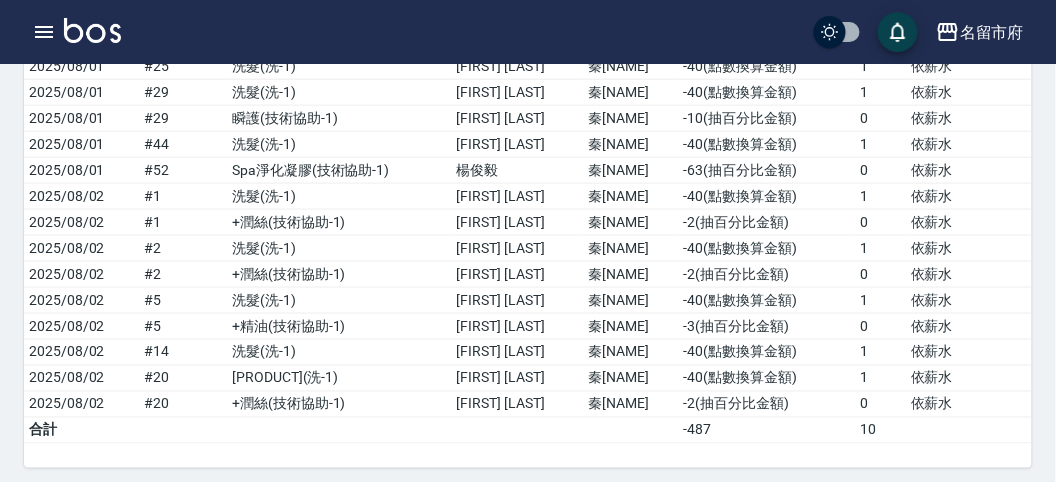 click at bounding box center [92, 30] 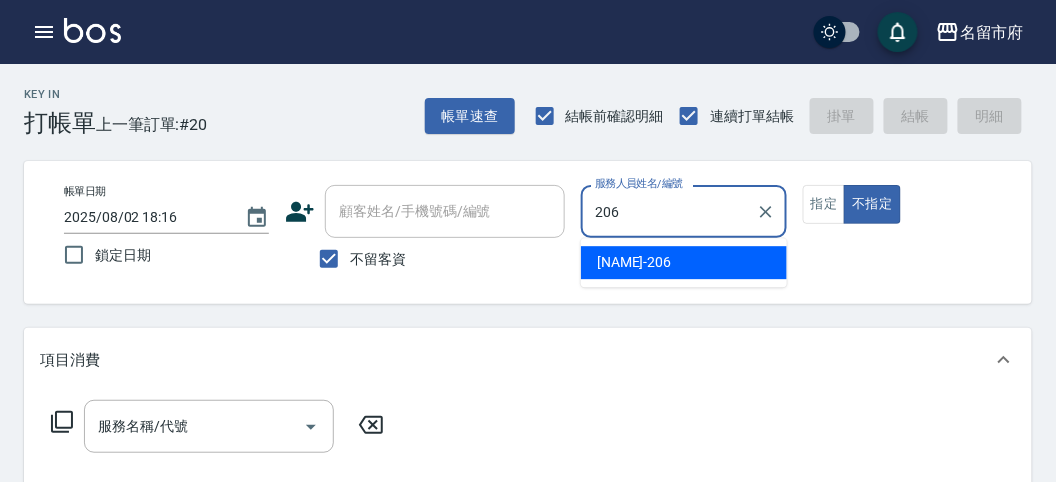 type on "206" 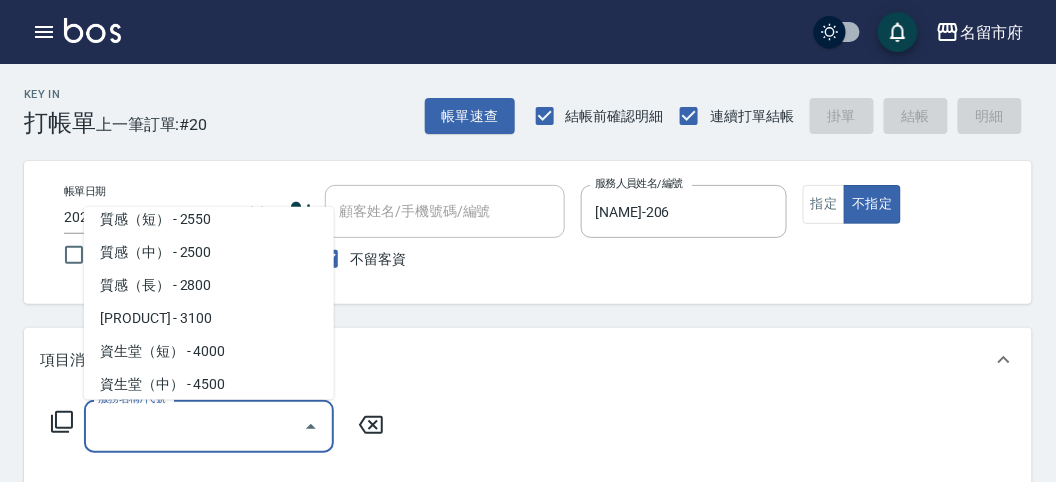 scroll, scrollTop: 606, scrollLeft: 0, axis: vertical 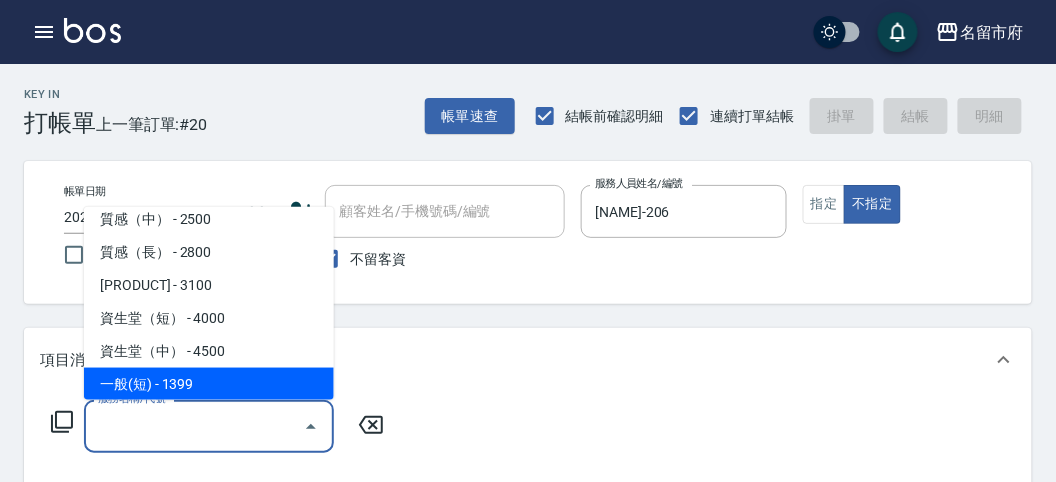 type on "一般(短)(R000)" 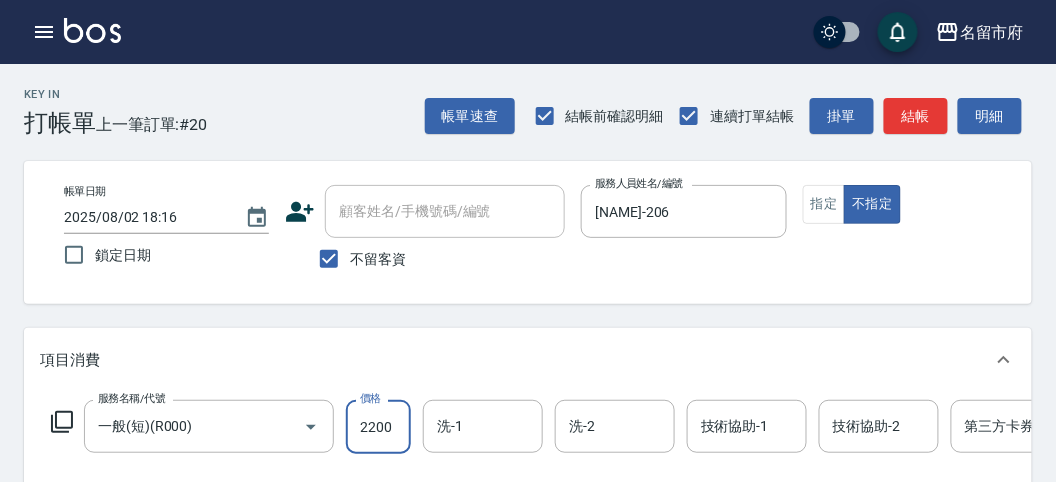 type on "2200" 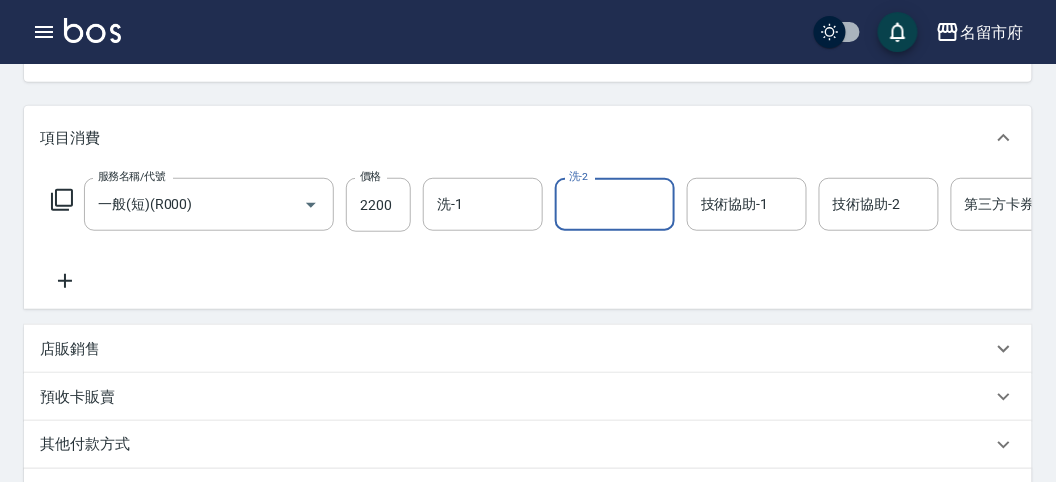 scroll, scrollTop: 333, scrollLeft: 0, axis: vertical 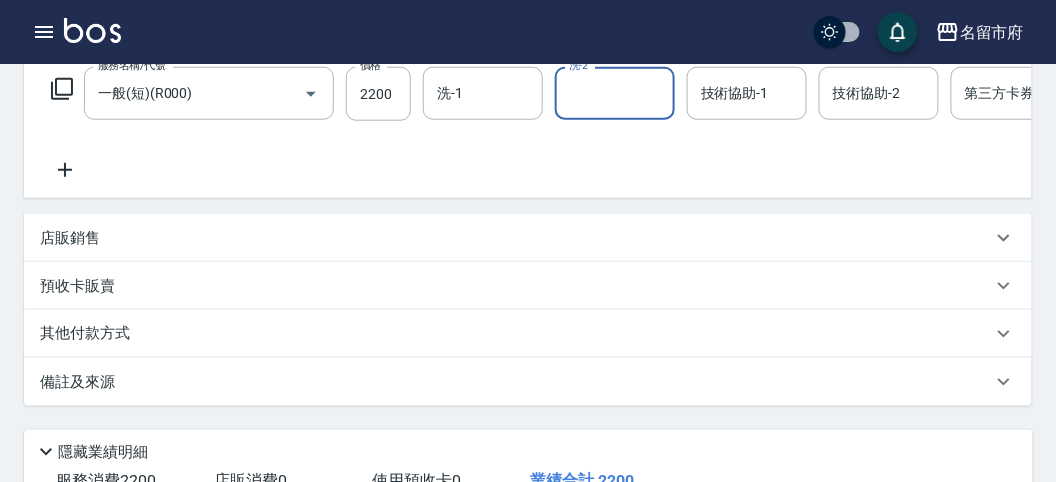 click on "其他付款方式" at bounding box center [516, 334] 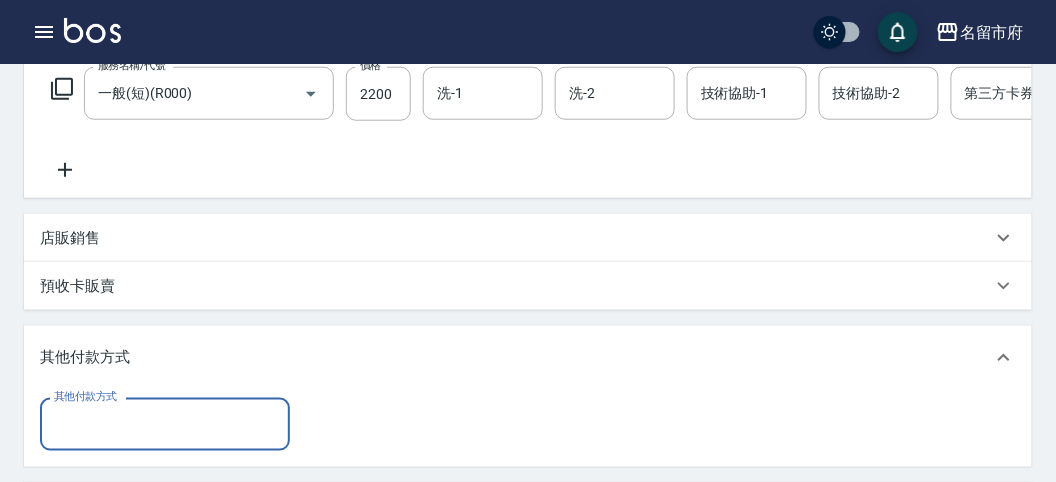 scroll, scrollTop: 0, scrollLeft: 0, axis: both 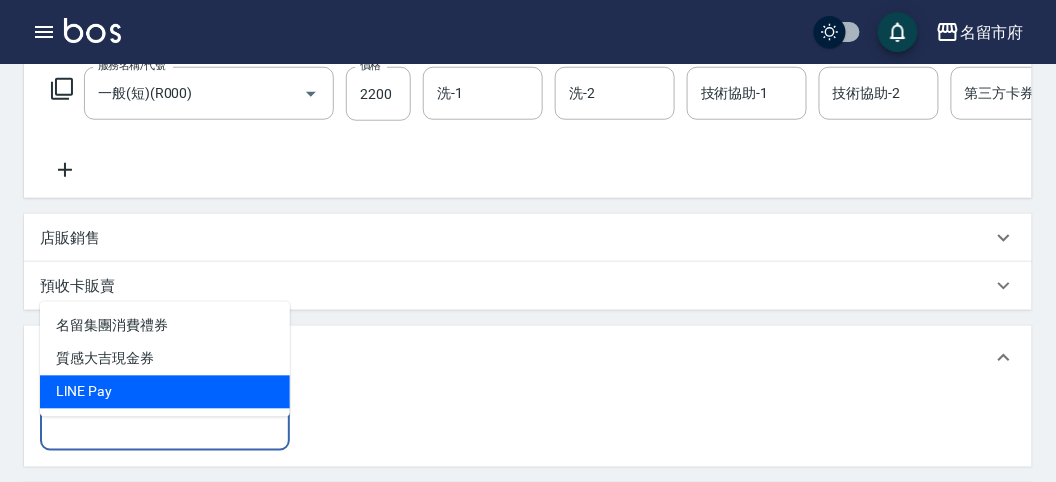 drag, startPoint x: 105, startPoint y: 395, endPoint x: 118, endPoint y: 391, distance: 13.601471 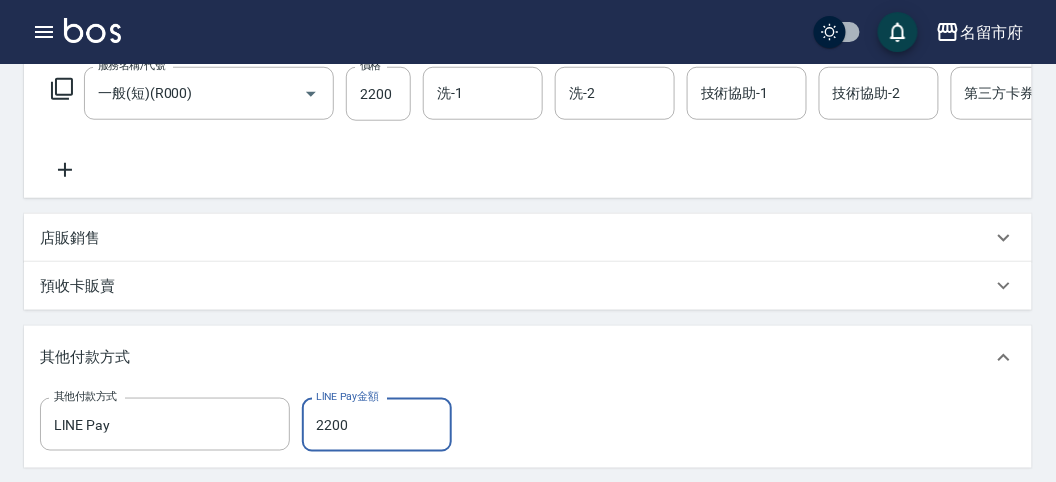 type on "2200" 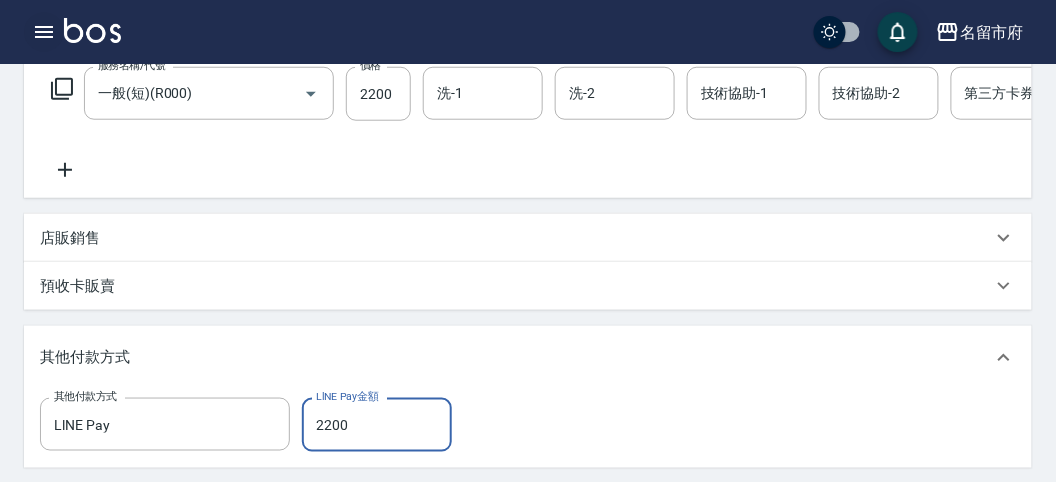 type on "2025/08/02 18:27" 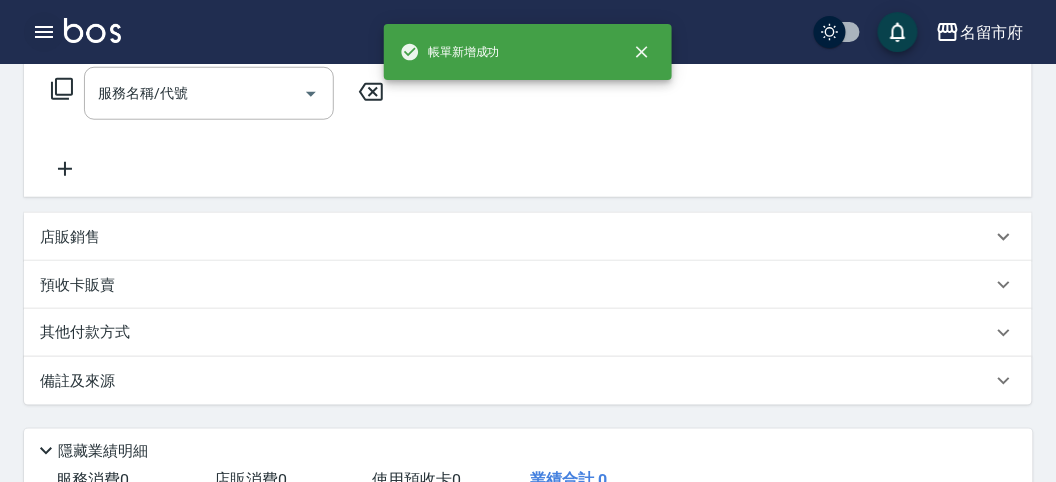 scroll, scrollTop: 0, scrollLeft: 0, axis: both 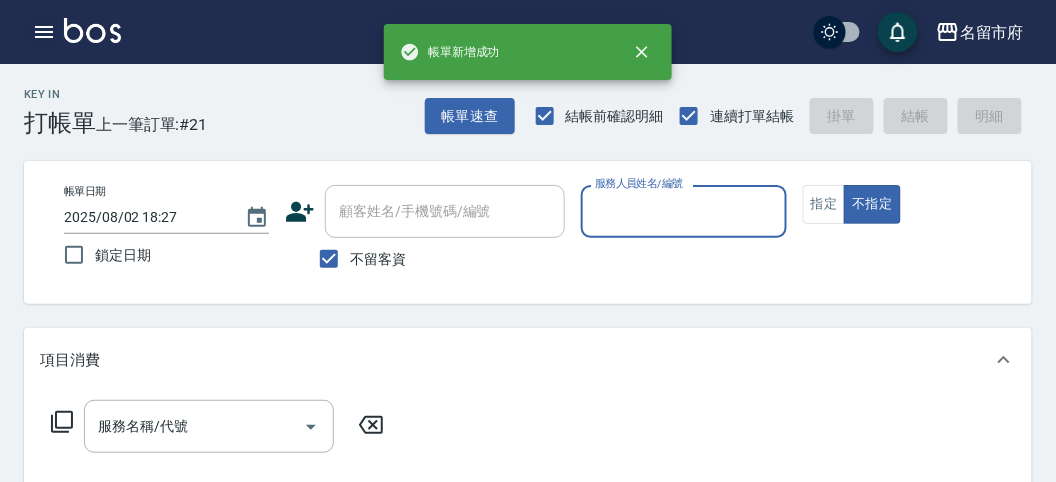 click 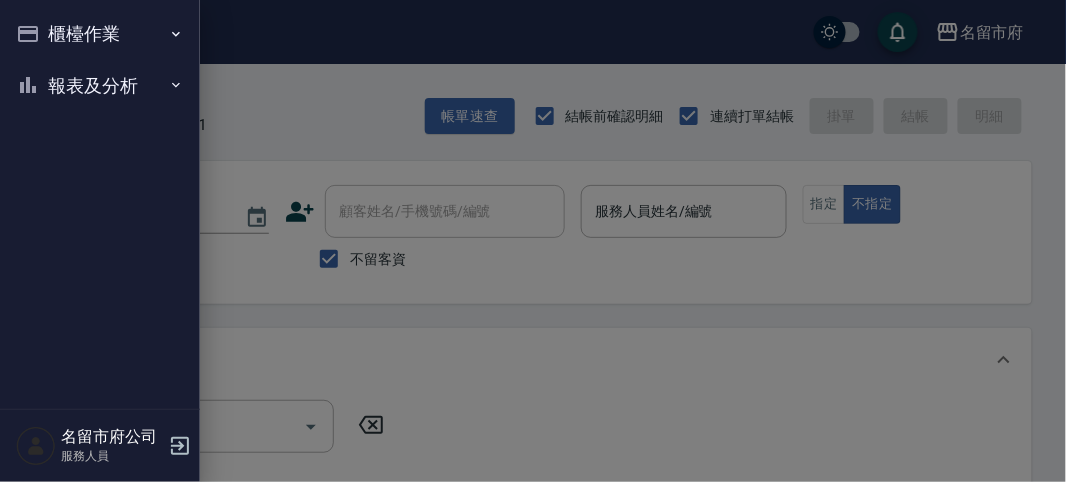 drag, startPoint x: 49, startPoint y: 38, endPoint x: 106, endPoint y: 78, distance: 69.63476 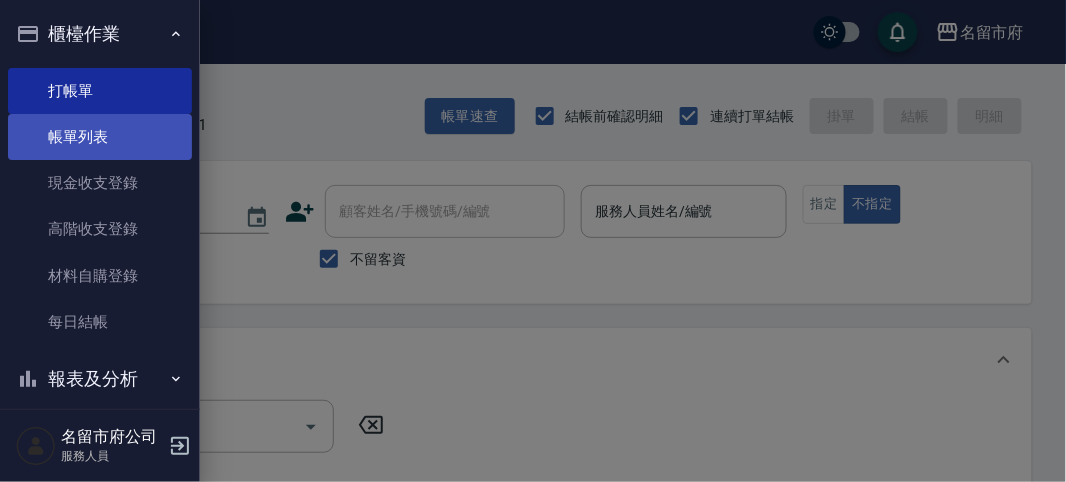 click on "帳單列表" at bounding box center [100, 137] 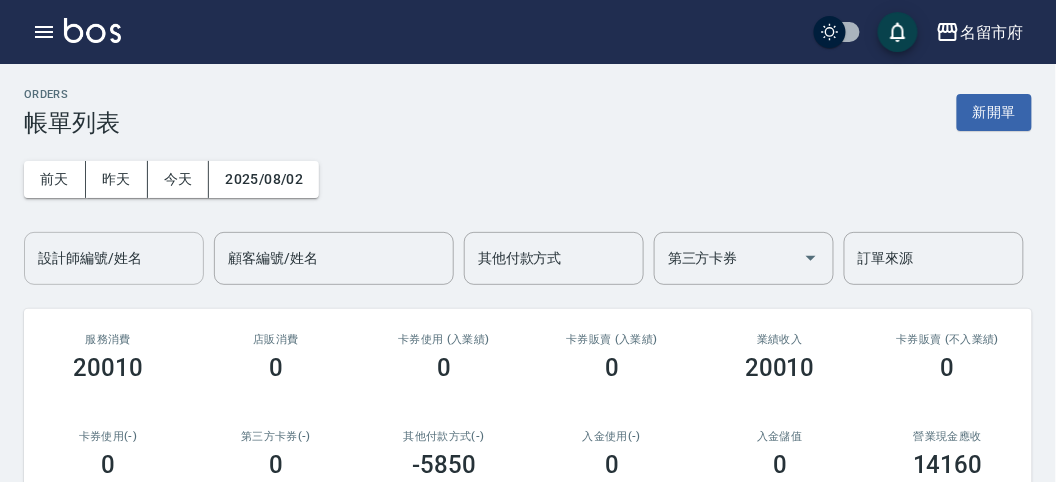 drag, startPoint x: 40, startPoint y: 266, endPoint x: 52, endPoint y: 265, distance: 12.0415945 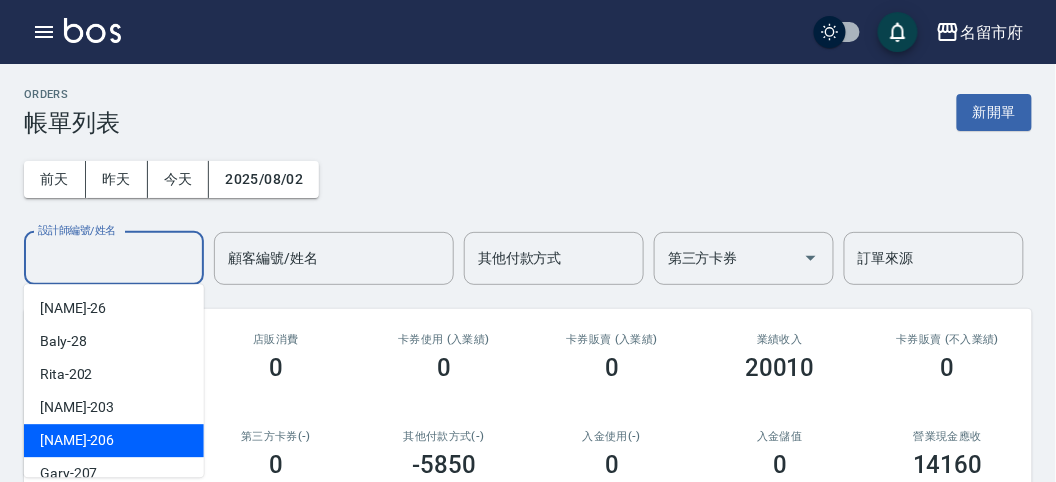 drag, startPoint x: 166, startPoint y: 423, endPoint x: 177, endPoint y: 423, distance: 11 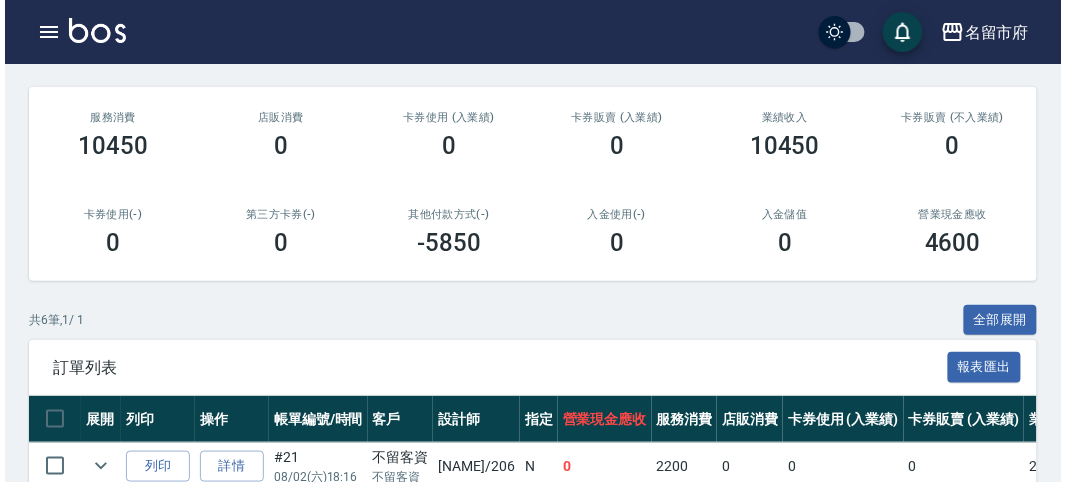 scroll, scrollTop: 333, scrollLeft: 0, axis: vertical 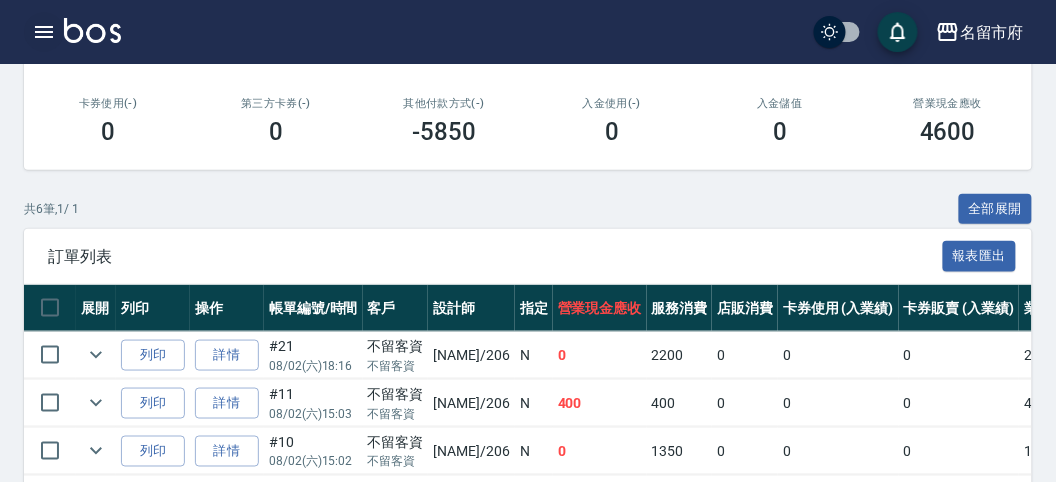 click 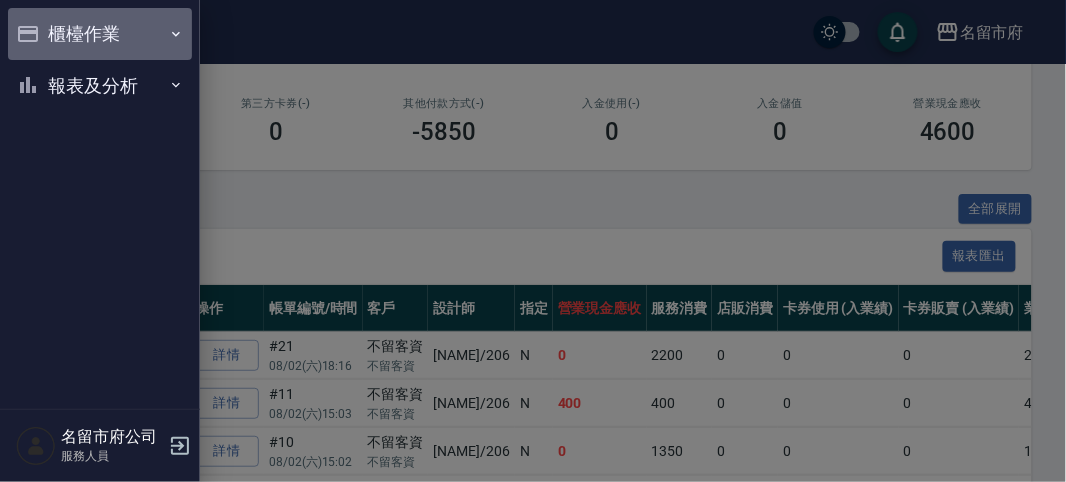 click on "櫃檯作業" at bounding box center (100, 34) 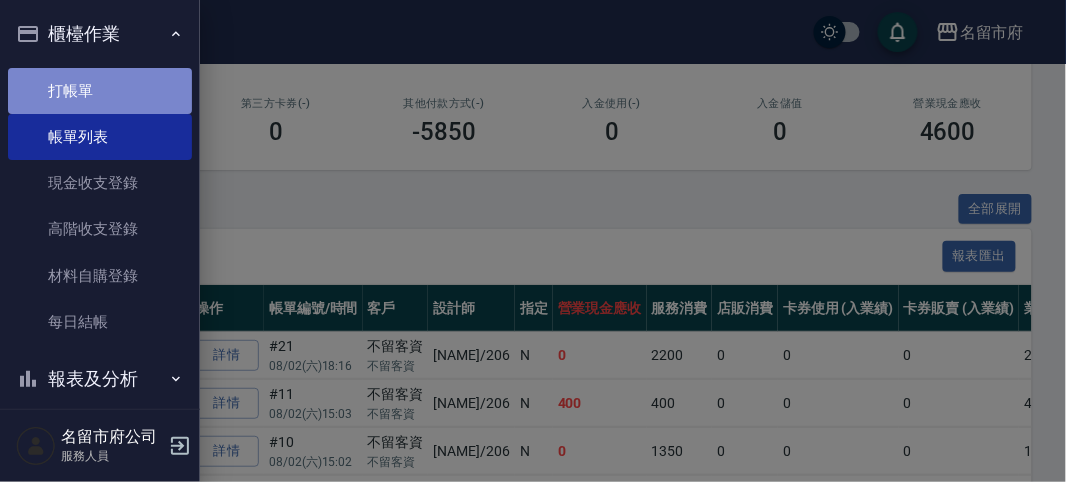 click on "打帳單" at bounding box center [100, 91] 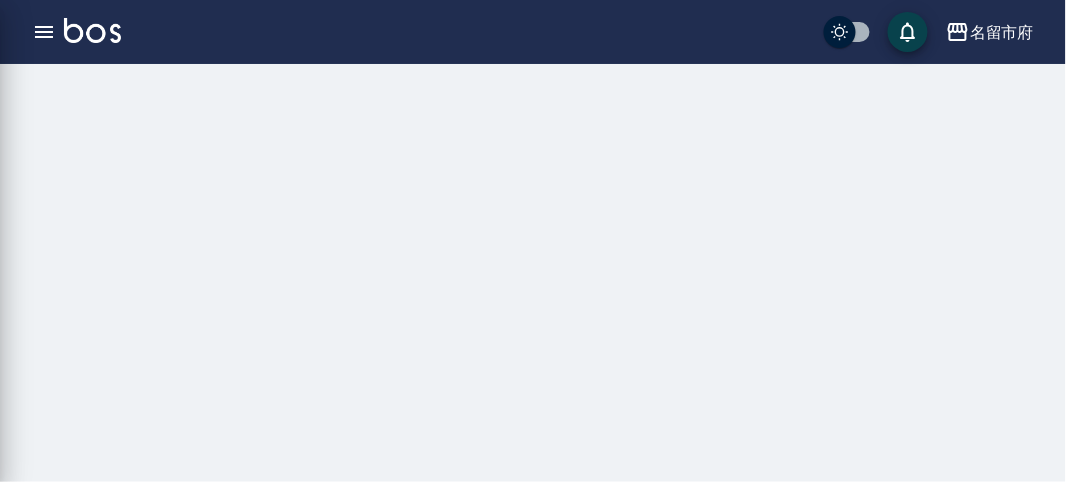 scroll, scrollTop: 0, scrollLeft: 0, axis: both 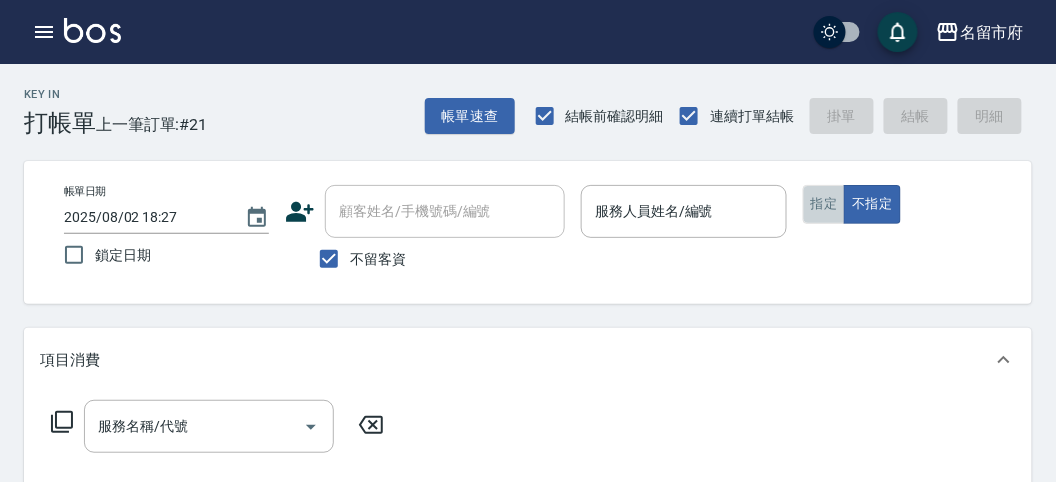 drag, startPoint x: 831, startPoint y: 193, endPoint x: 642, endPoint y: 240, distance: 194.75626 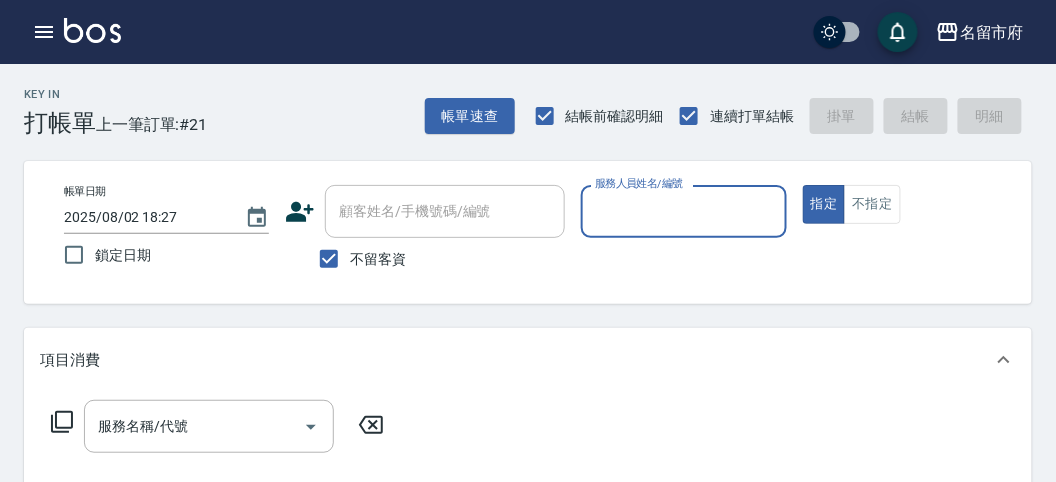 click on "服務人員姓名/編號" at bounding box center [683, 211] 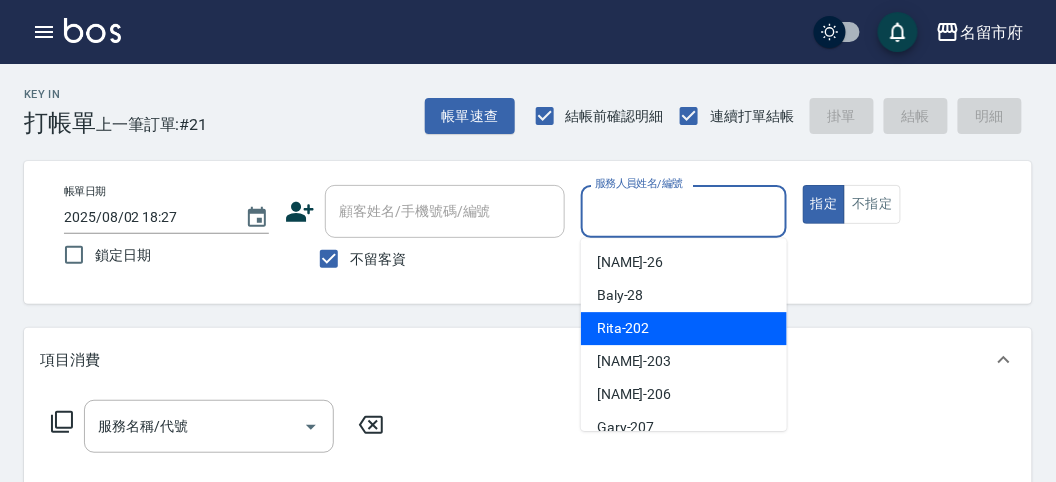 drag, startPoint x: 610, startPoint y: 320, endPoint x: 478, endPoint y: 352, distance: 135.82341 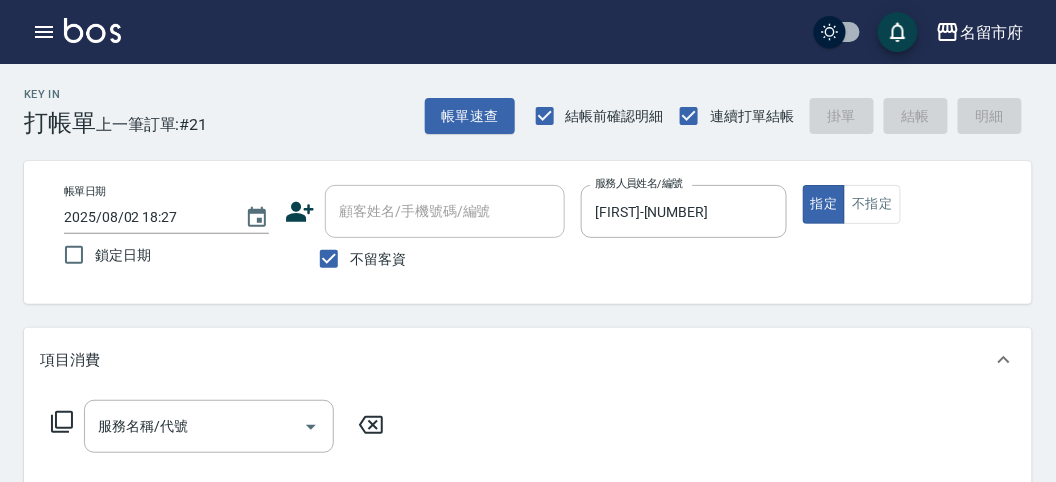 click on "服務名稱/代號 服務名稱/代號" at bounding box center (218, 426) 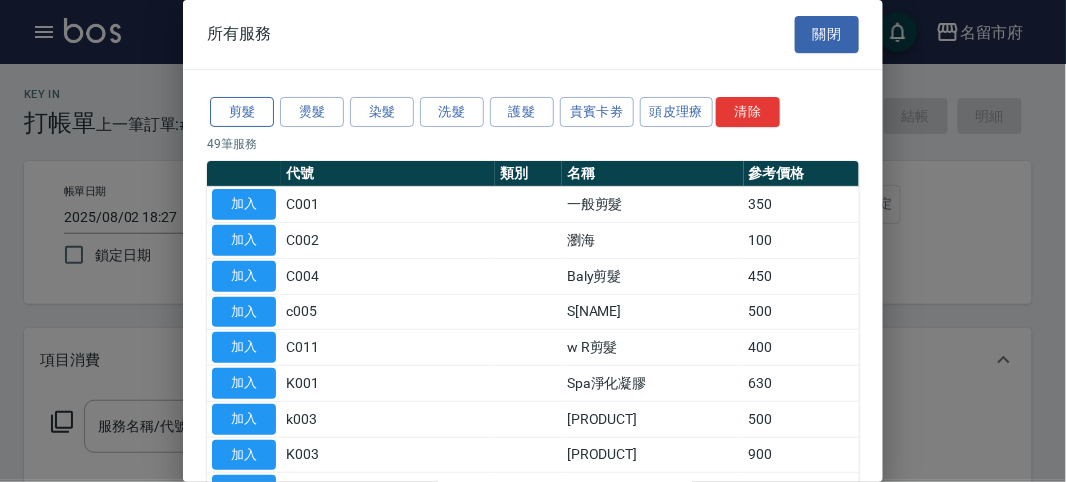click on "剪髮" at bounding box center (242, 112) 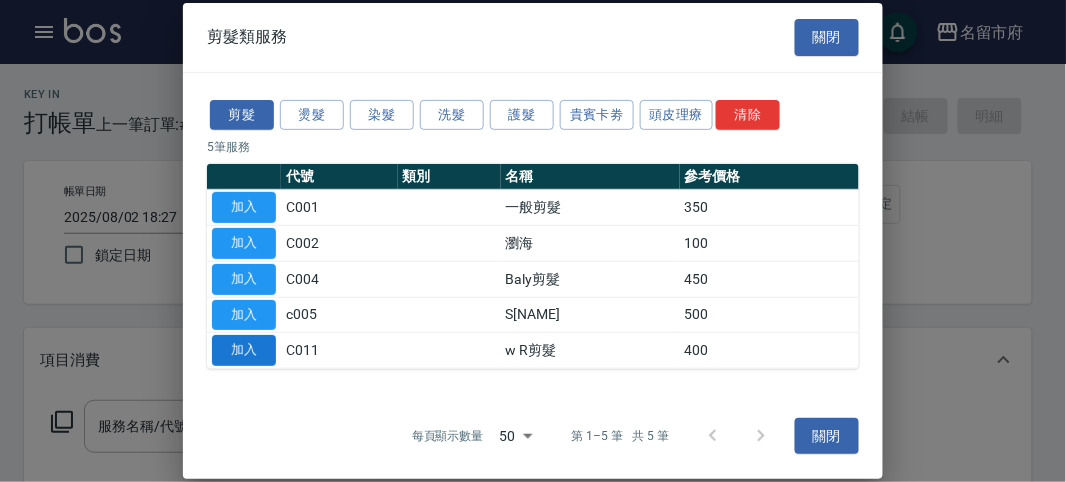 click on "加入" at bounding box center [244, 350] 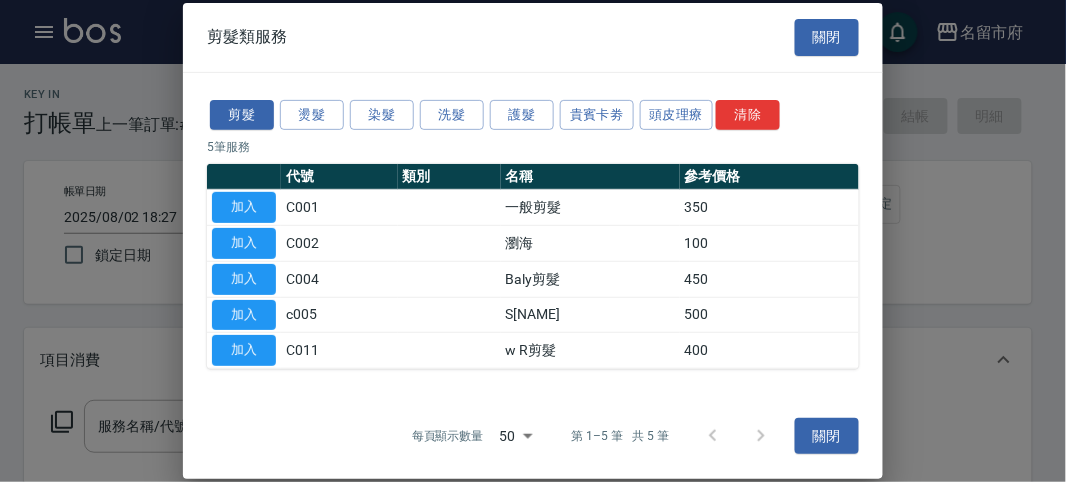 type on "w R剪髮(C011)" 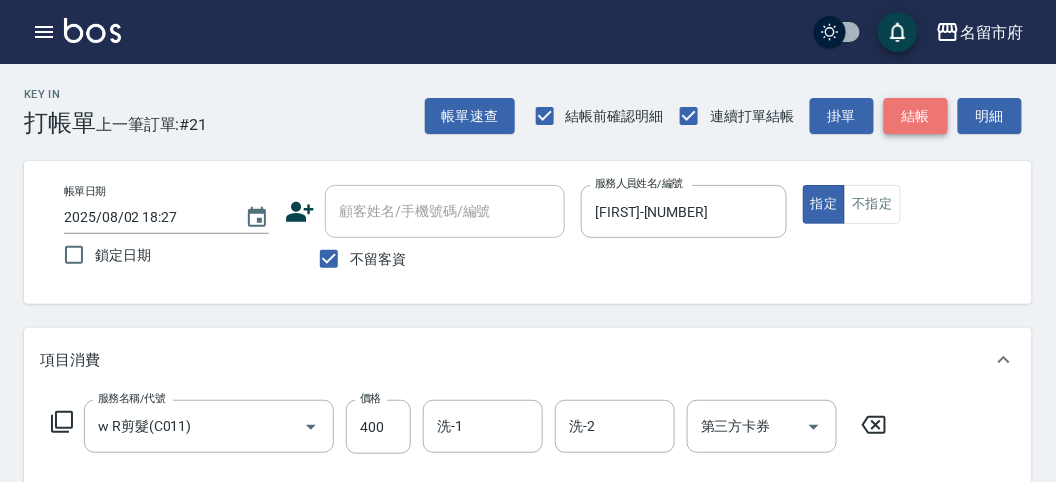 click on "結帳" at bounding box center (916, 116) 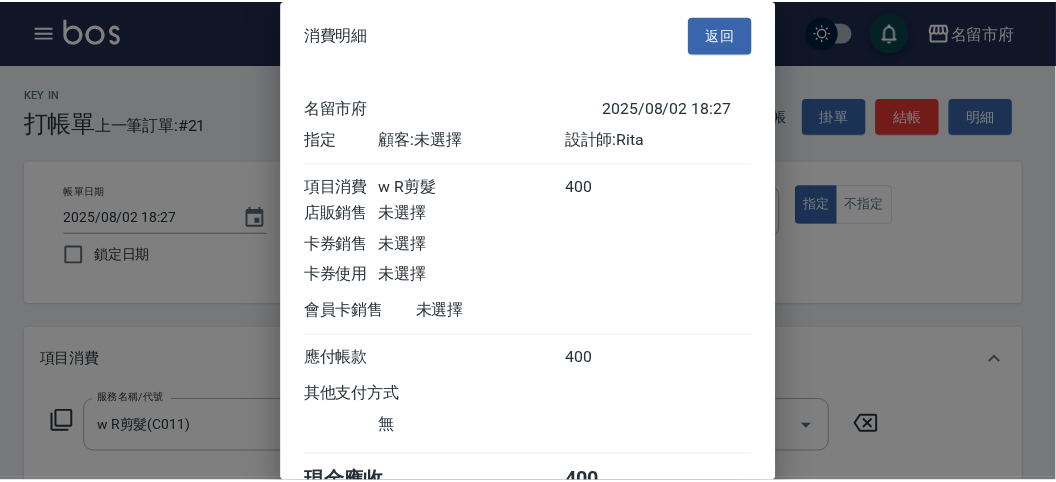 scroll, scrollTop: 111, scrollLeft: 0, axis: vertical 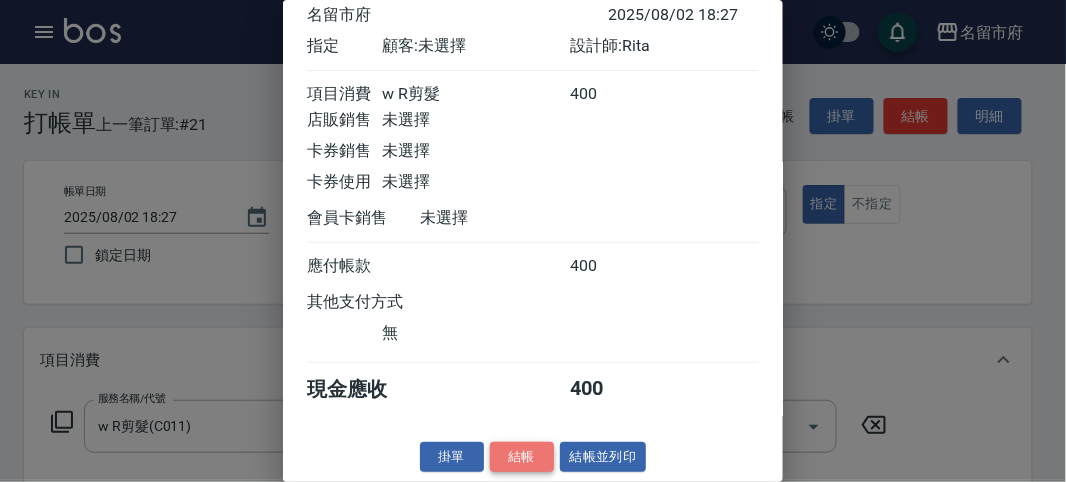 click on "結帳" at bounding box center (522, 457) 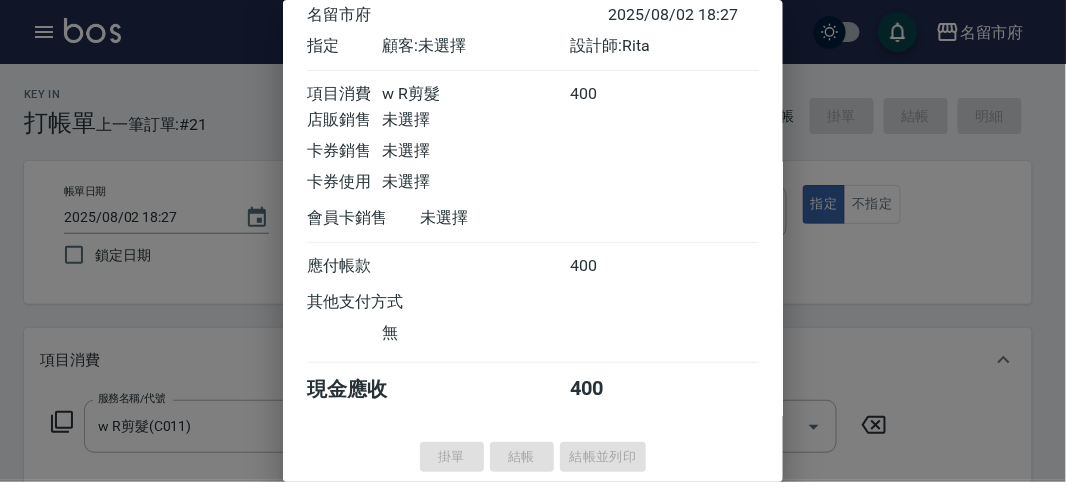 type on "2025/08/02 18:40" 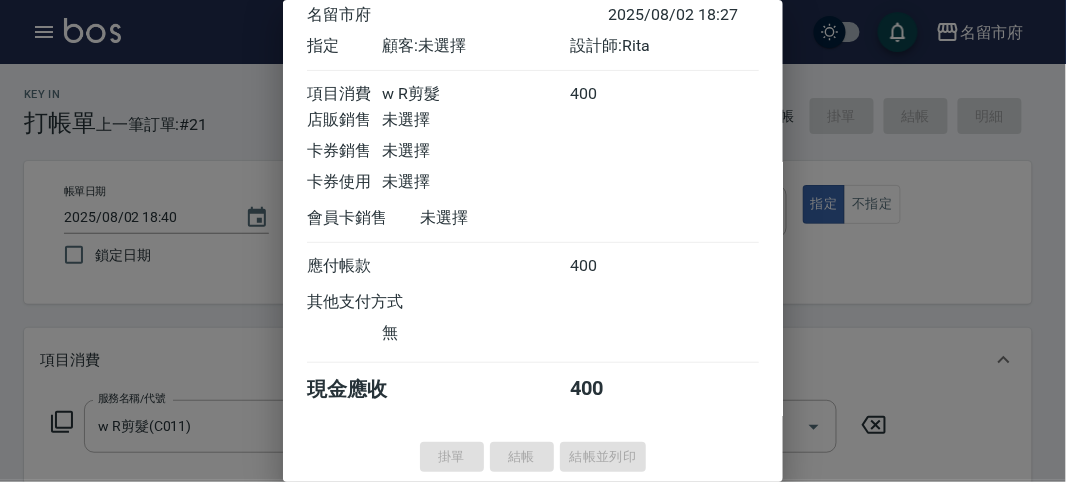 type 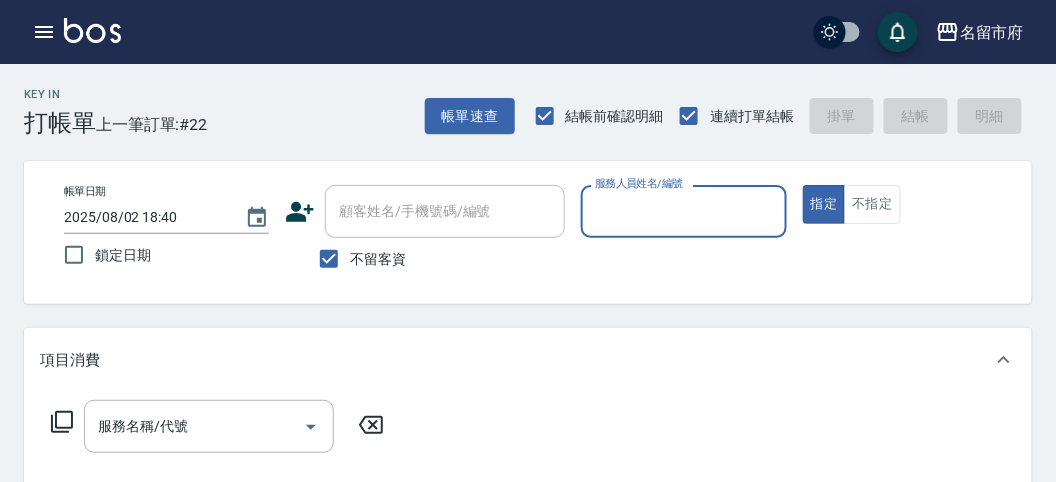 click on "服務人員姓名/編號" at bounding box center [683, 211] 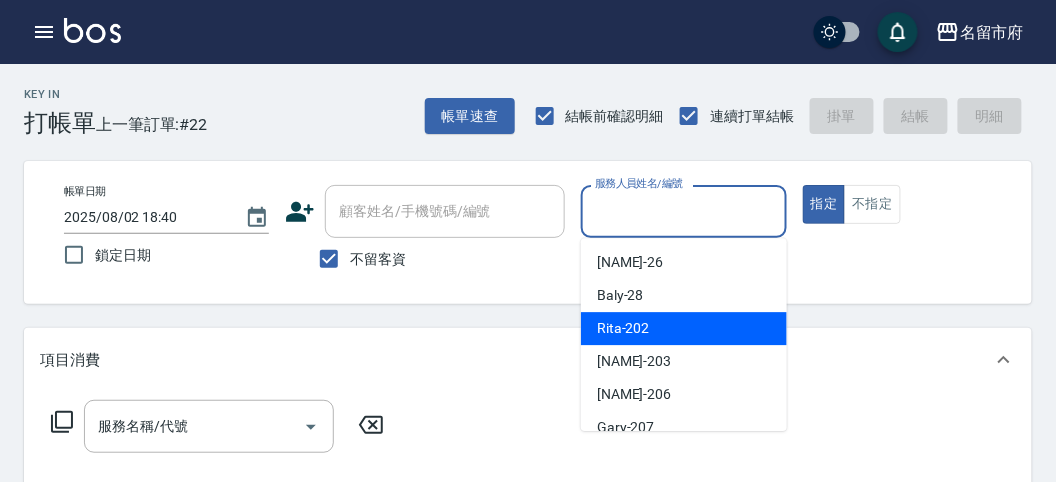 click on "Rita -202" at bounding box center (684, 328) 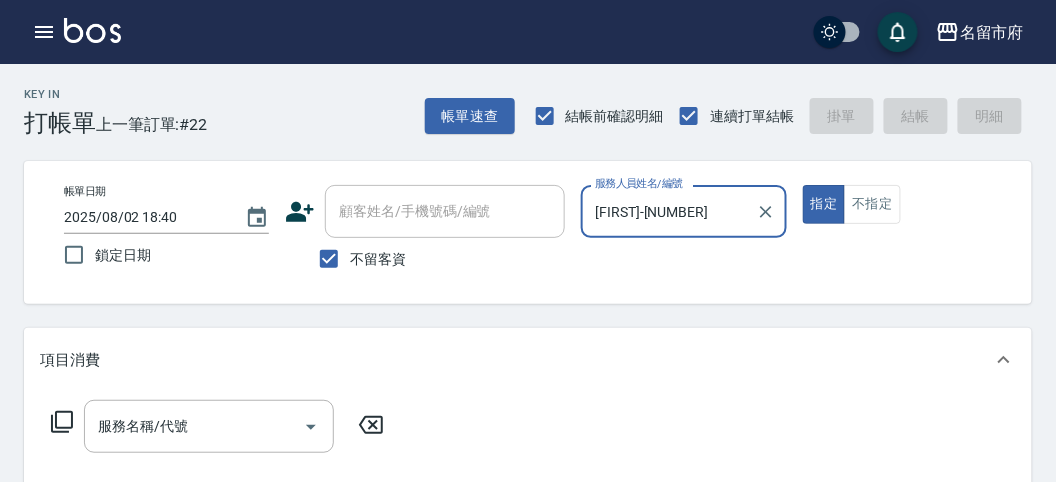 click 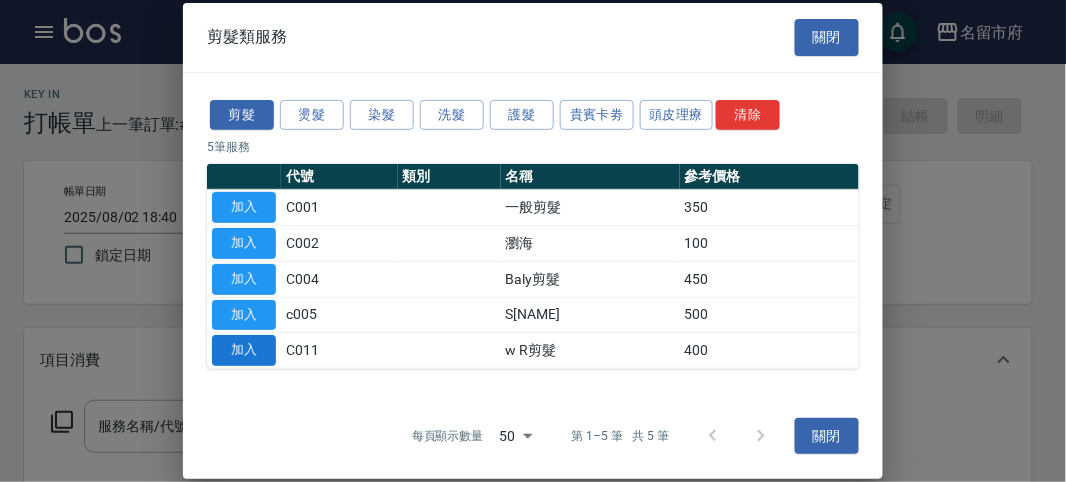 click on "加入" at bounding box center (244, 350) 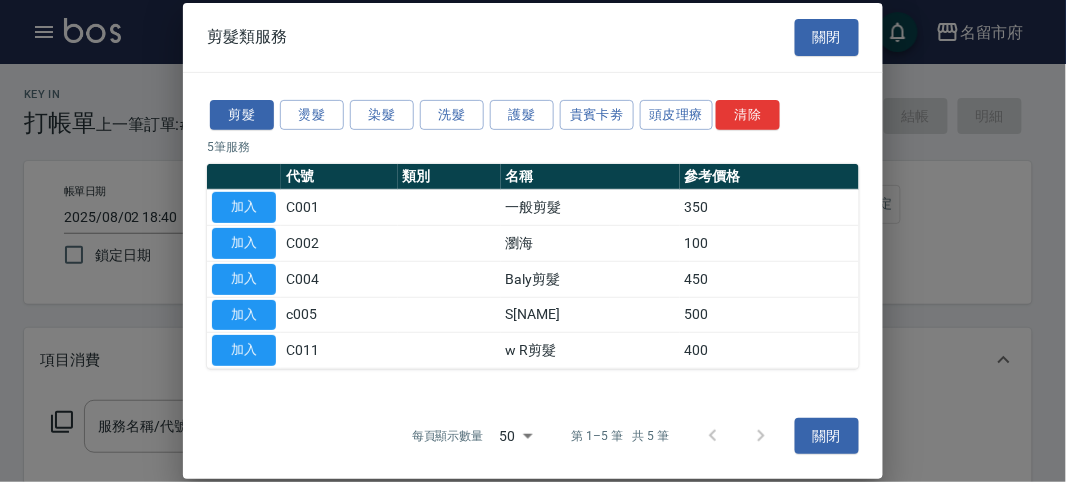 type on "w R剪髮(C011)" 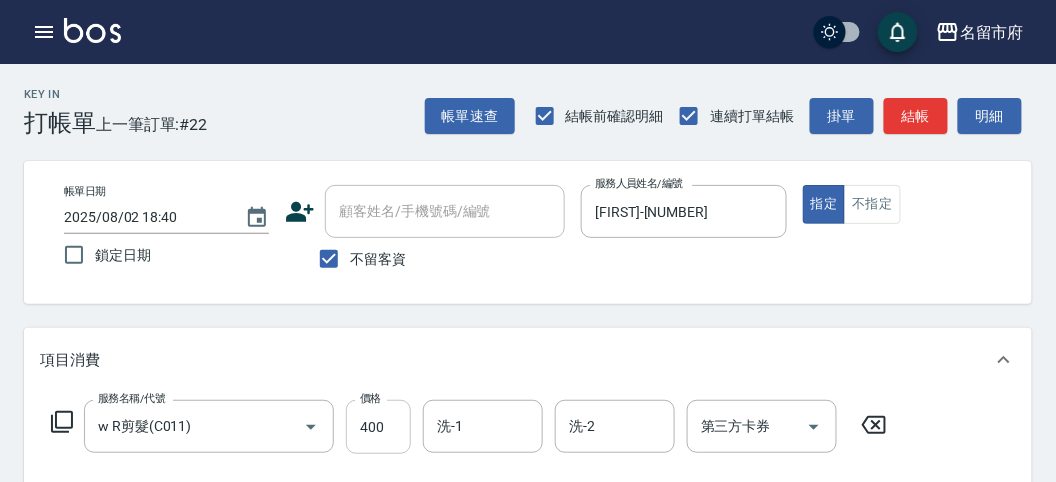 click on "400" at bounding box center (378, 427) 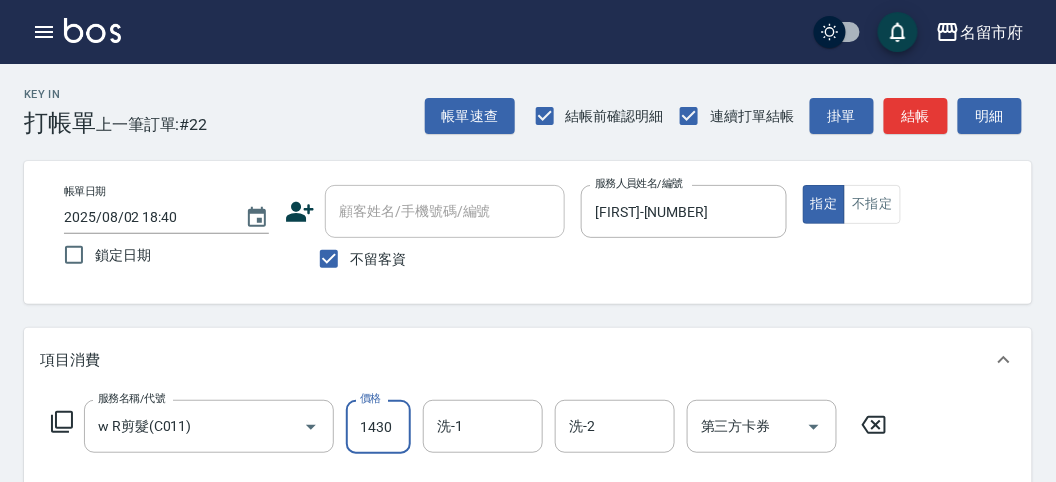scroll, scrollTop: 333, scrollLeft: 0, axis: vertical 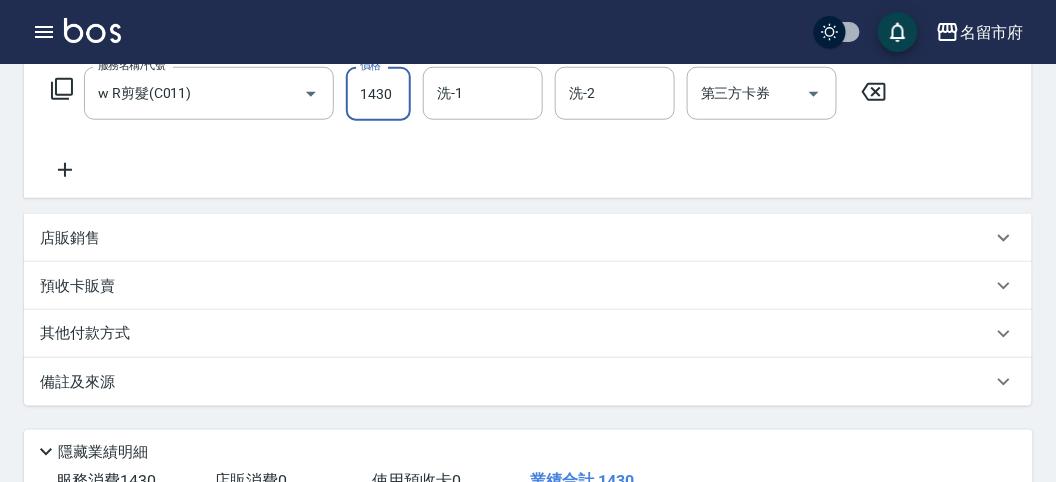 type on "1430" 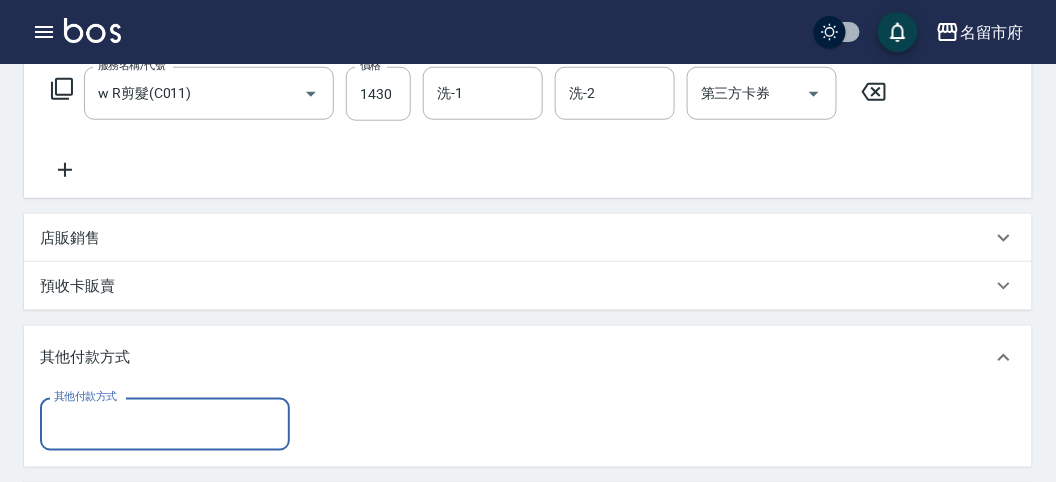 scroll, scrollTop: 0, scrollLeft: 0, axis: both 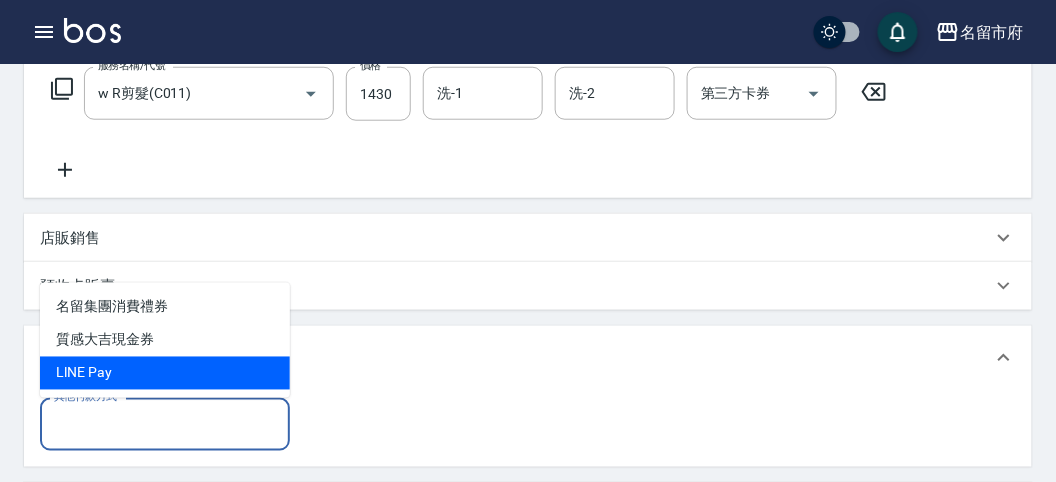 click on "LlNE Pay" at bounding box center [165, 373] 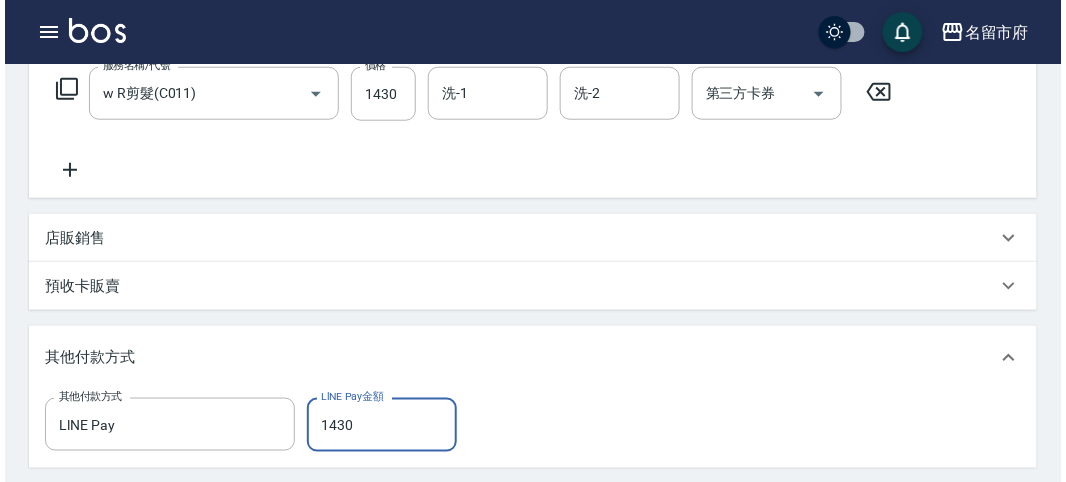 scroll, scrollTop: 0, scrollLeft: 0, axis: both 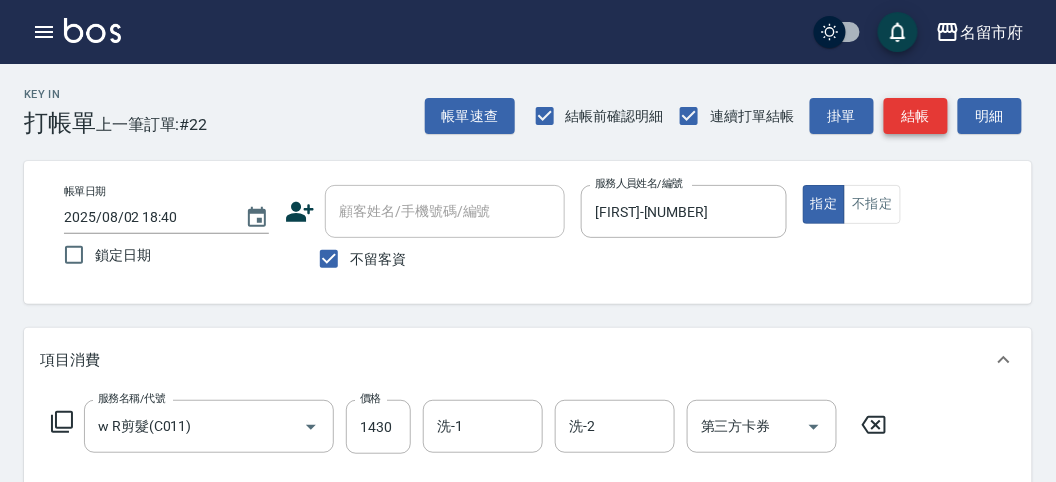 type on "1430" 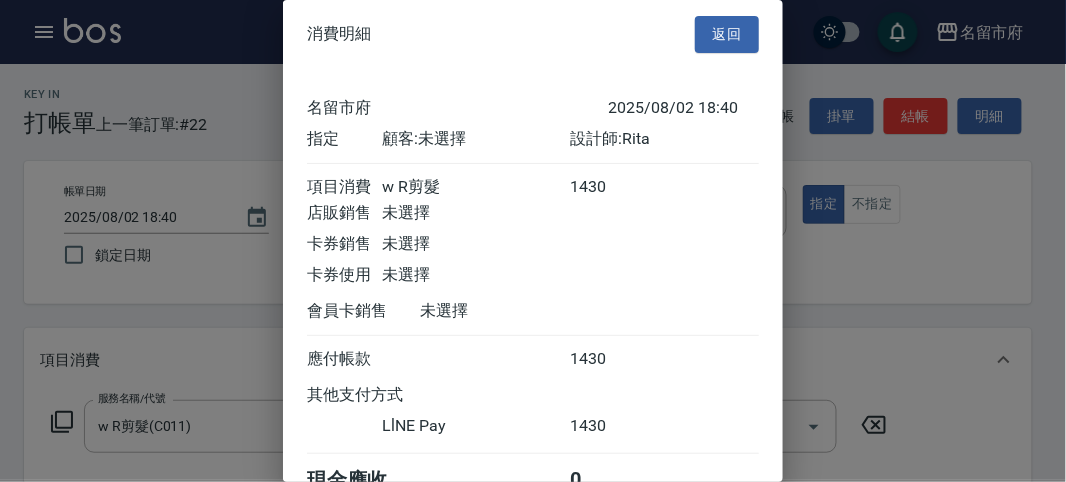 scroll, scrollTop: 107, scrollLeft: 0, axis: vertical 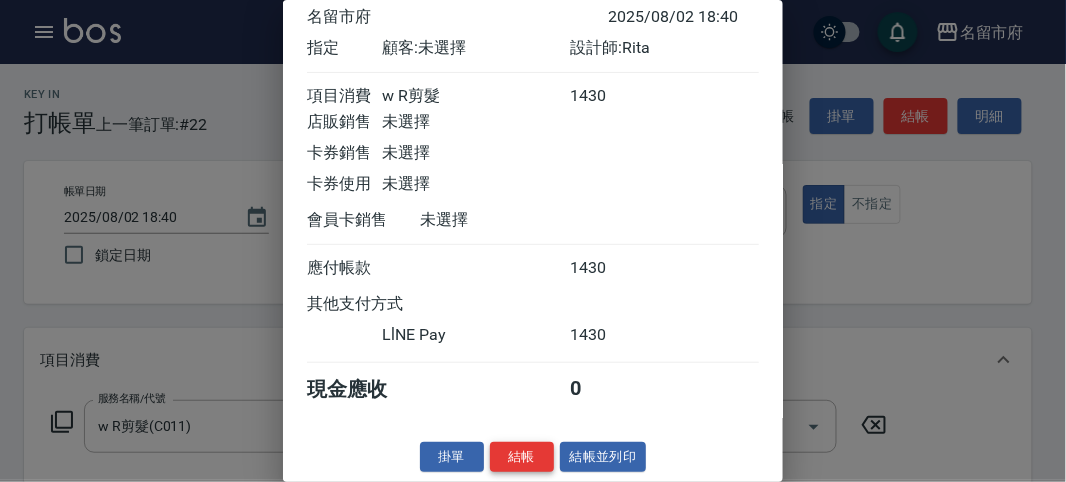 click on "結帳" at bounding box center (522, 457) 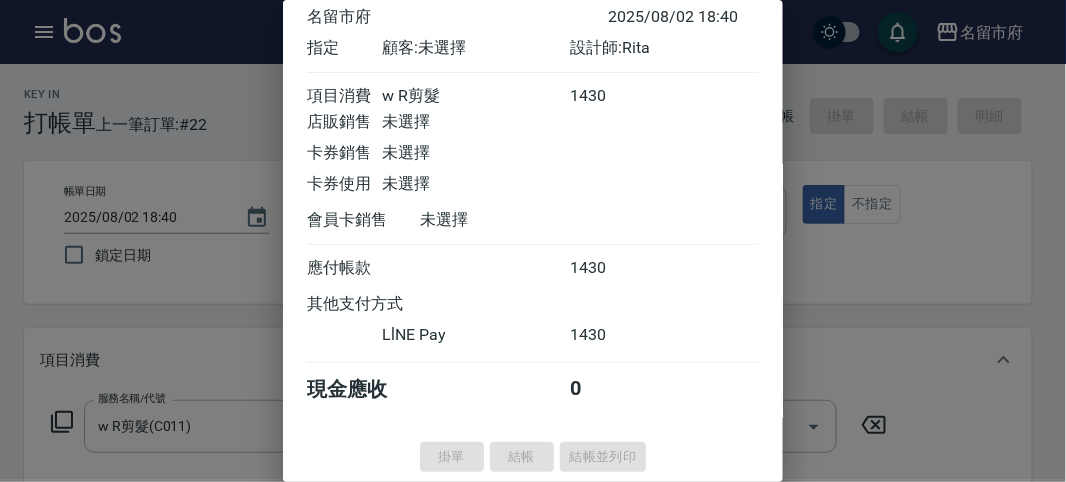 type on "2025/08/02 18:41" 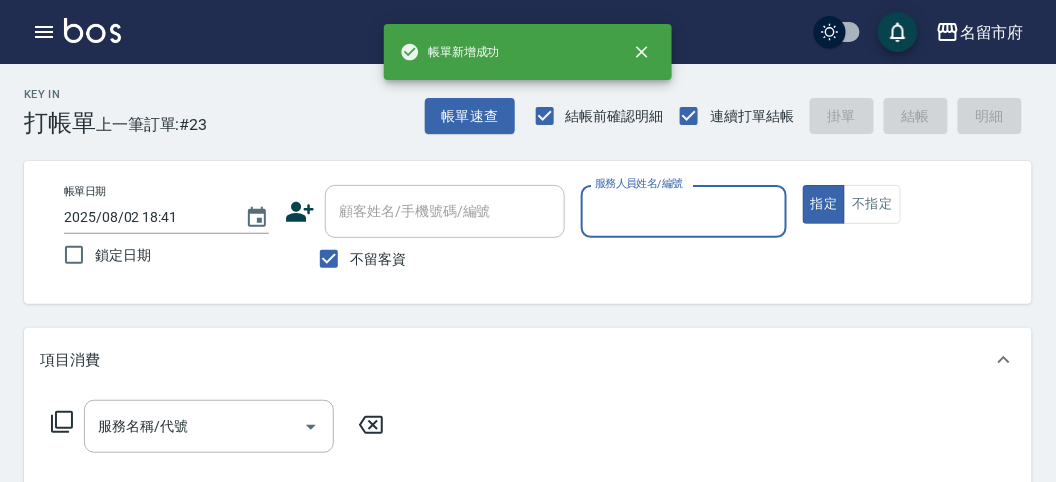 click on "服務人員姓名/編號" at bounding box center (683, 211) 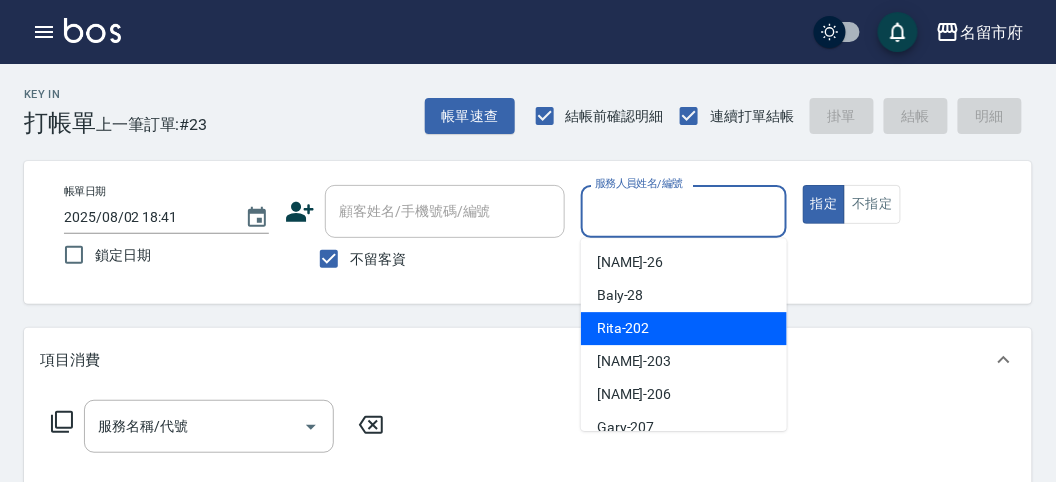 drag, startPoint x: 652, startPoint y: 337, endPoint x: 598, endPoint y: 338, distance: 54.00926 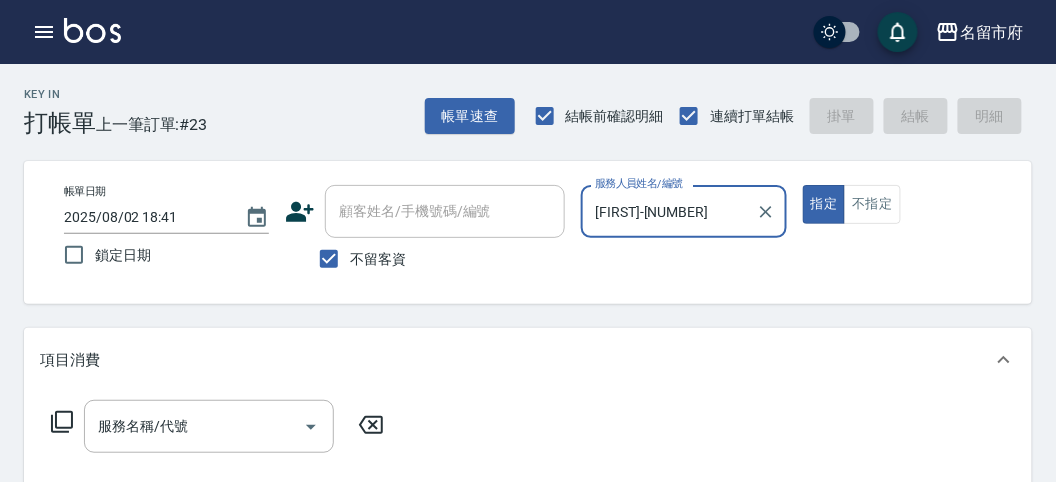 click 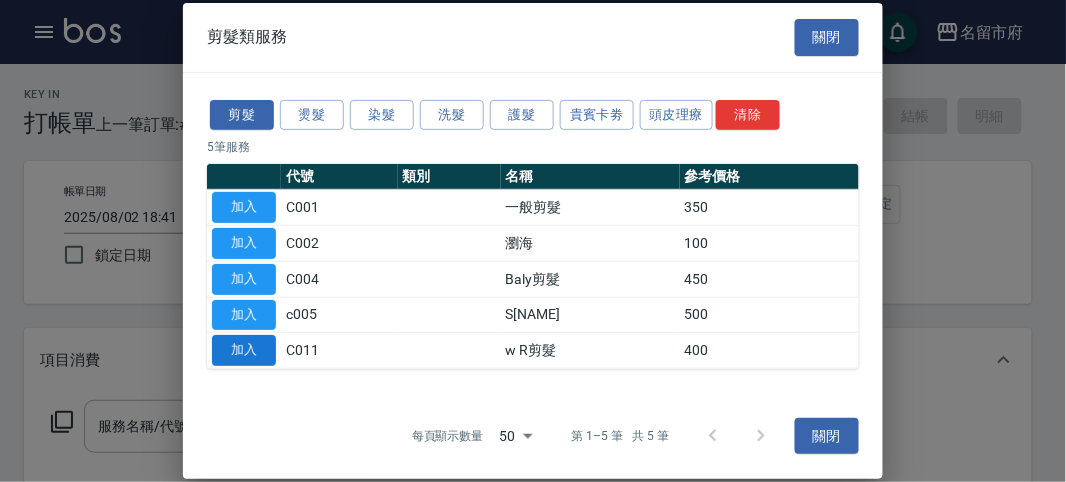 click on "加入" at bounding box center [244, 350] 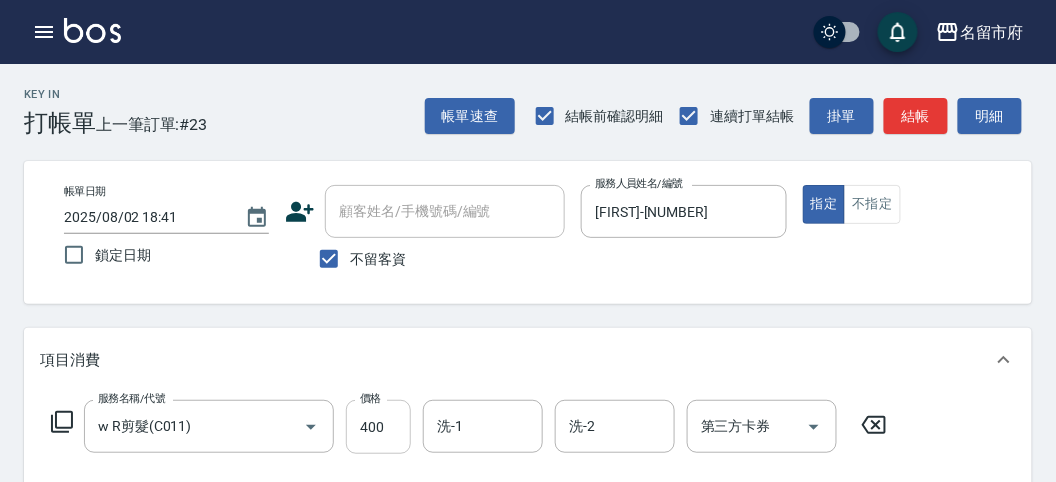 click on "400" at bounding box center [378, 427] 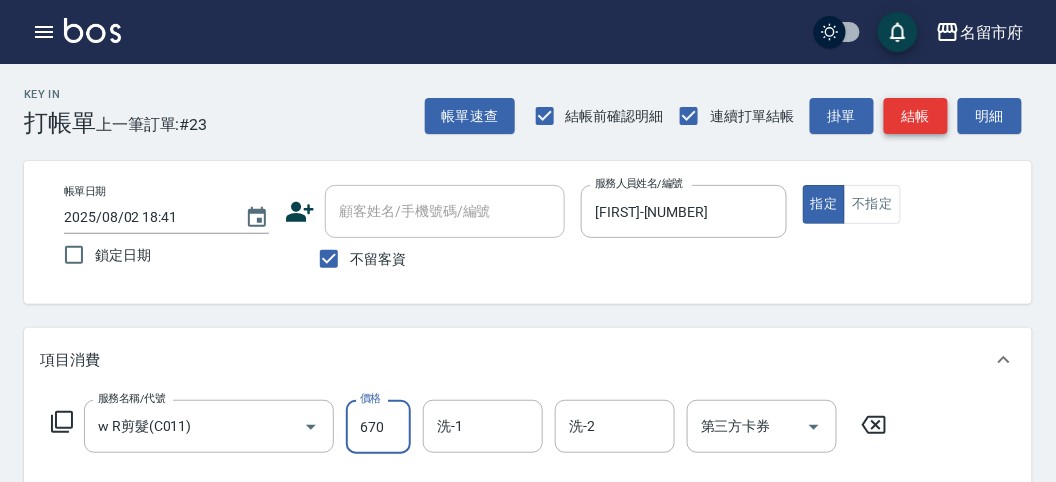 type on "670" 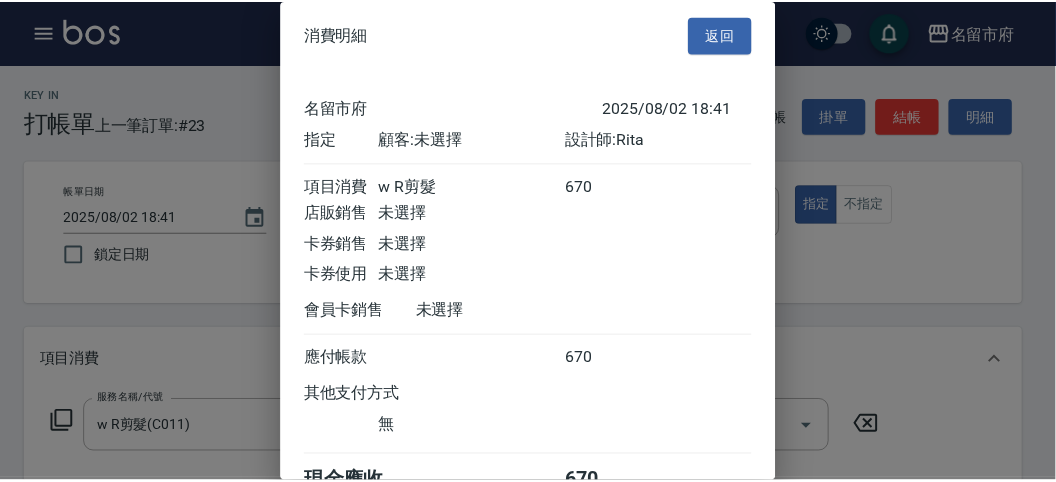 scroll, scrollTop: 111, scrollLeft: 0, axis: vertical 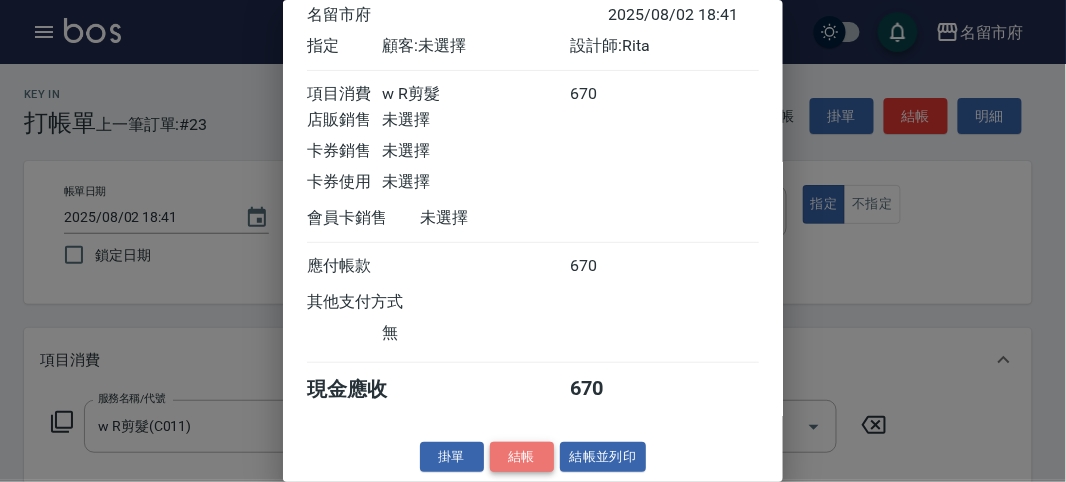 click on "結帳" at bounding box center [522, 457] 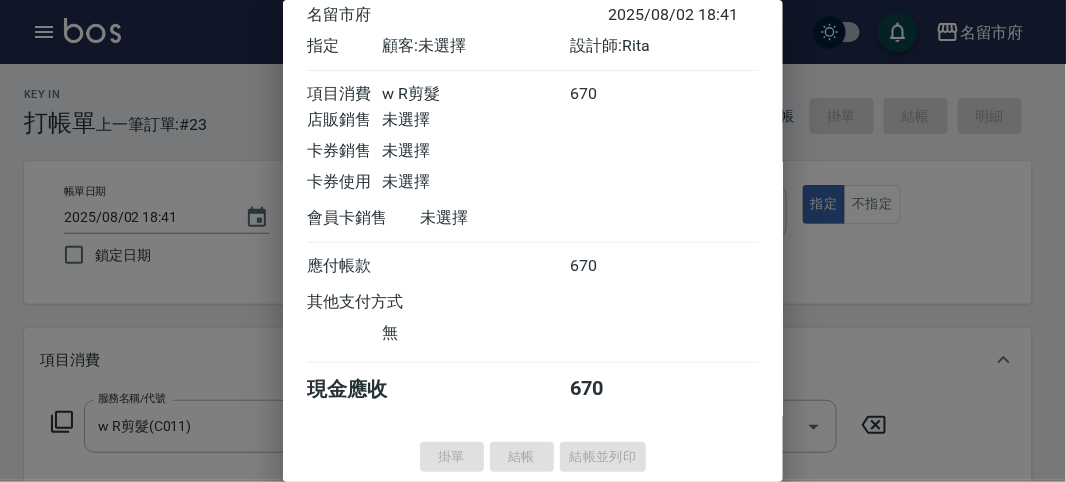 type on "2025/08/02 18:42" 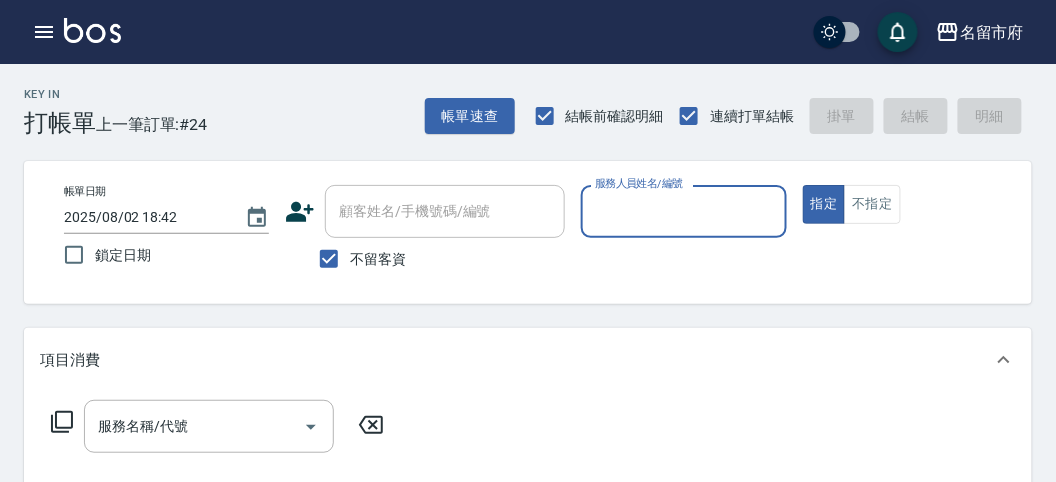 click on "服務人員姓名/編號" at bounding box center (639, 183) 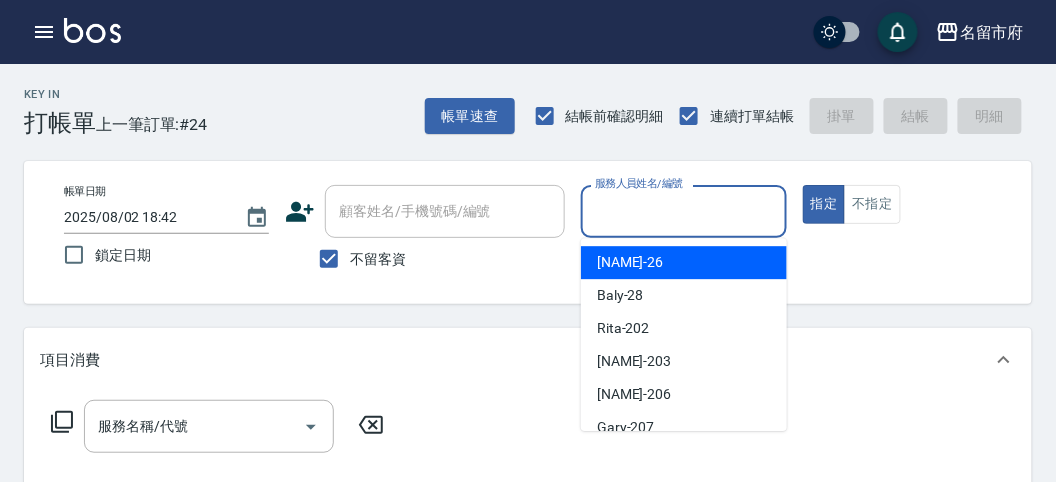 click on "服務人員姓名/編號" at bounding box center [683, 211] 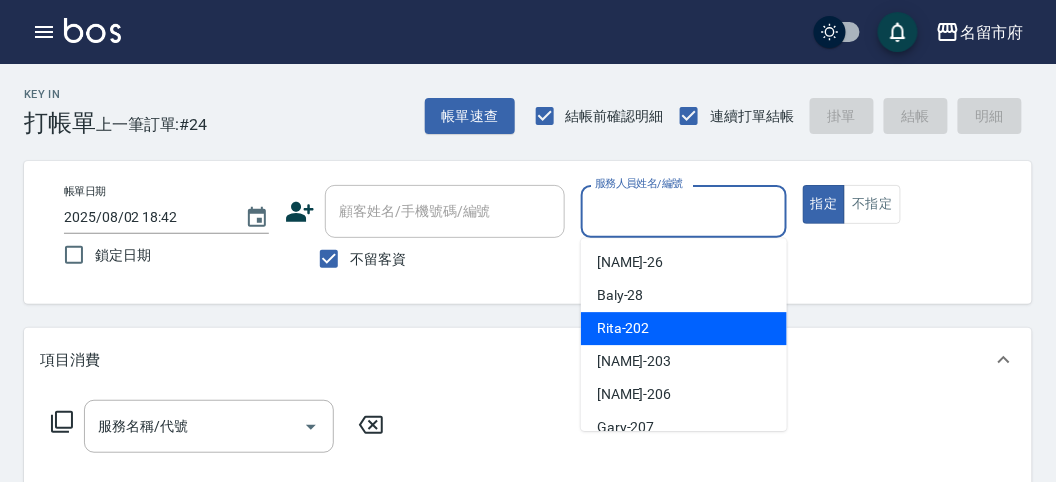 click on "Rita -202" at bounding box center (623, 328) 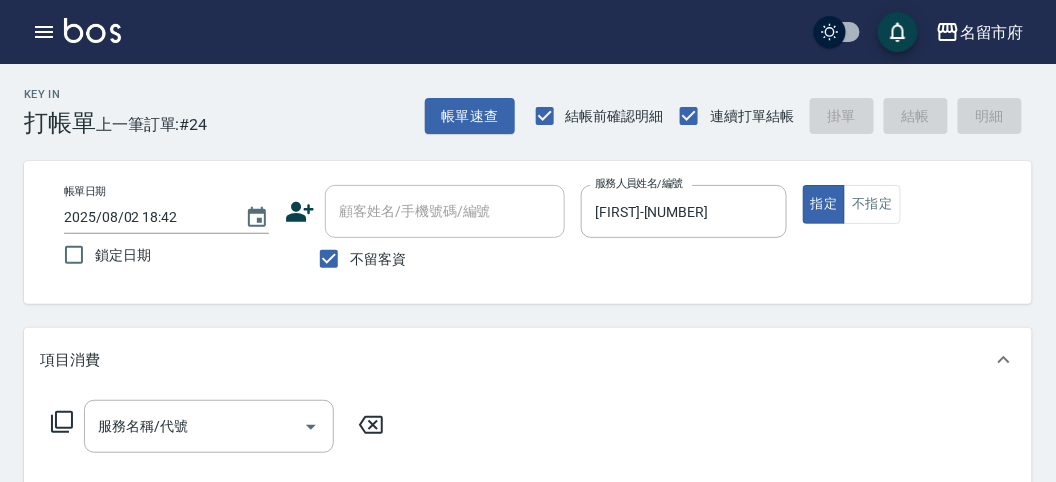click 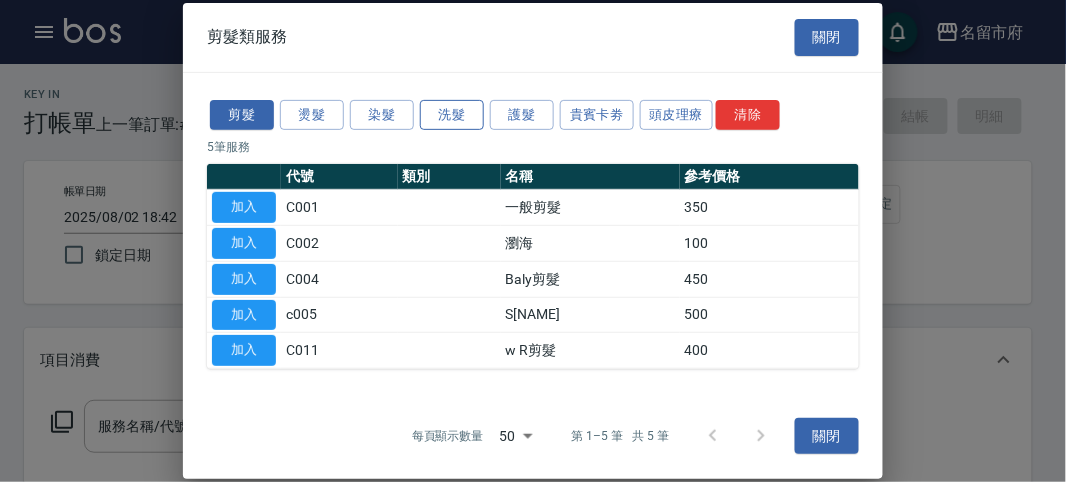 click on "洗髮" at bounding box center (452, 114) 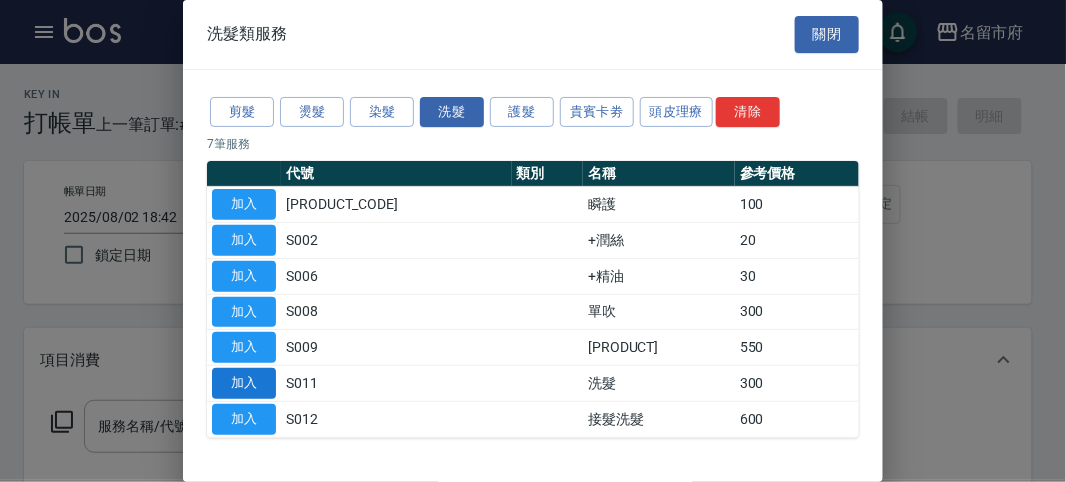 click on "加入" at bounding box center [244, 383] 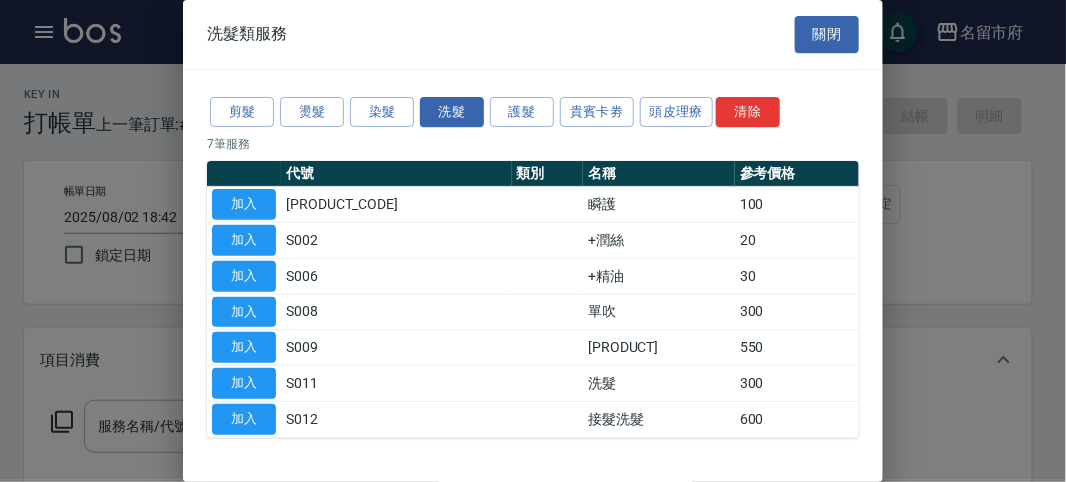 type on "洗髮(S011)" 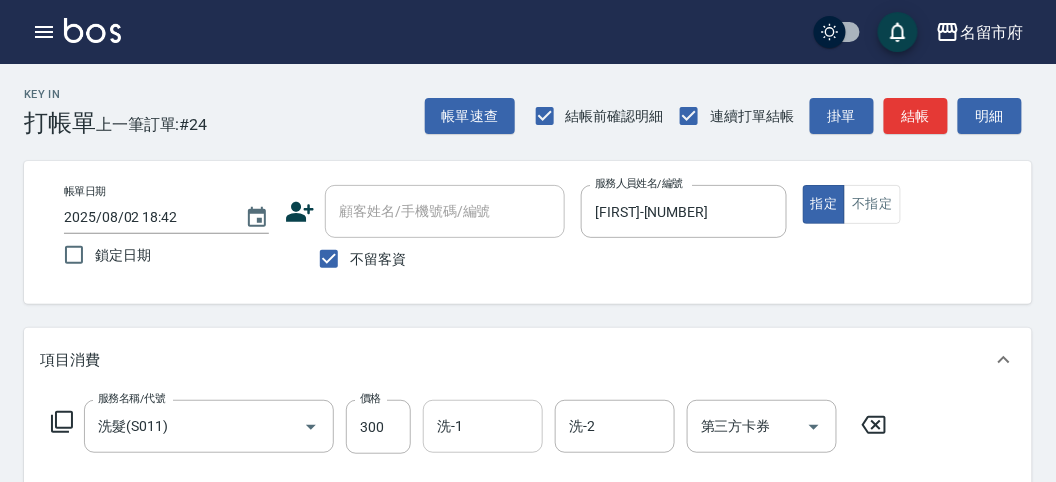 click on "洗-1 洗-1" at bounding box center [483, 426] 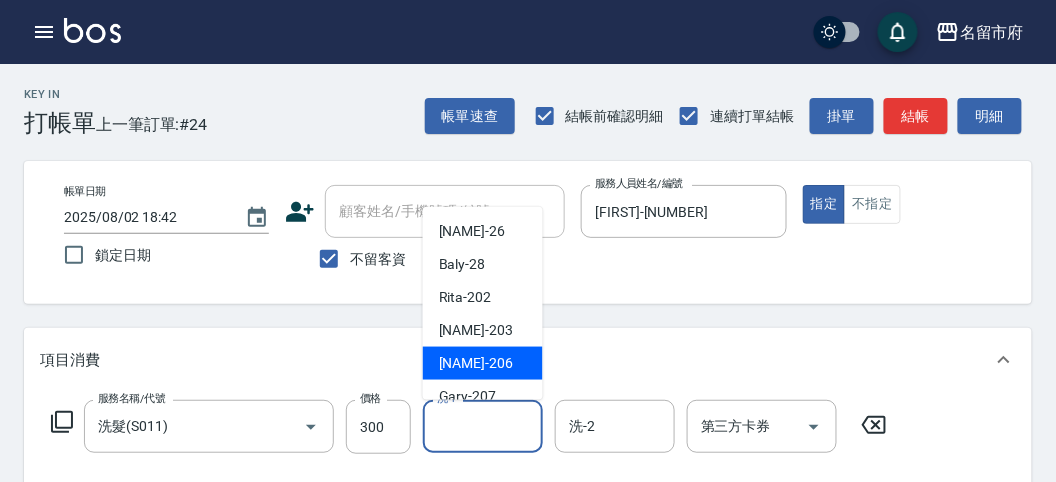 scroll, scrollTop: 111, scrollLeft: 0, axis: vertical 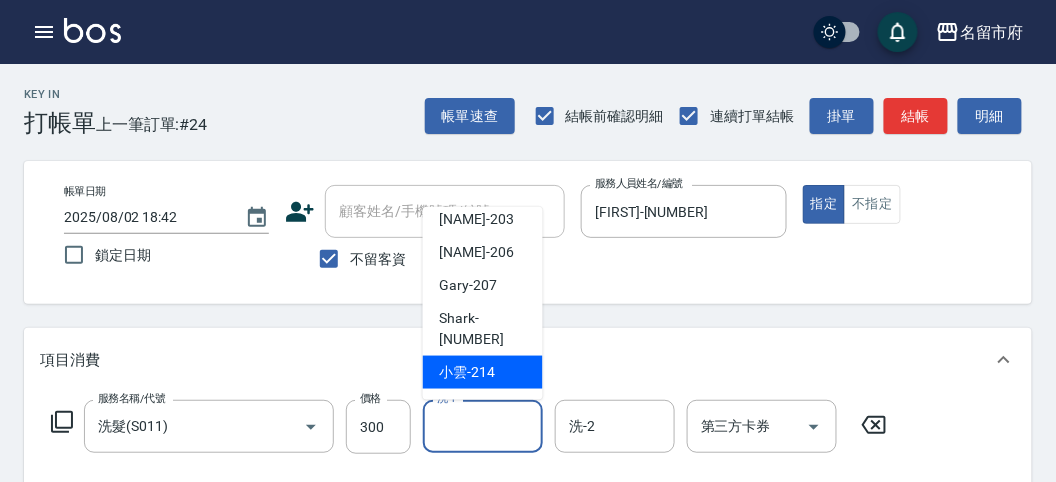 click on "小雲 -214" at bounding box center [467, 372] 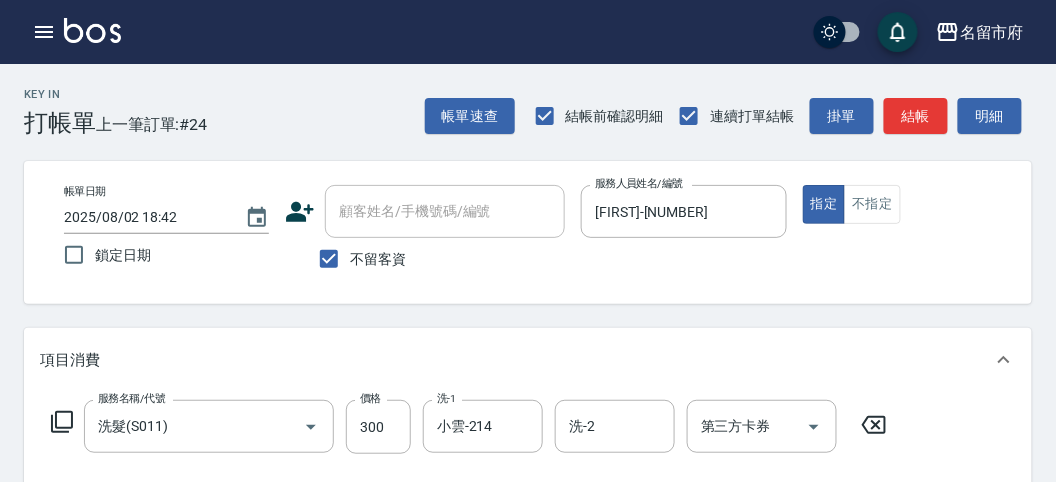 click 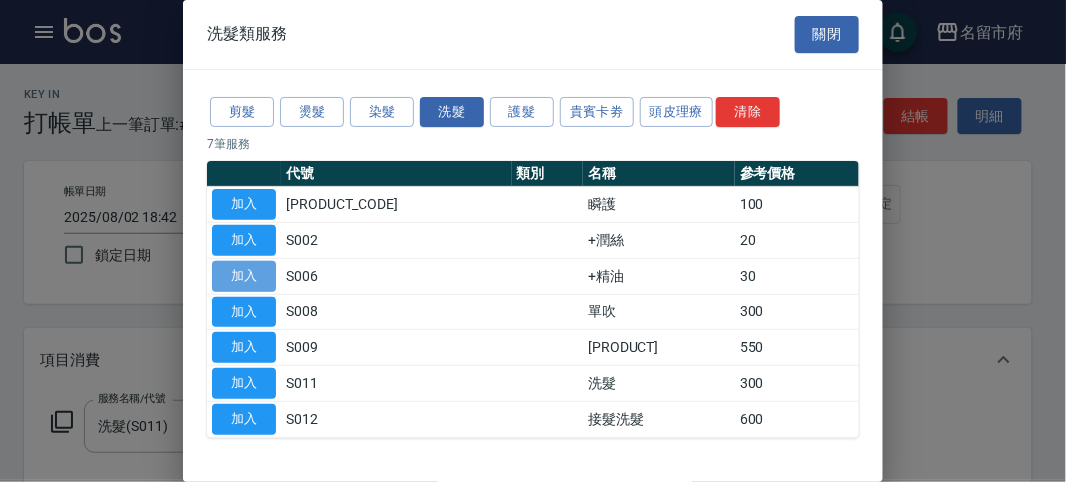 click on "加入" at bounding box center (244, 276) 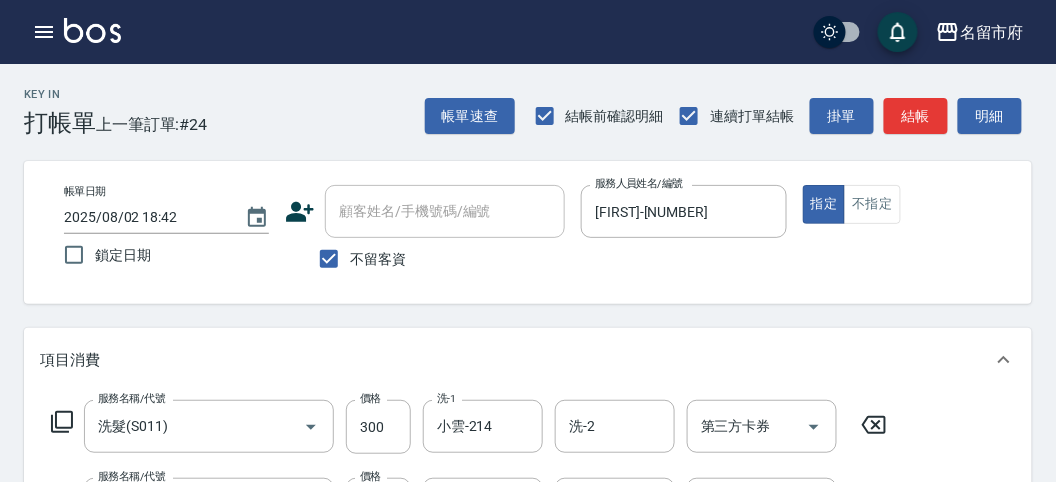 scroll, scrollTop: 222, scrollLeft: 0, axis: vertical 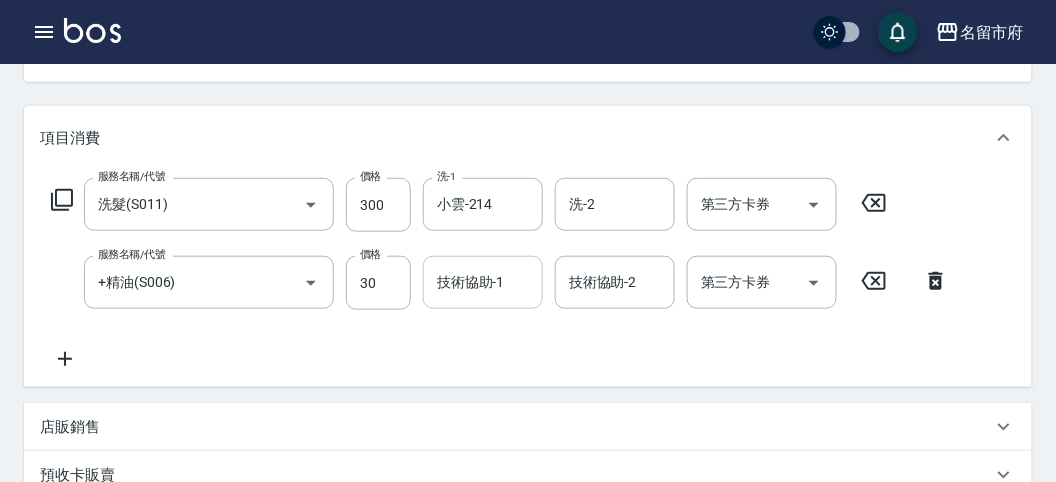 click on "技術協助-1" at bounding box center (483, 282) 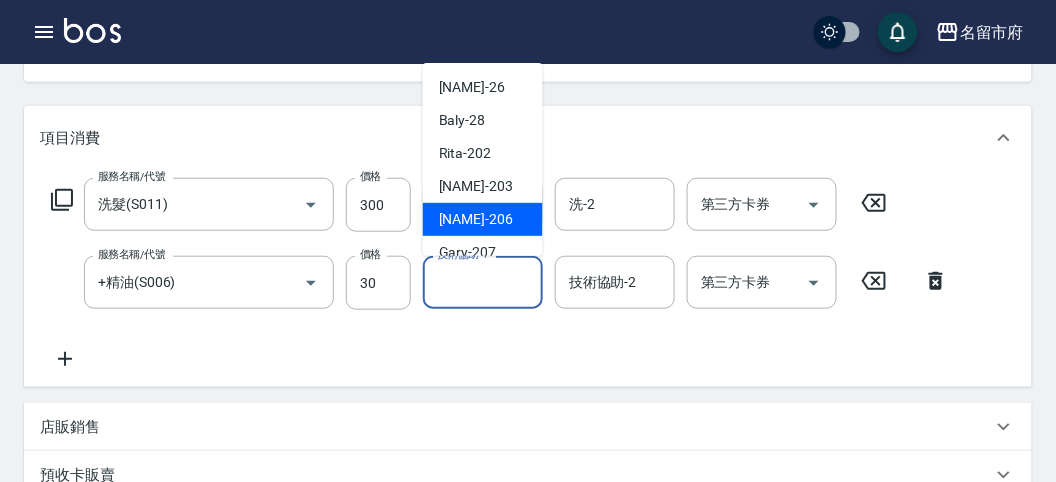scroll, scrollTop: 111, scrollLeft: 0, axis: vertical 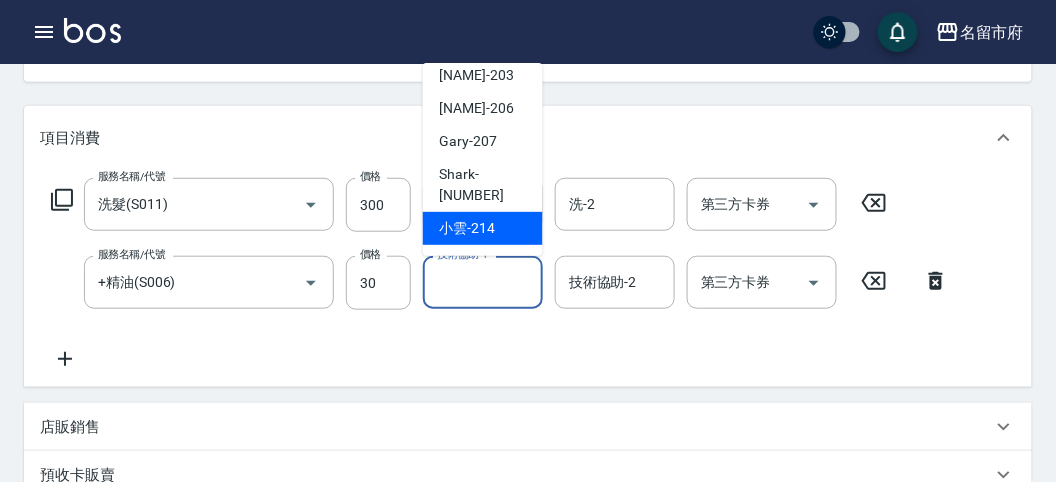 click on "小雲 -214" at bounding box center (483, 228) 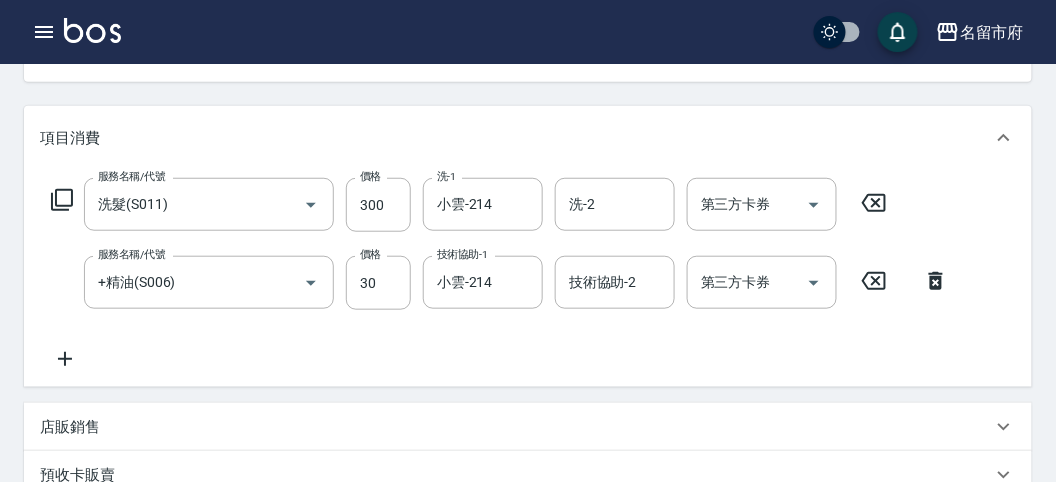 click 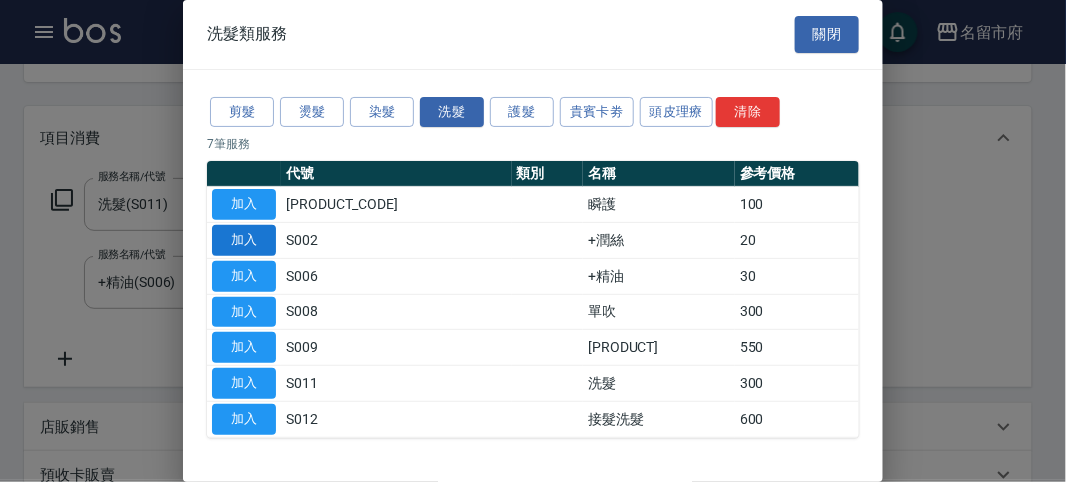 click on "加入" at bounding box center (244, 240) 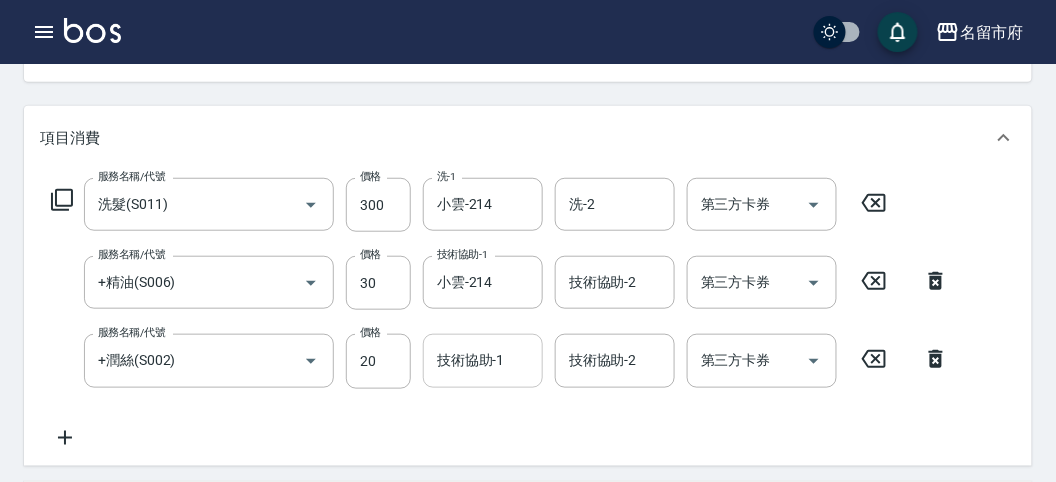 click on "技術協助-1" at bounding box center (483, 360) 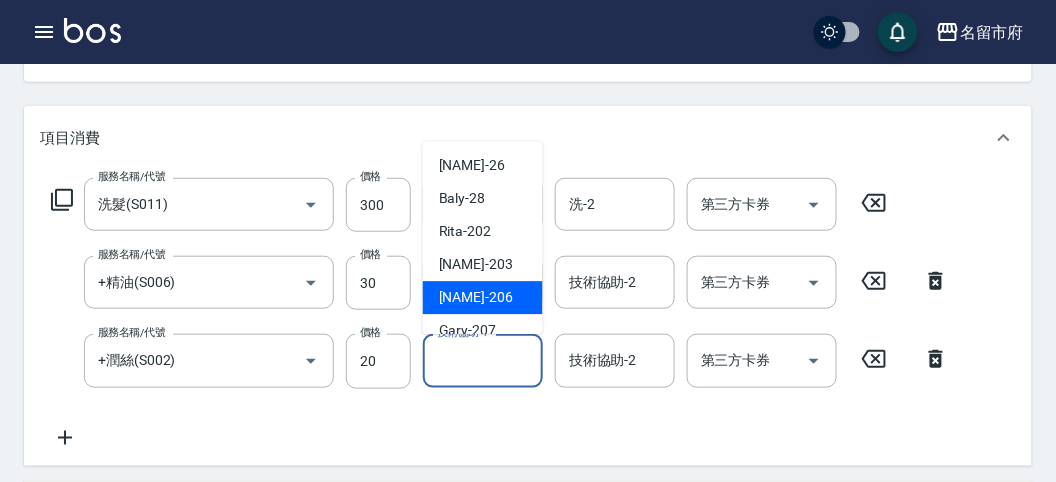 scroll, scrollTop: 111, scrollLeft: 0, axis: vertical 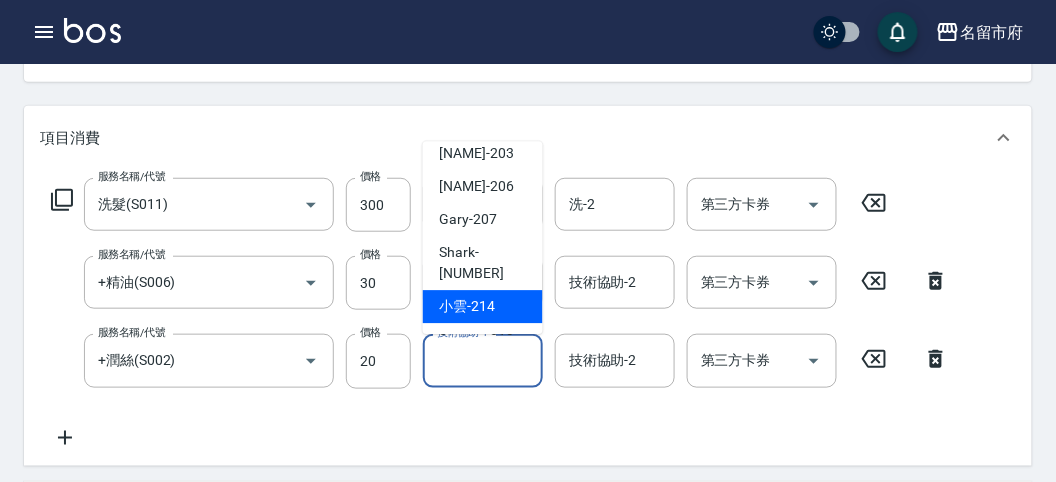 click on "小雲 -214" at bounding box center (483, 307) 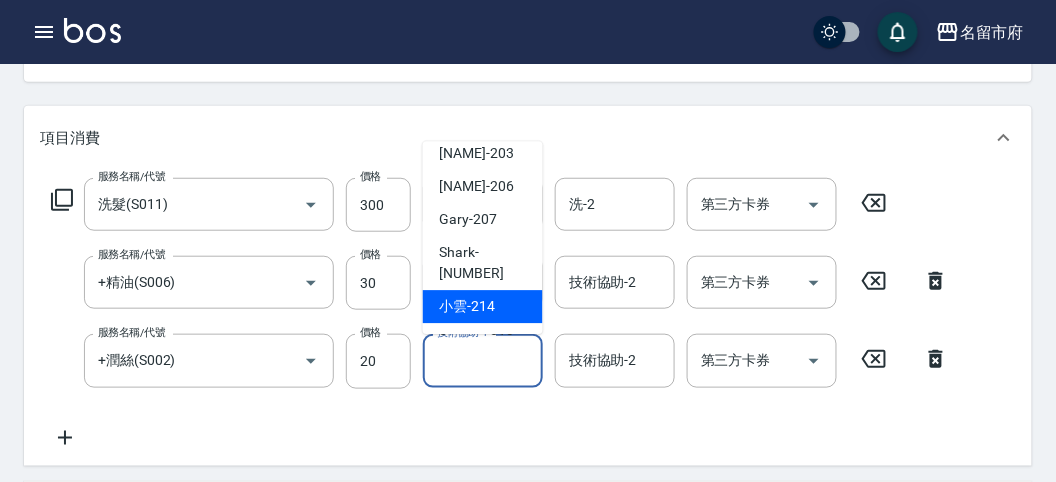 type on "小雲-214" 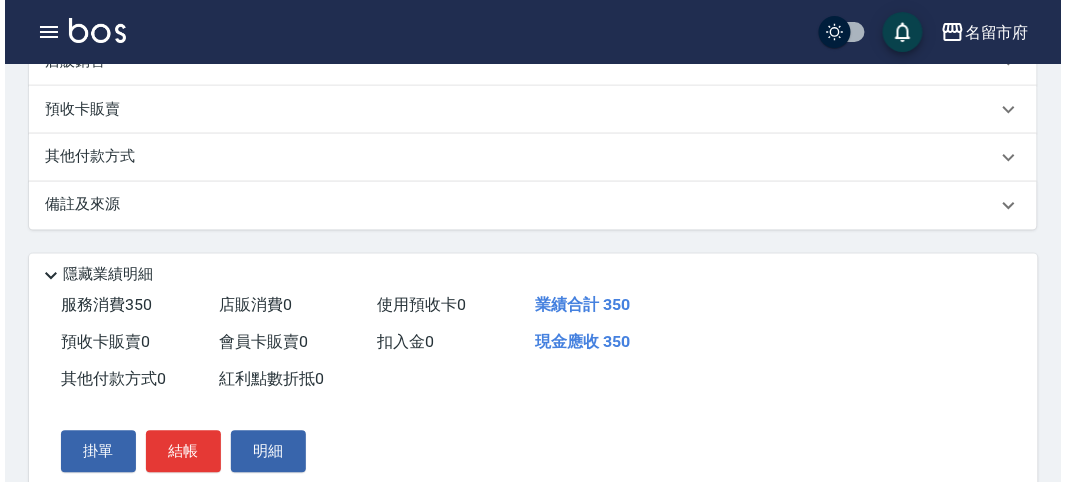 scroll, scrollTop: 741, scrollLeft: 0, axis: vertical 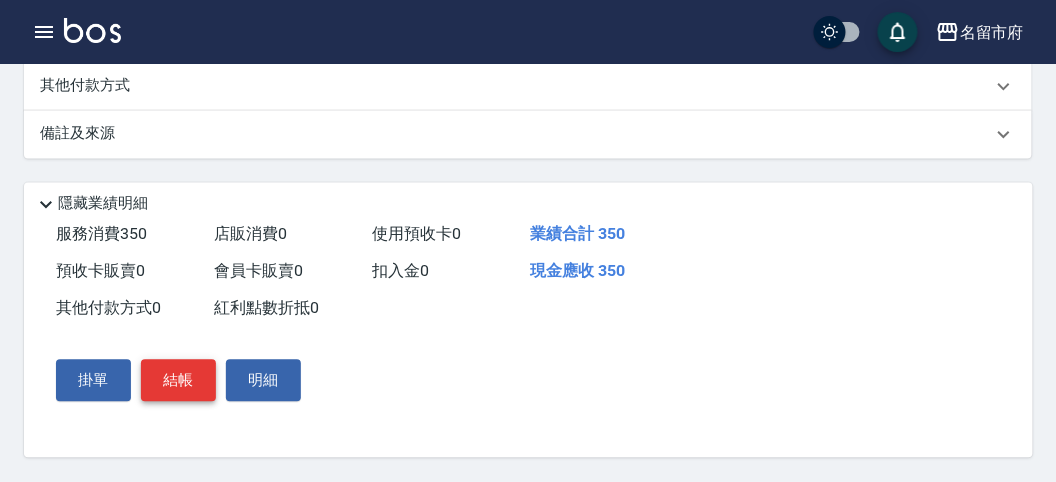 click on "結帳" at bounding box center (178, 381) 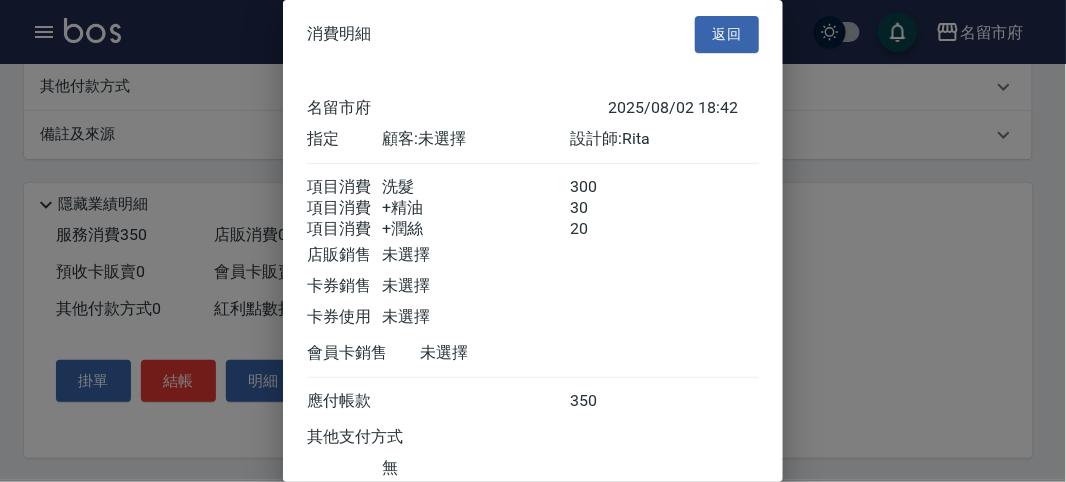 scroll, scrollTop: 156, scrollLeft: 0, axis: vertical 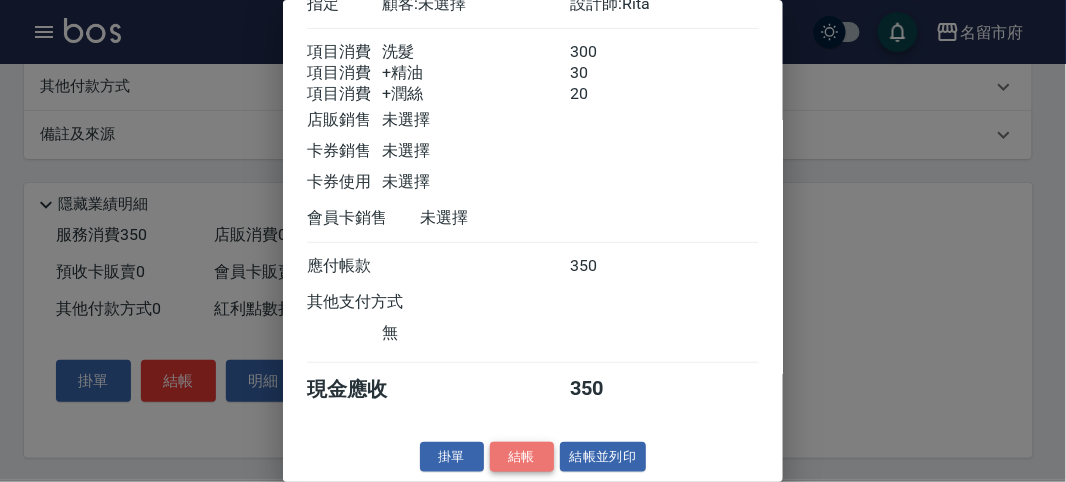 click on "結帳" at bounding box center [522, 457] 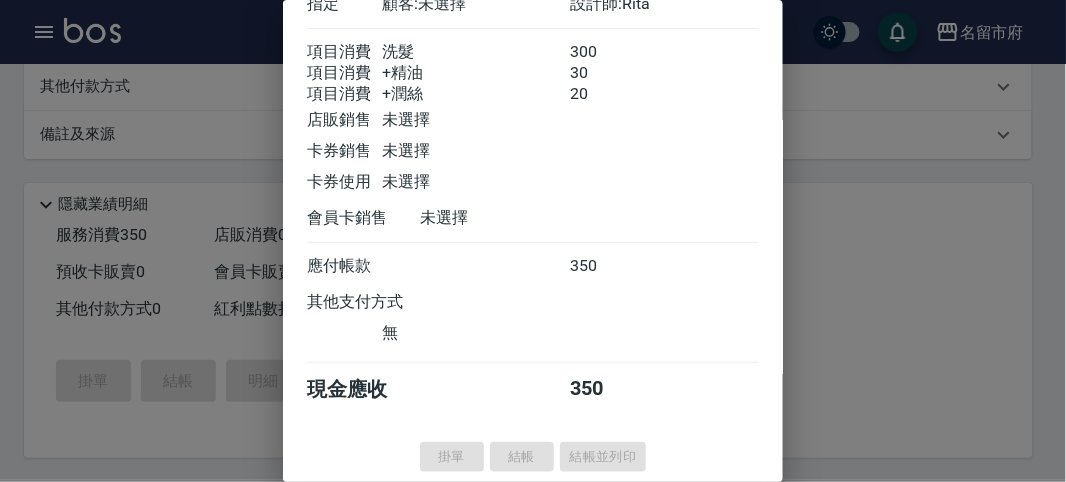 type on "2025/08/02 18:49" 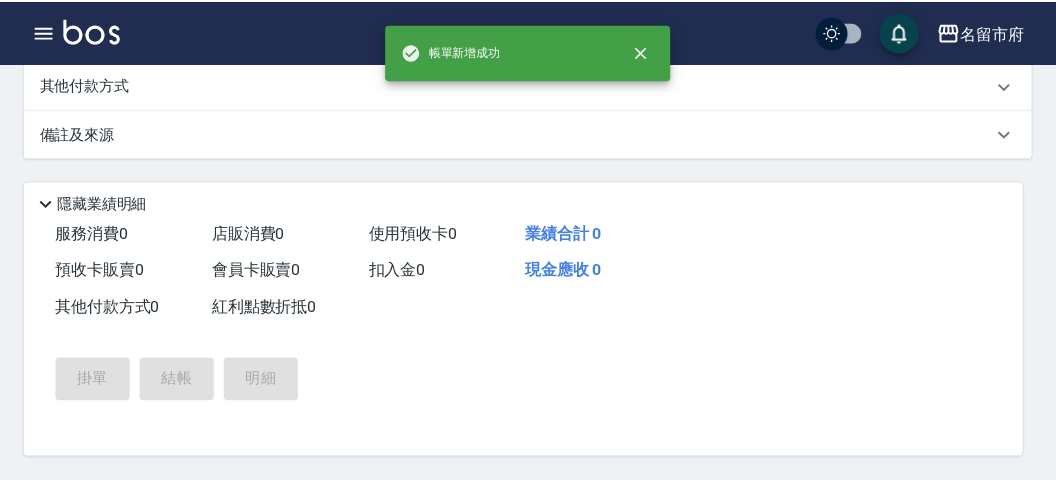scroll, scrollTop: 0, scrollLeft: 0, axis: both 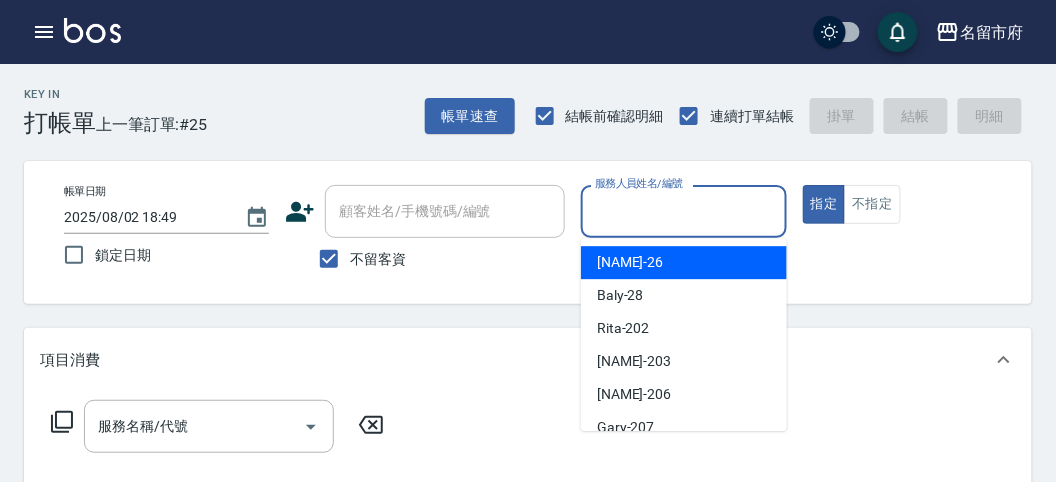 click on "服務人員姓名/編號" at bounding box center (683, 211) 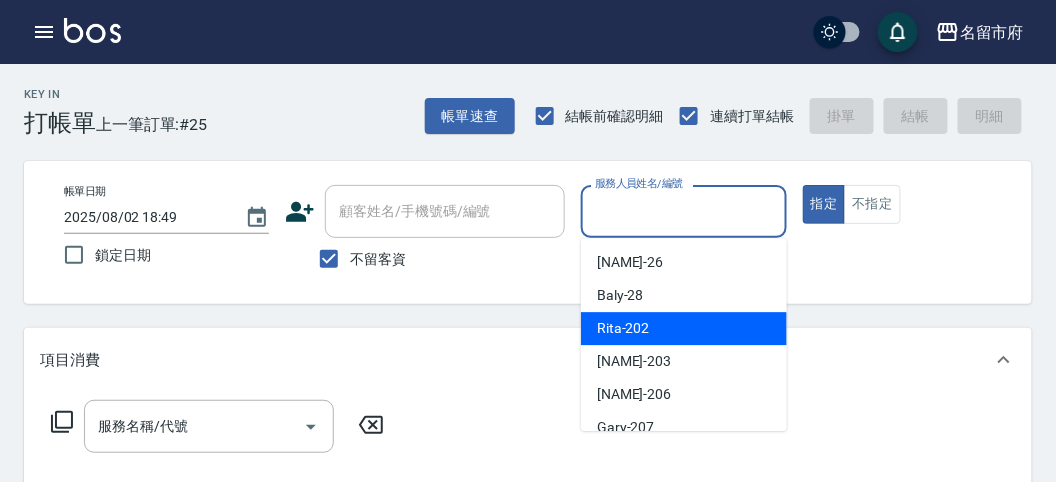 drag, startPoint x: 625, startPoint y: 313, endPoint x: 582, endPoint y: 367, distance: 69.02898 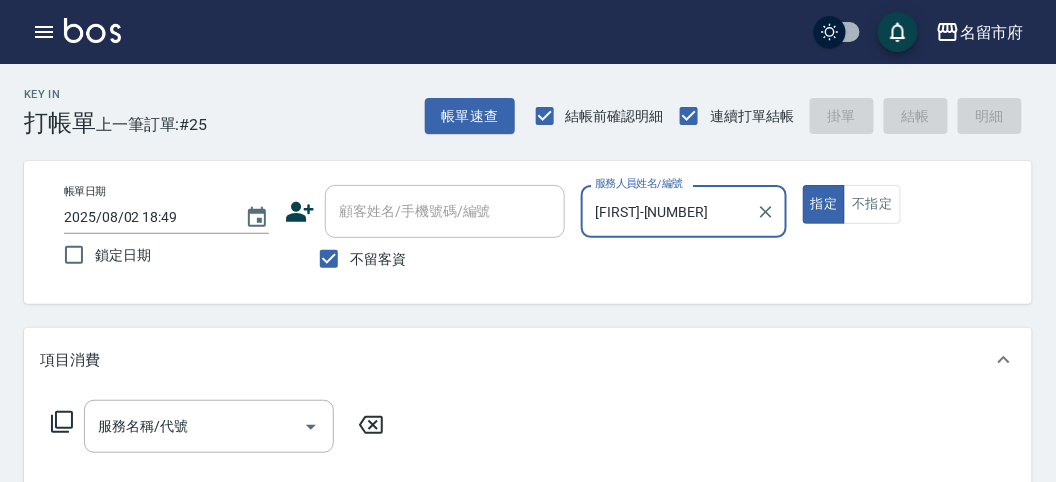 click 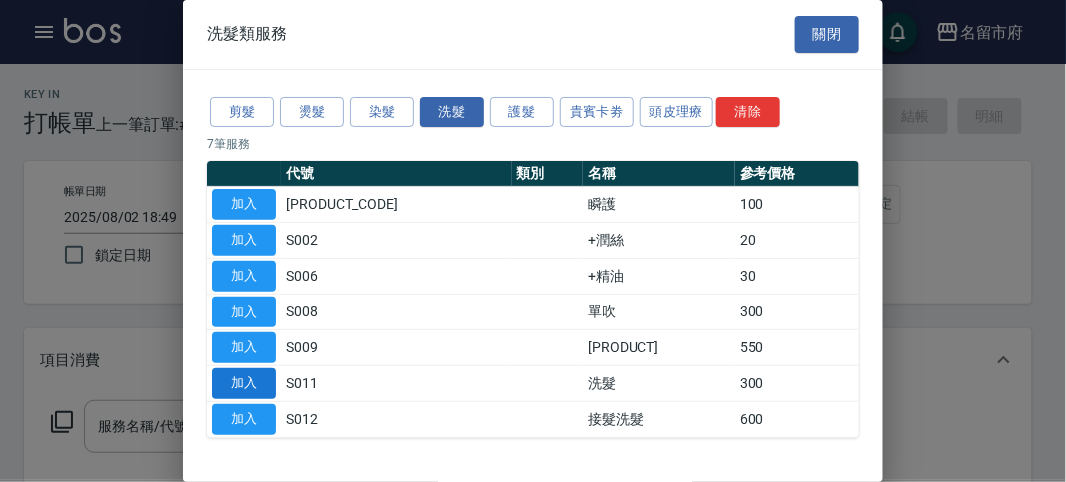 click on "加入" at bounding box center [244, 383] 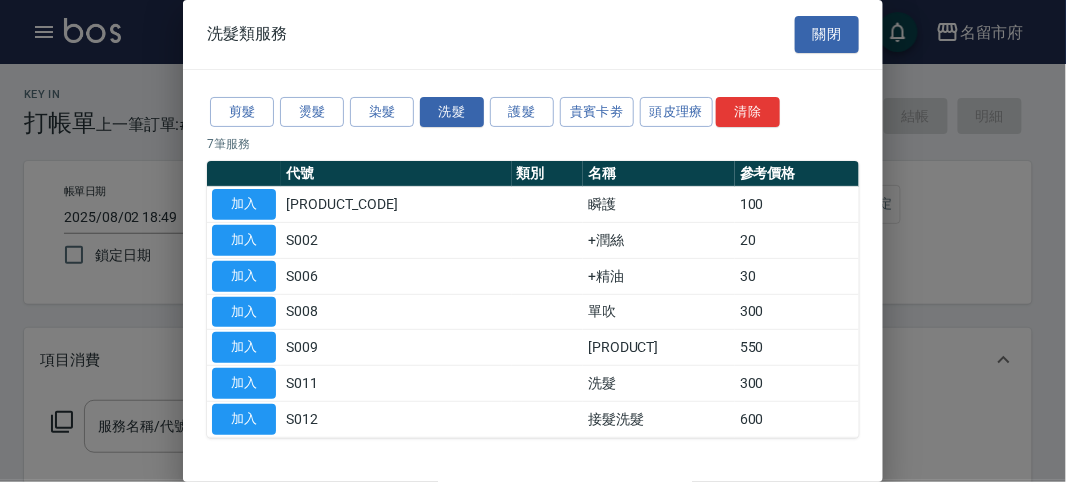 type on "洗髮(S011)" 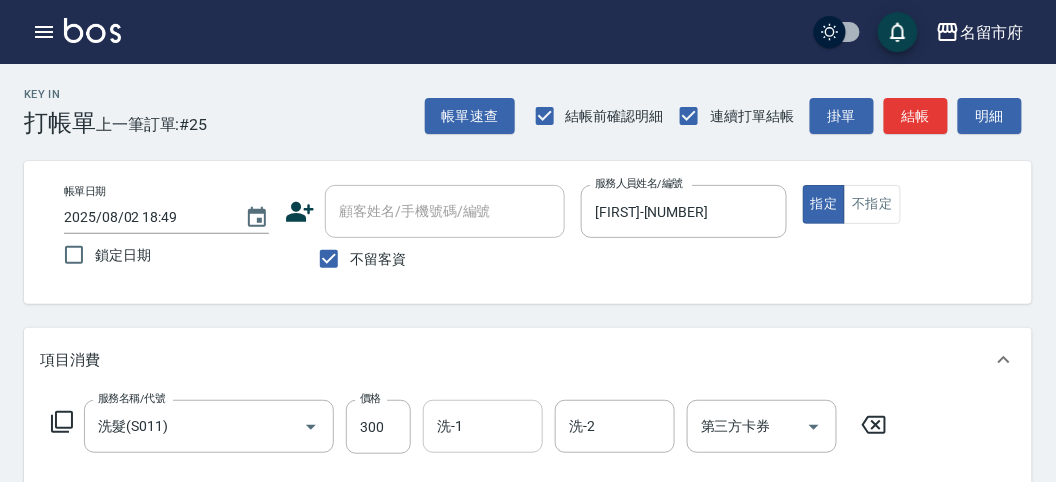 click on "洗-1" at bounding box center [483, 426] 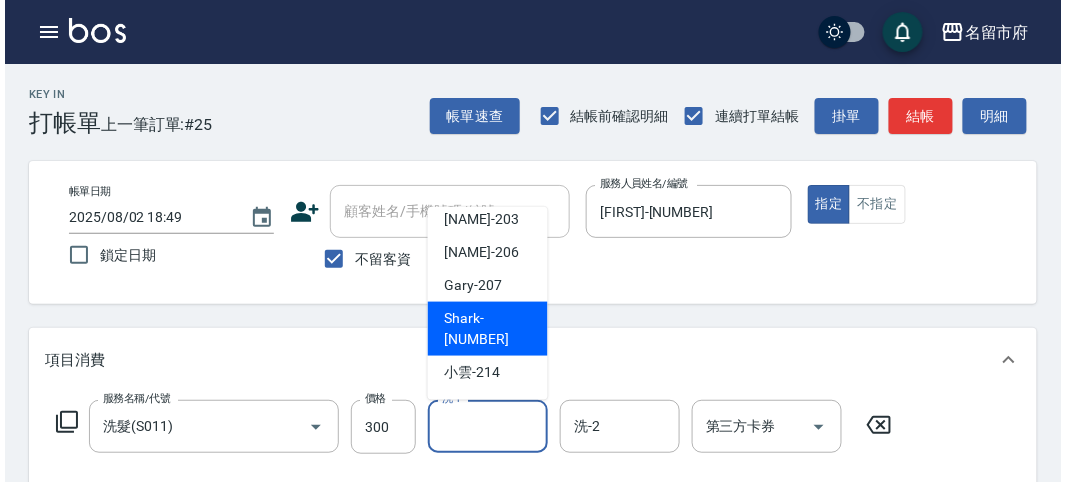 scroll, scrollTop: 153, scrollLeft: 0, axis: vertical 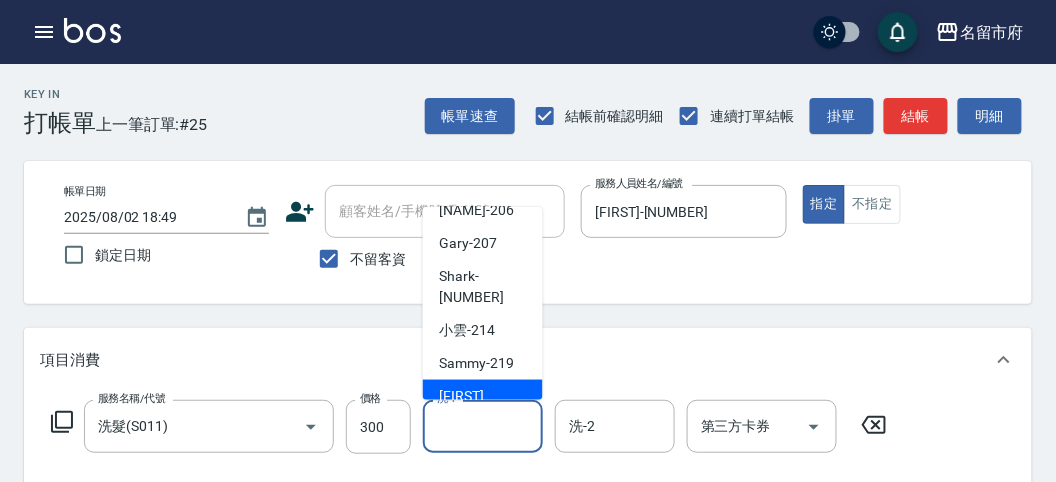click on "吳文秀 -[ID]" at bounding box center (483, 407) 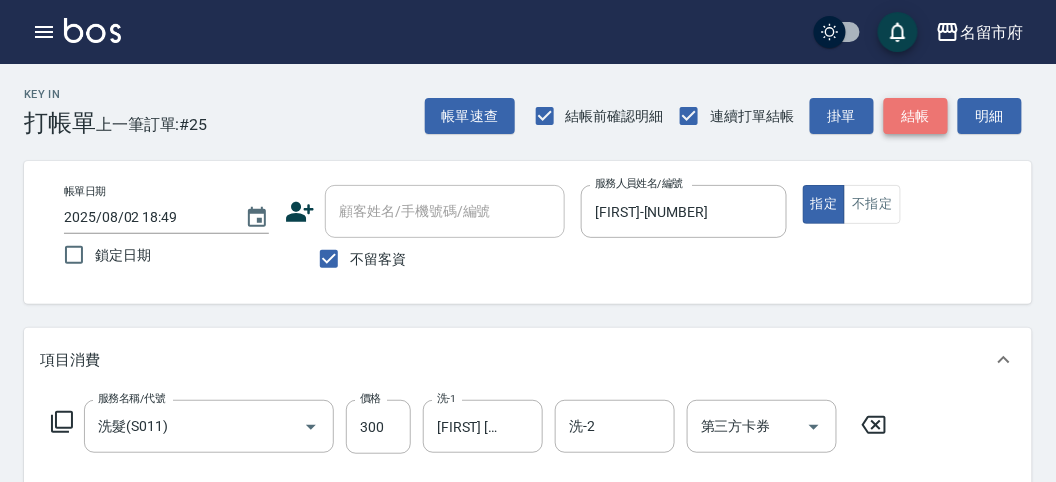 click on "結帳" at bounding box center [916, 116] 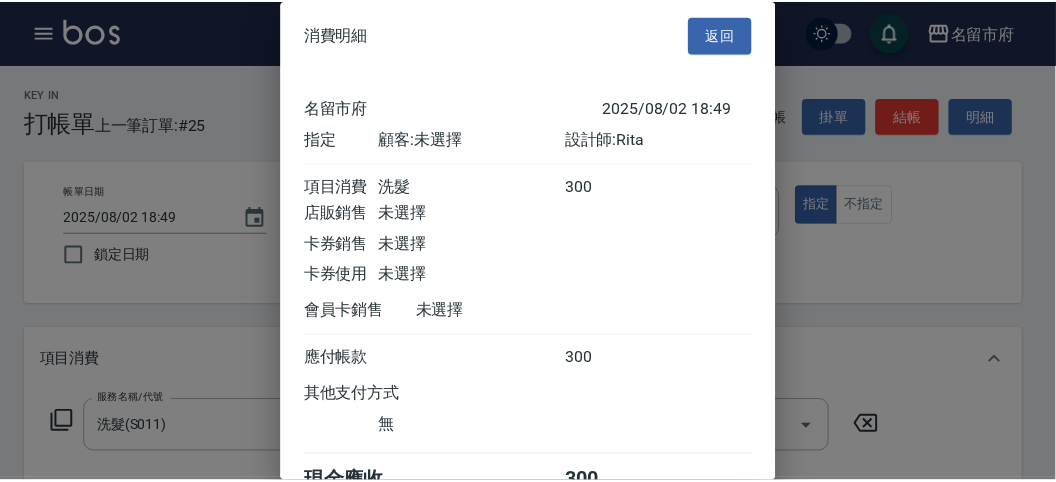 scroll, scrollTop: 111, scrollLeft: 0, axis: vertical 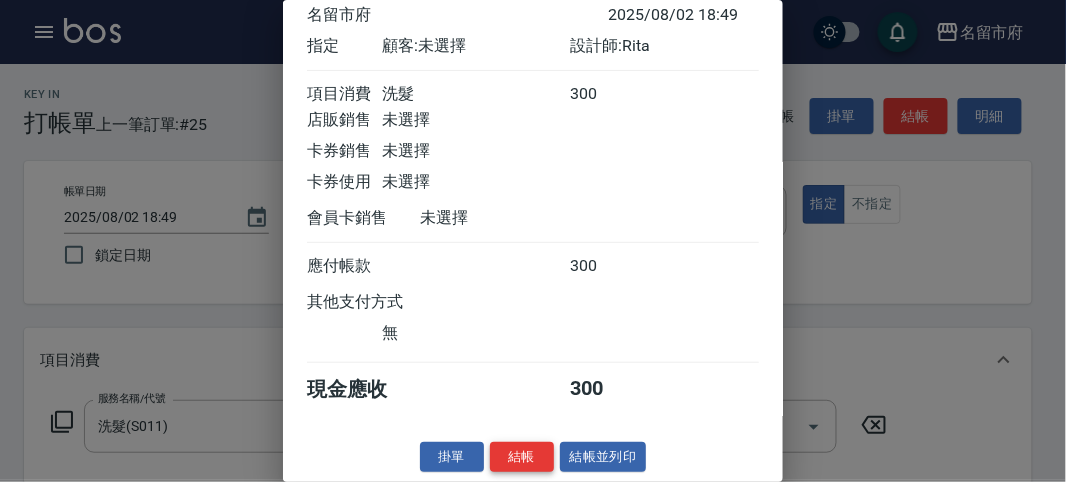 click on "結帳" at bounding box center [522, 457] 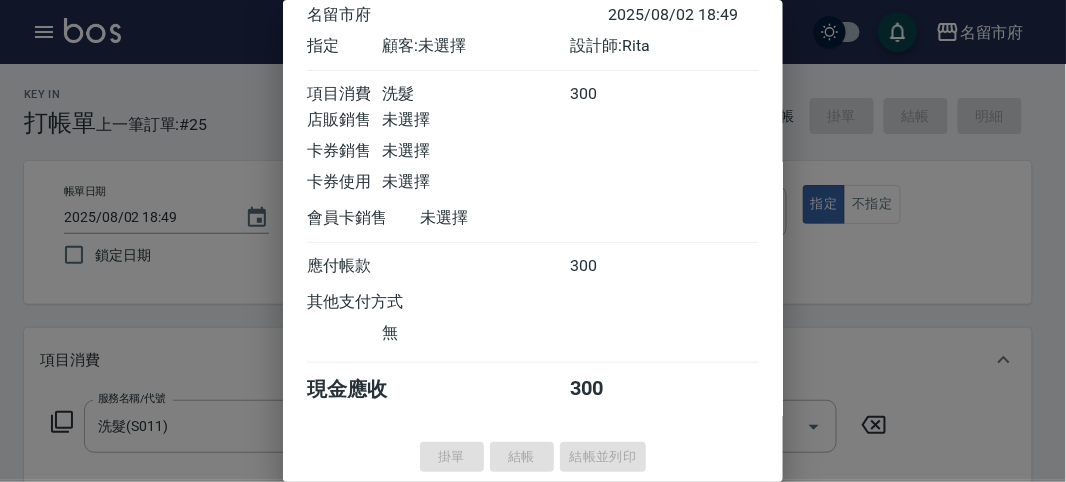 type on "2025/08/02 18:57" 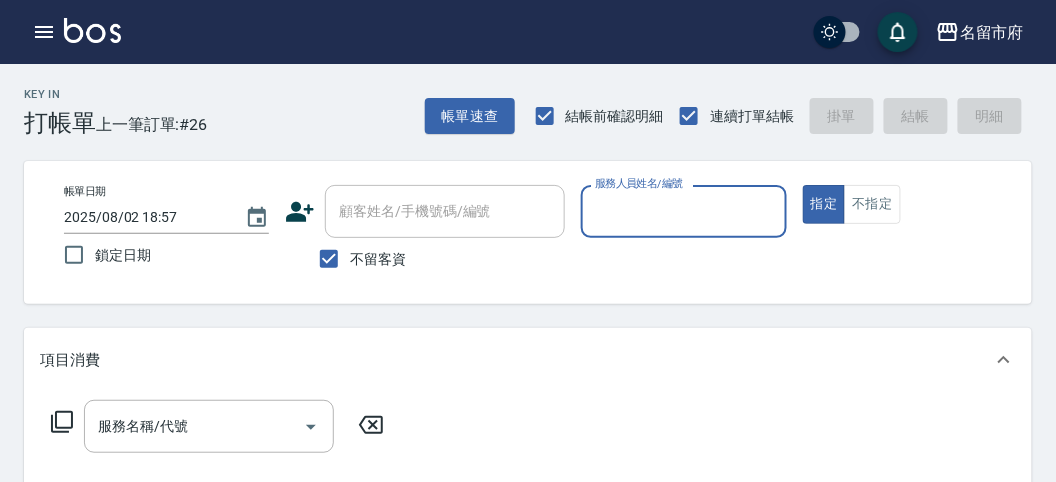 click on "服務人員姓名/編號" at bounding box center [683, 211] 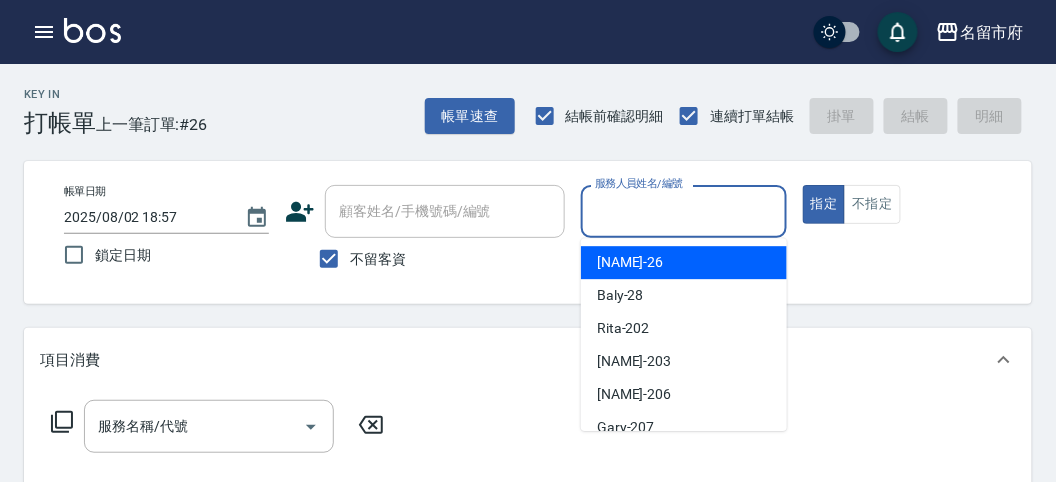 click on "Gina -26" at bounding box center [684, 262] 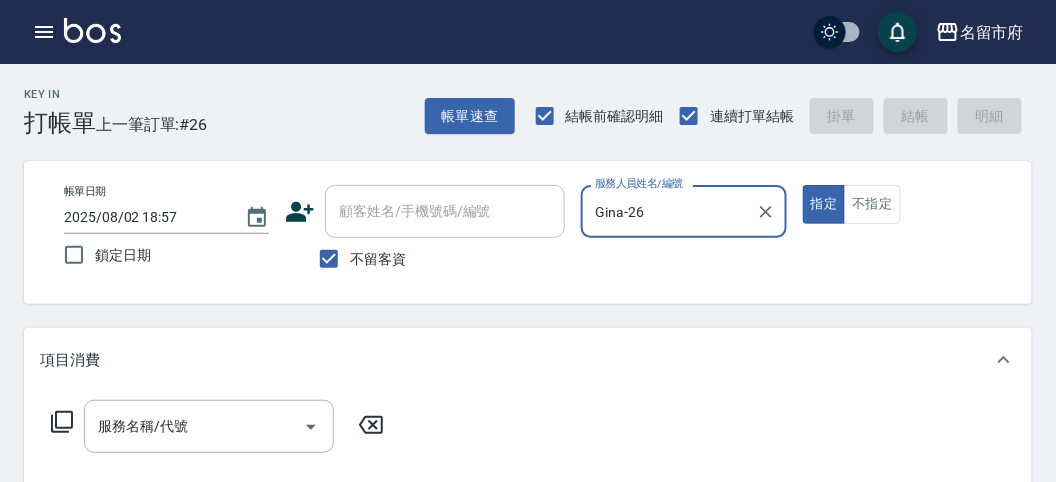 click 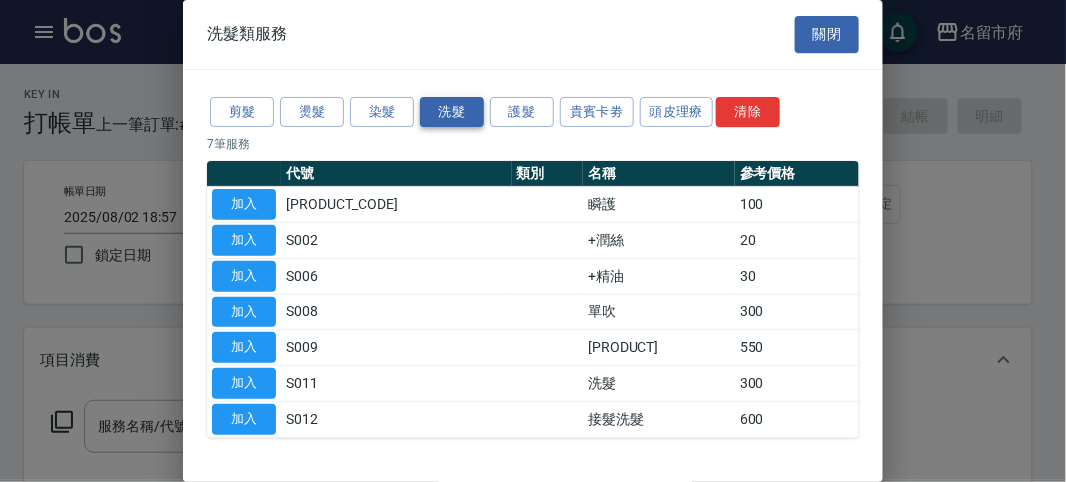 click on "洗髮" at bounding box center (452, 112) 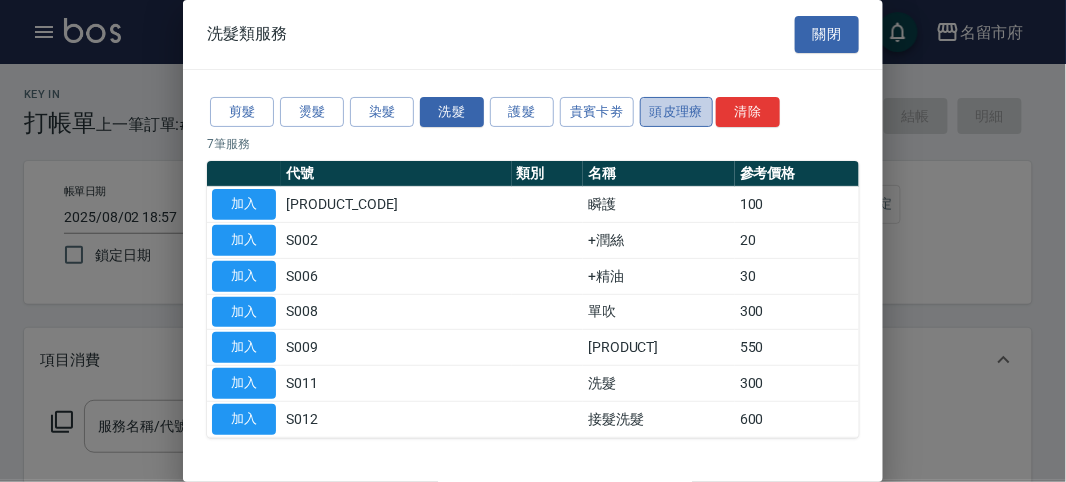 click on "頭皮理療" at bounding box center (677, 112) 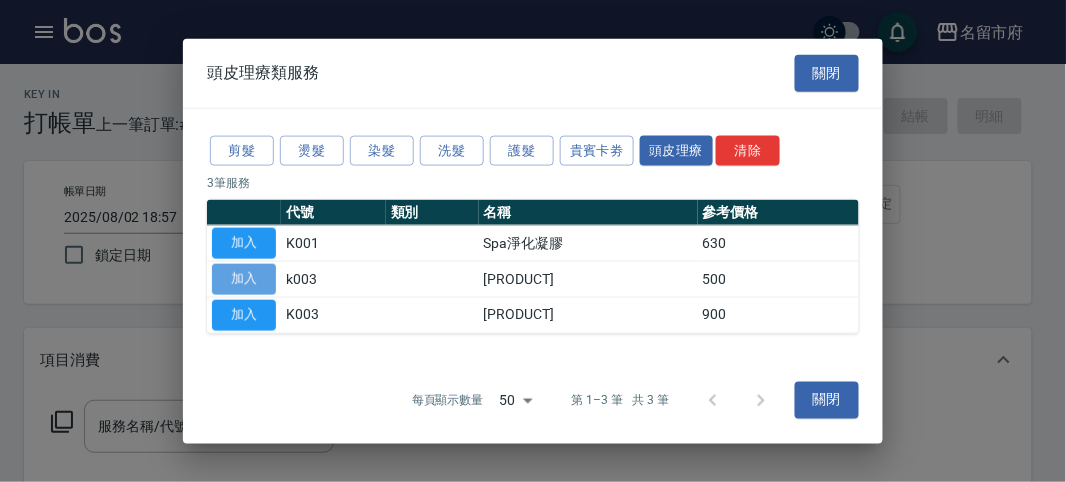 click on "加入" at bounding box center [244, 279] 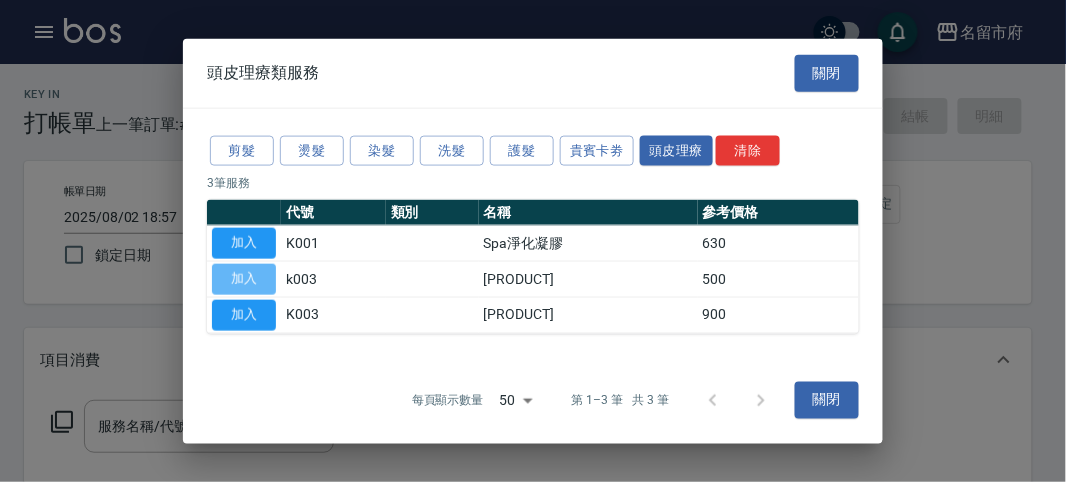 type on "spa洗髮(k003)" 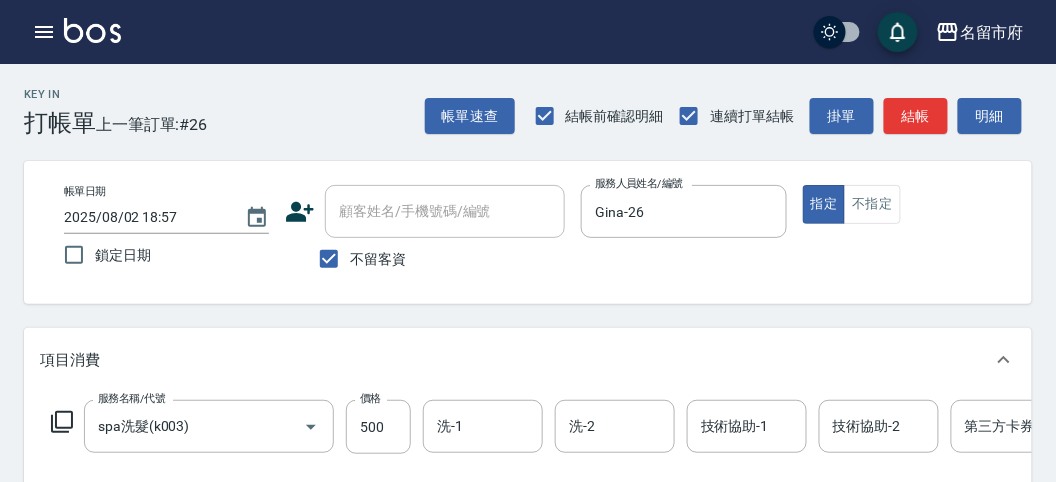 click 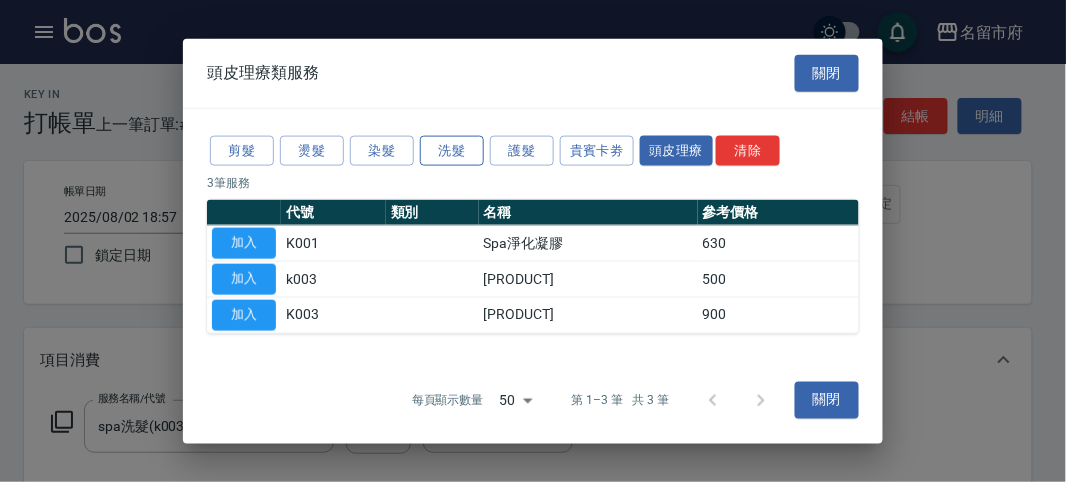 click on "洗髮" at bounding box center (452, 150) 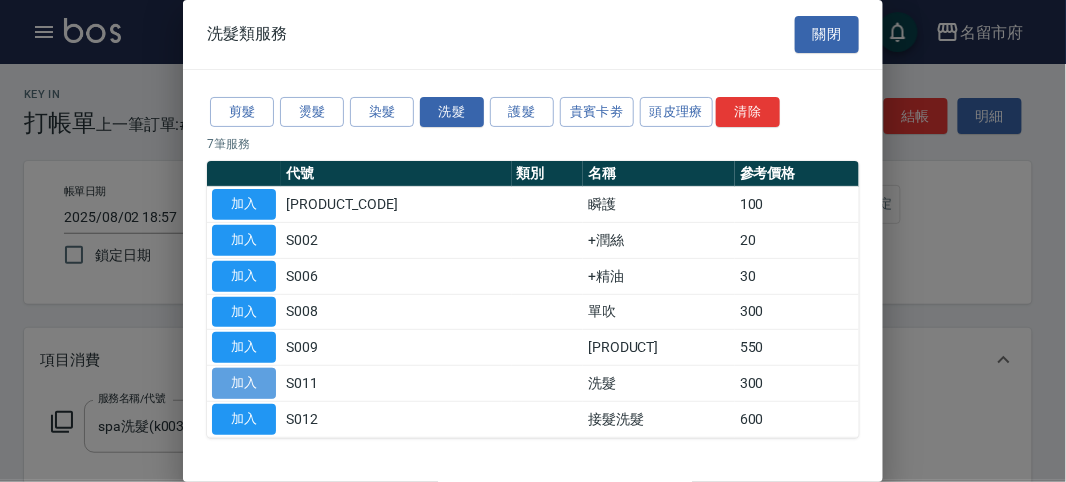 click on "加入" at bounding box center [244, 383] 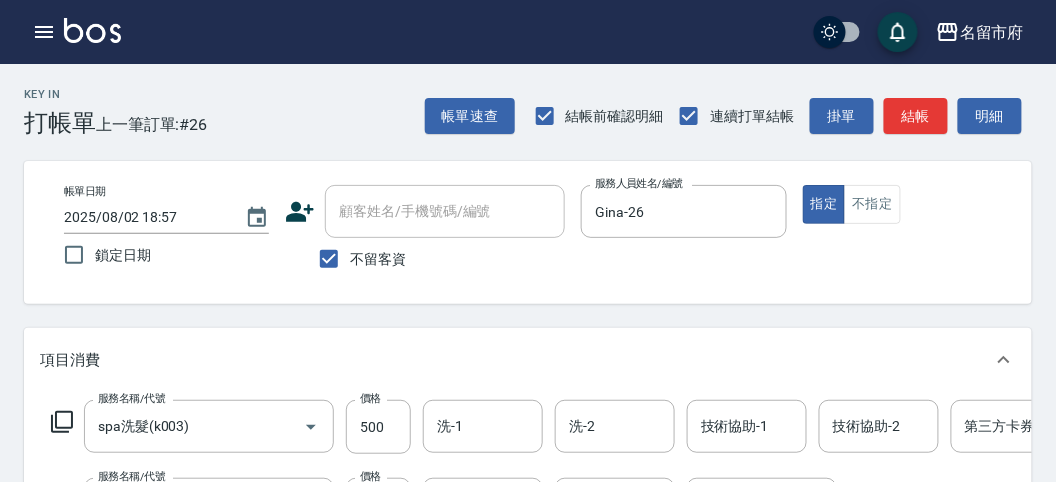 click 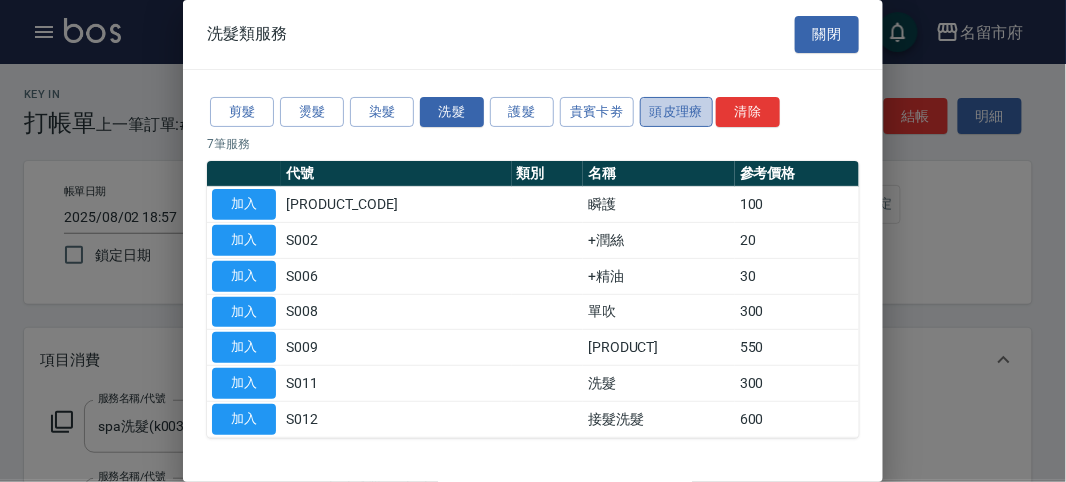 click on "頭皮理療" at bounding box center (677, 112) 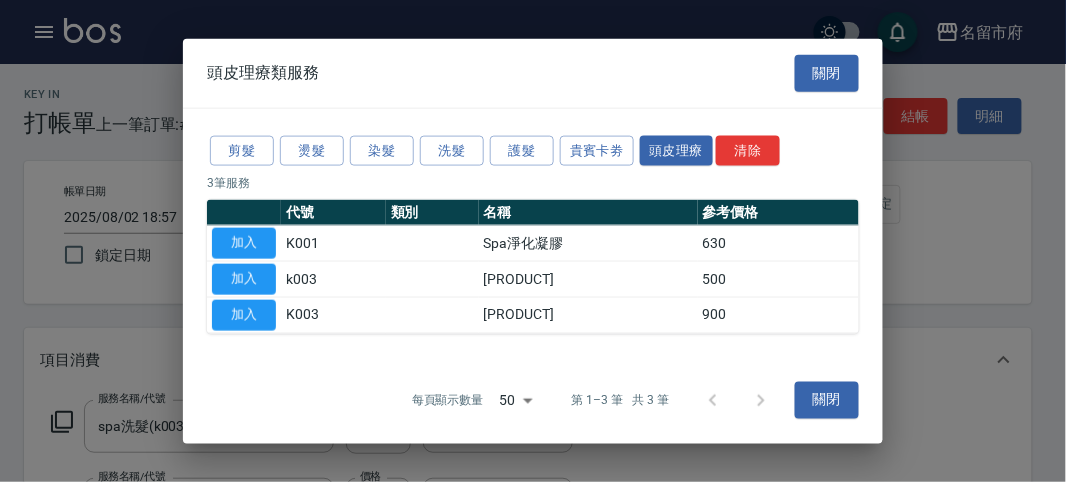 click on "剪髮 燙髮 染髮 洗髮 護髮 貴賓卡劵 頭皮理療 清除 3  筆服務 代號 類別 名稱 參考價格 加入 K001 Spa淨化凝膠 630 加入 k003 spa洗髮 500 加入 K003 髮原素護理 900" at bounding box center [533, 232] 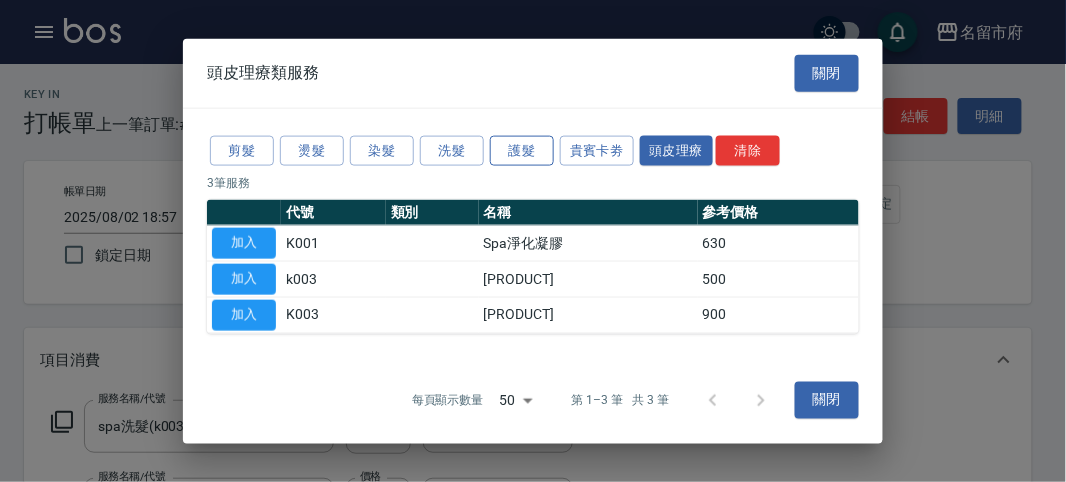 click on "護髮" at bounding box center (522, 150) 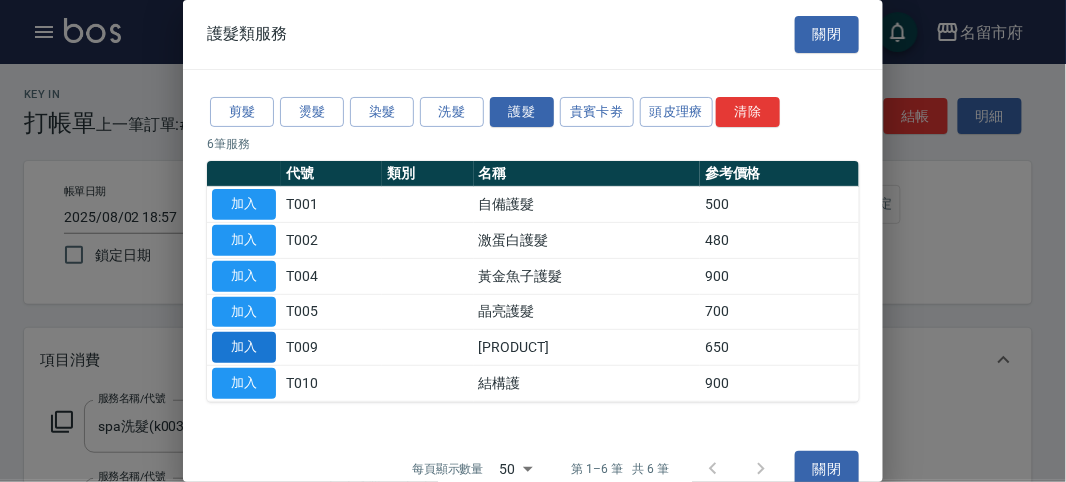 click on "加入" at bounding box center (244, 347) 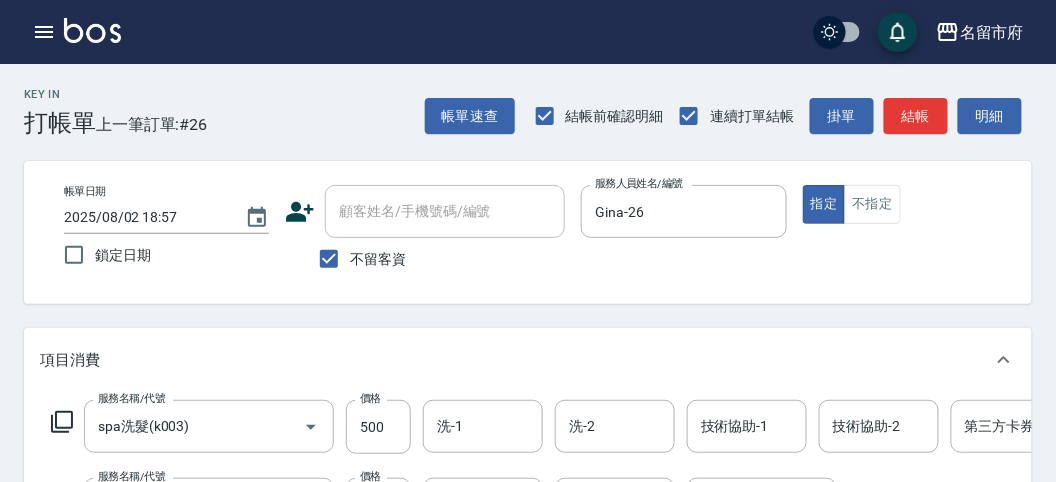scroll, scrollTop: 333, scrollLeft: 0, axis: vertical 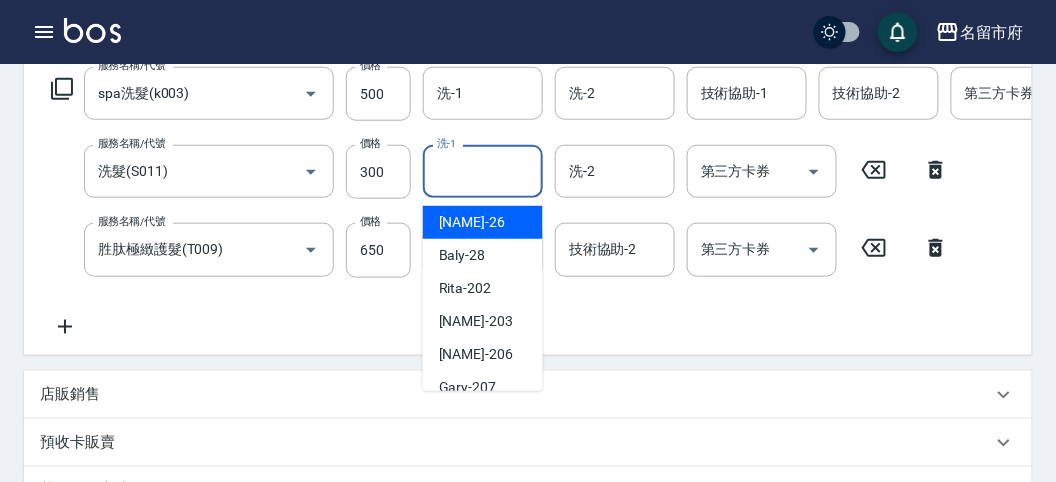click on "洗-1" at bounding box center (483, 171) 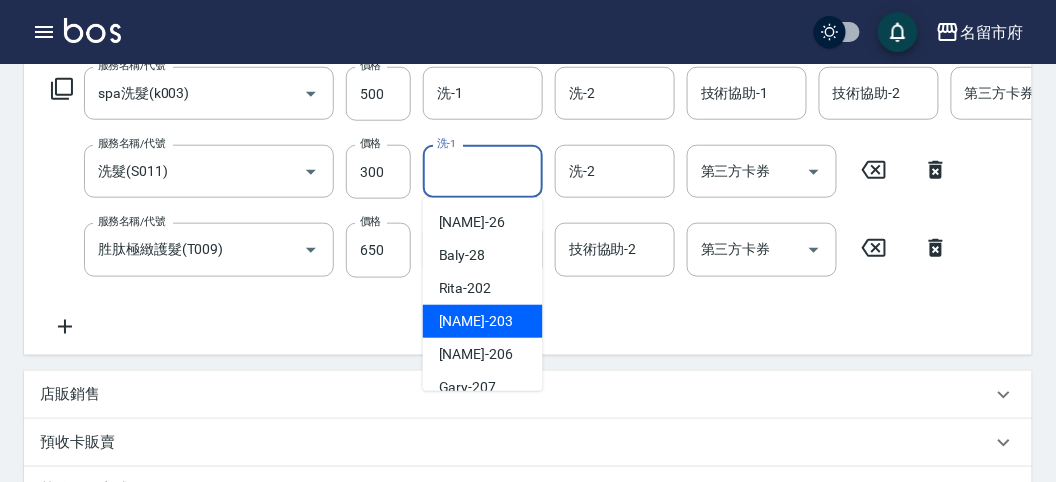 scroll, scrollTop: 153, scrollLeft: 0, axis: vertical 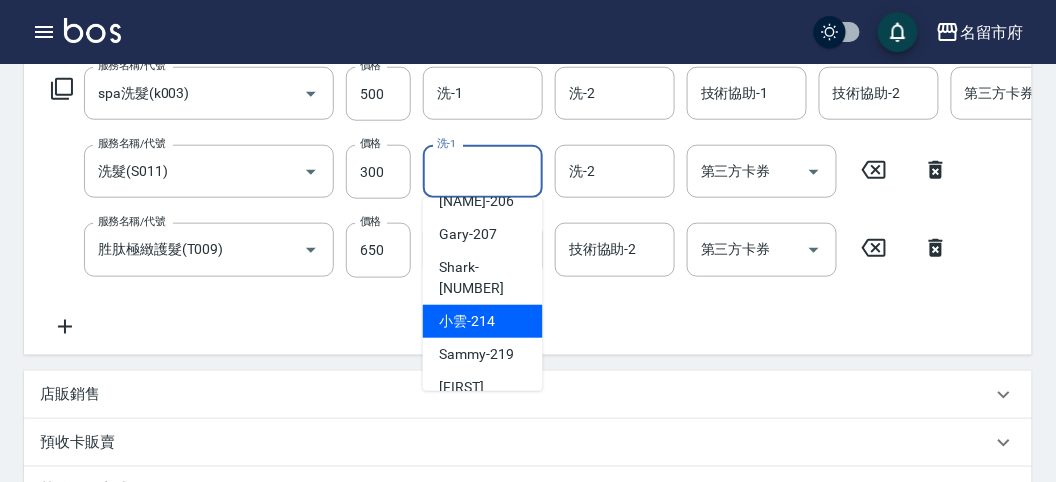 click on "小雲 -214" at bounding box center (483, 321) 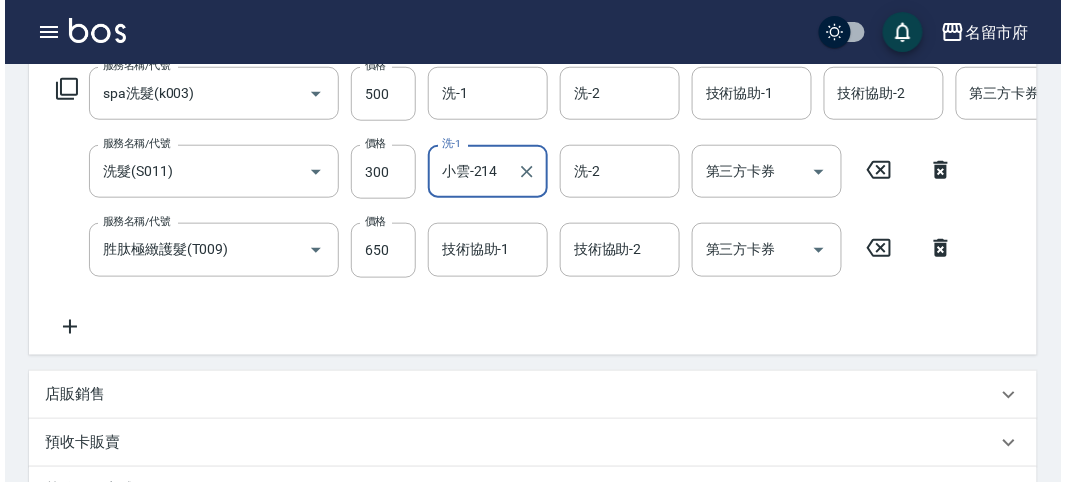 scroll, scrollTop: 760, scrollLeft: 0, axis: vertical 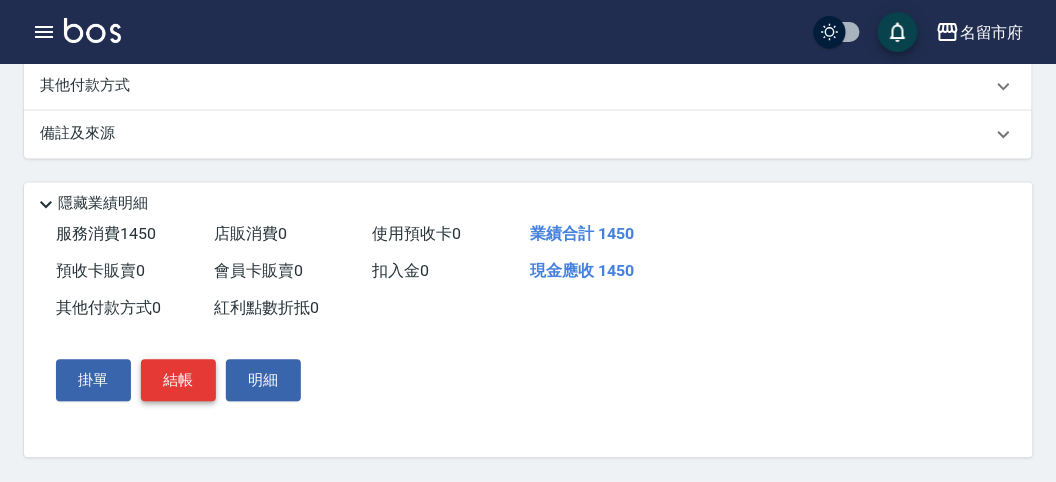click on "結帳" at bounding box center (178, 381) 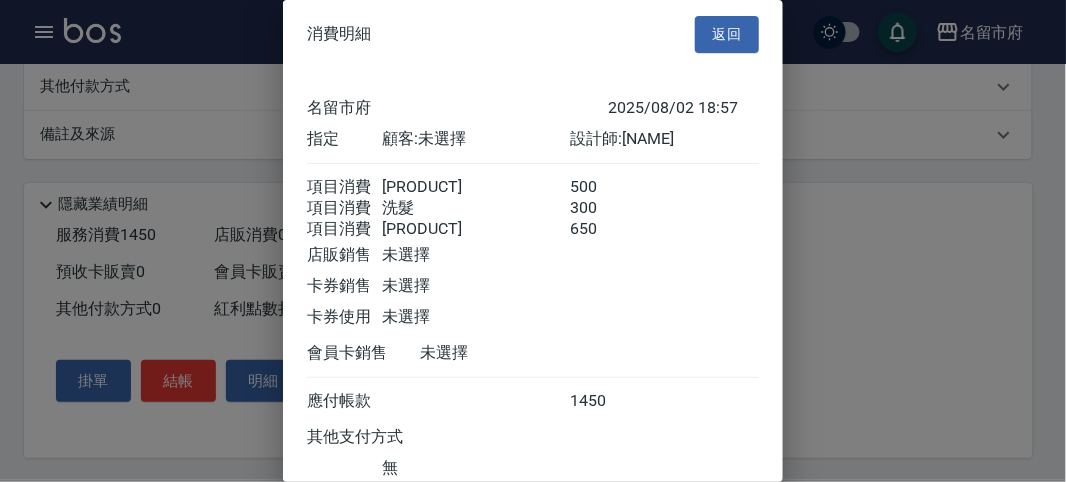scroll, scrollTop: 156, scrollLeft: 0, axis: vertical 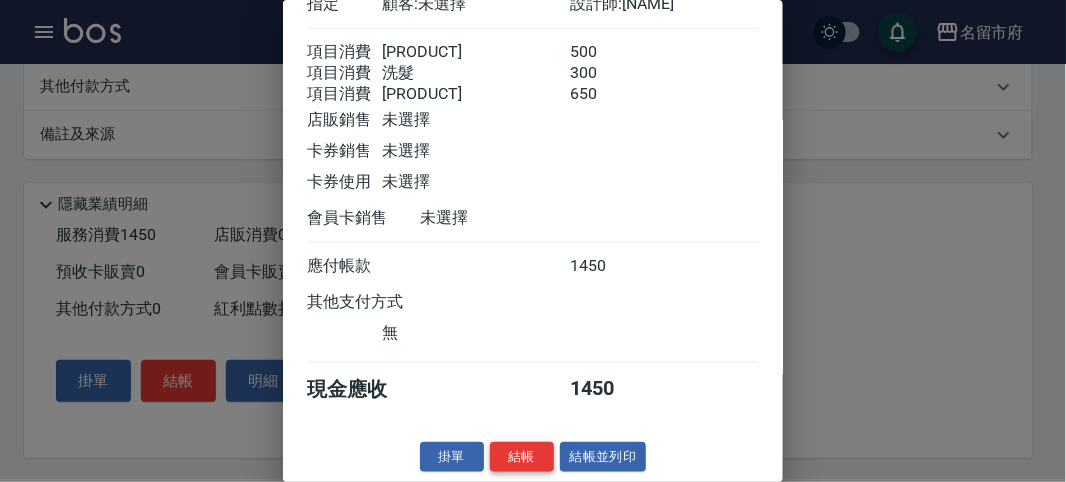 click on "結帳" at bounding box center (522, 457) 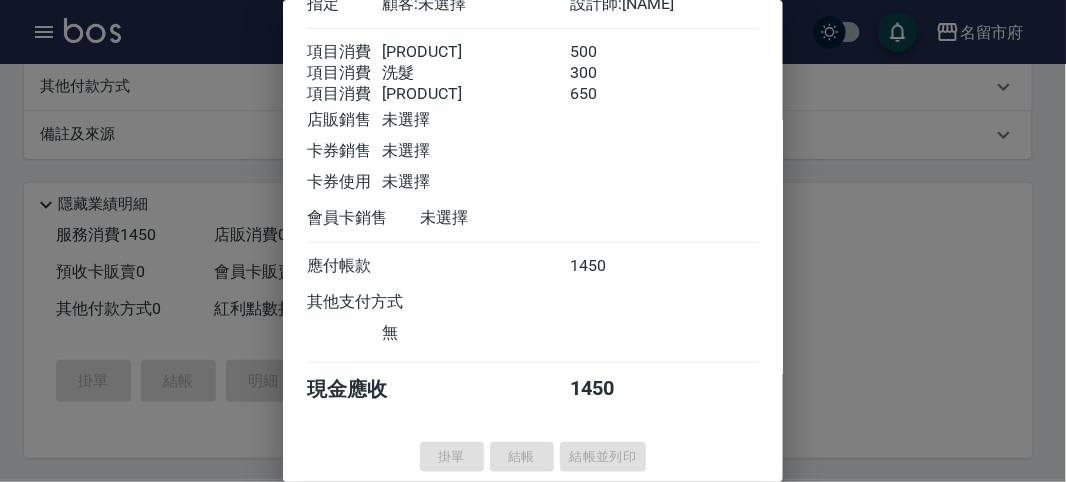 type on "2025/08/02 19:00" 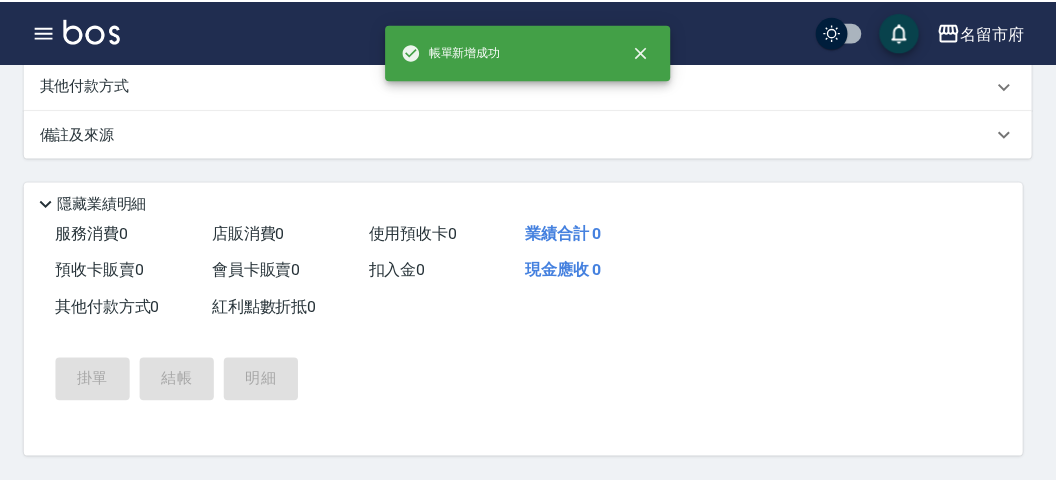 scroll, scrollTop: 0, scrollLeft: 0, axis: both 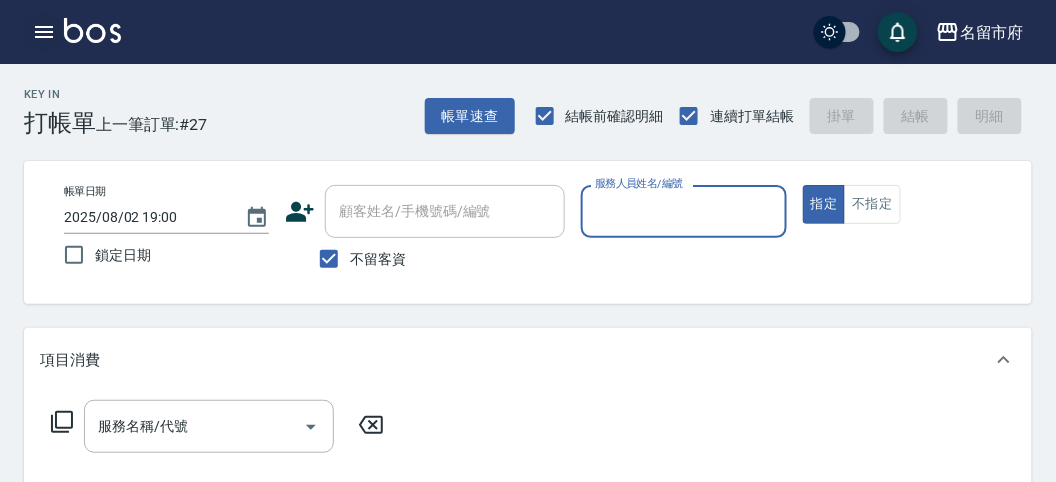 click 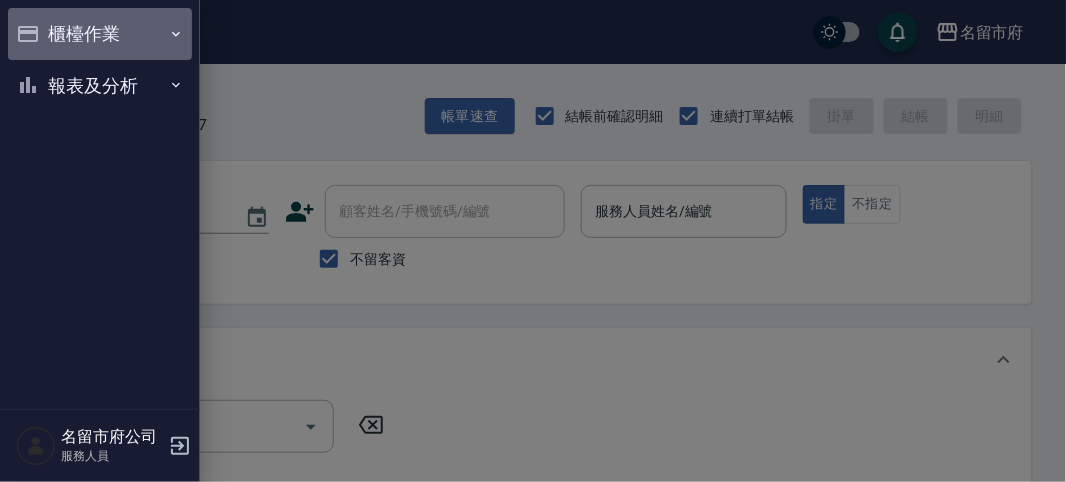 click on "櫃檯作業" at bounding box center [100, 34] 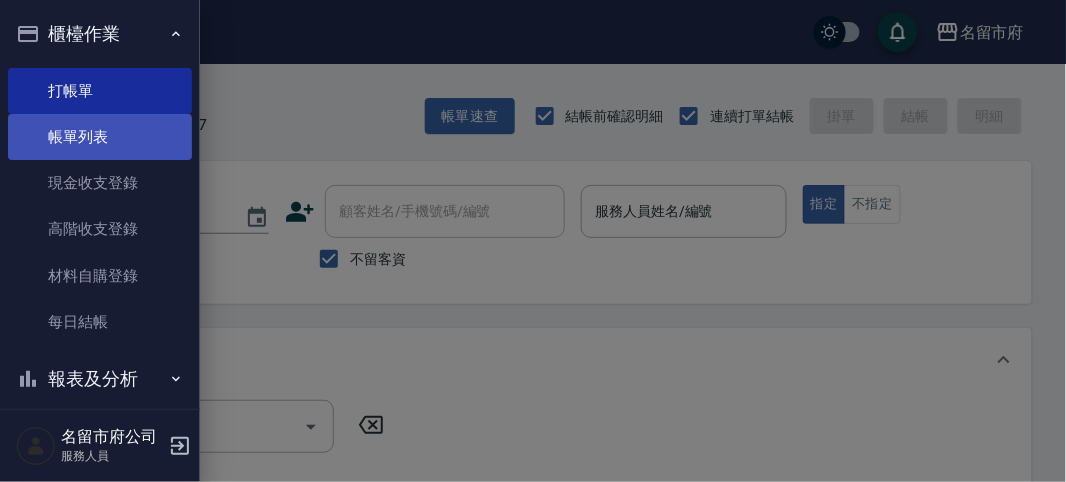 click on "帳單列表" at bounding box center (100, 137) 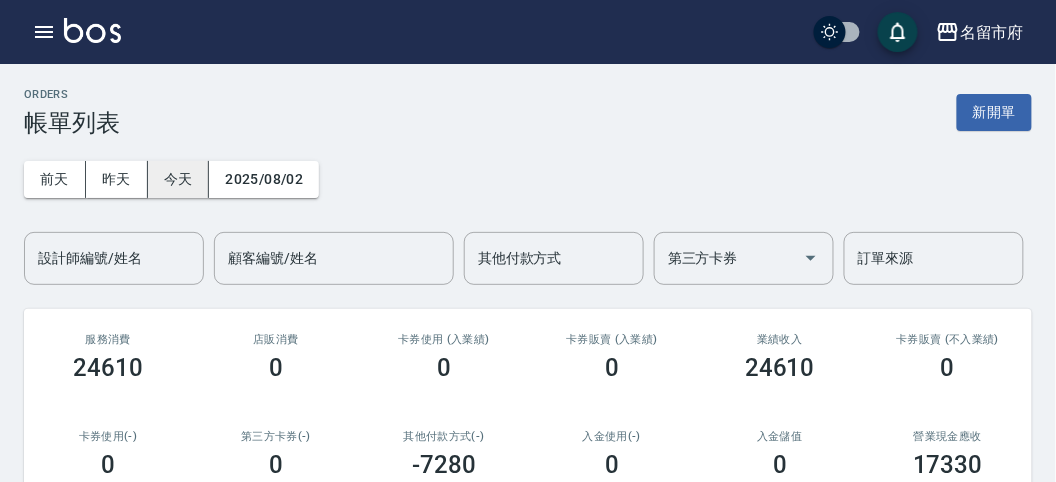click on "今天" at bounding box center [179, 179] 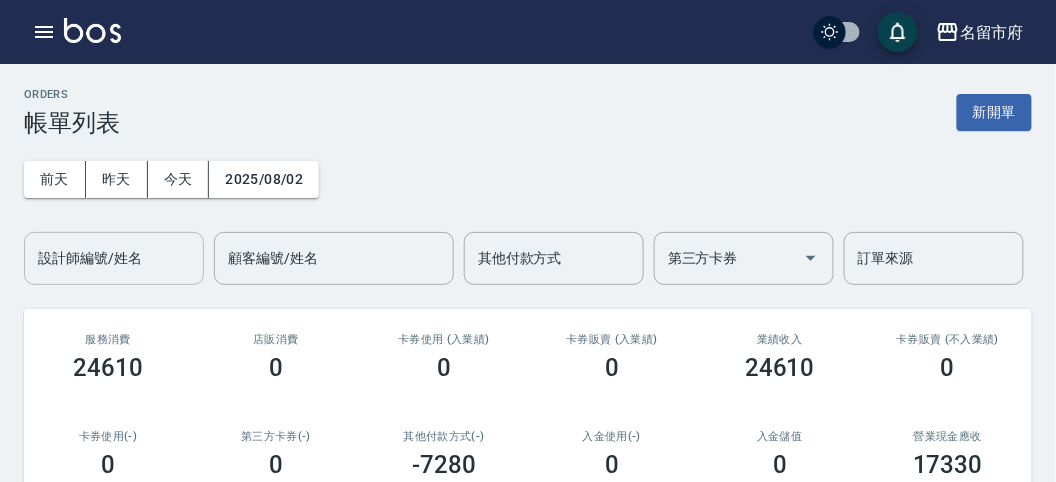click on "設計師編號/姓名" at bounding box center (114, 258) 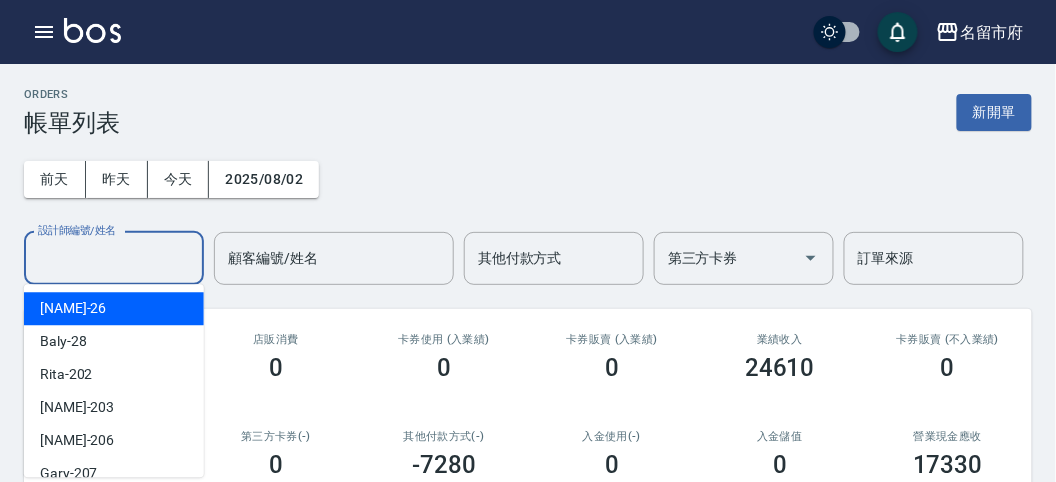 click on "Gina -26" at bounding box center (114, 308) 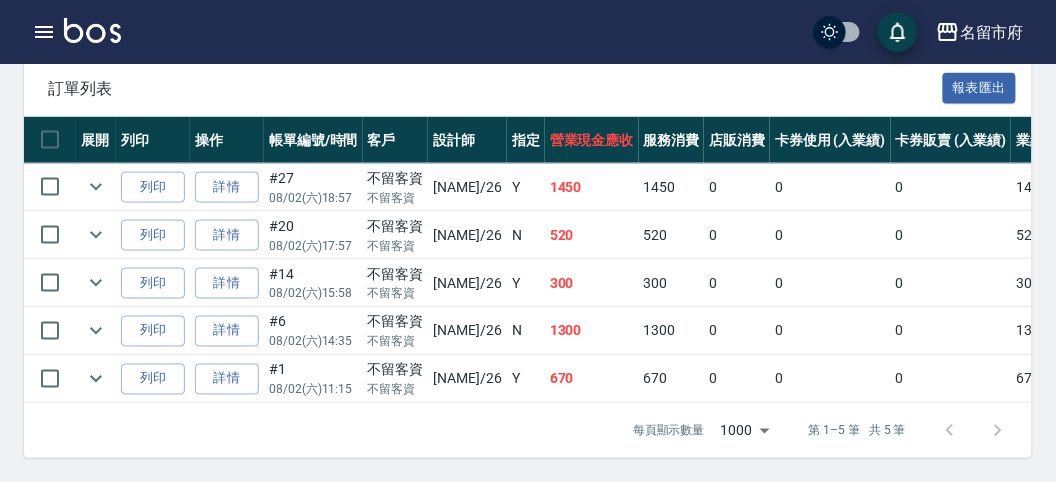 scroll, scrollTop: 0, scrollLeft: 0, axis: both 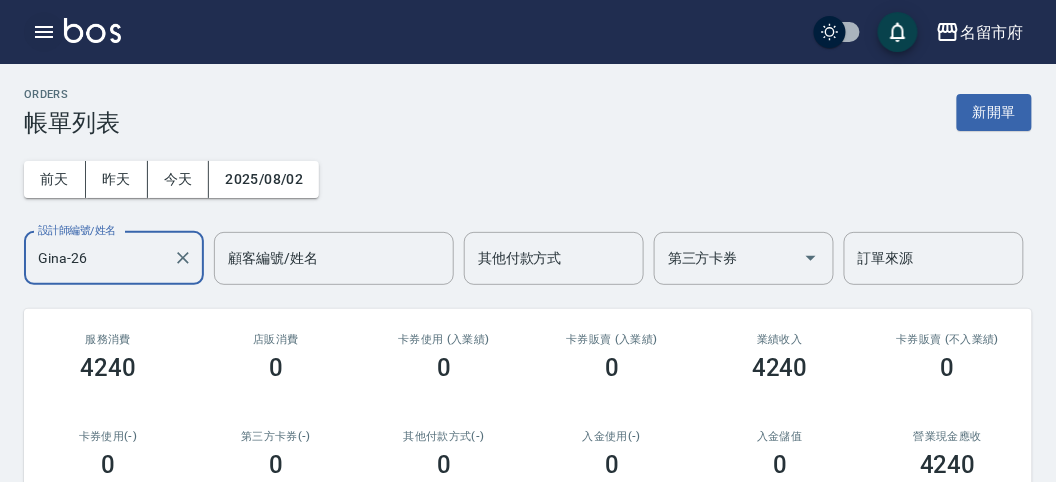click 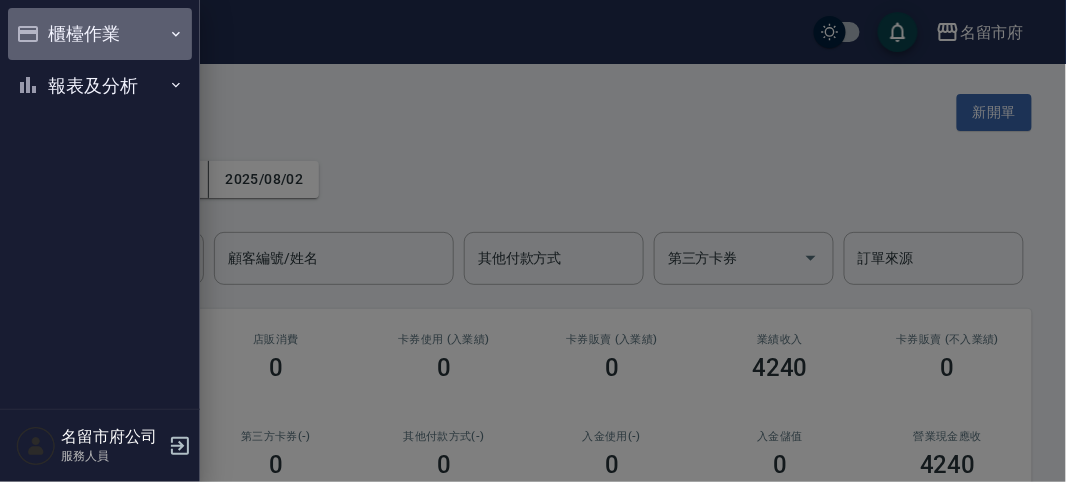 click on "櫃檯作業" at bounding box center [100, 34] 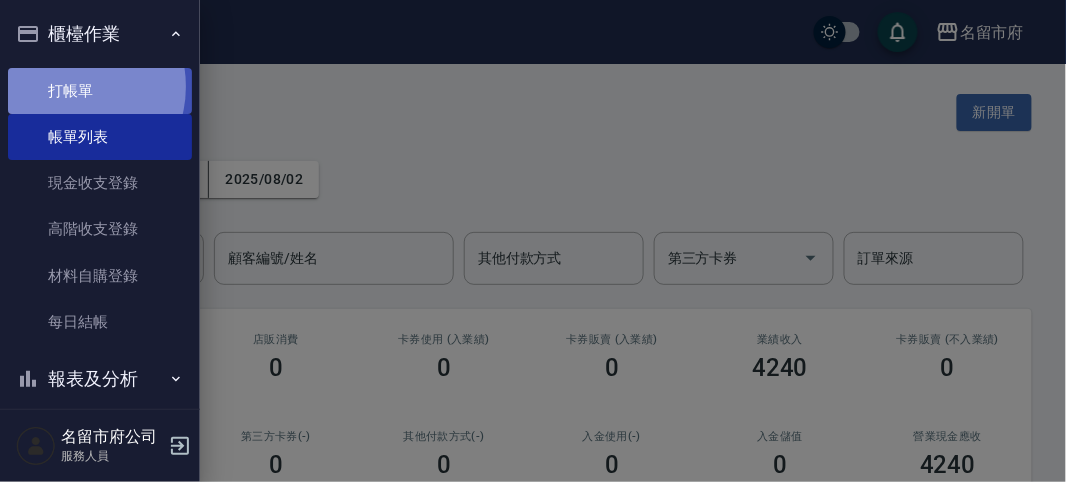 click on "打帳單" at bounding box center [100, 91] 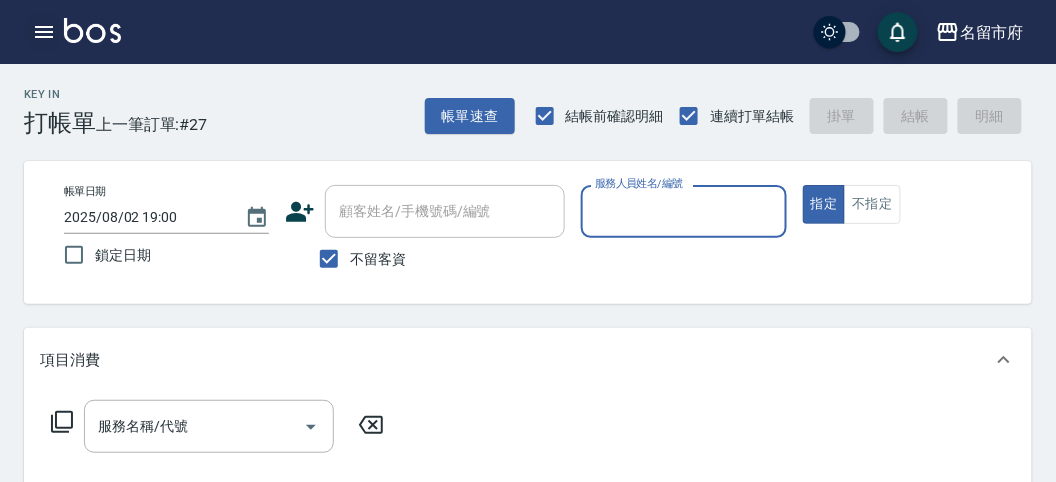 click at bounding box center (44, 32) 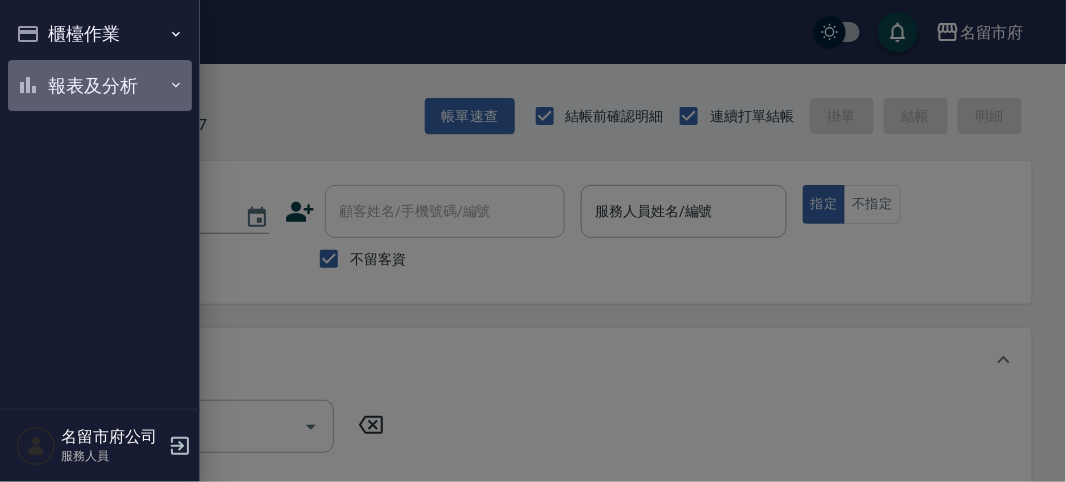 click on "報表及分析" at bounding box center [100, 86] 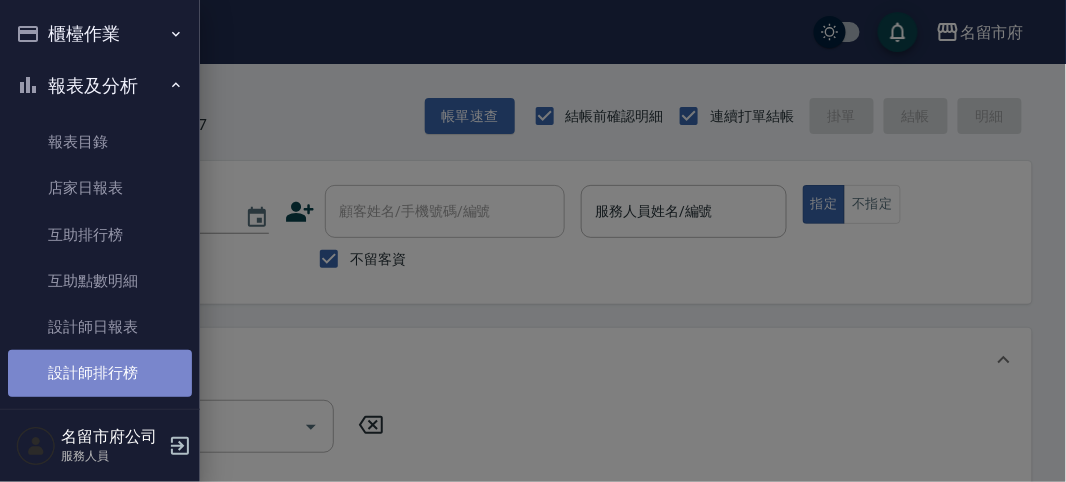 click on "設計師排行榜" at bounding box center (100, 373) 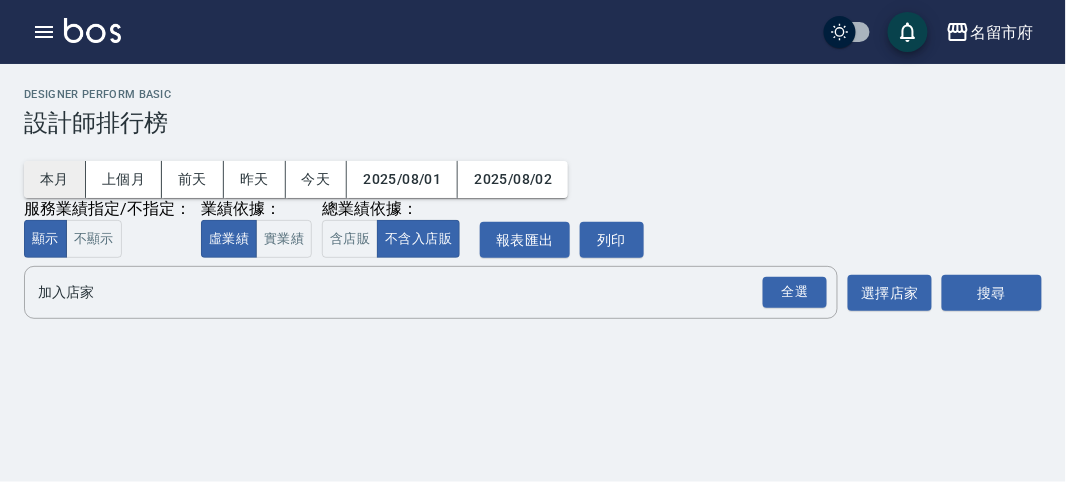 click on "本月" at bounding box center [55, 179] 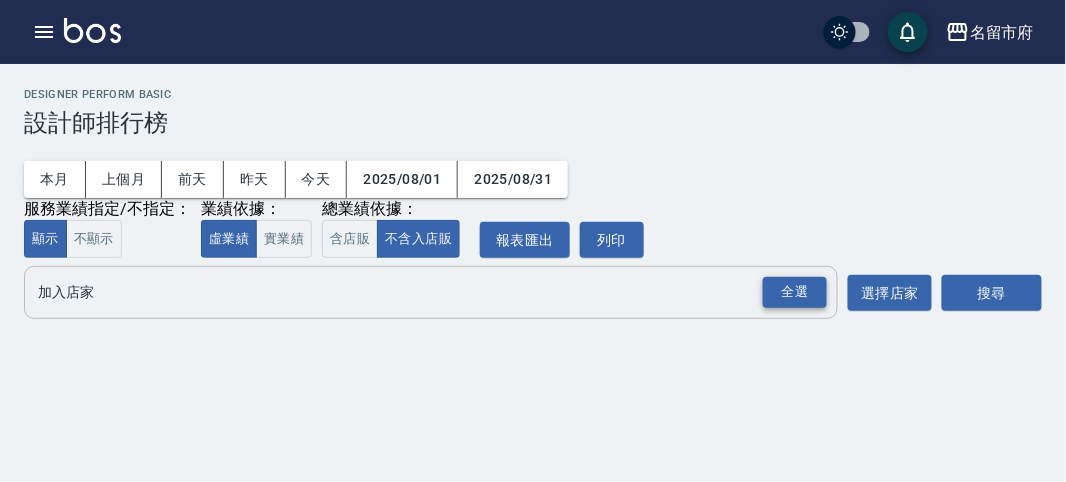 click on "全選" at bounding box center (795, 292) 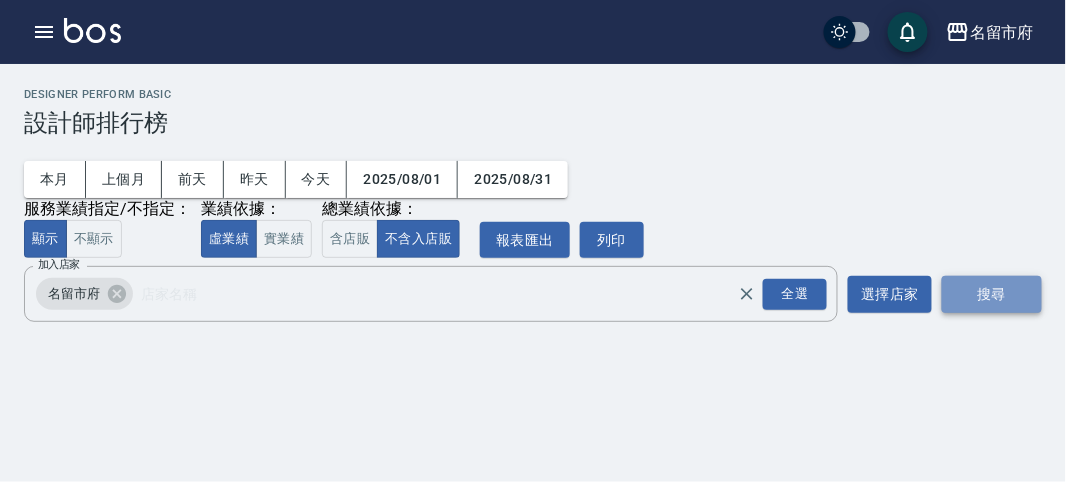 click on "搜尋" at bounding box center [992, 294] 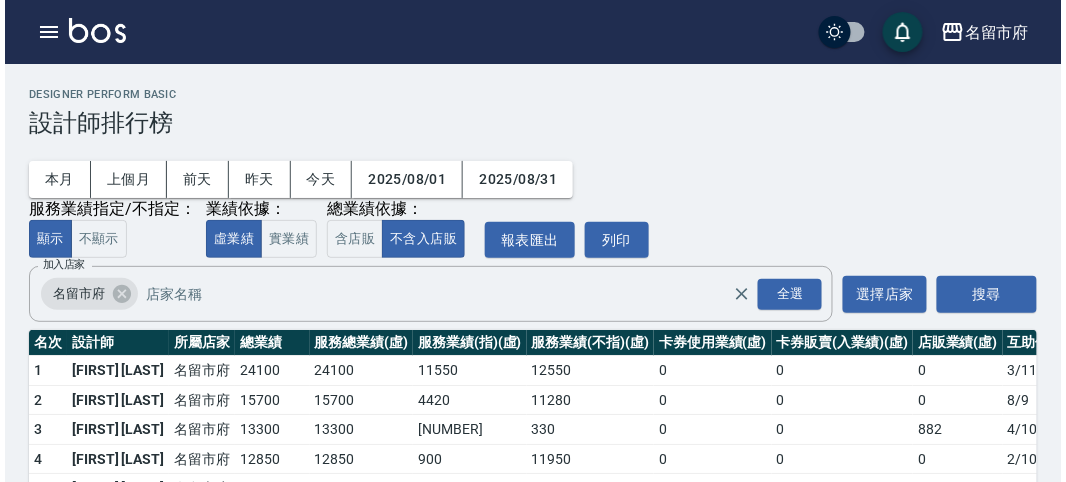 scroll, scrollTop: 111, scrollLeft: 0, axis: vertical 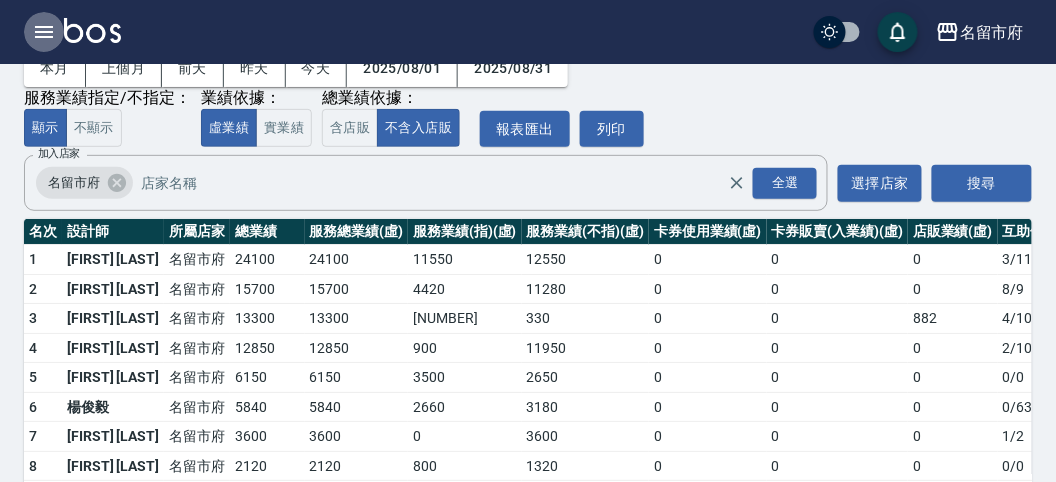 click 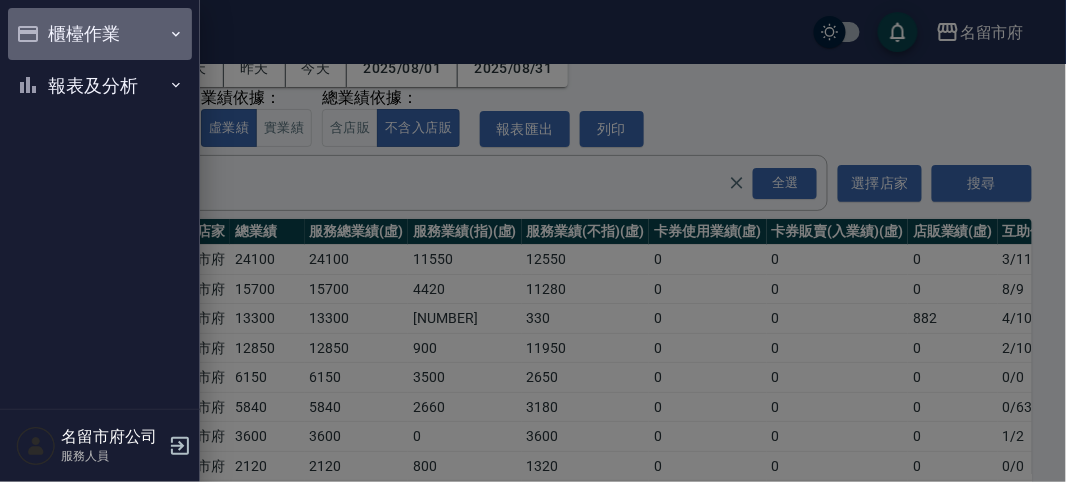 click on "櫃檯作業" at bounding box center (100, 34) 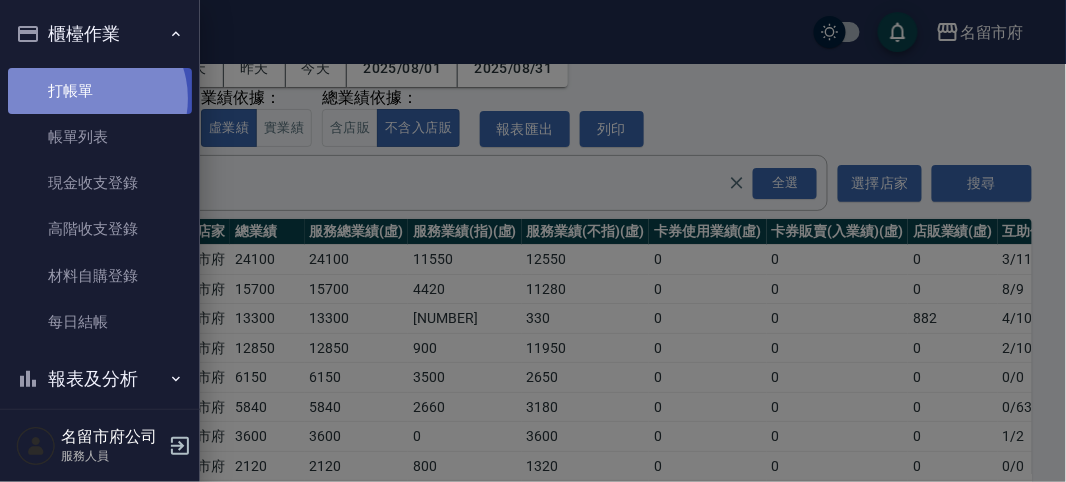click on "打帳單" at bounding box center [100, 91] 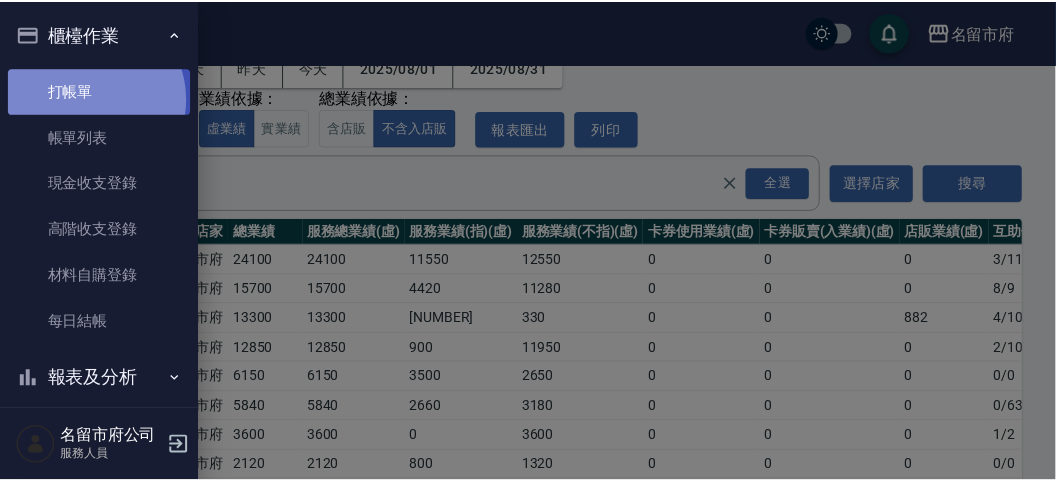 scroll, scrollTop: 0, scrollLeft: 0, axis: both 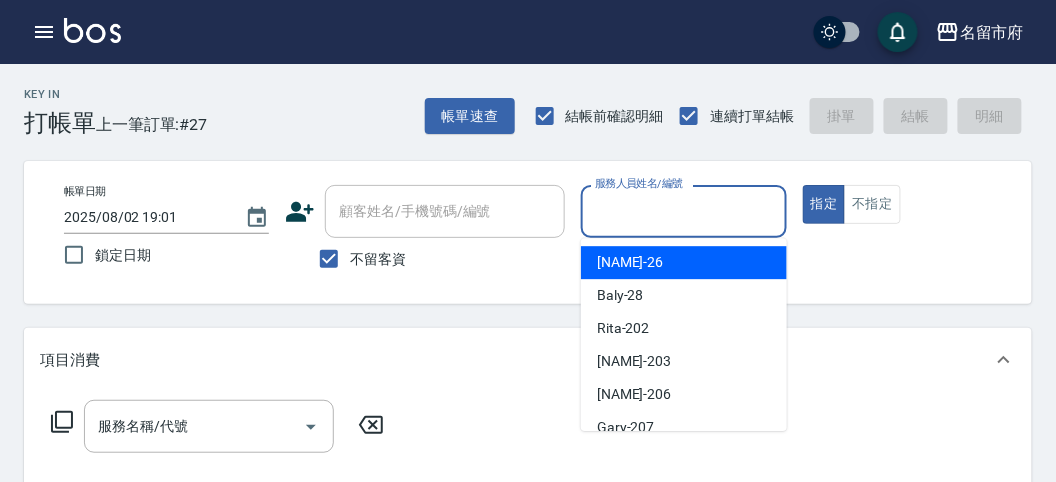 drag, startPoint x: 612, startPoint y: 205, endPoint x: 621, endPoint y: 190, distance: 17.492855 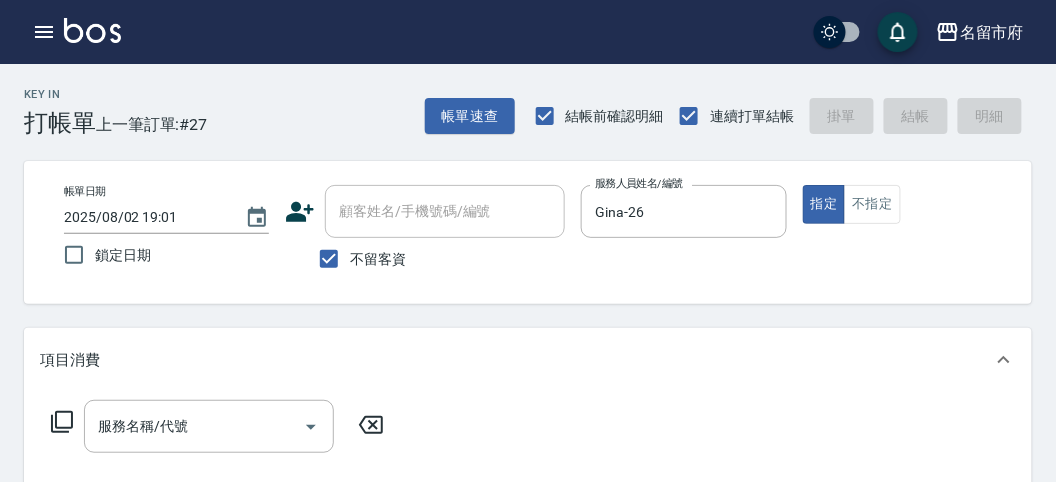 click 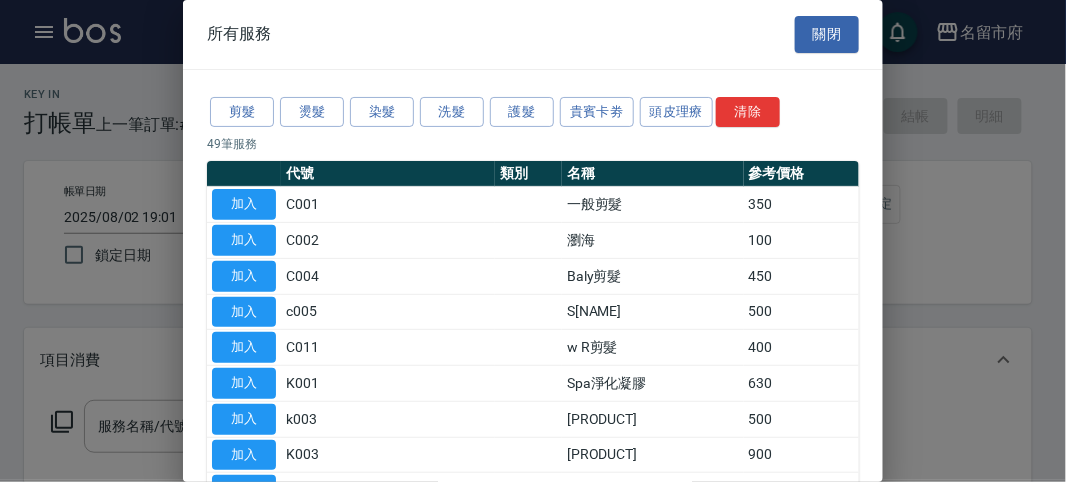 click on "剪髮 燙髮 染髮 洗髮 護髮 貴賓卡劵 頭皮理療 清除 49  筆服務 代號 類別 名稱 參考價格 加入 C001 一般剪髮 350 加入 C002 瀏海 100 加入 C004 Baly剪髮 450 加入 c005 S剪髮 500 加入 C011 w R剪髮 400 加入 K001 Spa淨化凝膠 630 加入 k003 spa洗髮 500 加入 K003 髮原素護理 900 加入 P000 補燙 300 加入 P001 短髮 1399 加入 P002 中長 1680 加入 P004 長髮 1980 加入 P005 特長 2180 加入 P006 熱塑短 2550 加入 P007 熱塑中長髮 2850 加入 P008 熱朔長髮 3150 加入 P009 熱朔特長 3450 加入 p010 質感（短） 2550 加入 P011 質感（中） 2500 加入 P012 質感（長） 2800 加入 P013 質感（特長） 3100 加入 P014 資生堂（短） 4000 加入 P015 資生堂（中） 4500 加入 R000 一般(短) 1399 加入 R001 一般染髮(中) 1680 加入 R002 一般染髮(長) 1980 加入 R003 一般染髮(特長) 2180 加入 R008 前區補染 0 加入 R009 特殊褪色 1000 加入 R010 自備染髮 800" at bounding box center [533, 1017] 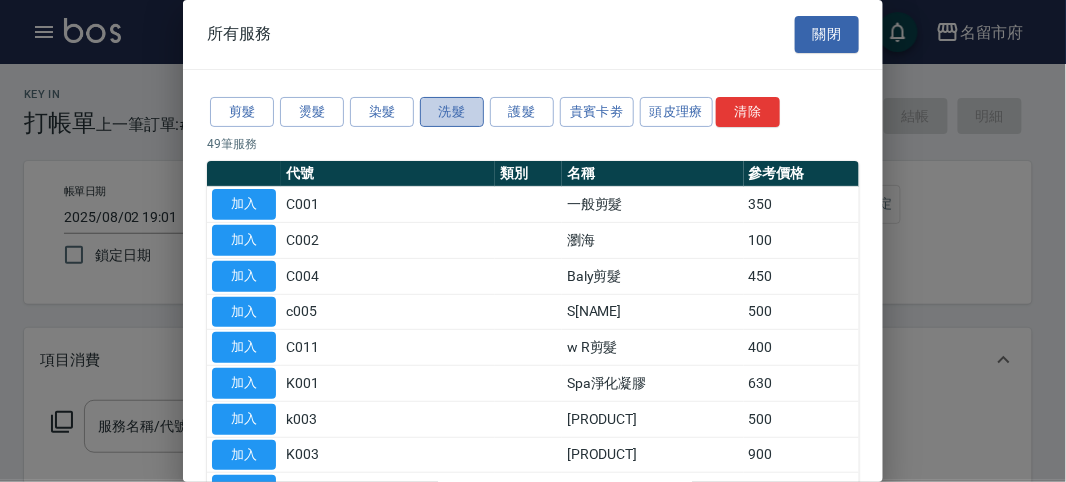 click on "洗髮" at bounding box center [452, 112] 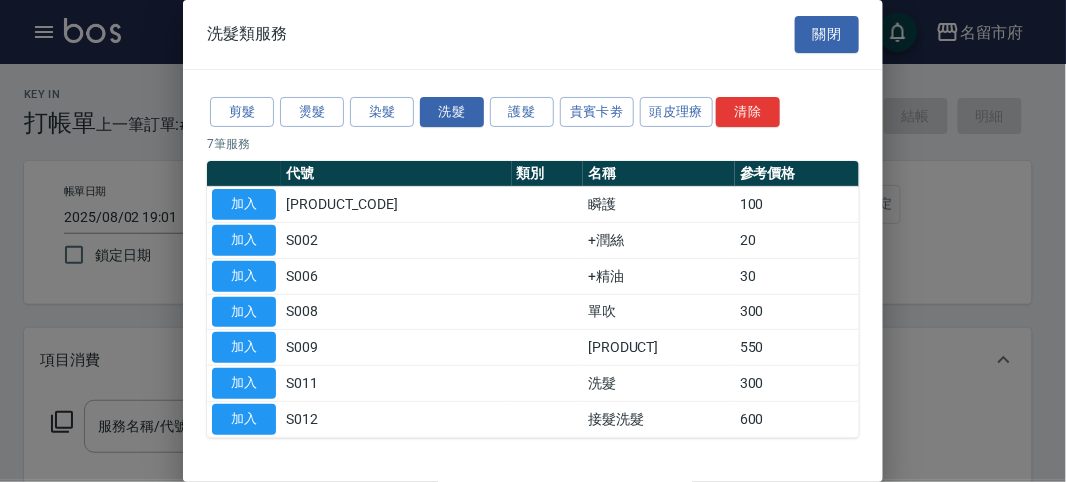click on "加入" at bounding box center [244, 383] 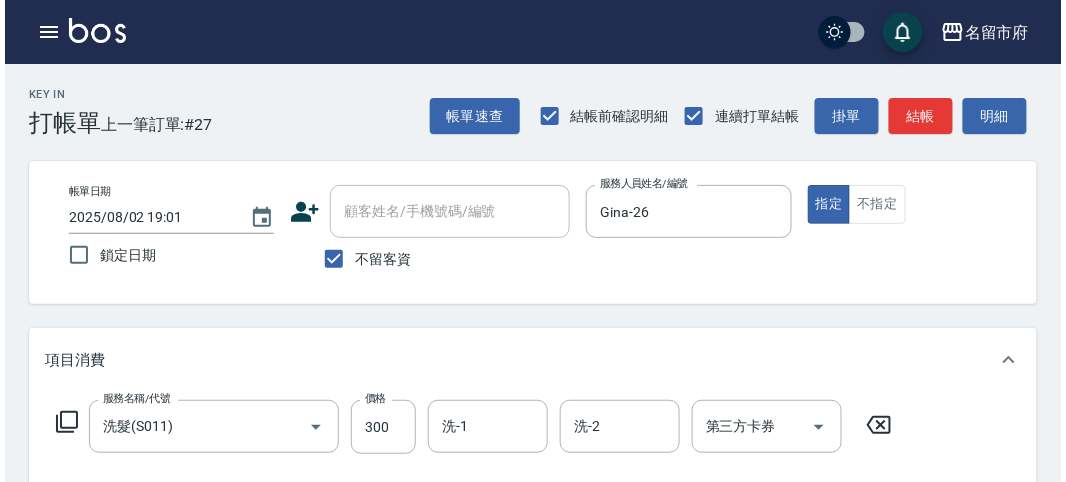 scroll, scrollTop: 585, scrollLeft: 0, axis: vertical 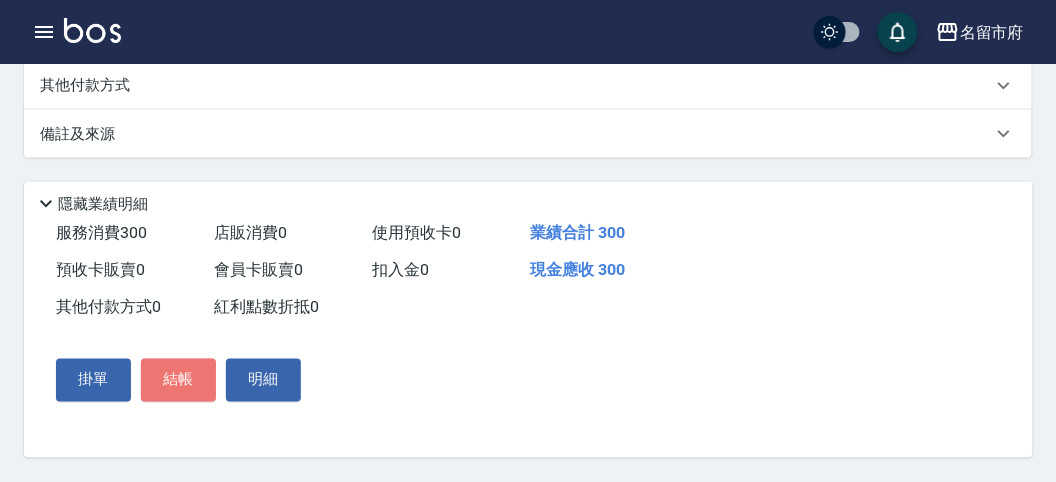 drag, startPoint x: 201, startPoint y: 358, endPoint x: 190, endPoint y: 356, distance: 11.18034 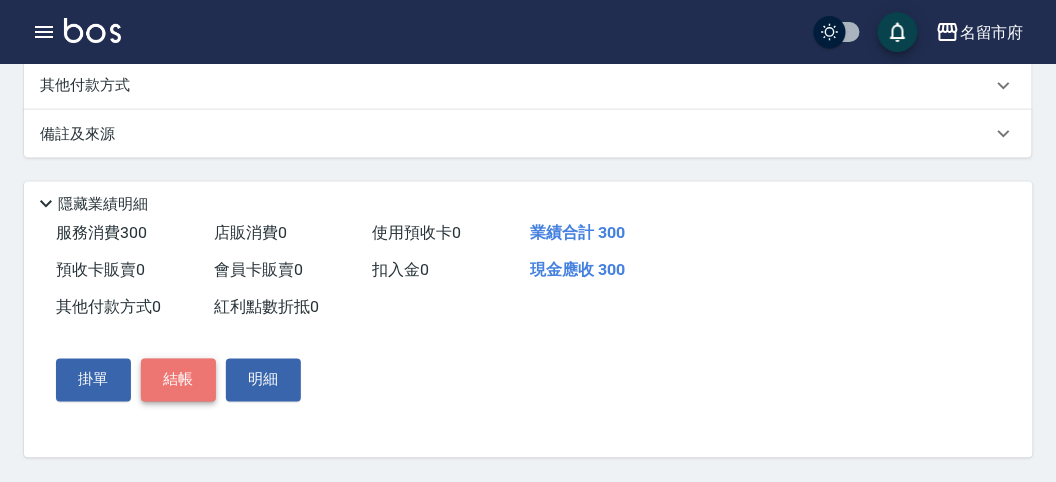 click on "結帳" at bounding box center [178, 380] 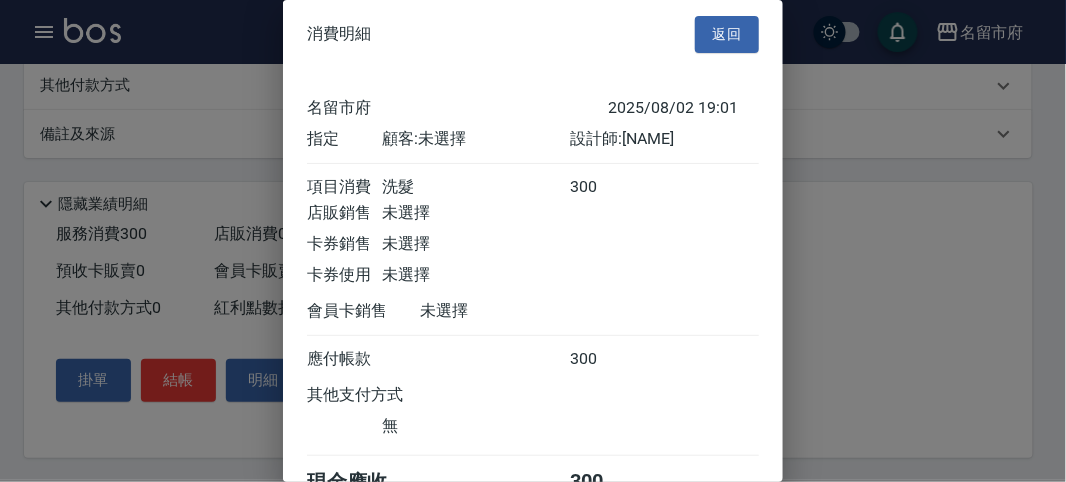 scroll, scrollTop: 111, scrollLeft: 0, axis: vertical 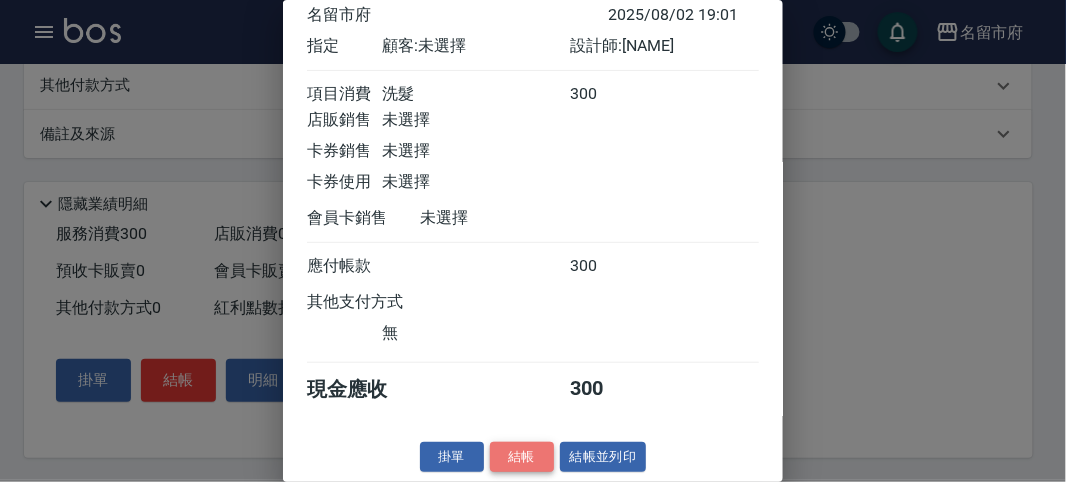 click on "結帳" at bounding box center (522, 457) 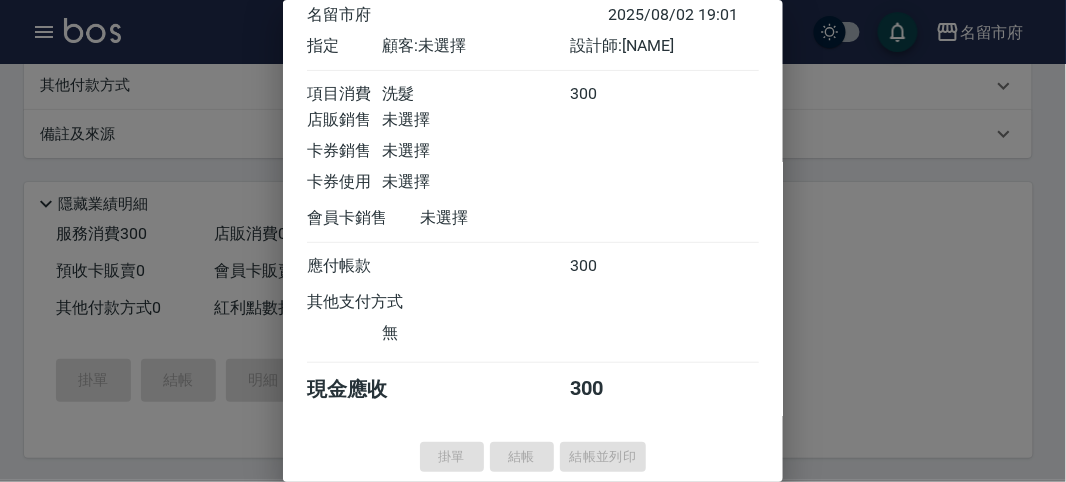 type on "2025/08/02 19:36" 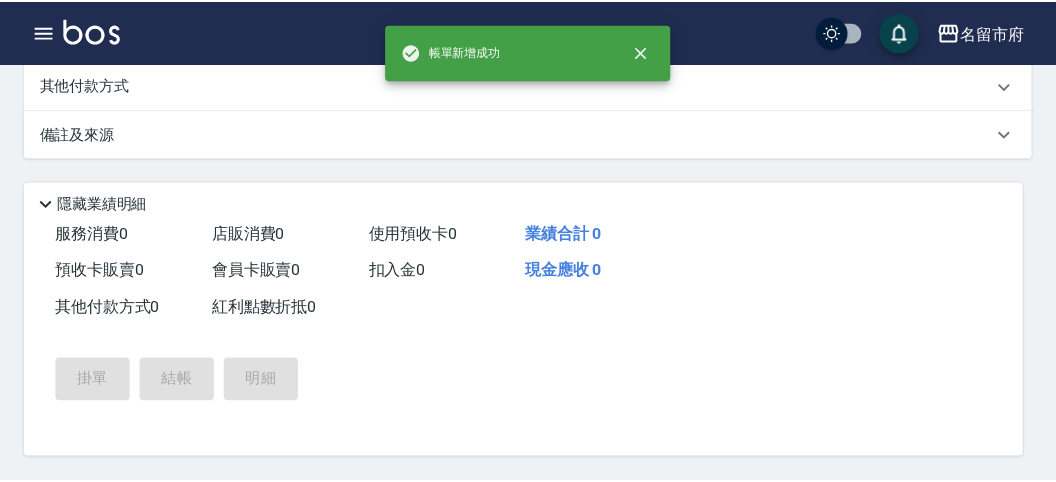 scroll, scrollTop: 0, scrollLeft: 0, axis: both 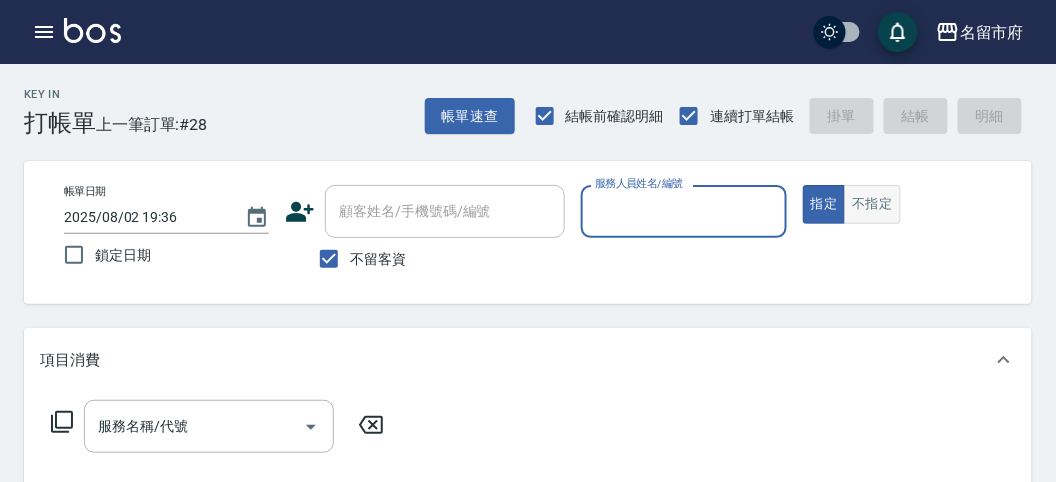 click on "不指定" at bounding box center (872, 204) 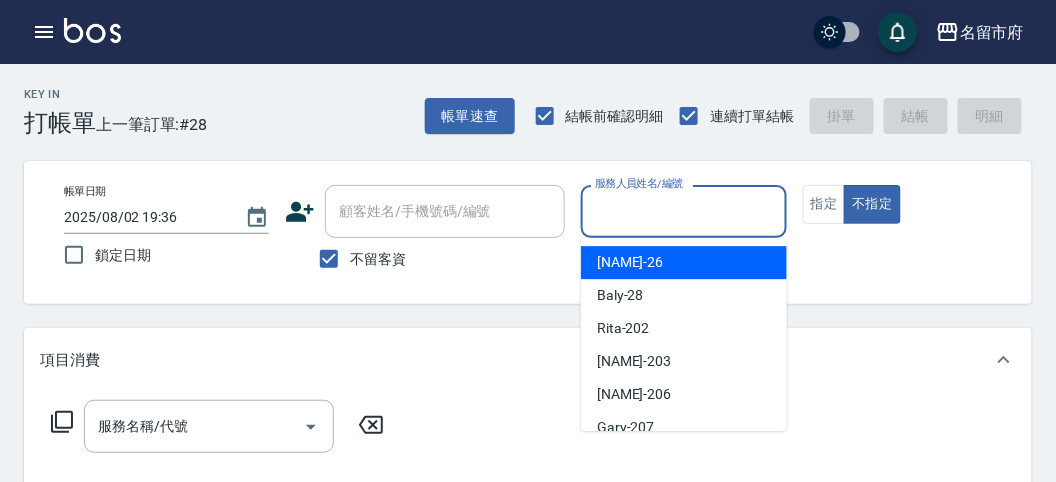 click on "服務人員姓名/編號" at bounding box center (683, 211) 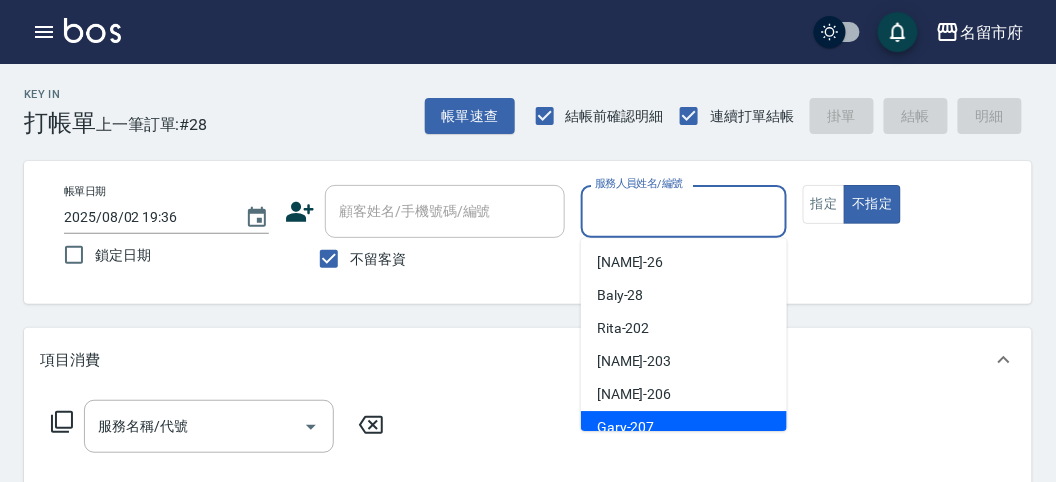 click on "Gary -207" at bounding box center (626, 427) 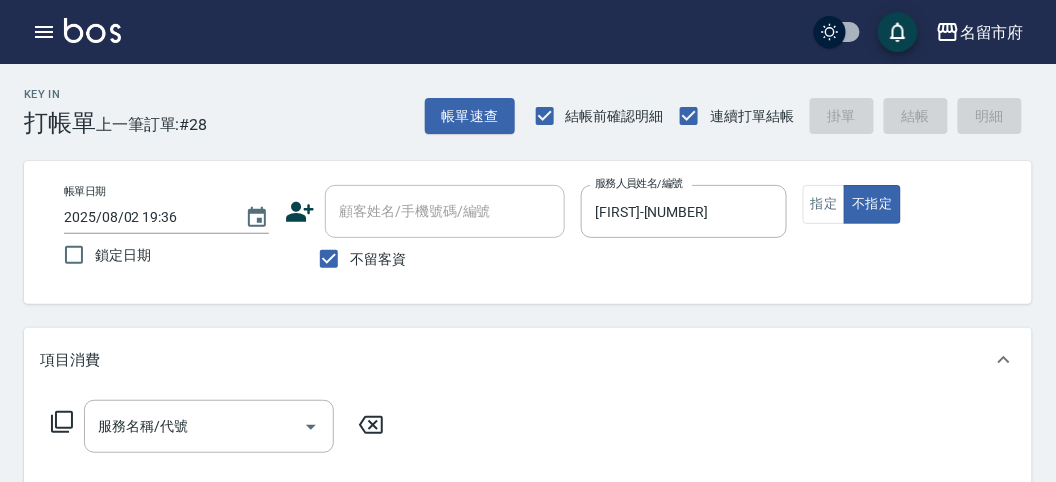 click 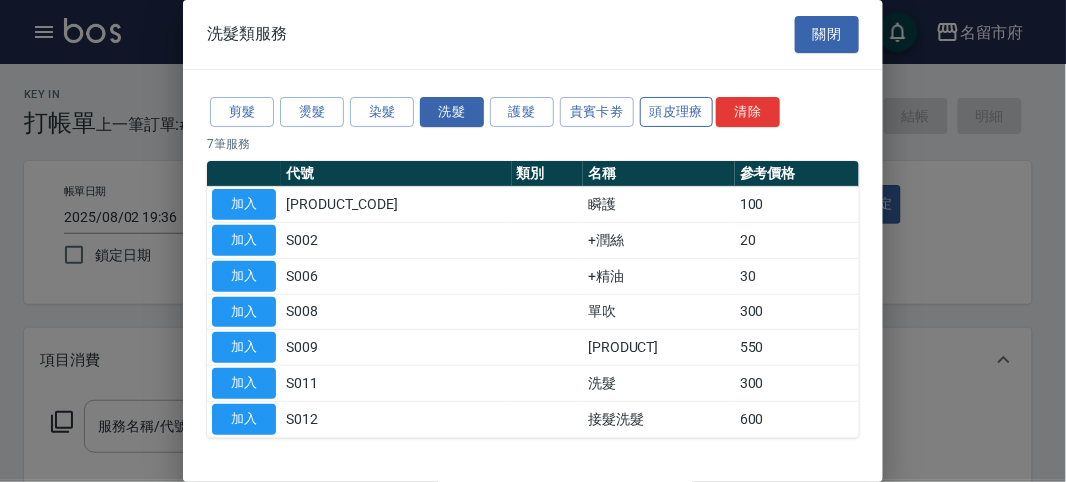 click on "頭皮理療" at bounding box center [677, 112] 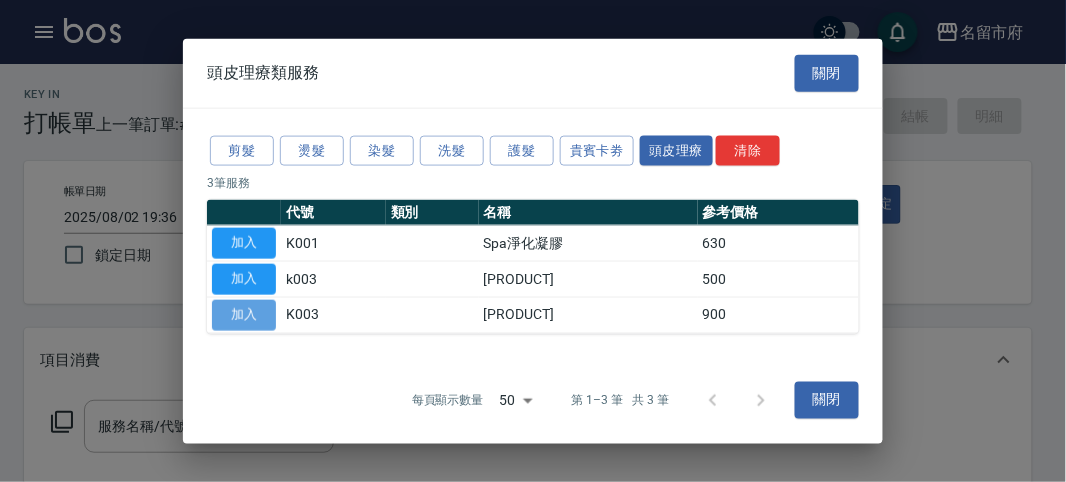 click on "加入" at bounding box center (244, 314) 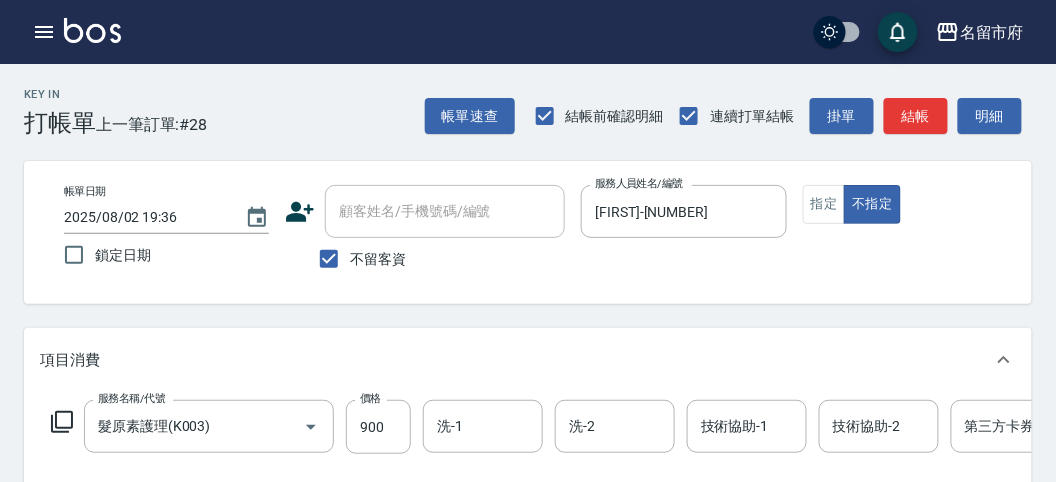 click 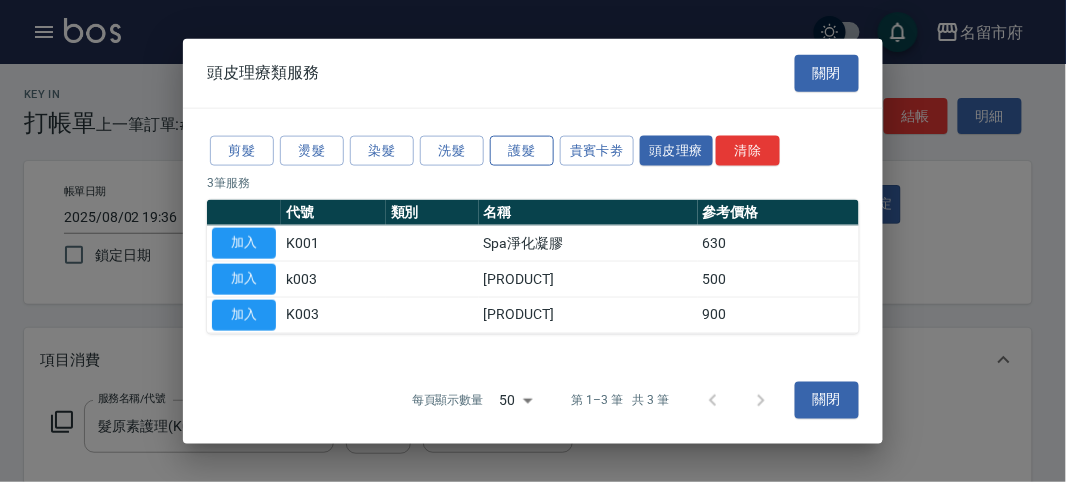 click on "護髮" at bounding box center [522, 150] 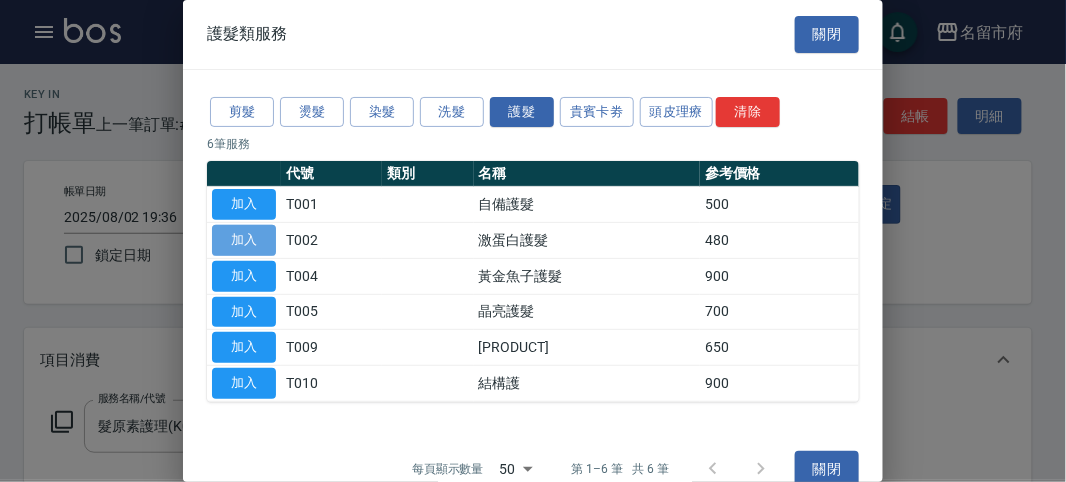 click on "加入" at bounding box center [244, 240] 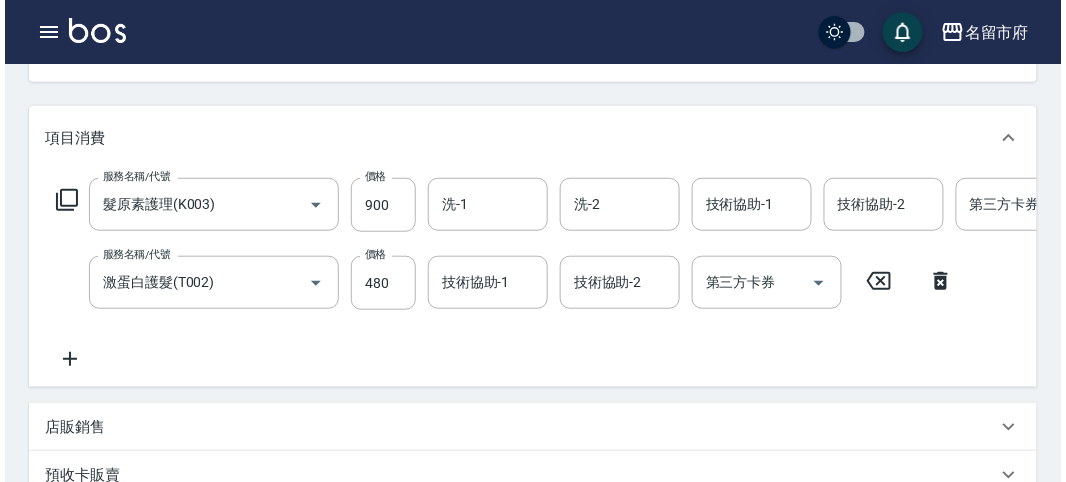scroll, scrollTop: 682, scrollLeft: 0, axis: vertical 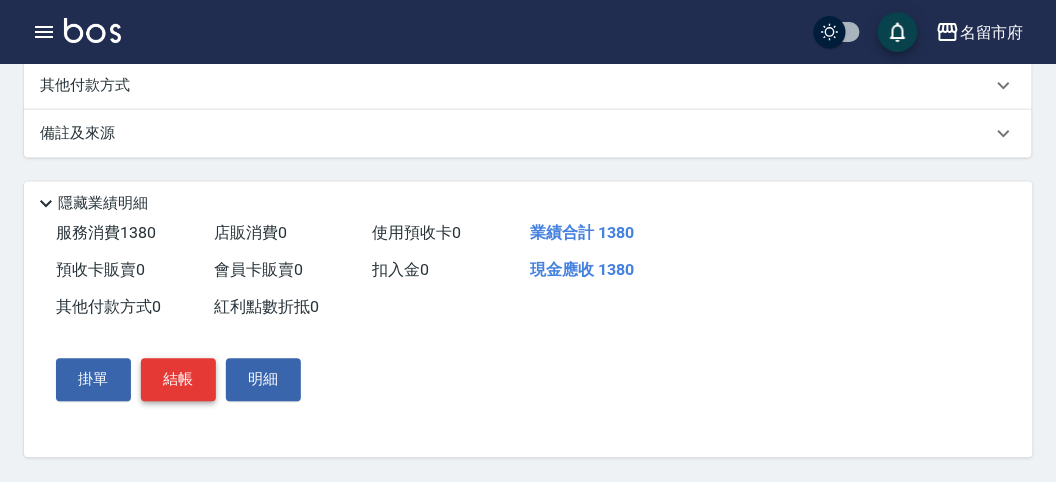 click on "結帳" at bounding box center [178, 380] 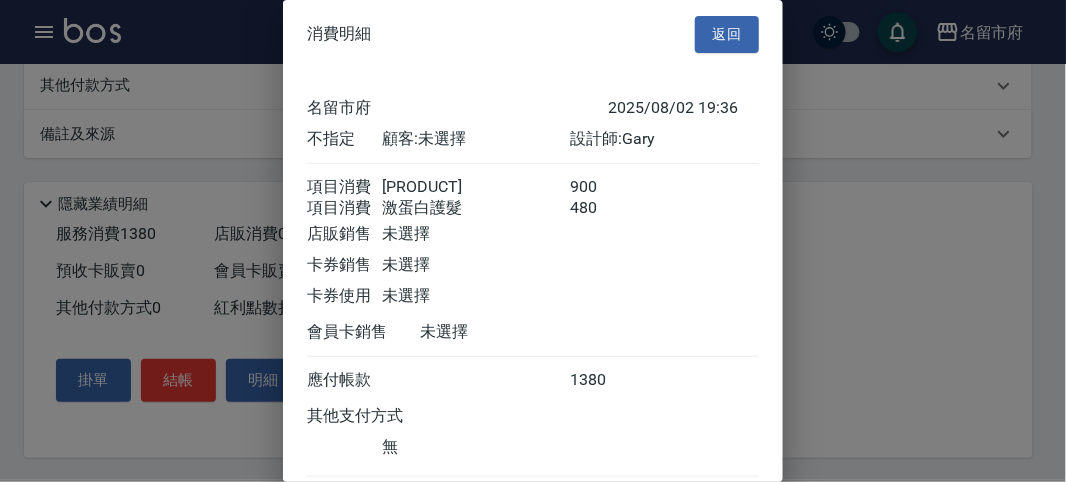 scroll, scrollTop: 133, scrollLeft: 0, axis: vertical 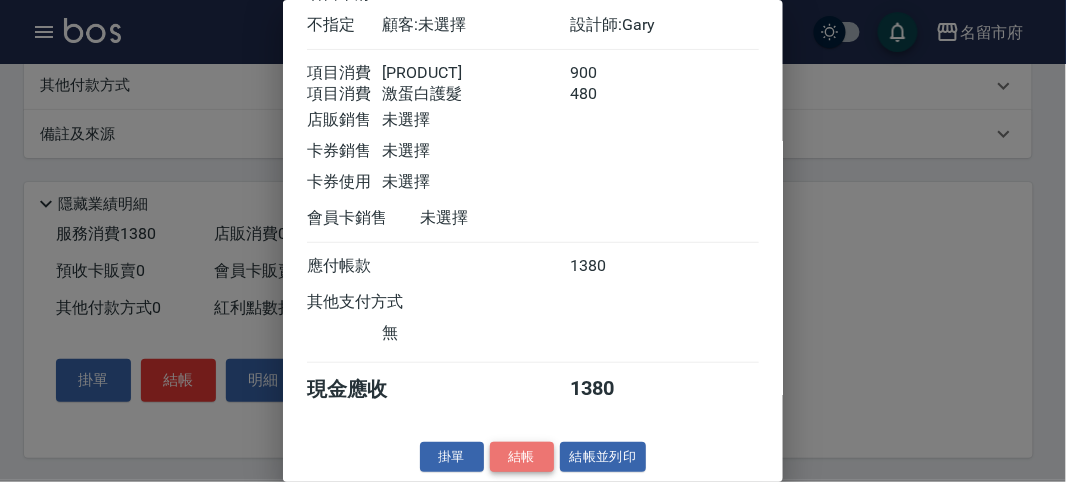 click on "結帳" at bounding box center (522, 457) 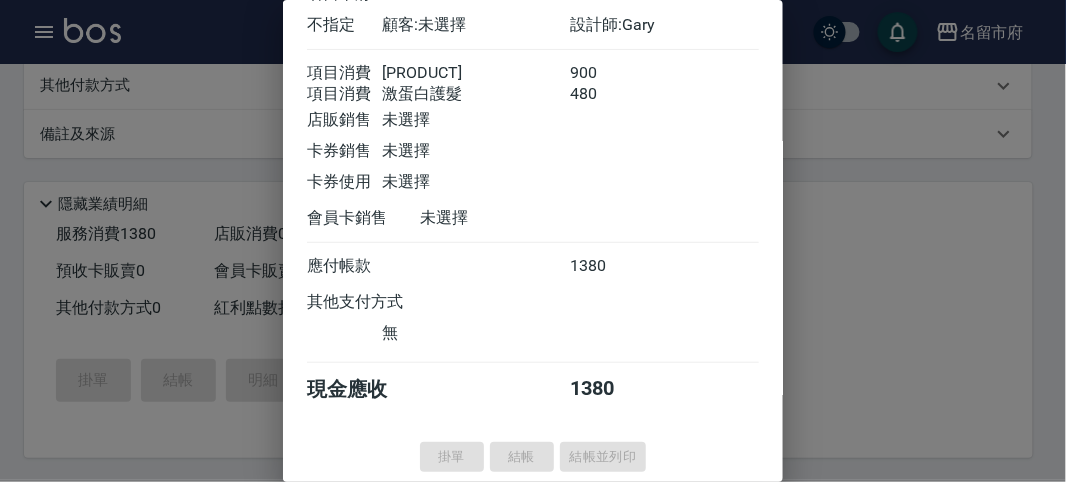 type on "[DATE]/[TIME]" 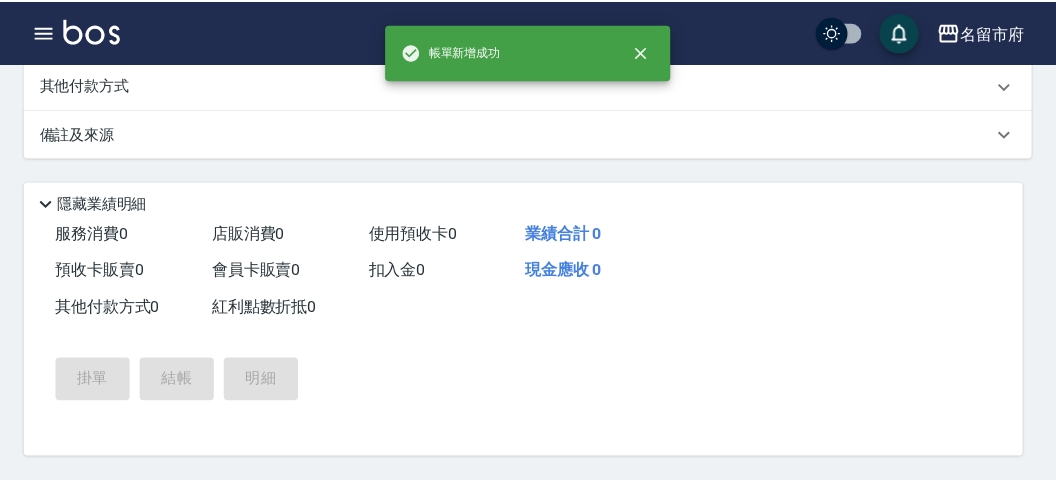 scroll, scrollTop: 0, scrollLeft: 0, axis: both 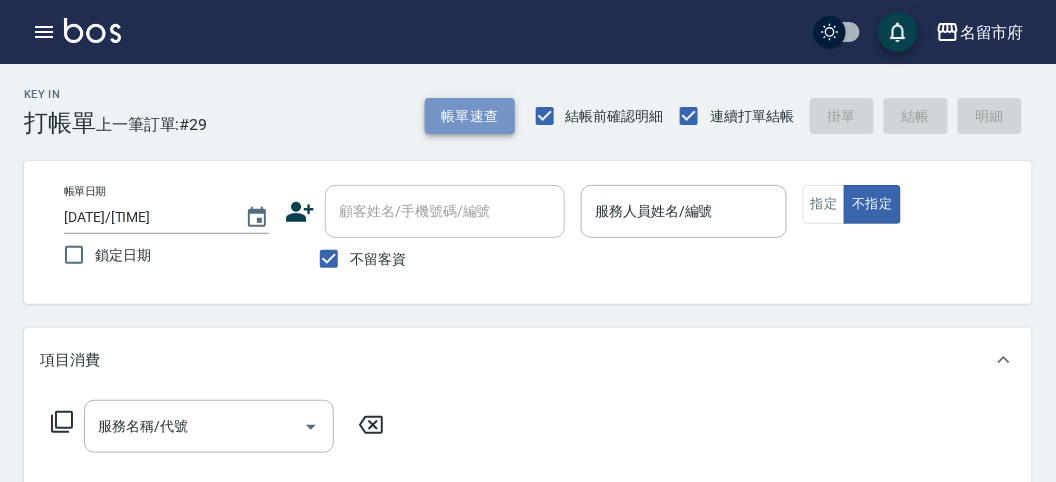 click on "帳單速查" at bounding box center [470, 116] 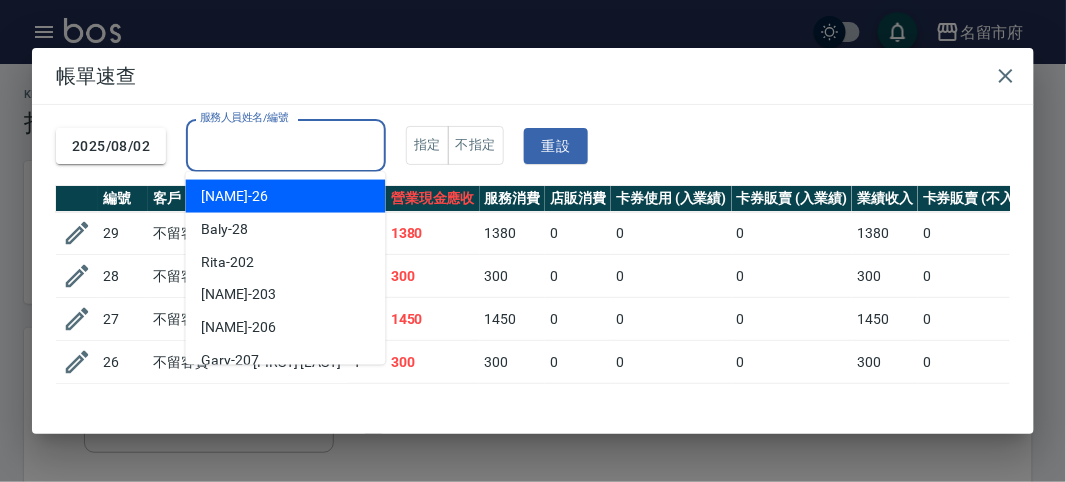 click on "服務人員姓名/編號" at bounding box center (286, 145) 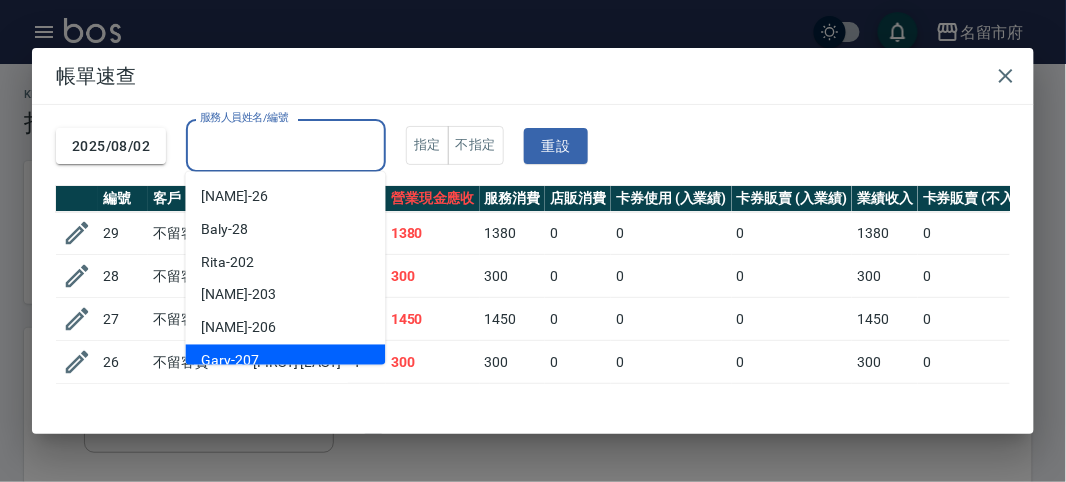 click on "Gary -207" at bounding box center [286, 361] 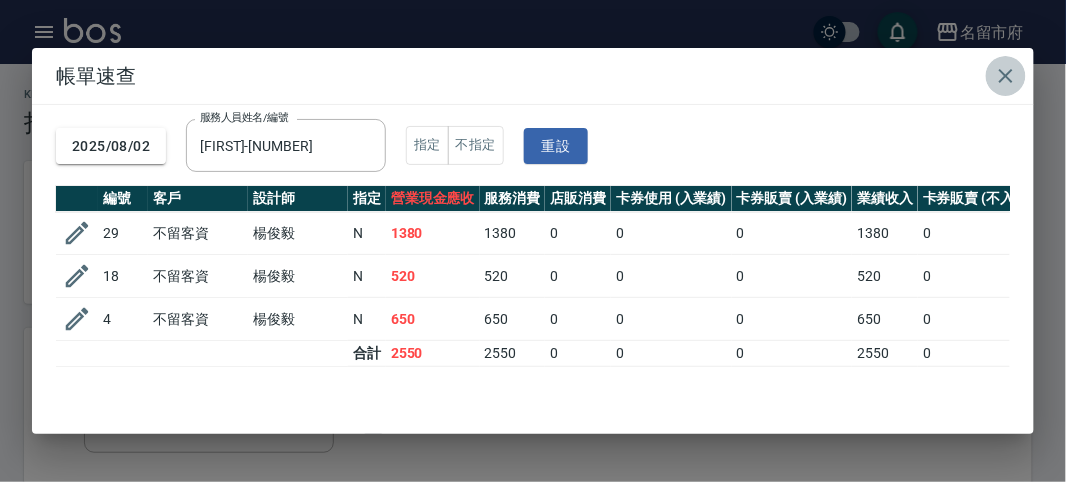 click 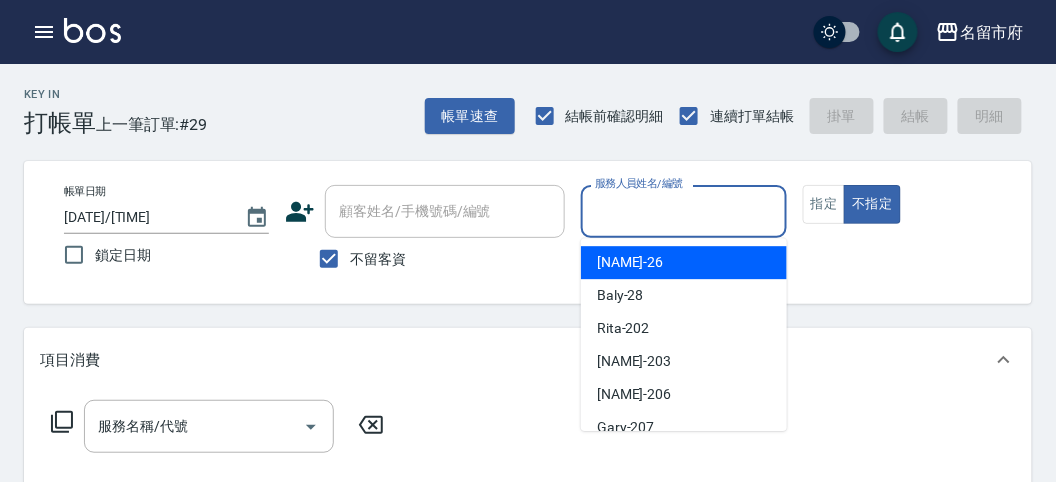 drag, startPoint x: 641, startPoint y: 205, endPoint x: 599, endPoint y: 327, distance: 129.02713 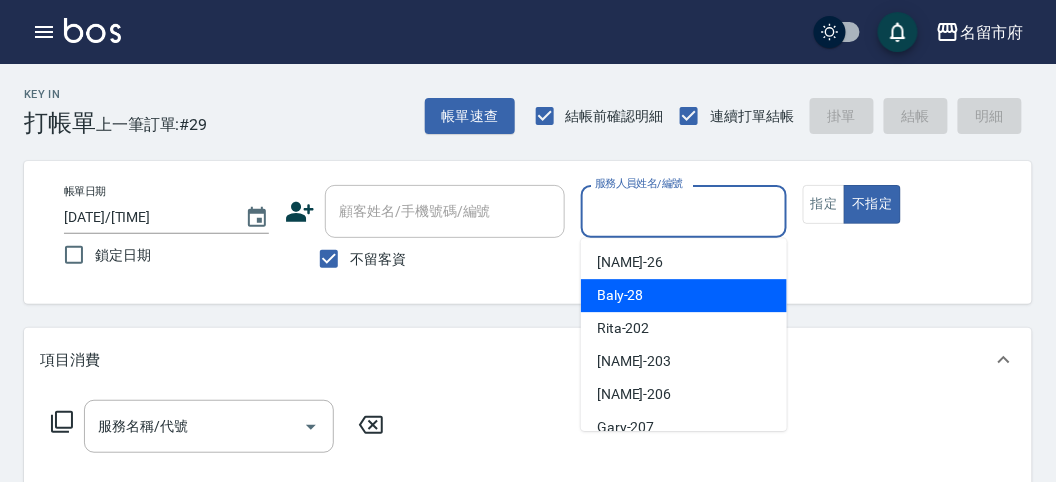 click on "Baly -28" at bounding box center (620, 295) 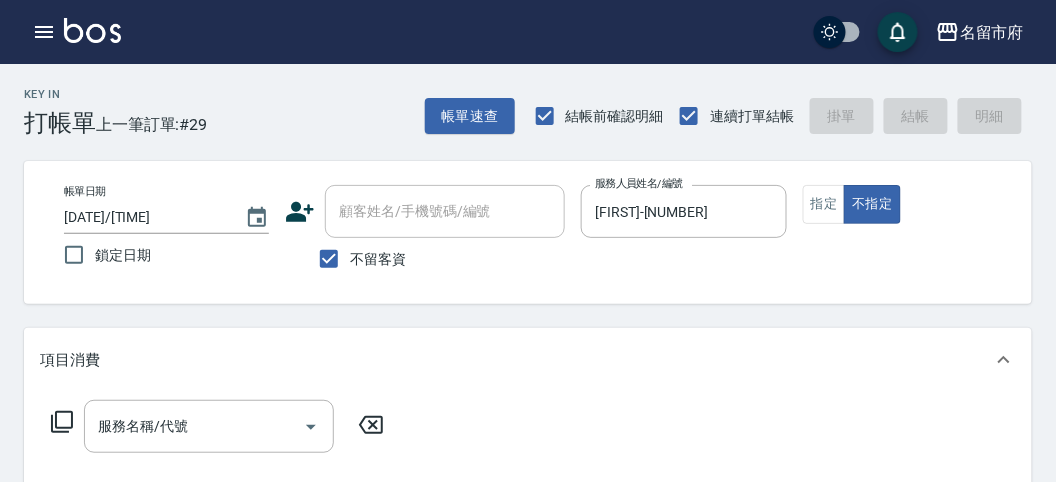 click 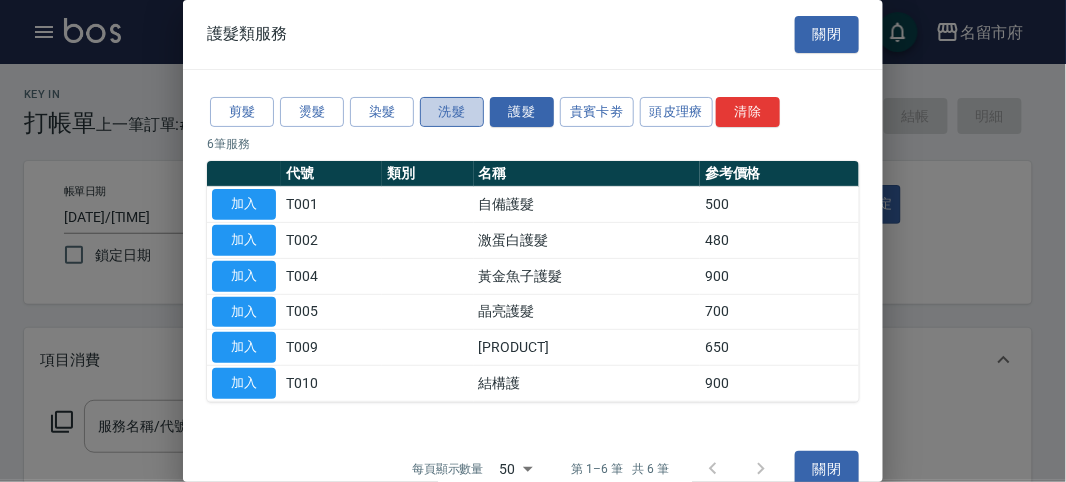 click on "洗髮" at bounding box center [452, 112] 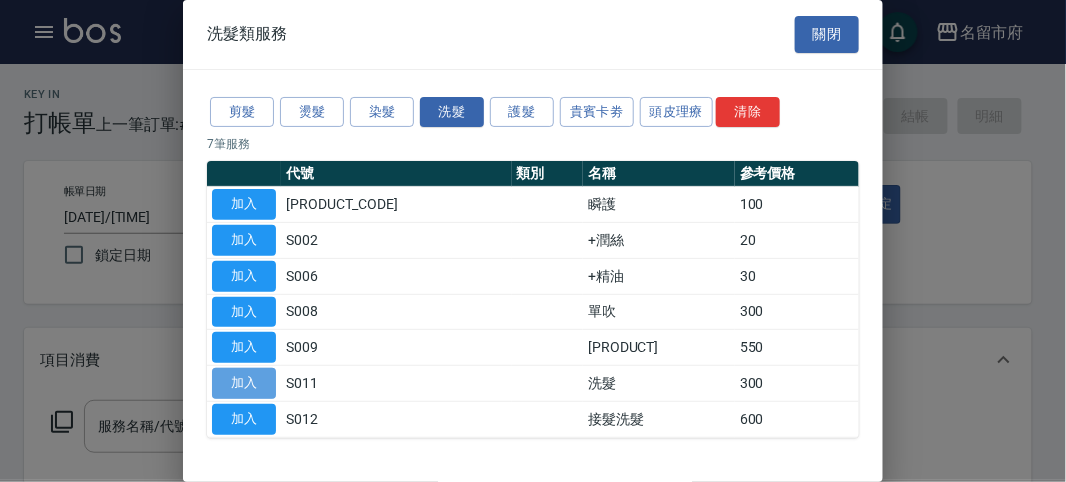 click on "加入" at bounding box center (244, 383) 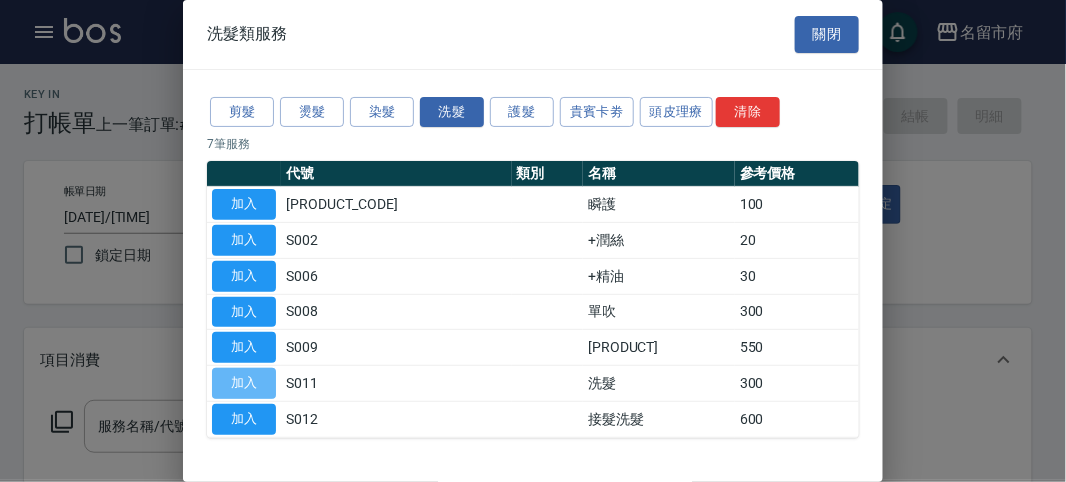 type on "洗髮(S011)" 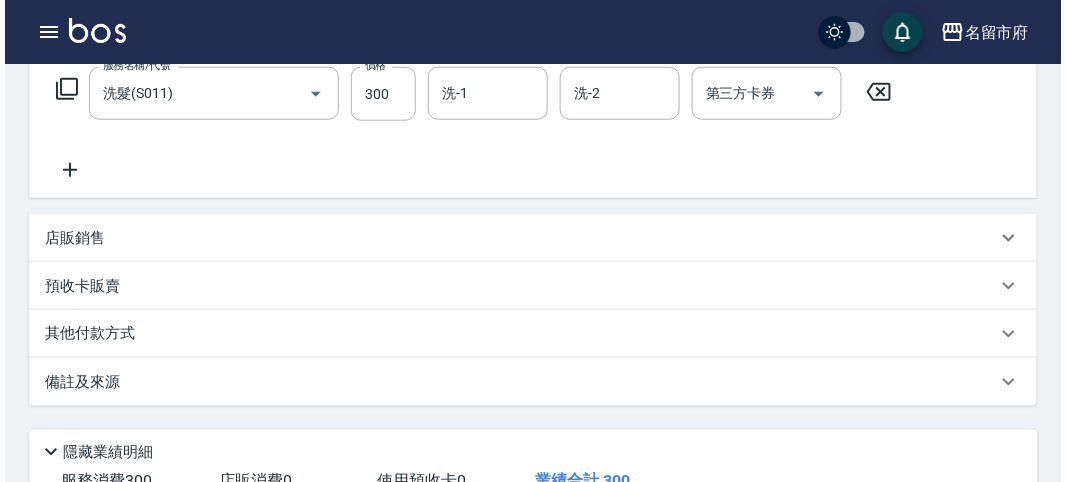 scroll, scrollTop: 585, scrollLeft: 0, axis: vertical 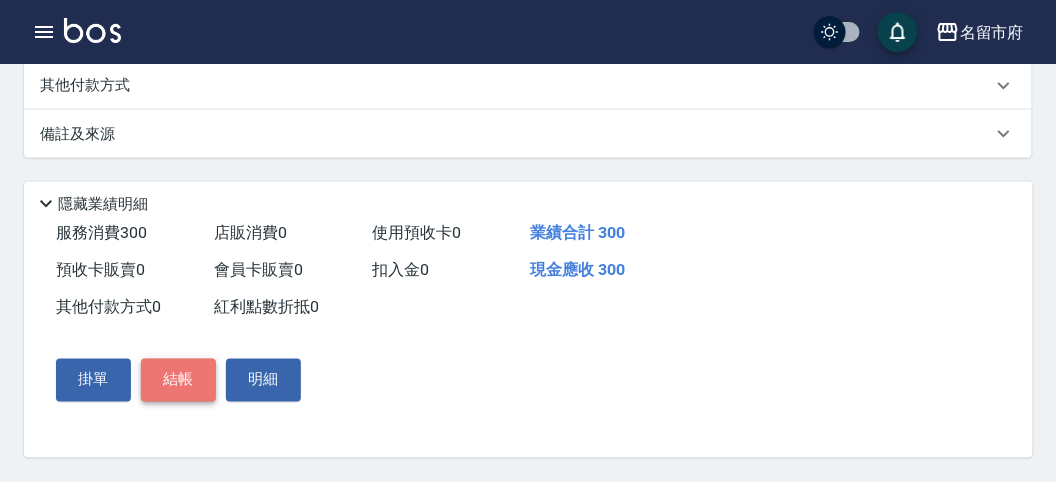 click on "結帳" at bounding box center (178, 380) 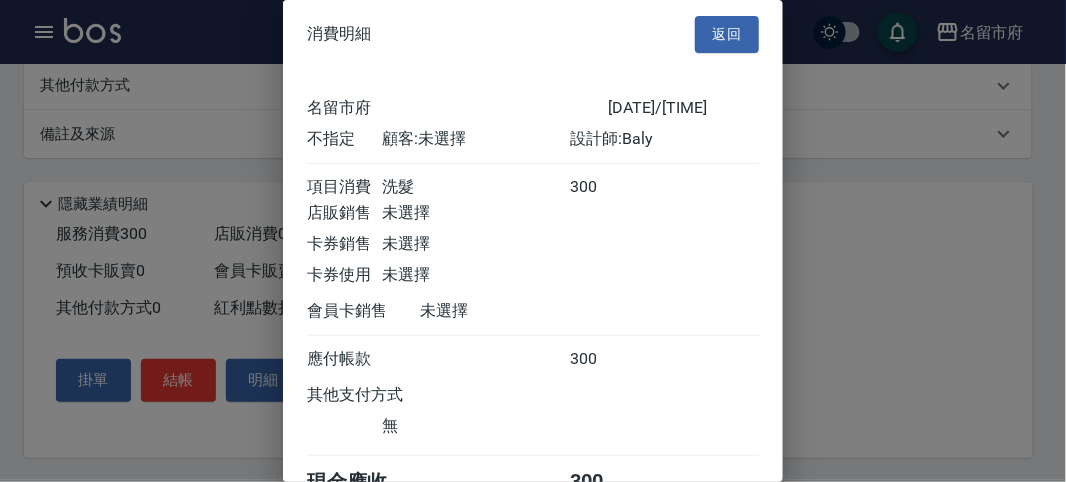 scroll, scrollTop: 111, scrollLeft: 0, axis: vertical 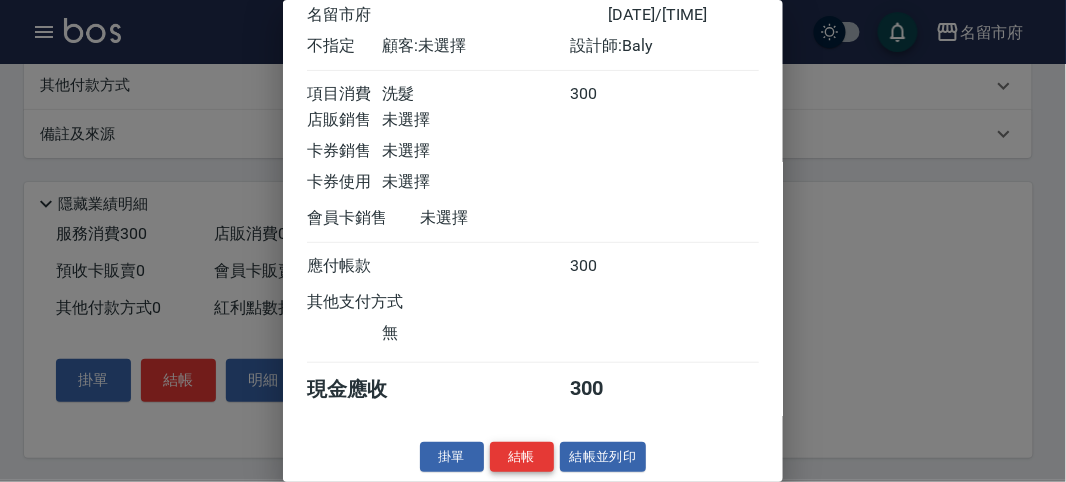 drag, startPoint x: 533, startPoint y: 460, endPoint x: 531, endPoint y: 448, distance: 12.165525 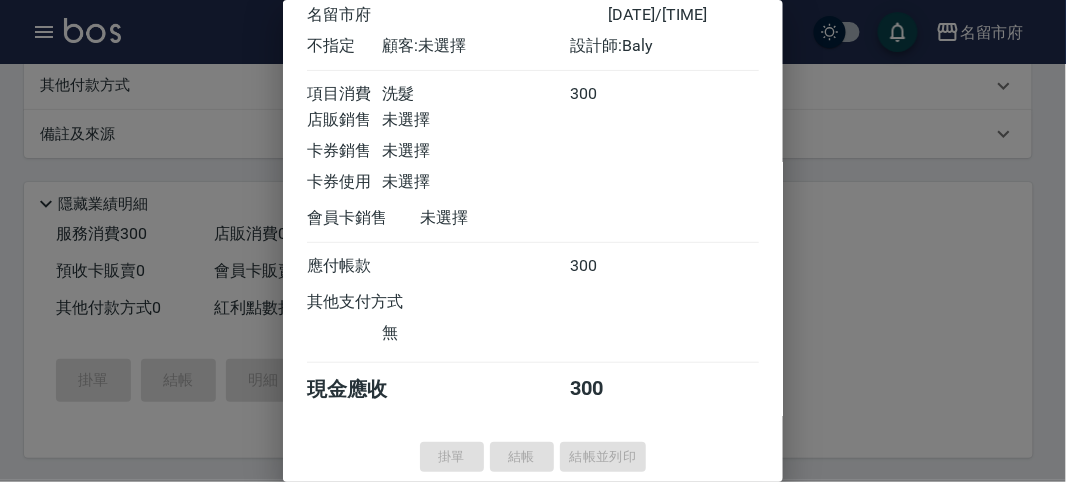 type on "2025/08/02 20:01" 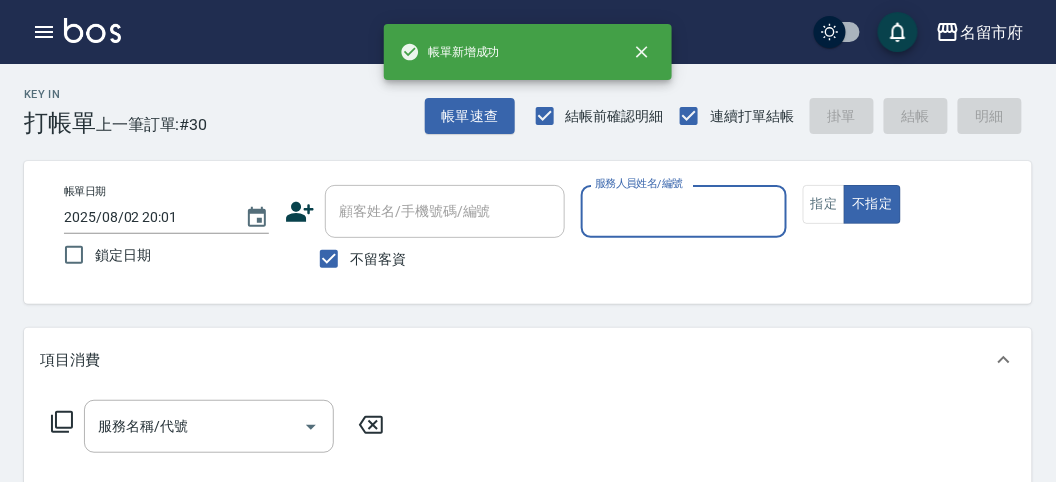 click on "服務人員姓名/編號" at bounding box center [683, 211] 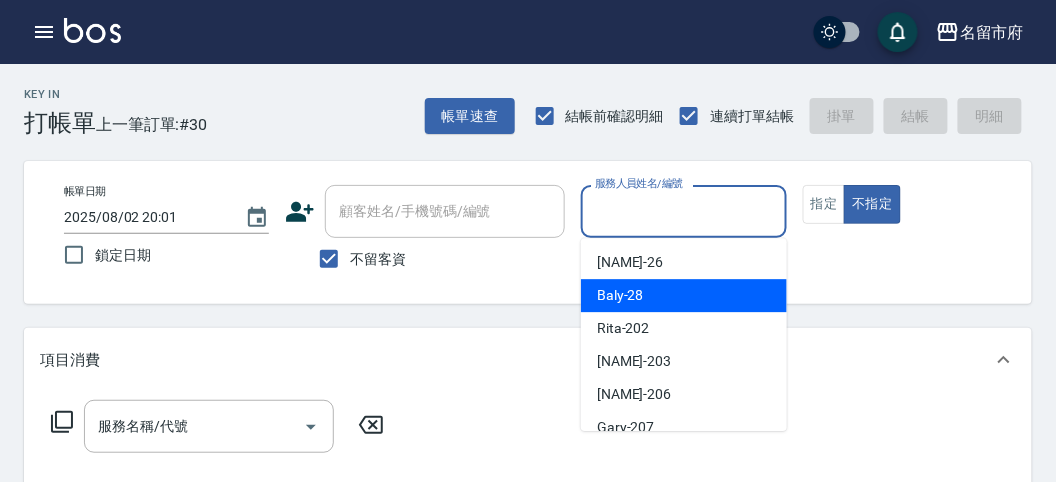 click on "Baly -28" at bounding box center (684, 295) 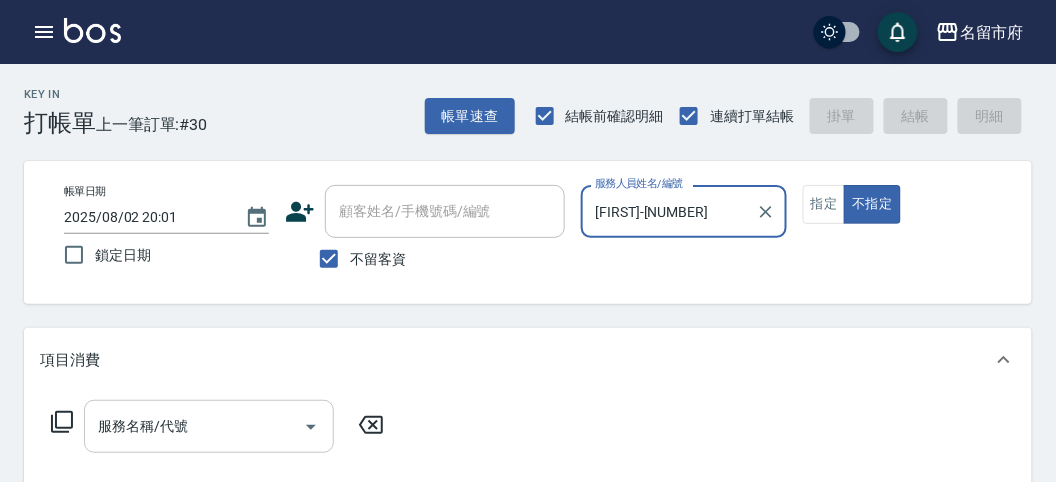 drag, startPoint x: 176, startPoint y: 412, endPoint x: 206, endPoint y: 331, distance: 86.37708 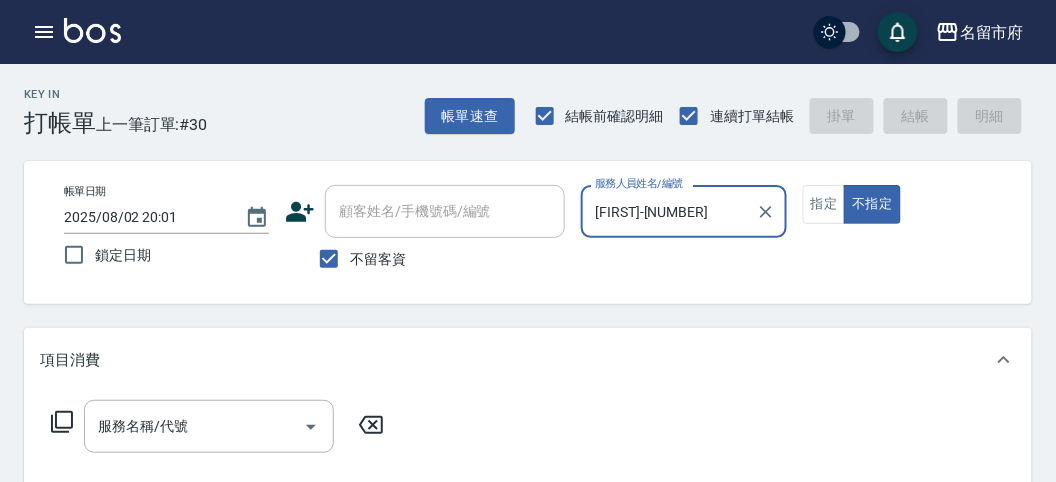 click on "服務名稱/代號" at bounding box center [209, 426] 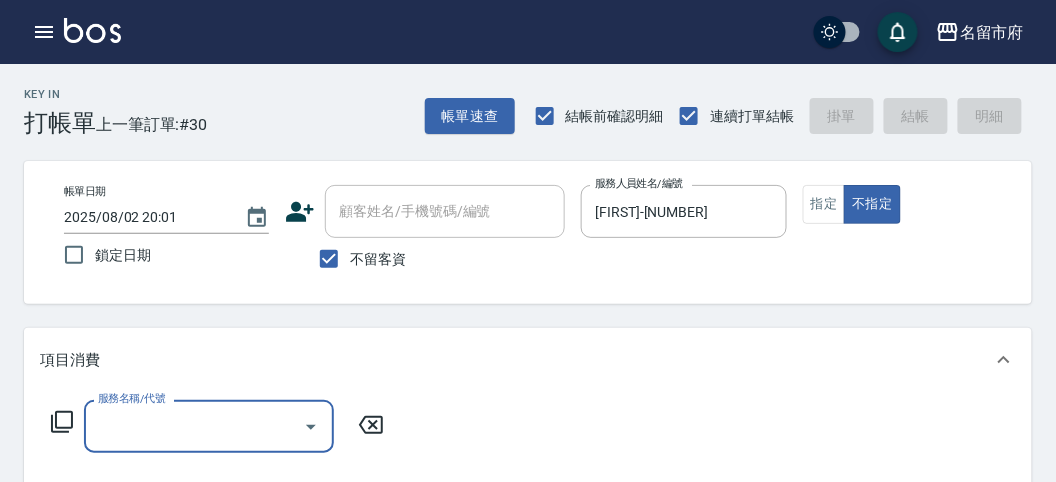 drag, startPoint x: 130, startPoint y: 423, endPoint x: 137, endPoint y: 411, distance: 13.892444 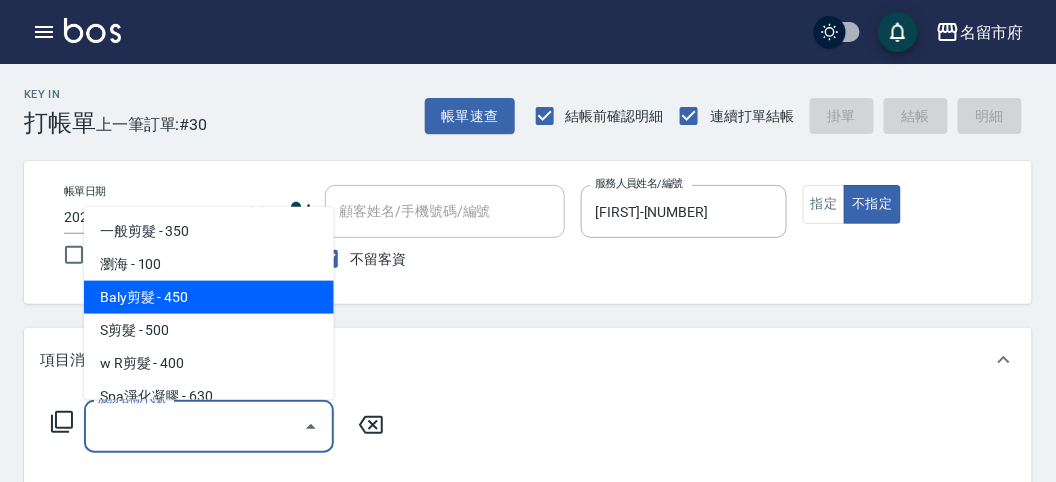 click on "Baly剪髮 - 450" at bounding box center [209, 297] 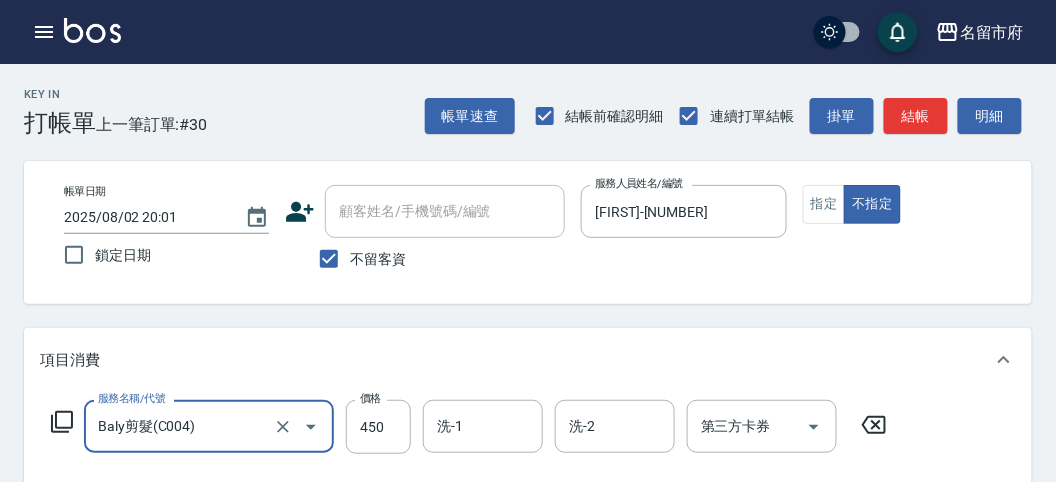 click 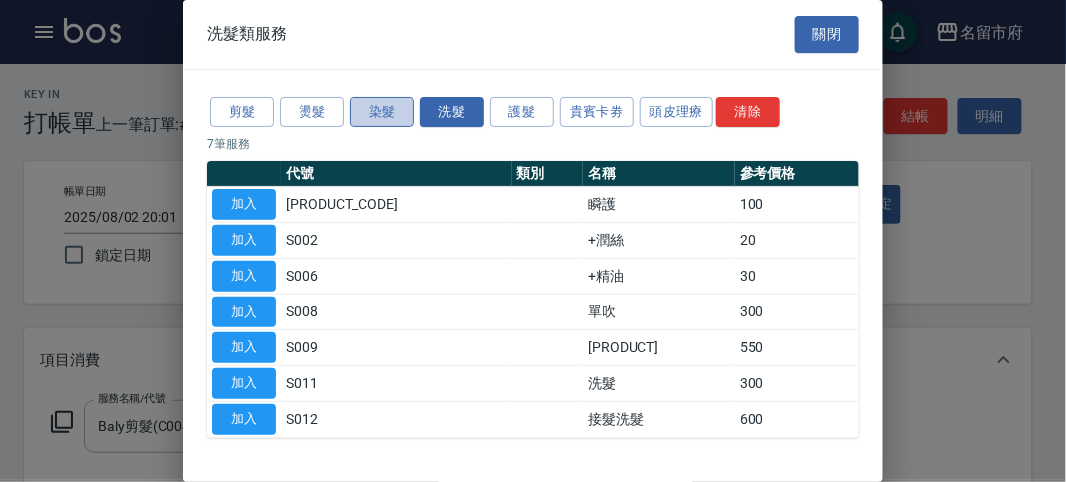 click on "染髮" at bounding box center [382, 112] 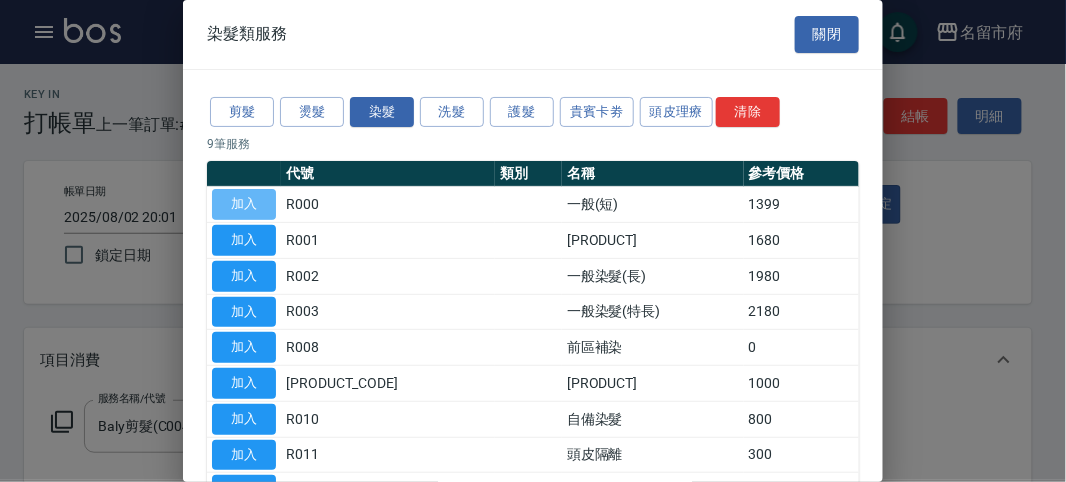 drag, startPoint x: 233, startPoint y: 202, endPoint x: 286, endPoint y: 372, distance: 178.0702 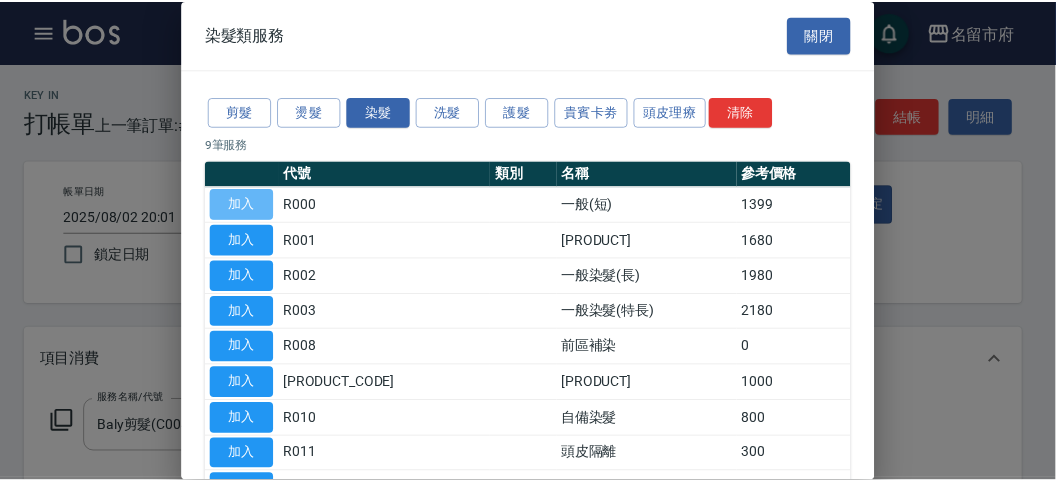 scroll, scrollTop: 263, scrollLeft: 0, axis: vertical 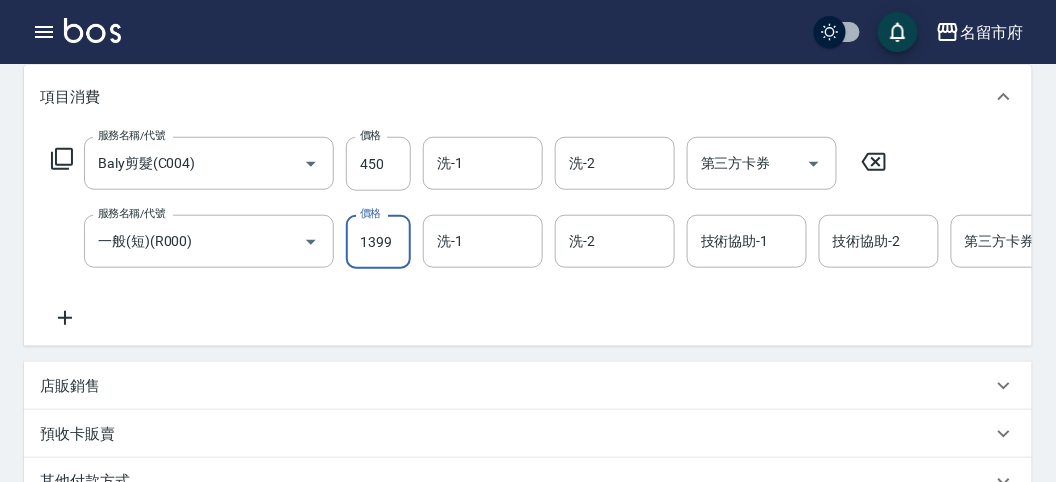 drag, startPoint x: 392, startPoint y: 253, endPoint x: 376, endPoint y: 235, distance: 24.083189 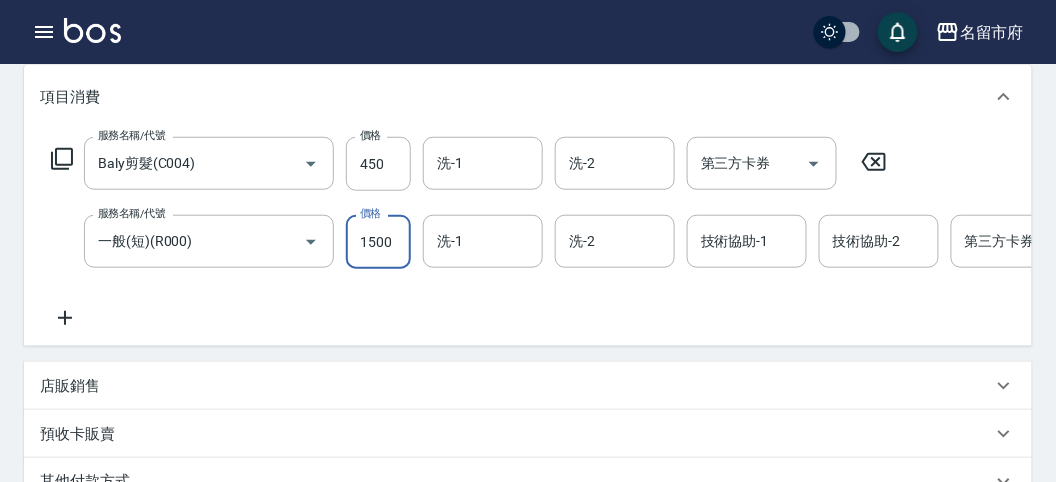 type on "1500" 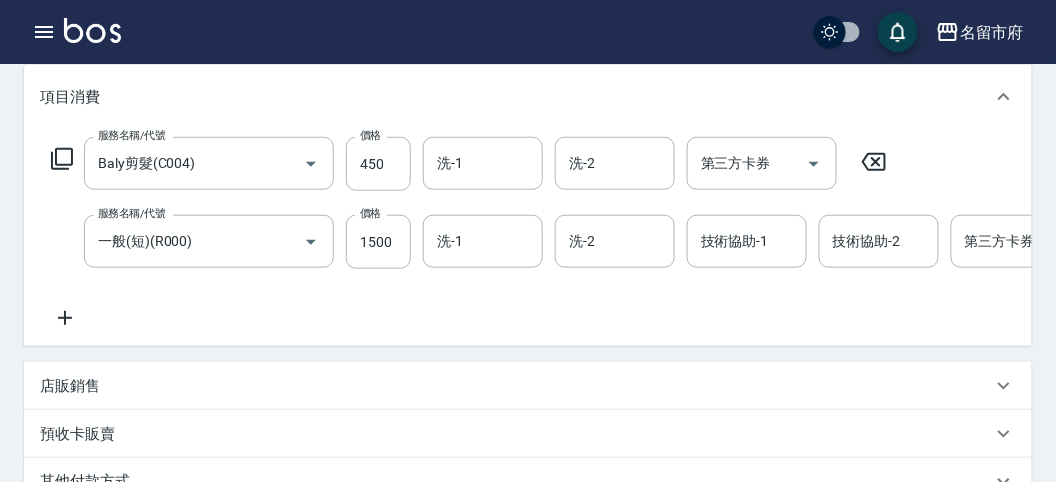 click 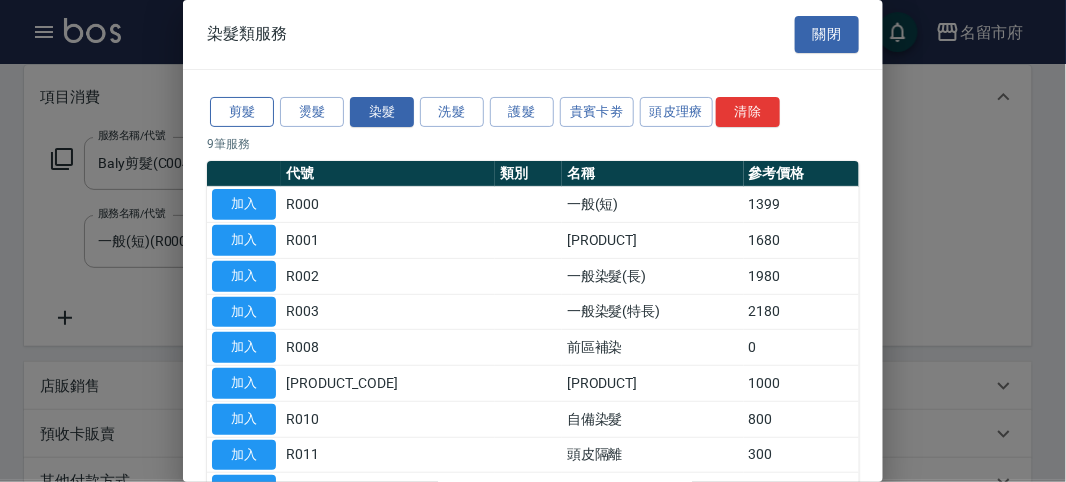 click on "剪髮" at bounding box center (242, 112) 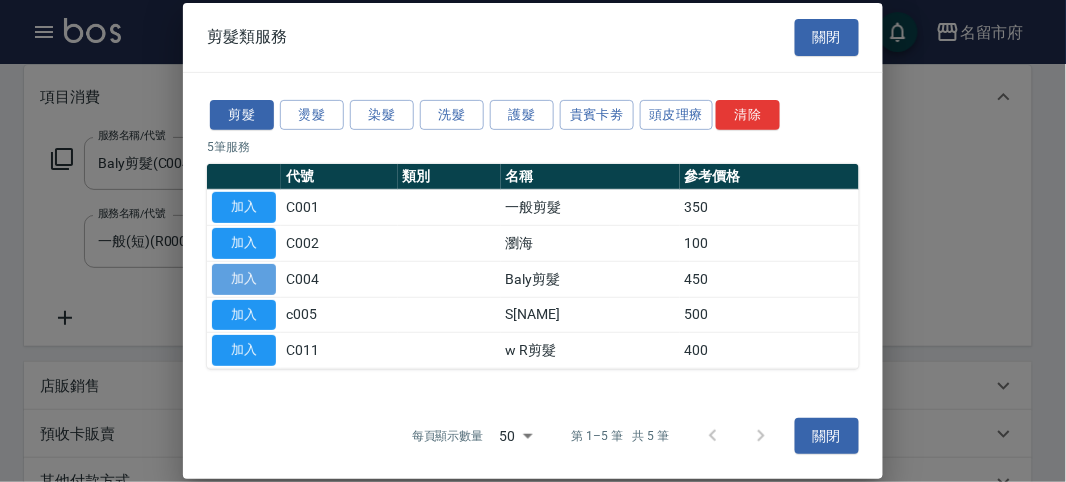 click on "加入" at bounding box center (244, 279) 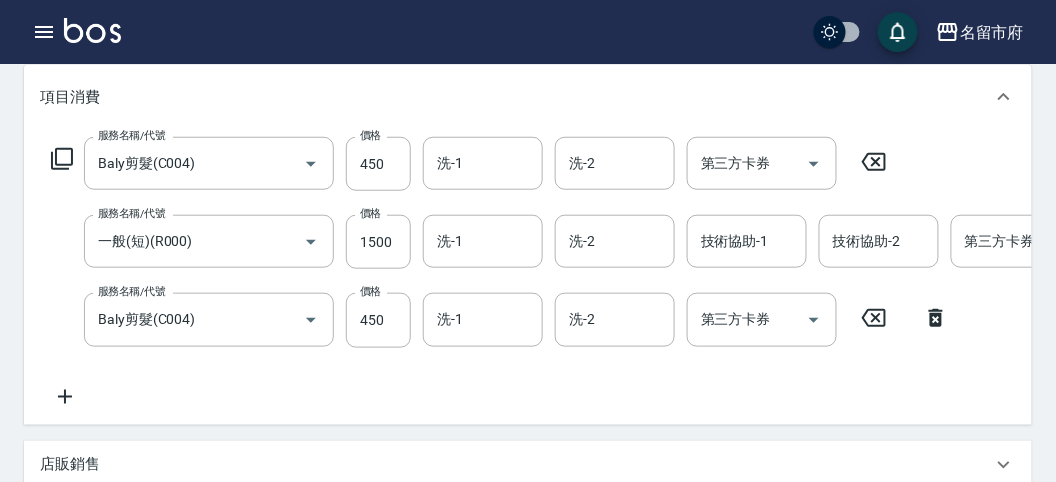 click 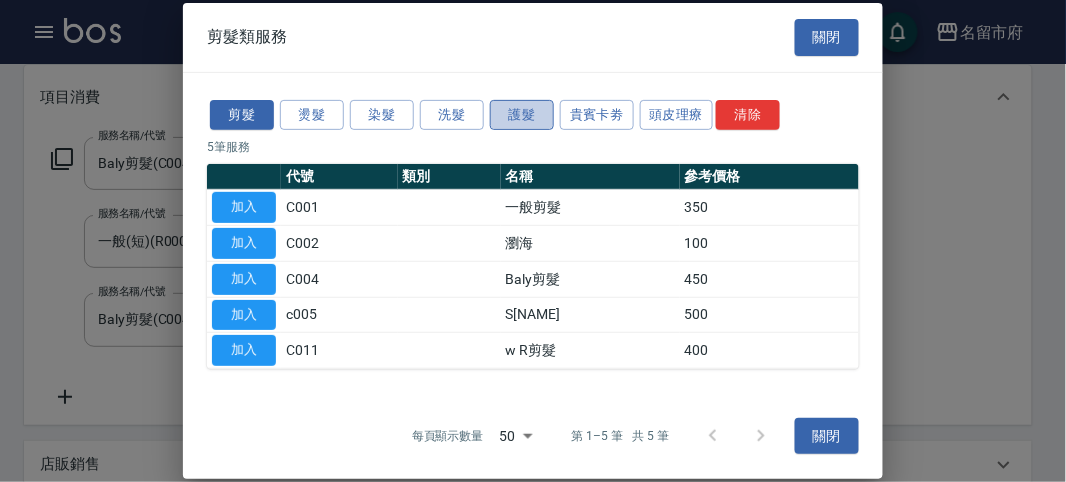 click on "護髮" at bounding box center [522, 114] 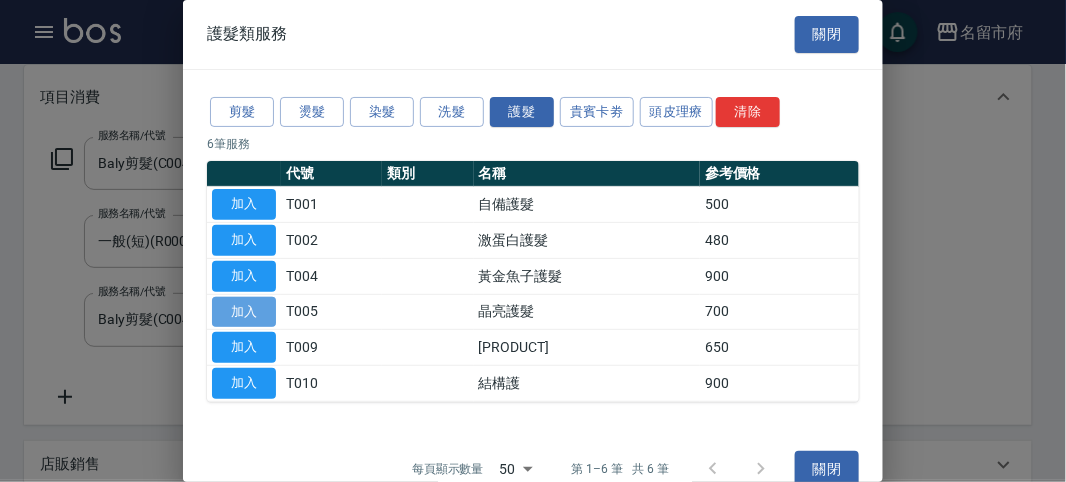 click on "加入" at bounding box center [244, 312] 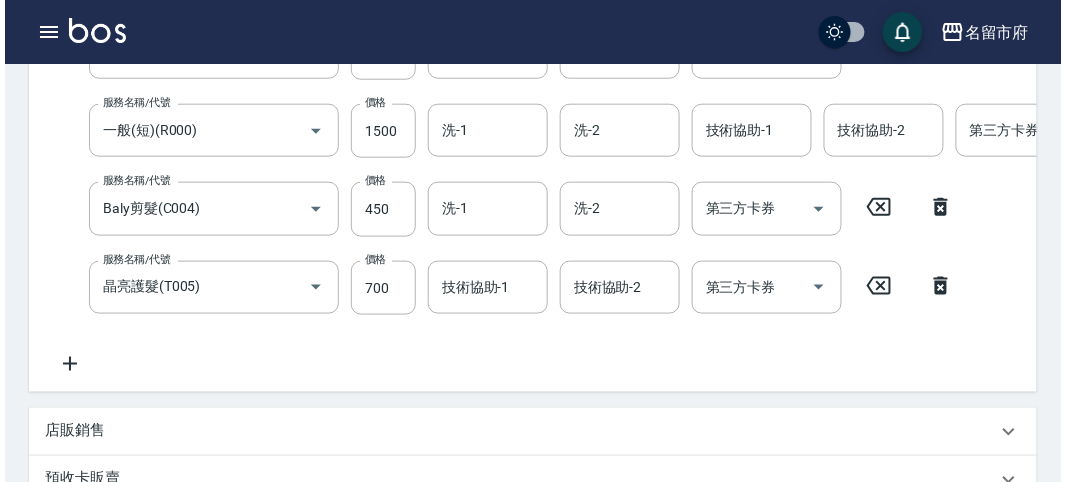 scroll, scrollTop: 152, scrollLeft: 0, axis: vertical 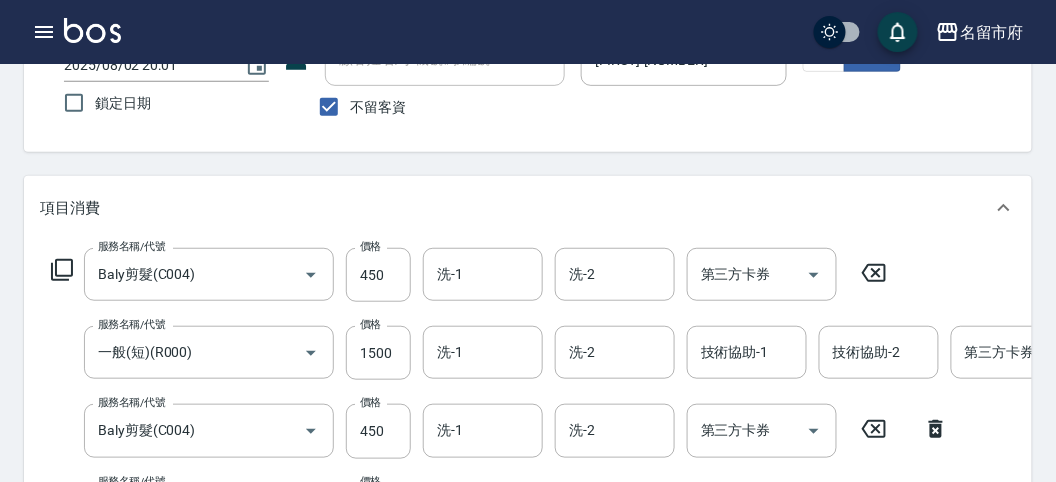 click on "服務名稱/代號 Baly剪髮(C004) 服務名稱/代號 價格 450 價格 洗-1 洗-1 洗-2 洗-2 第三方卡券 第三方卡券" at bounding box center (469, 275) 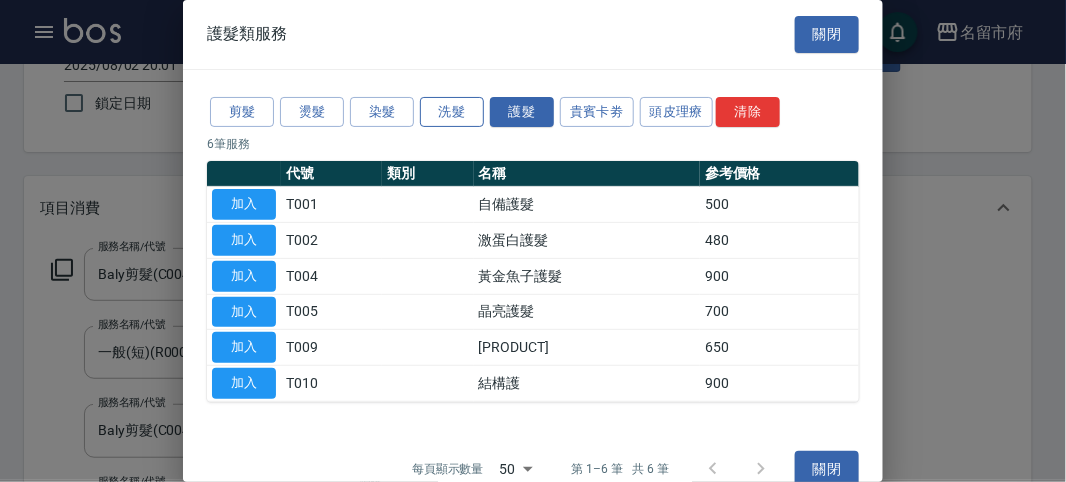 click on "洗髮" at bounding box center [452, 112] 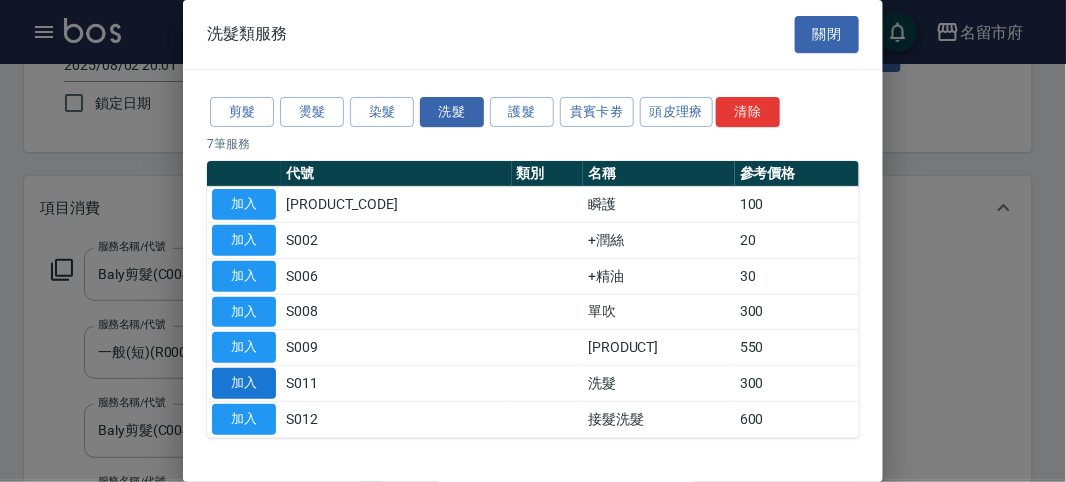click on "加入" at bounding box center (244, 383) 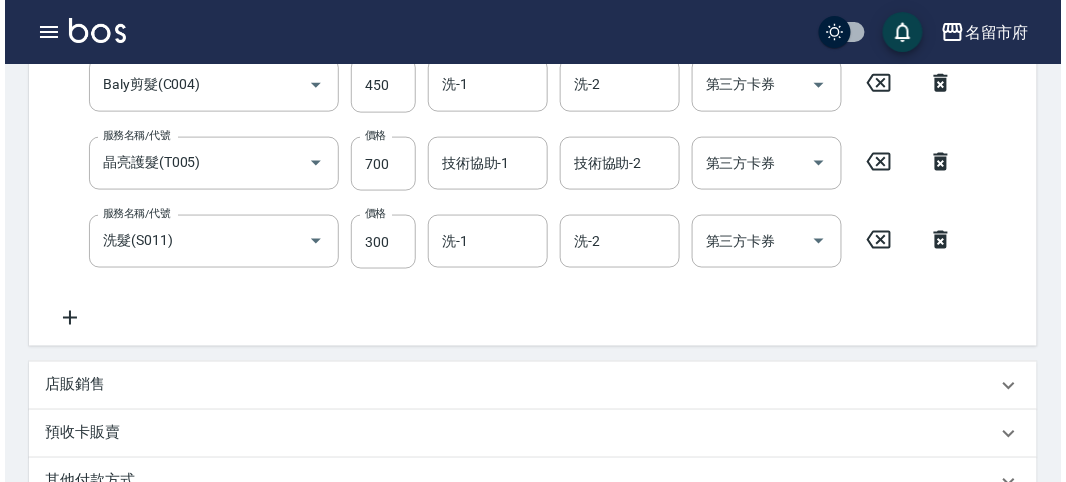 scroll, scrollTop: 165, scrollLeft: 0, axis: vertical 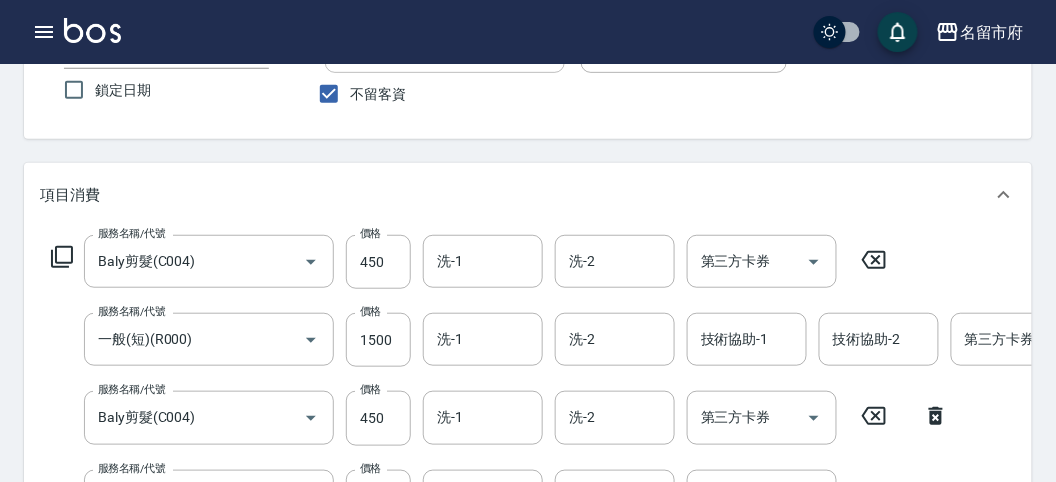 click 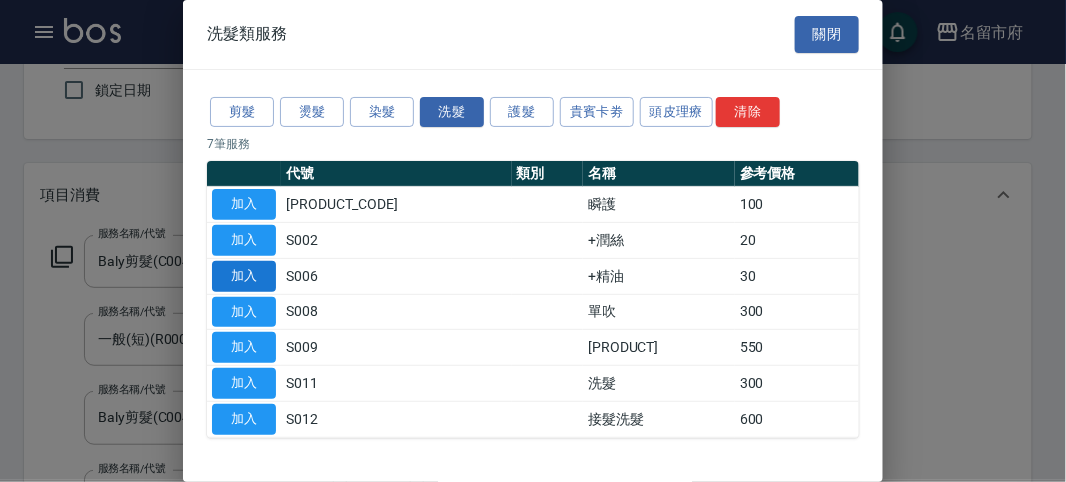click on "加入" at bounding box center [244, 276] 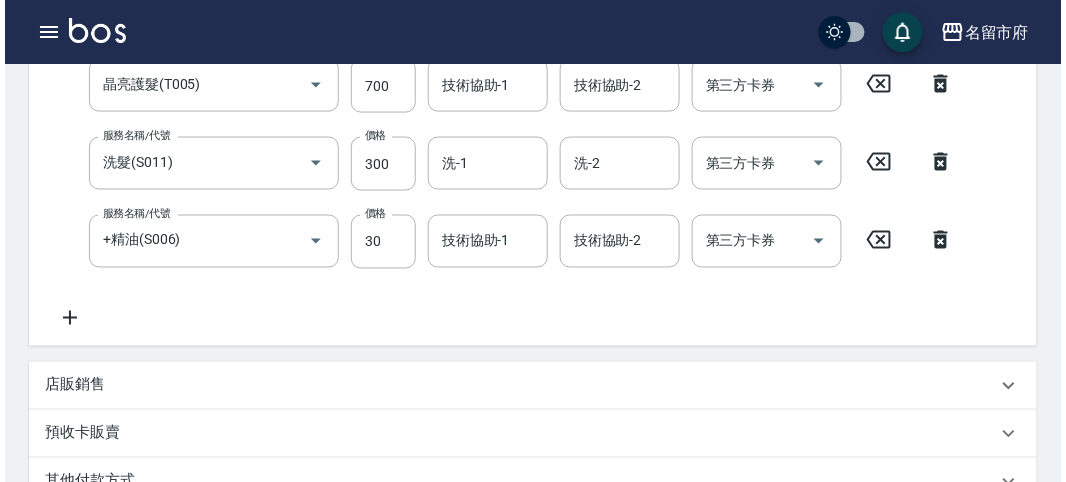 scroll, scrollTop: 353, scrollLeft: 0, axis: vertical 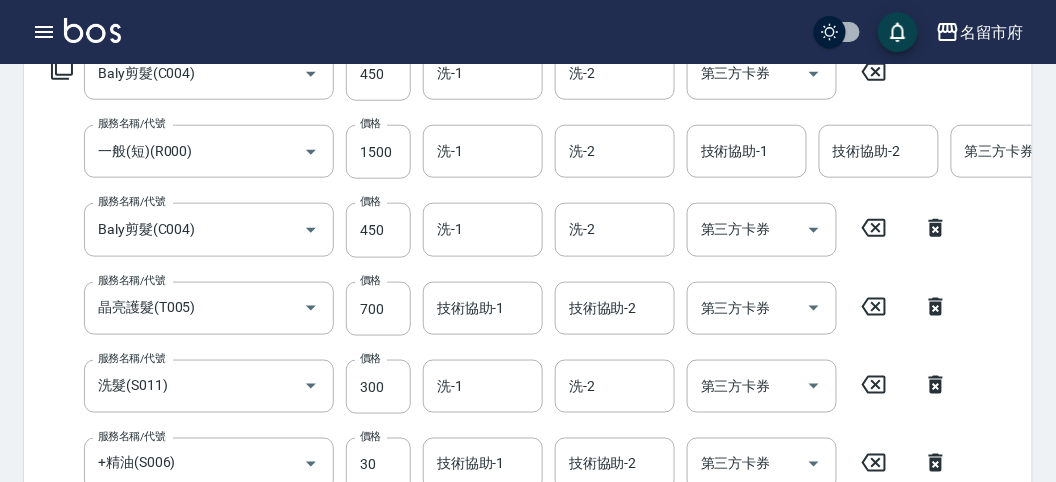 click on "名留市府 登出" at bounding box center (528, 32) 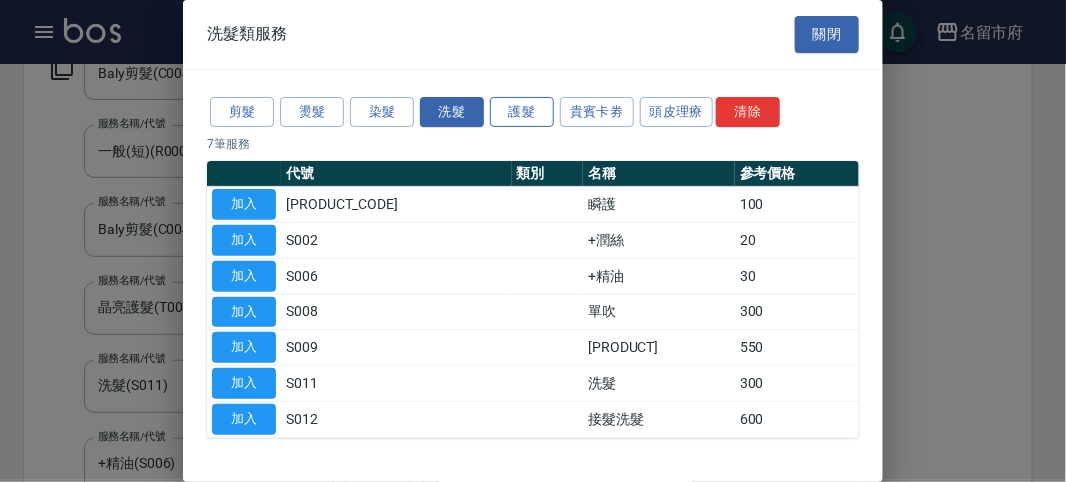 click on "護髮" at bounding box center (522, 112) 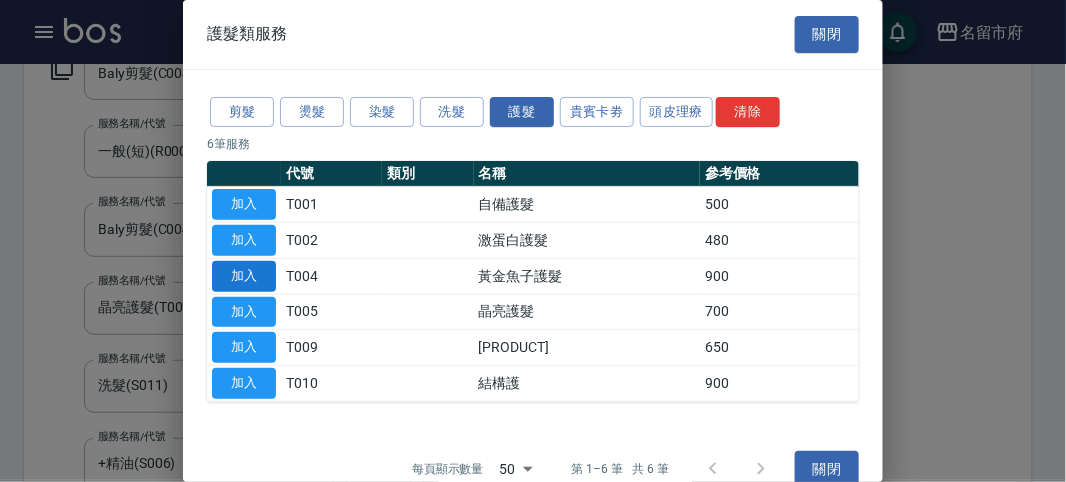 drag, startPoint x: 264, startPoint y: 298, endPoint x: 267, endPoint y: 278, distance: 20.22375 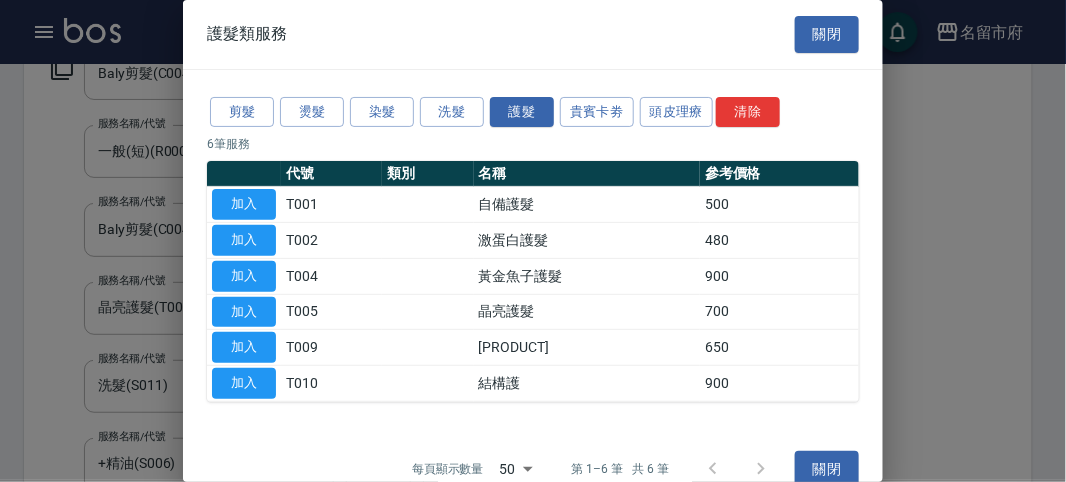 scroll, scrollTop: 26, scrollLeft: 0, axis: vertical 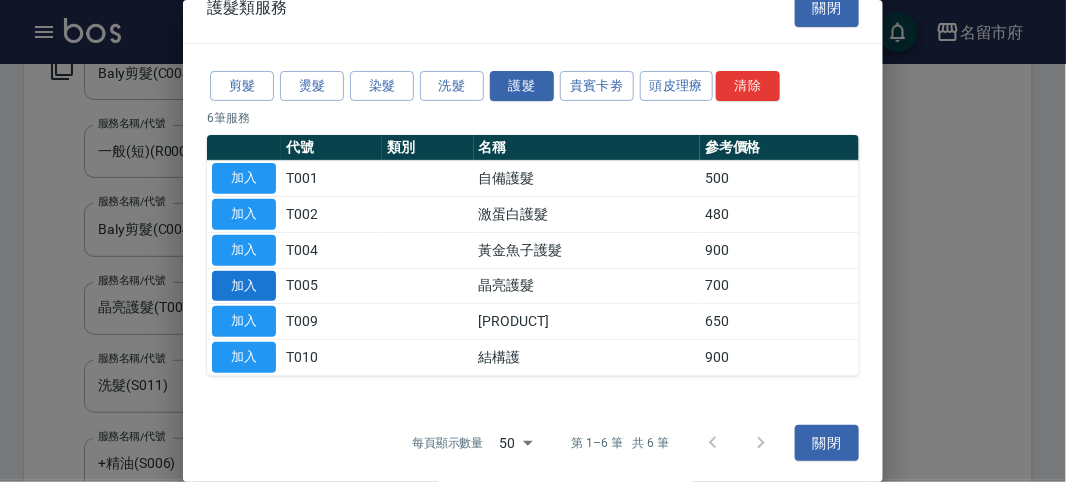 click on "加入" at bounding box center [244, 286] 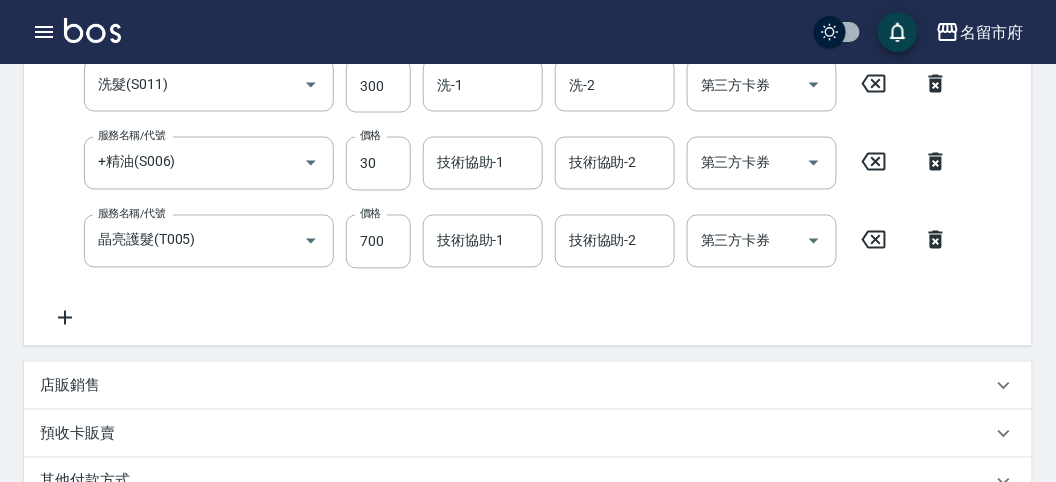 scroll, scrollTop: 543, scrollLeft: 0, axis: vertical 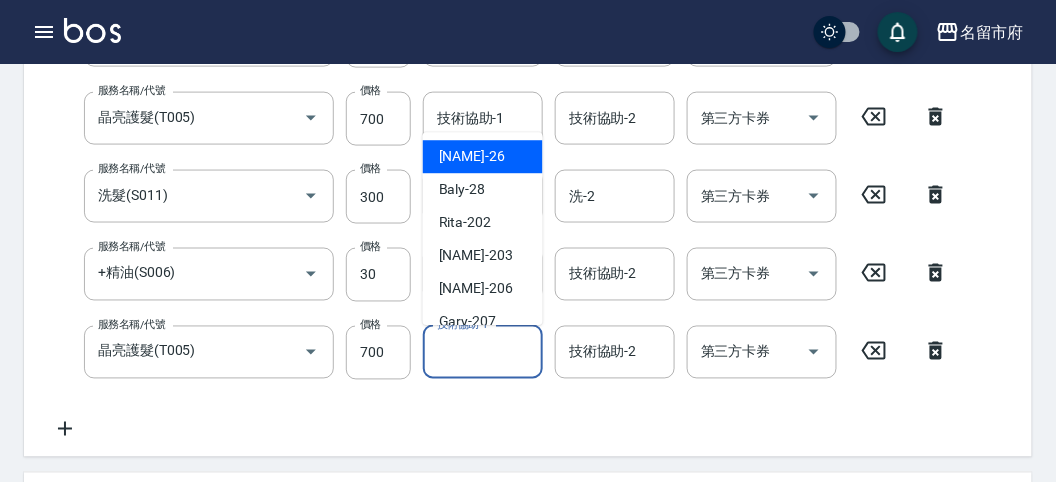 drag, startPoint x: 477, startPoint y: 358, endPoint x: 470, endPoint y: 336, distance: 23.086792 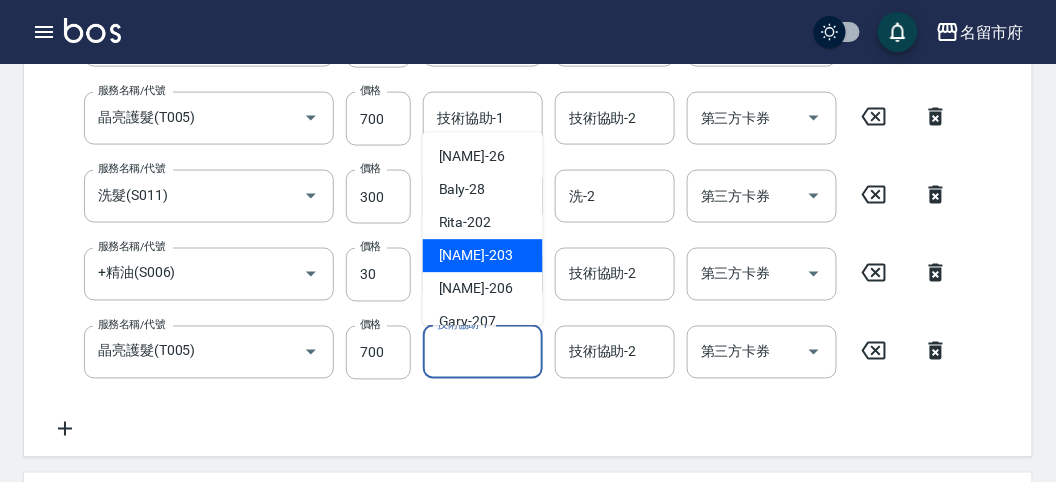 scroll, scrollTop: 153, scrollLeft: 0, axis: vertical 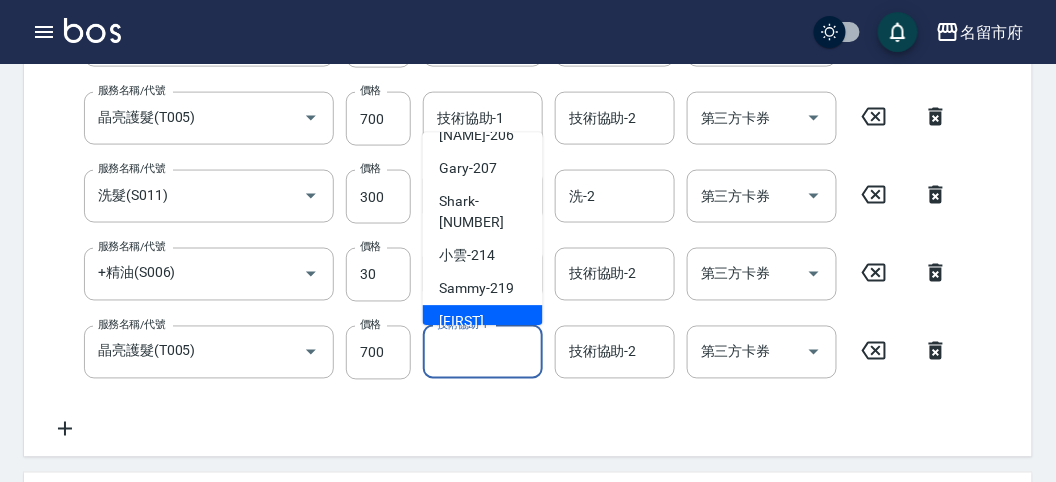 click on "吳文秀 -[ID]" at bounding box center (483, 333) 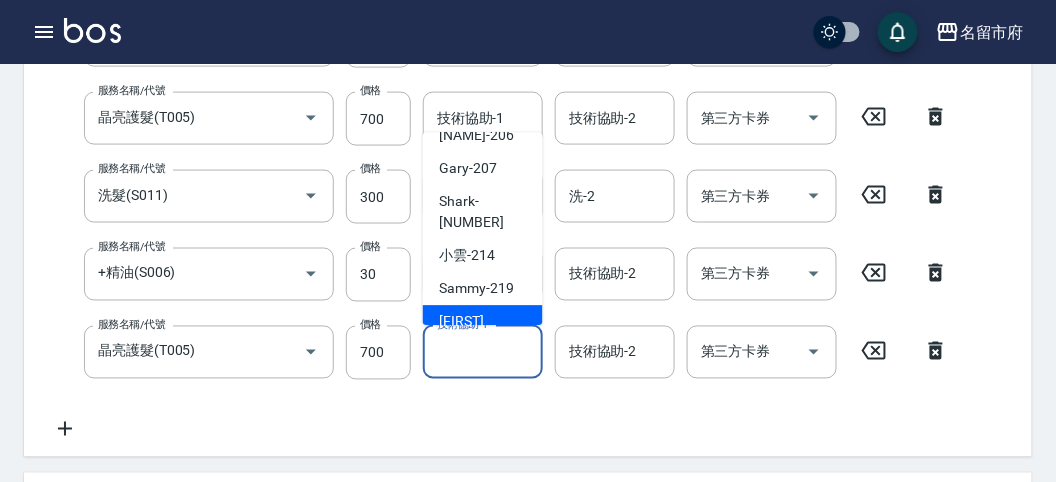 type on "[FIRST] [LAST]-[NUMBER]" 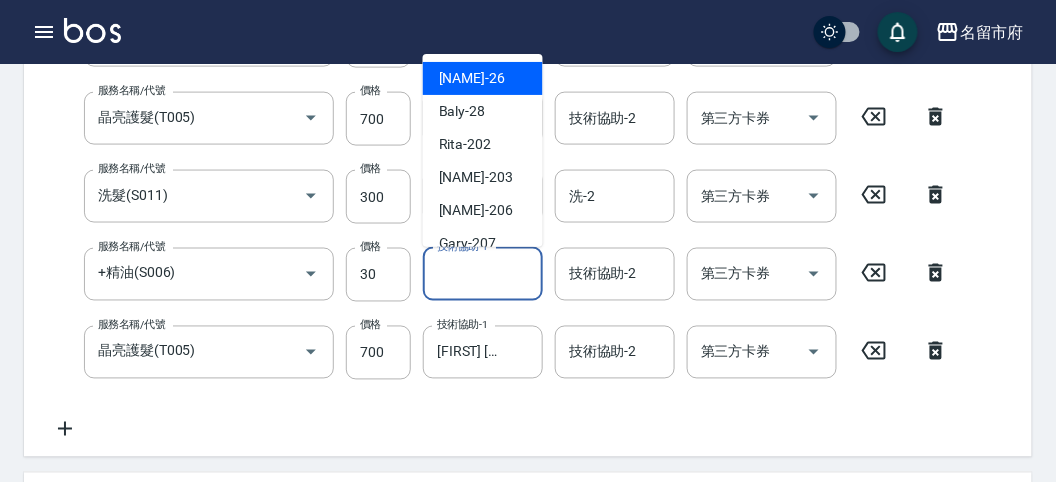click on "技術協助-1" at bounding box center (483, 274) 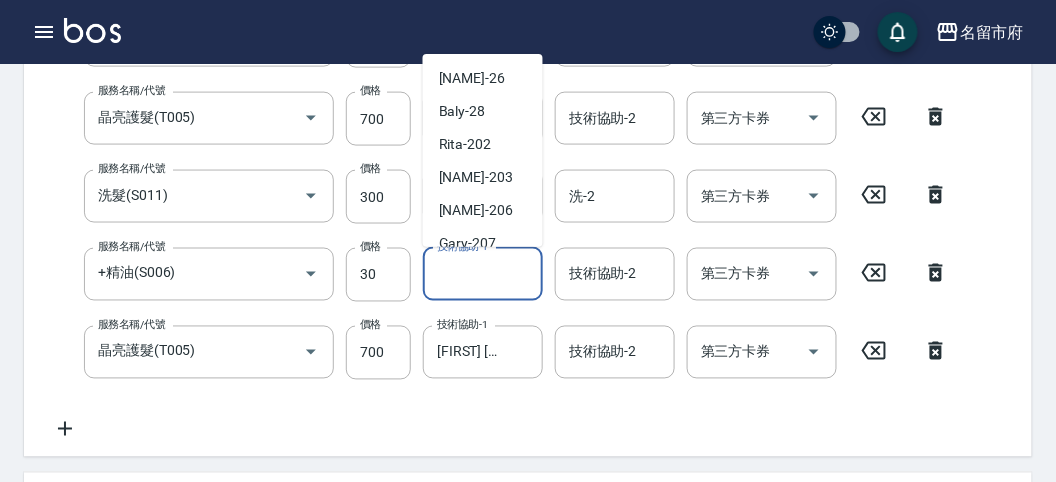scroll, scrollTop: 153, scrollLeft: 0, axis: vertical 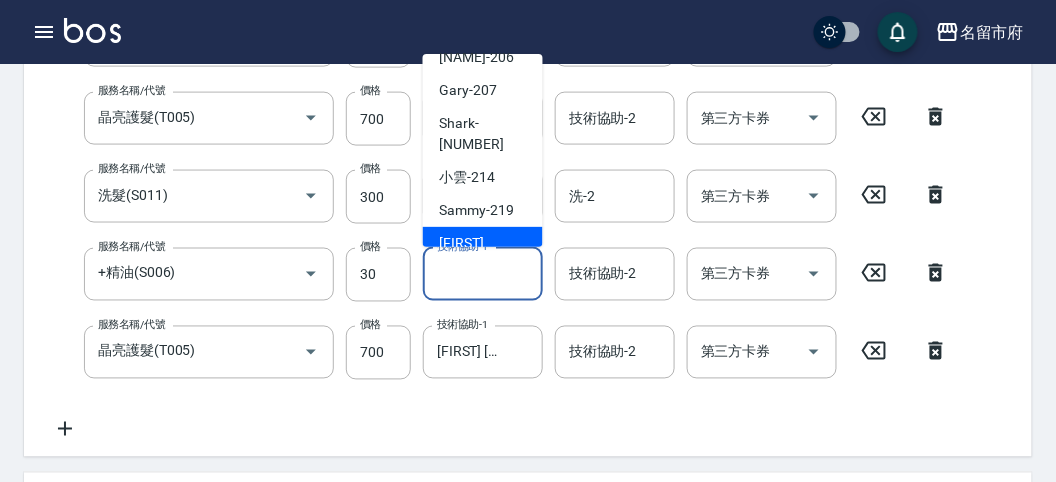 click on "吳文秀 -[ID]" at bounding box center (483, 255) 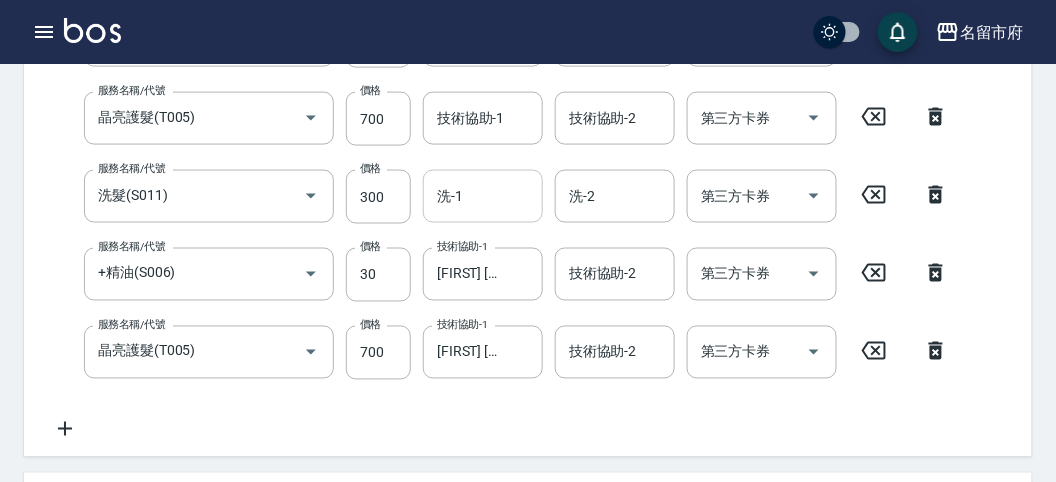 click on "洗-1" at bounding box center (483, 196) 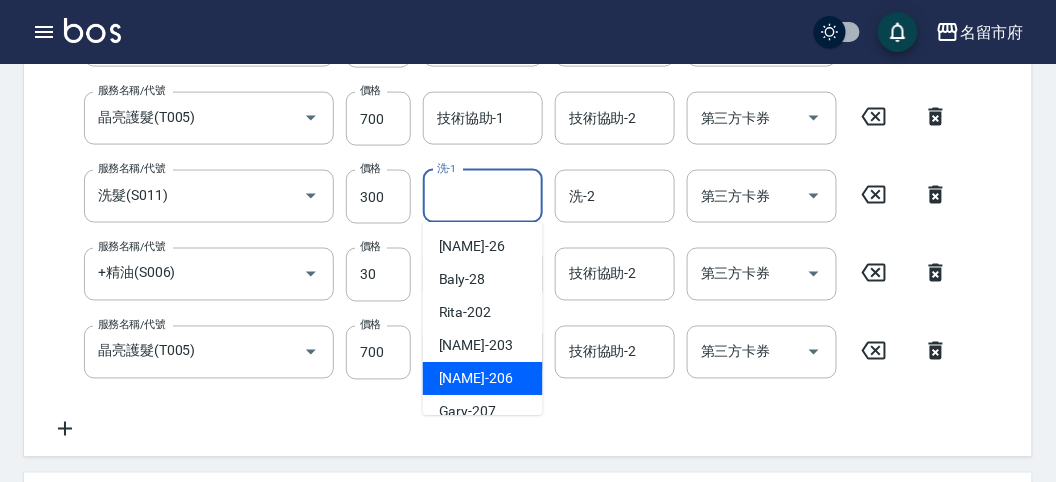 scroll, scrollTop: 153, scrollLeft: 0, axis: vertical 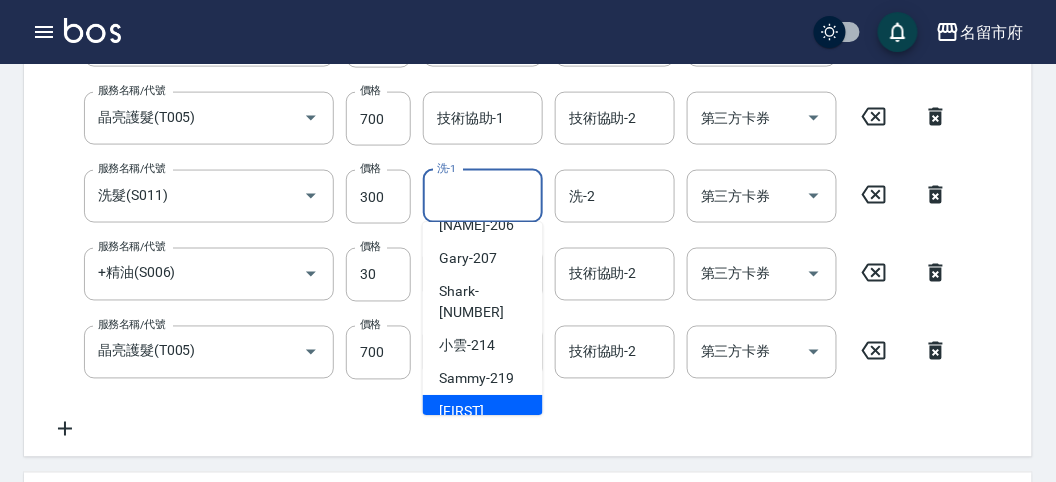drag, startPoint x: 472, startPoint y: 396, endPoint x: 480, endPoint y: 328, distance: 68.46897 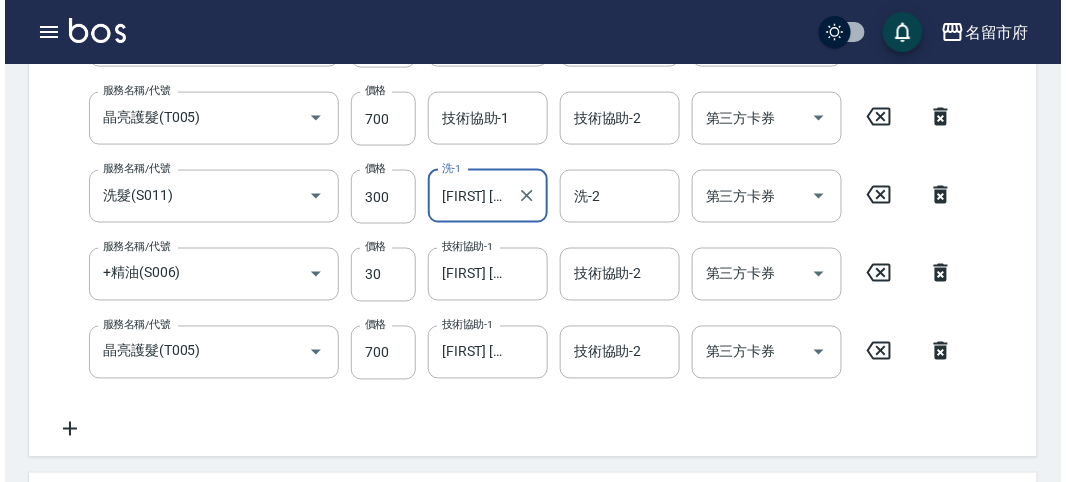 scroll, scrollTop: 1072, scrollLeft: 0, axis: vertical 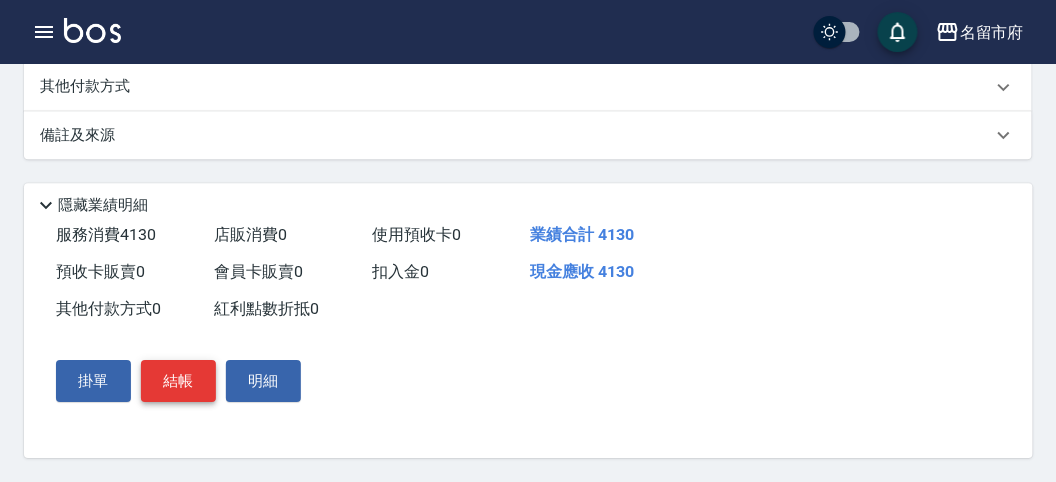 click on "結帳" at bounding box center (178, 381) 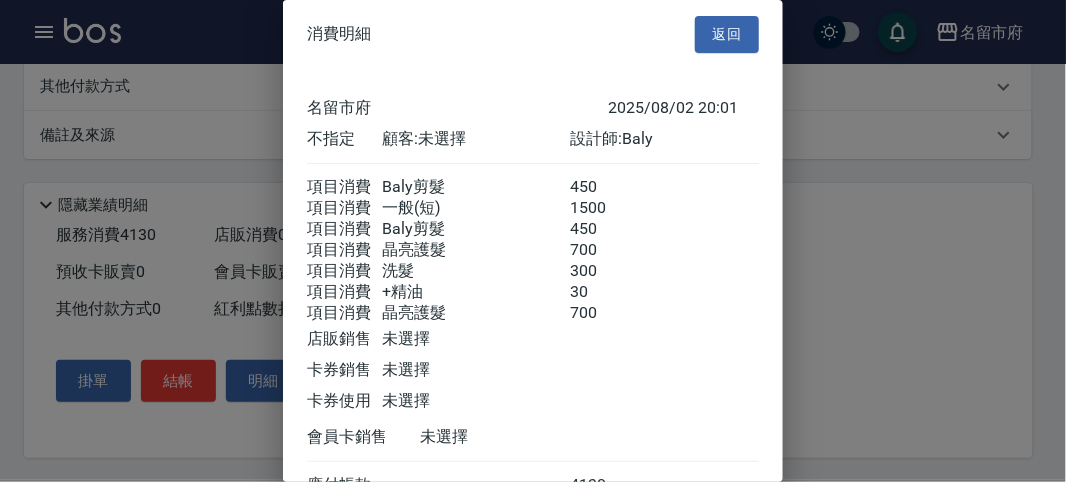 scroll, scrollTop: 247, scrollLeft: 0, axis: vertical 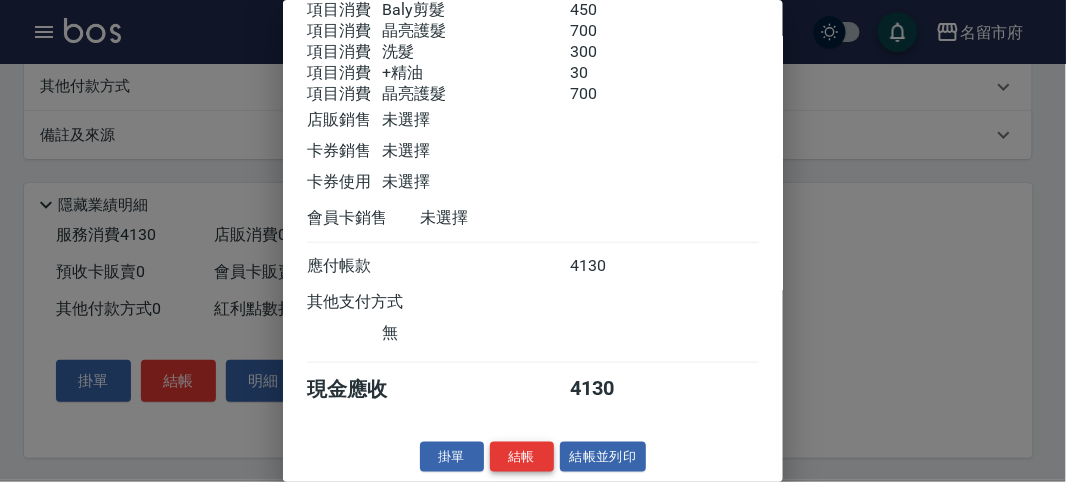 click on "結帳" at bounding box center (522, 457) 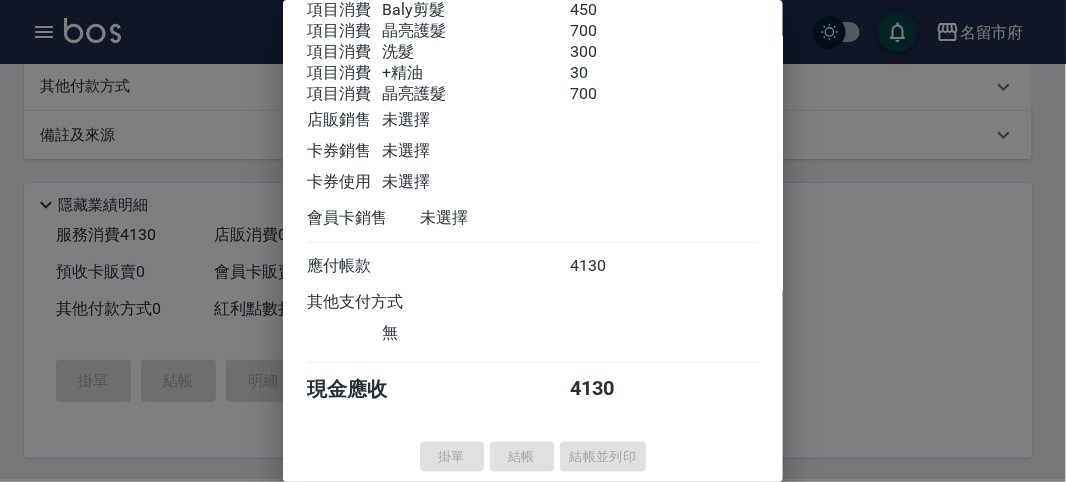 type on "2025/08/02 20:02" 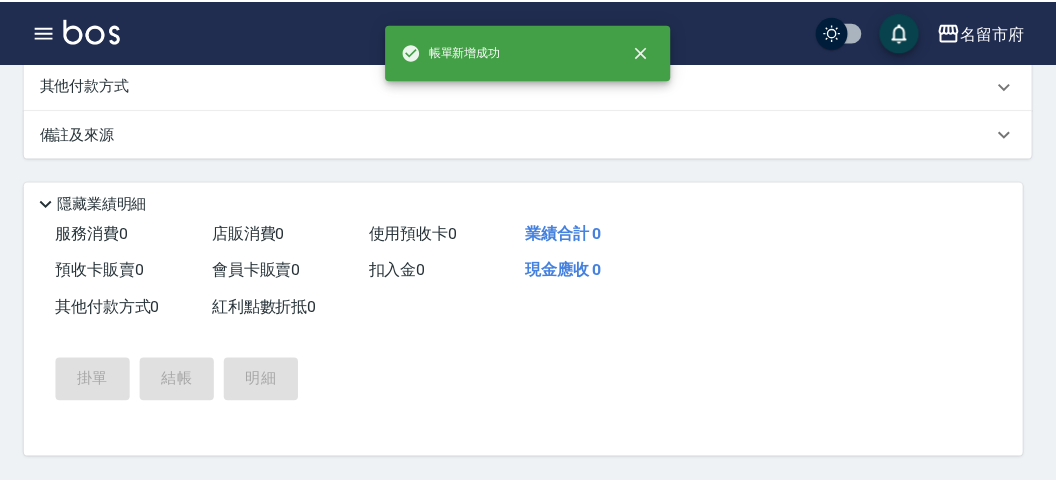 scroll, scrollTop: 0, scrollLeft: 0, axis: both 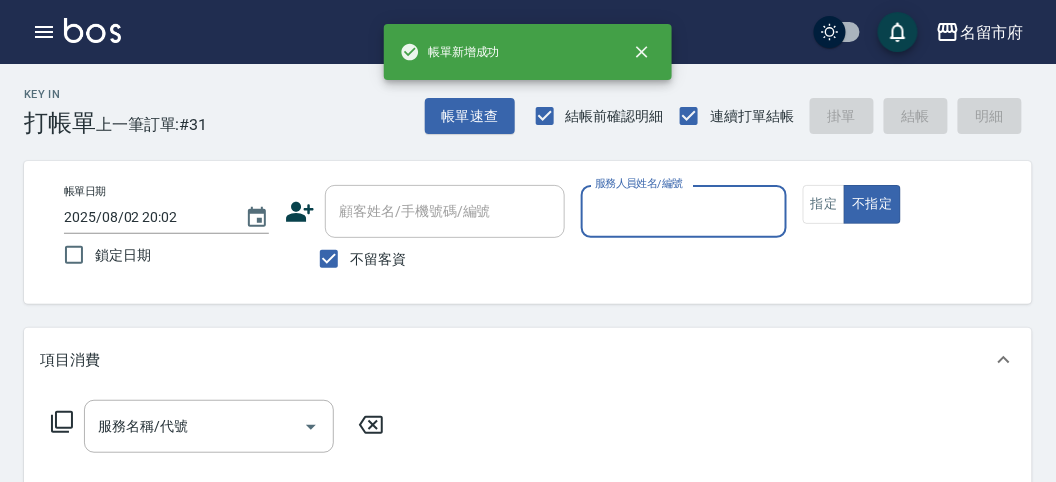 click on "服務人員姓名/編號" at bounding box center [683, 211] 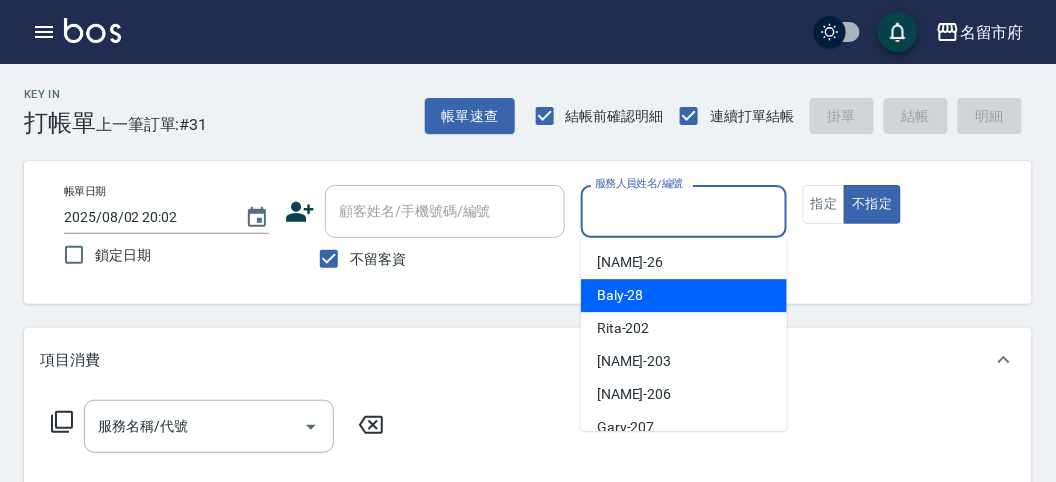 drag, startPoint x: 655, startPoint y: 302, endPoint x: 610, endPoint y: 301, distance: 45.01111 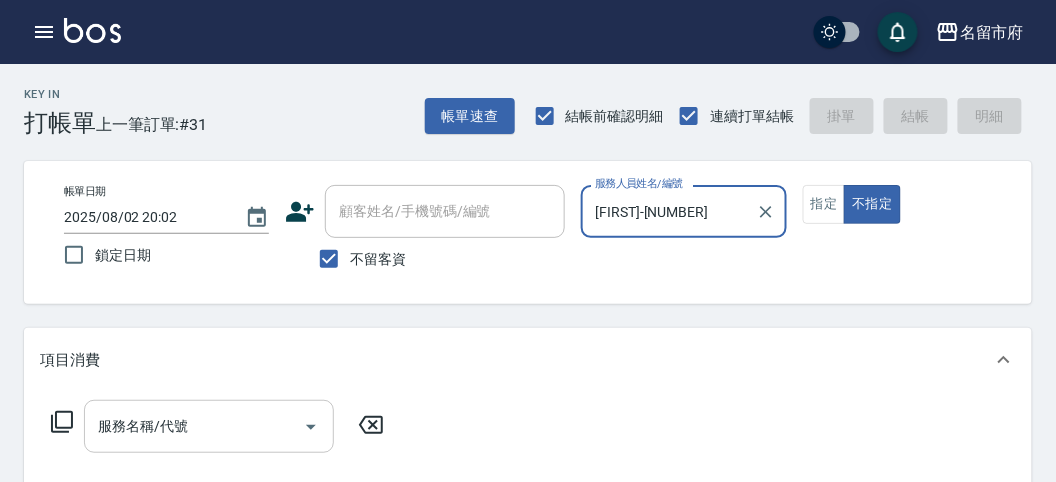 click on "服務名稱/代號" at bounding box center (194, 426) 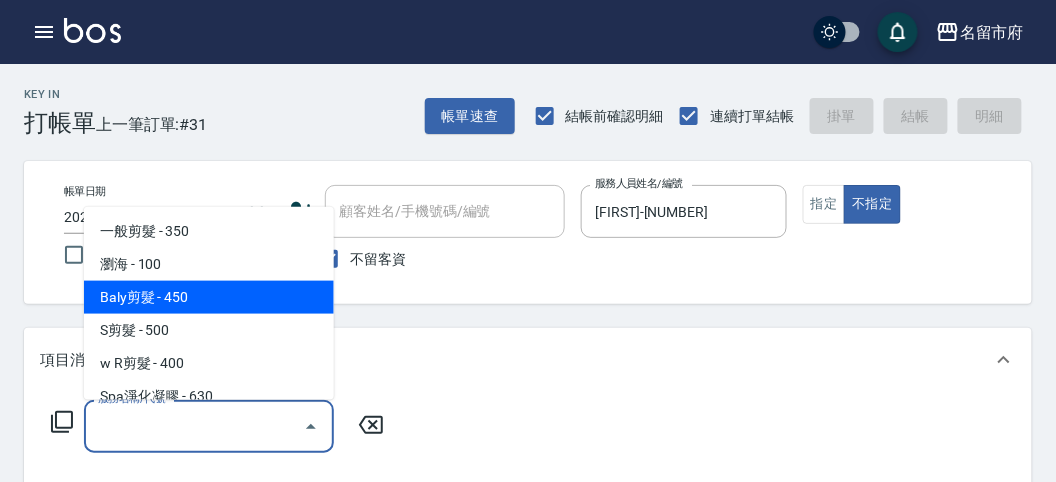 click on "Baly剪髮 - 450" at bounding box center [209, 297] 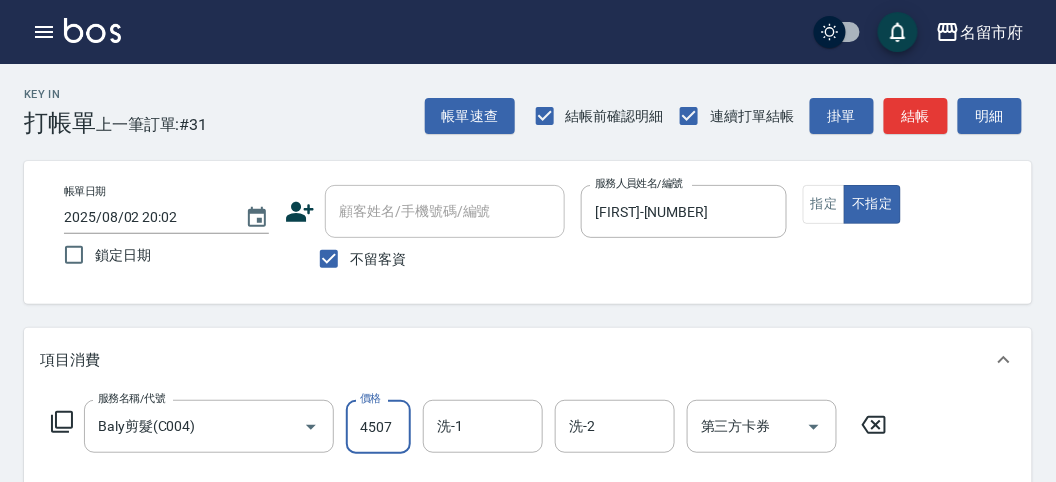 scroll, scrollTop: 0, scrollLeft: 0, axis: both 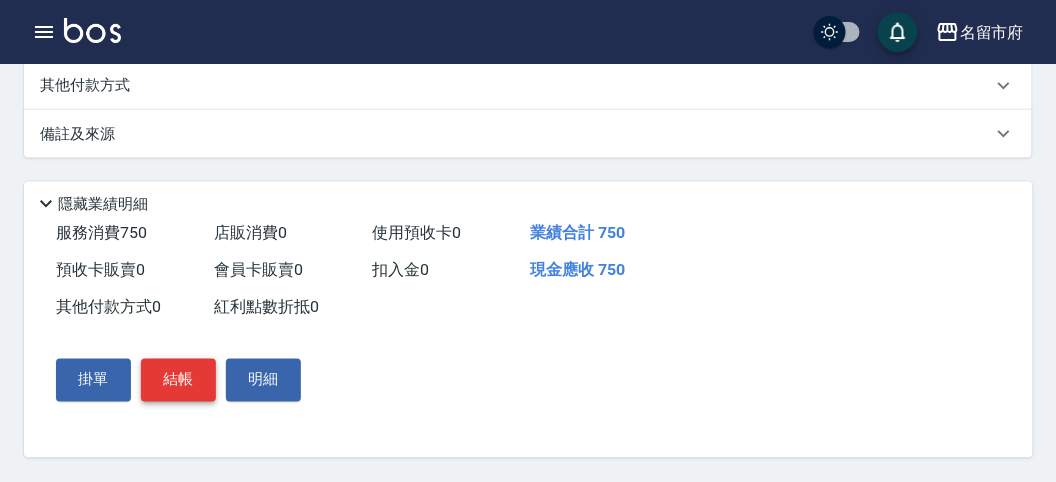 type on "750" 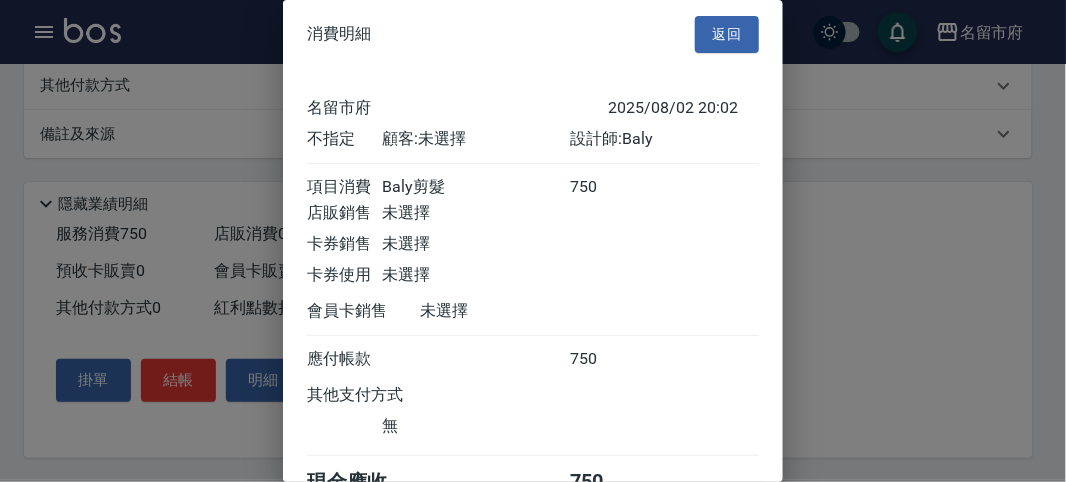 scroll, scrollTop: 111, scrollLeft: 0, axis: vertical 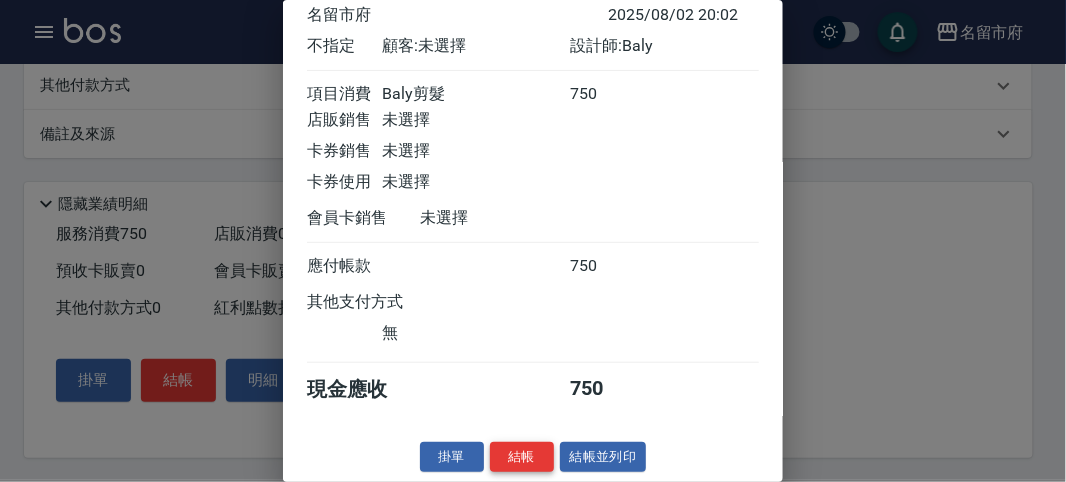click on "結帳" at bounding box center [522, 457] 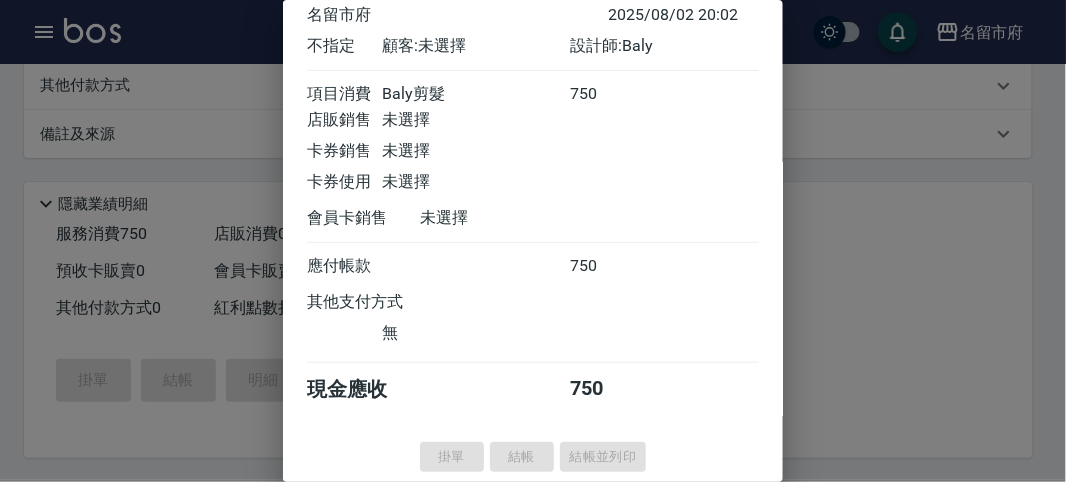 type 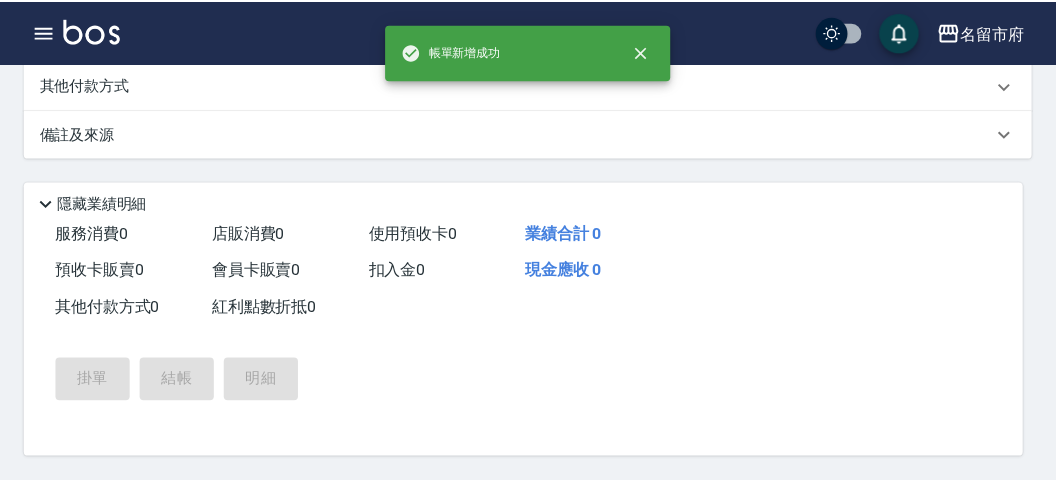 scroll, scrollTop: 0, scrollLeft: 0, axis: both 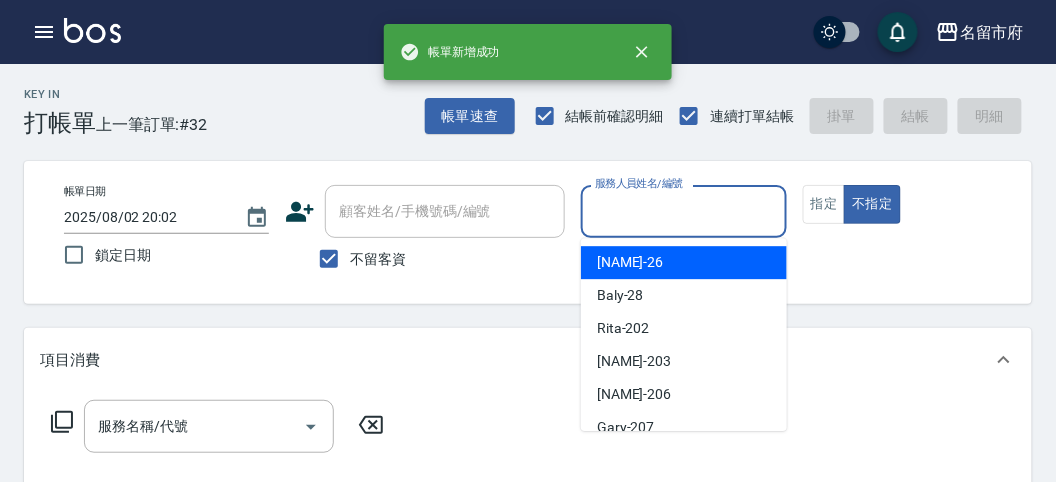 click on "服務人員姓名/編號" at bounding box center [683, 211] 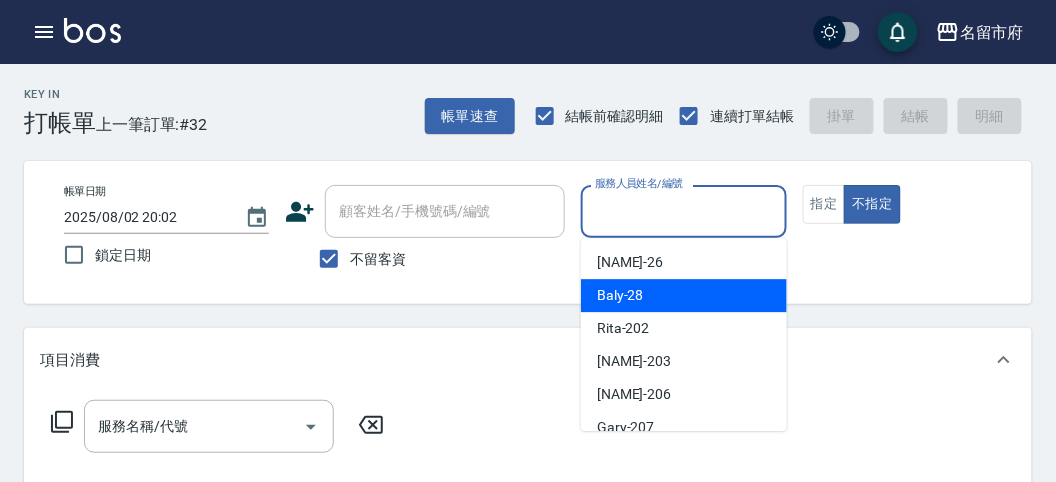 click on "Baly -28" at bounding box center [620, 295] 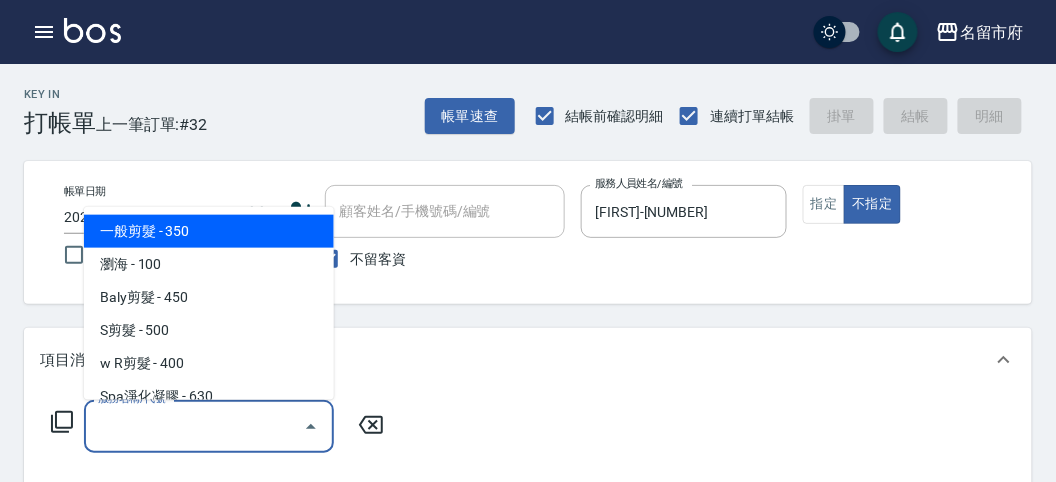 click on "服務名稱/代號 服務名稱/代號" at bounding box center [209, 426] 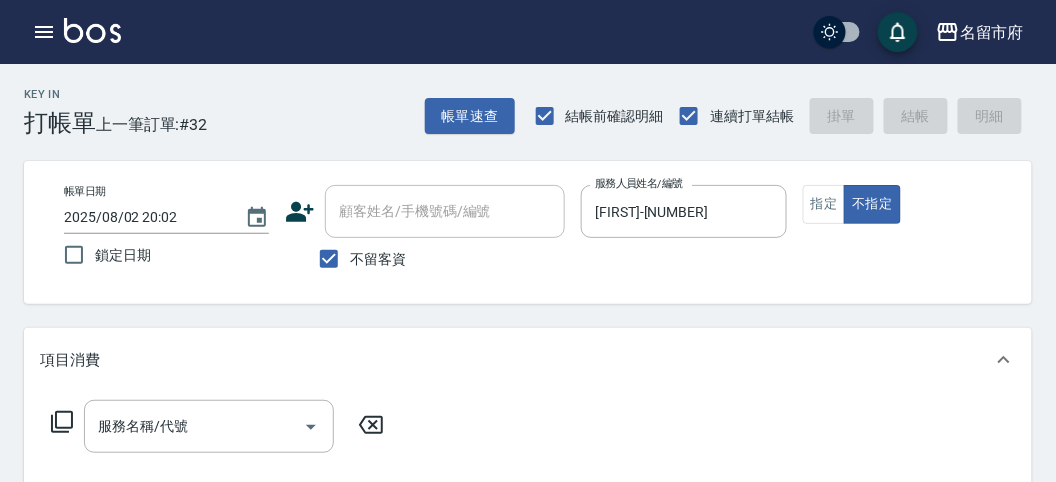 click 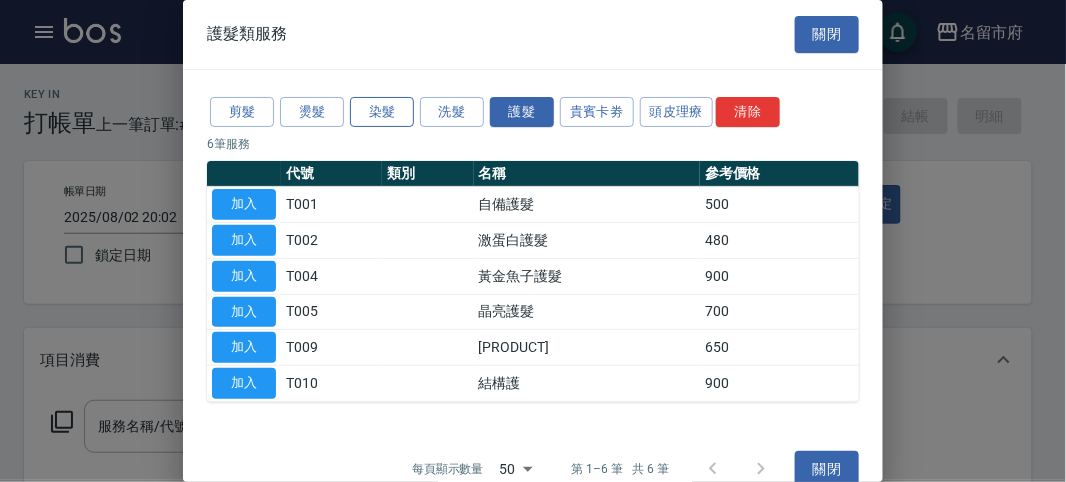 click on "染髮" at bounding box center [382, 112] 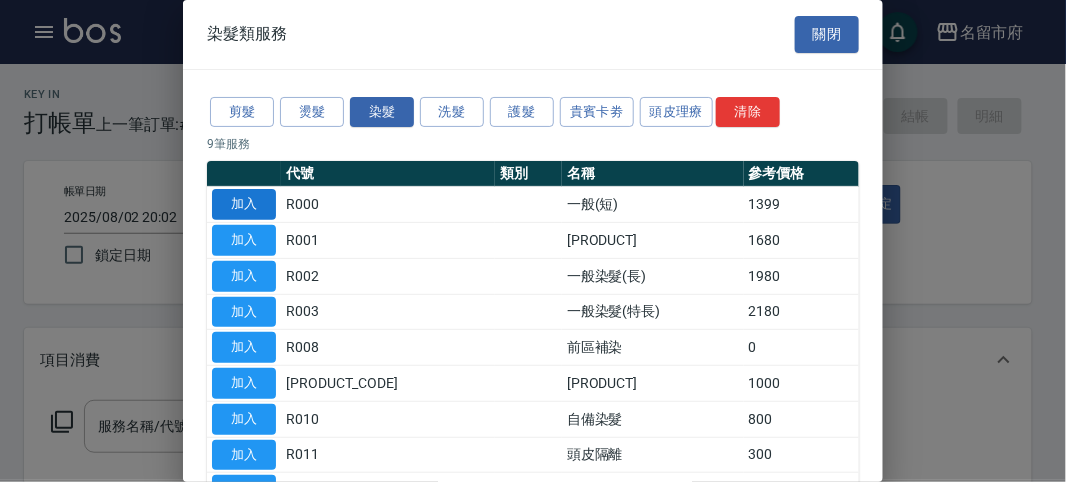 click on "加入" at bounding box center [244, 204] 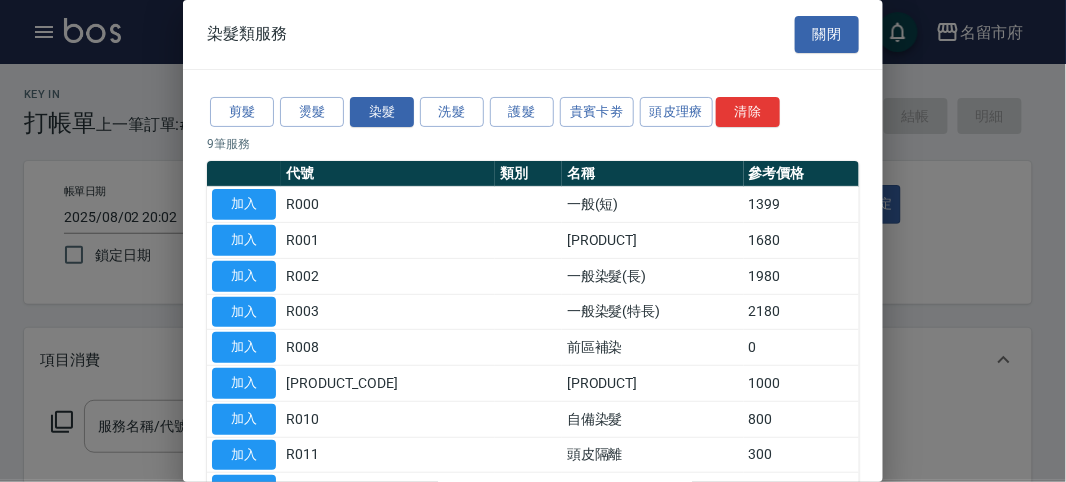 type on "一般(短)(R000)" 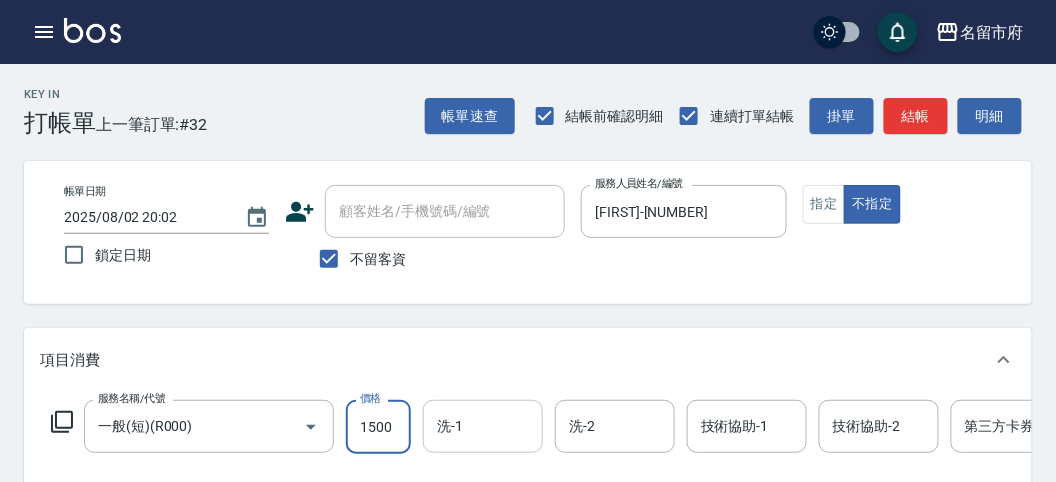 type on "1500" 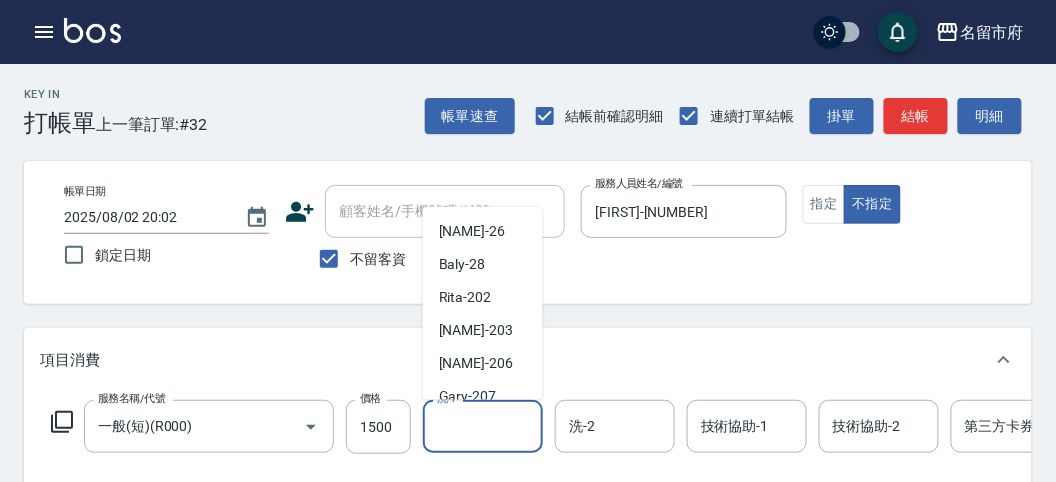 scroll, scrollTop: 153, scrollLeft: 0, axis: vertical 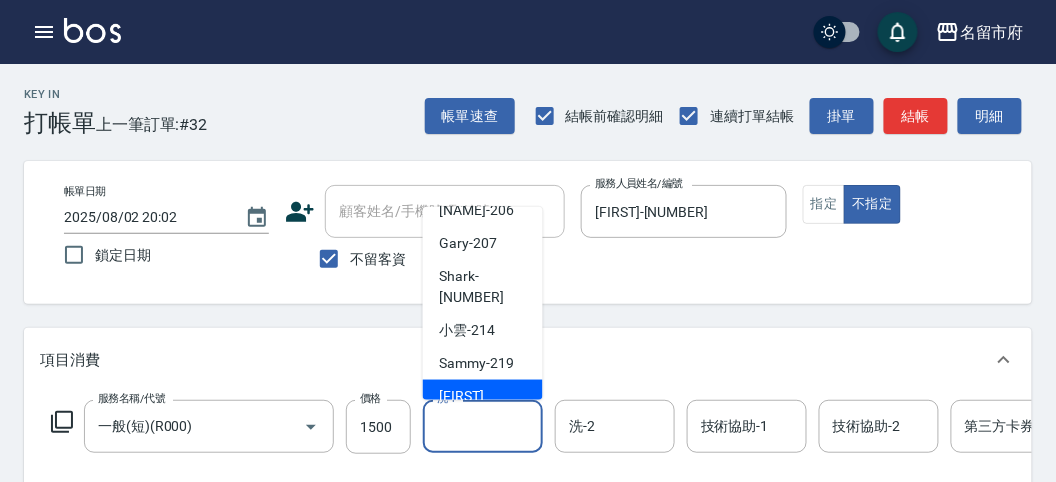 drag, startPoint x: 472, startPoint y: 366, endPoint x: 441, endPoint y: 367, distance: 31.016125 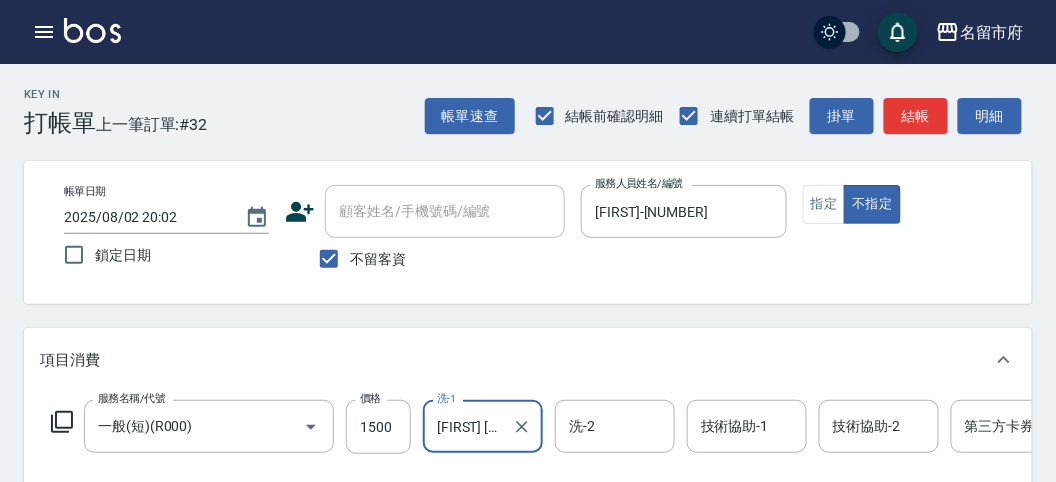 click 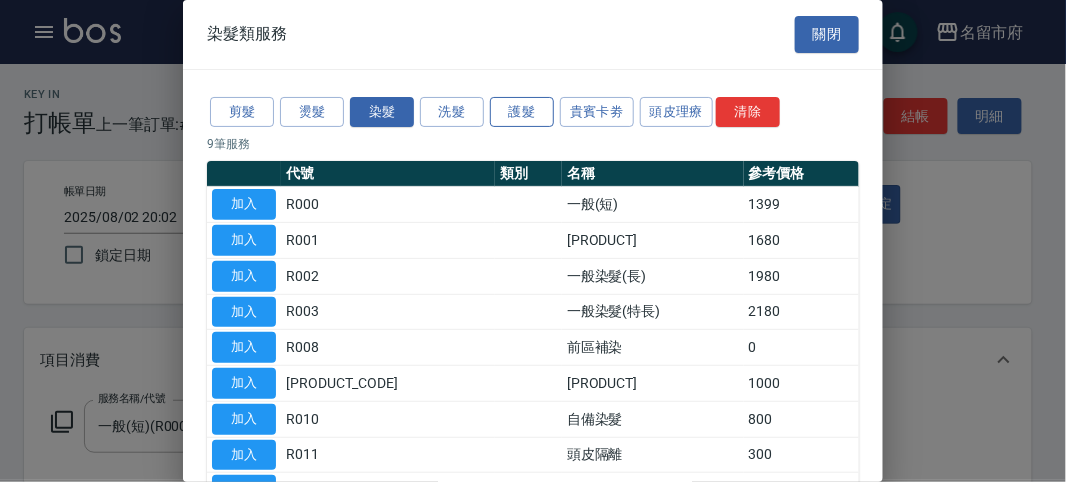 click on "護髮" at bounding box center [522, 112] 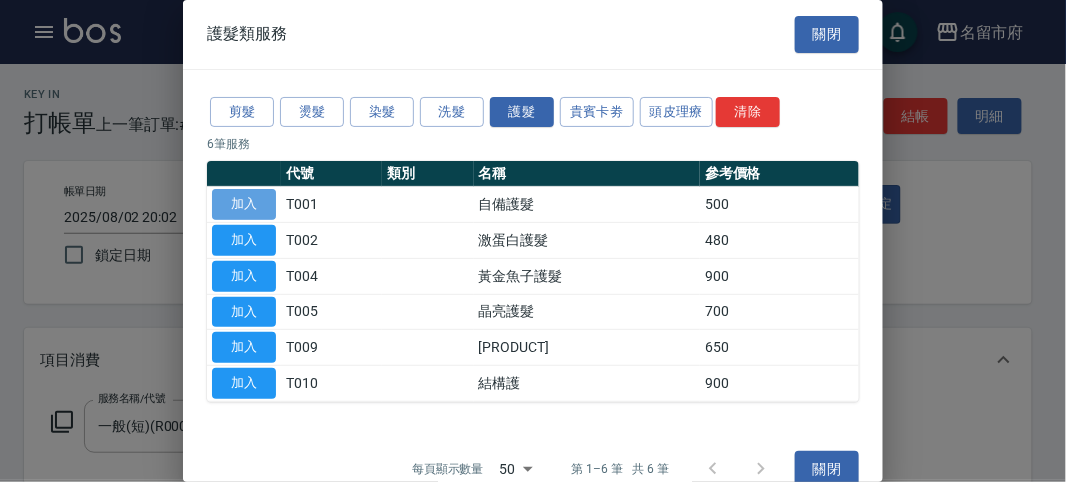 click on "加入" at bounding box center [244, 204] 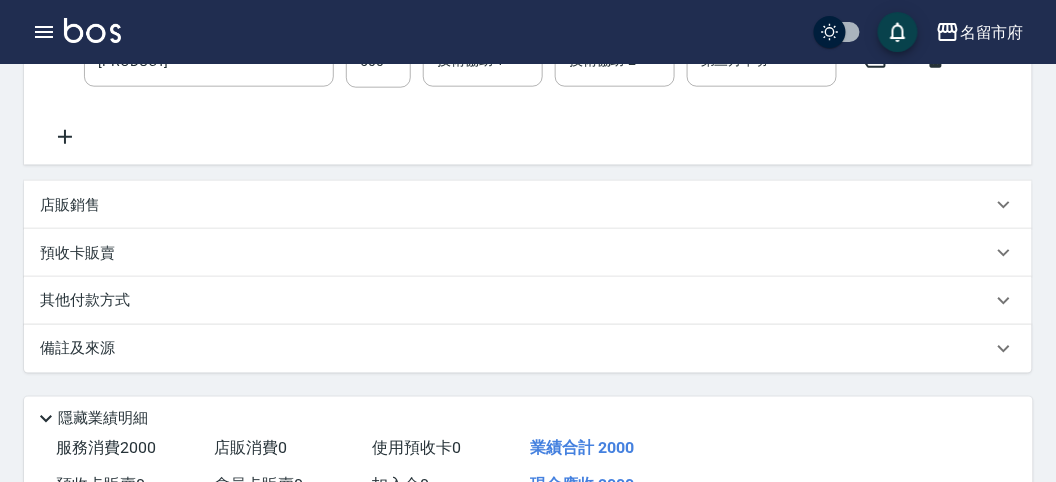 scroll, scrollTop: 222, scrollLeft: 0, axis: vertical 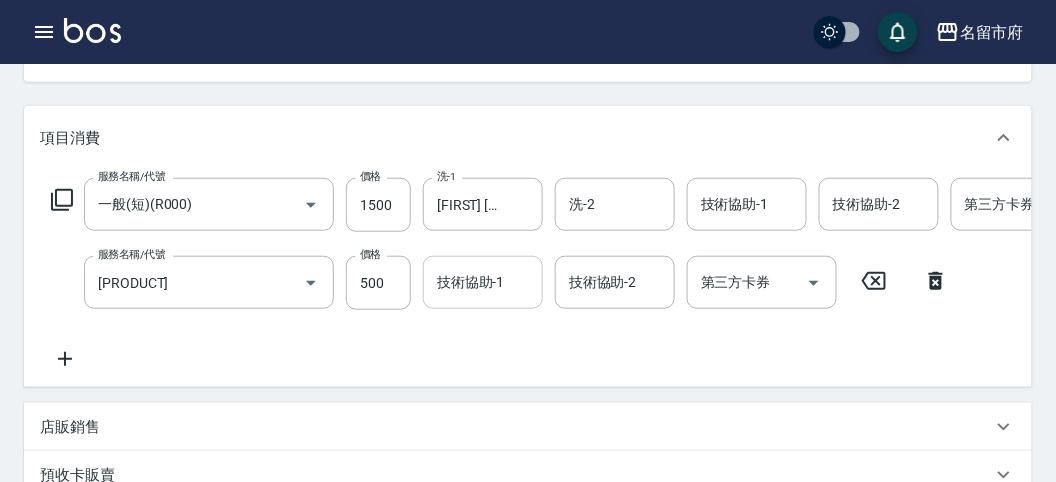 drag, startPoint x: 451, startPoint y: 307, endPoint x: 460, endPoint y: 286, distance: 22.847319 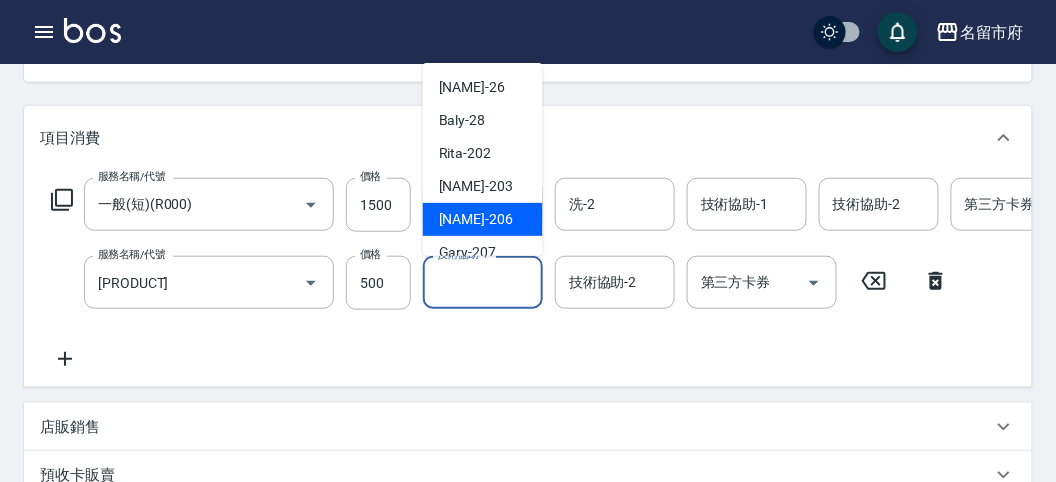 scroll, scrollTop: 153, scrollLeft: 0, axis: vertical 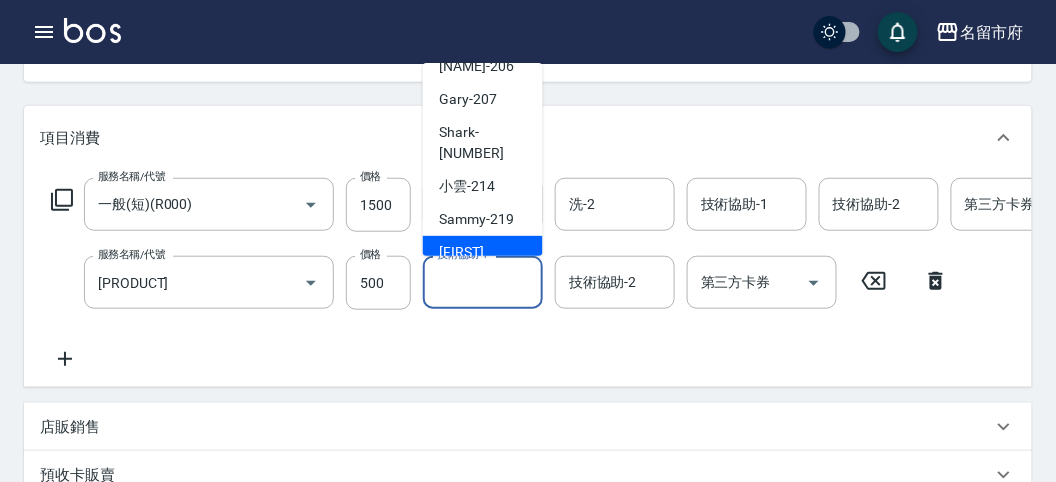 click on "吳文秀 -[ID]" at bounding box center [483, 263] 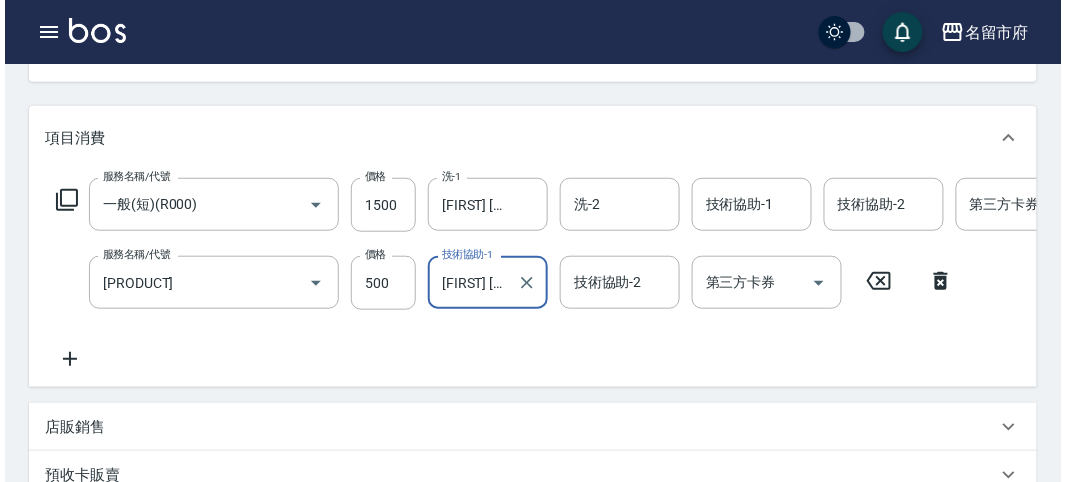 scroll, scrollTop: 682, scrollLeft: 0, axis: vertical 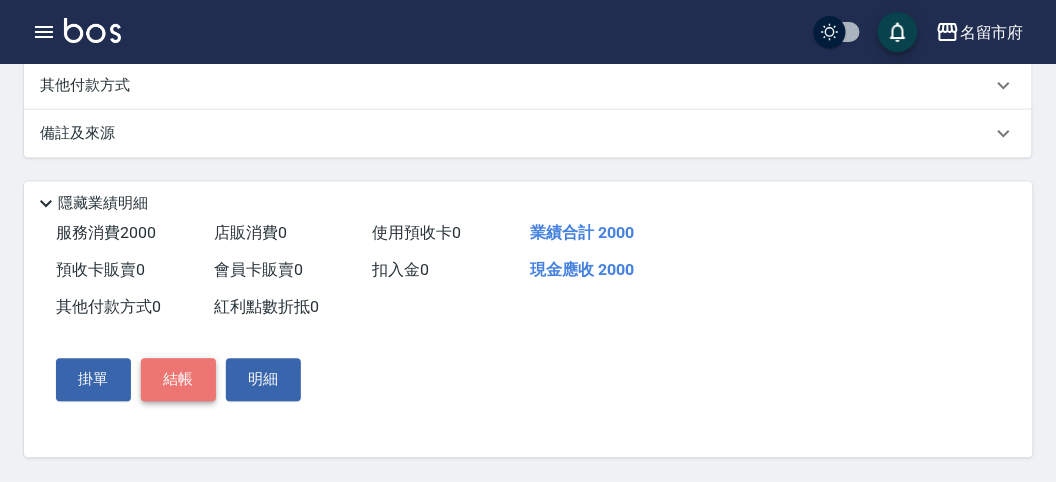 click on "結帳" at bounding box center [178, 380] 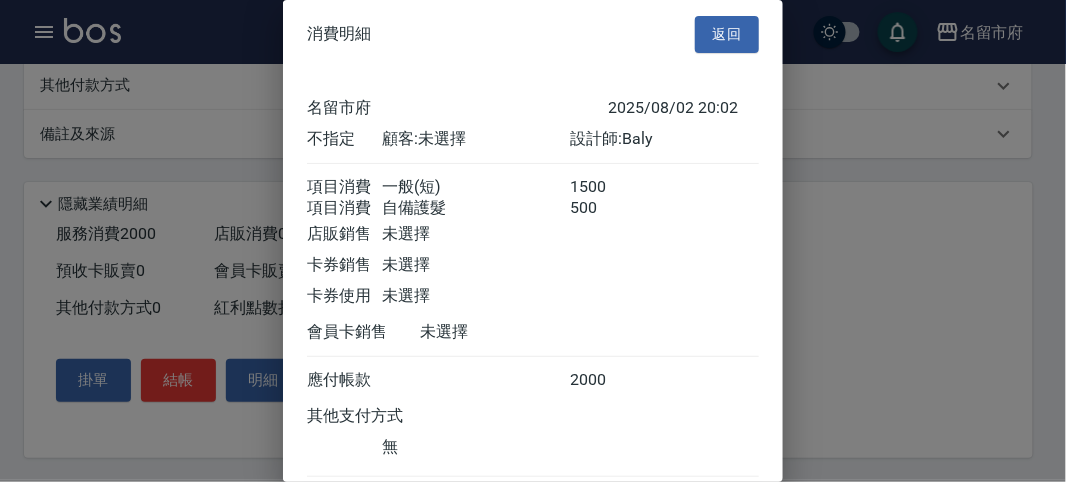 scroll, scrollTop: 133, scrollLeft: 0, axis: vertical 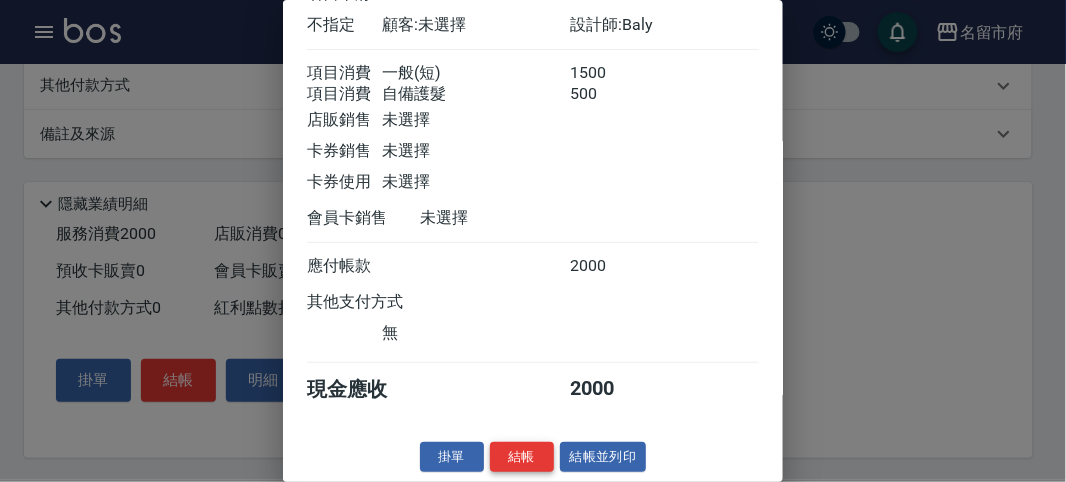drag, startPoint x: 509, startPoint y: 455, endPoint x: 510, endPoint y: 436, distance: 19.026299 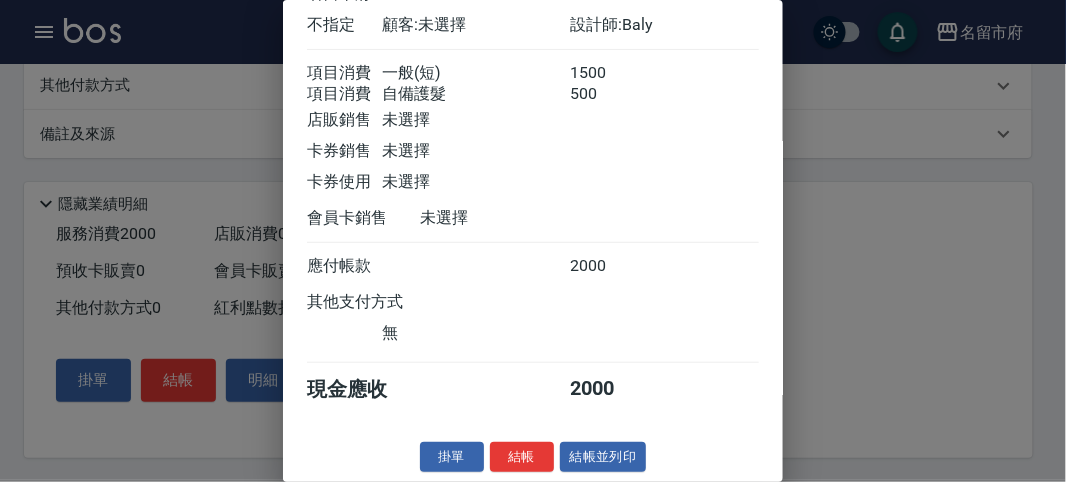 click on "結帳" at bounding box center (522, 457) 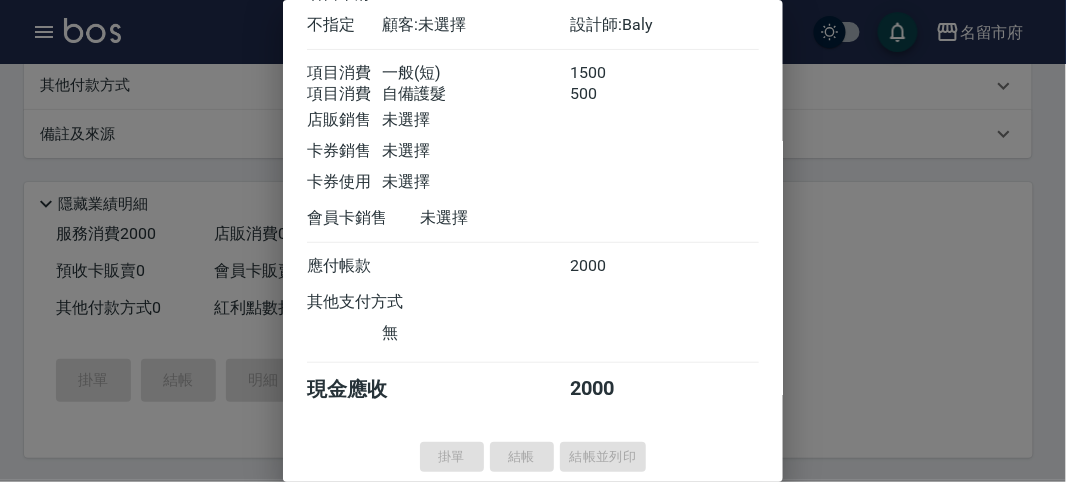 type 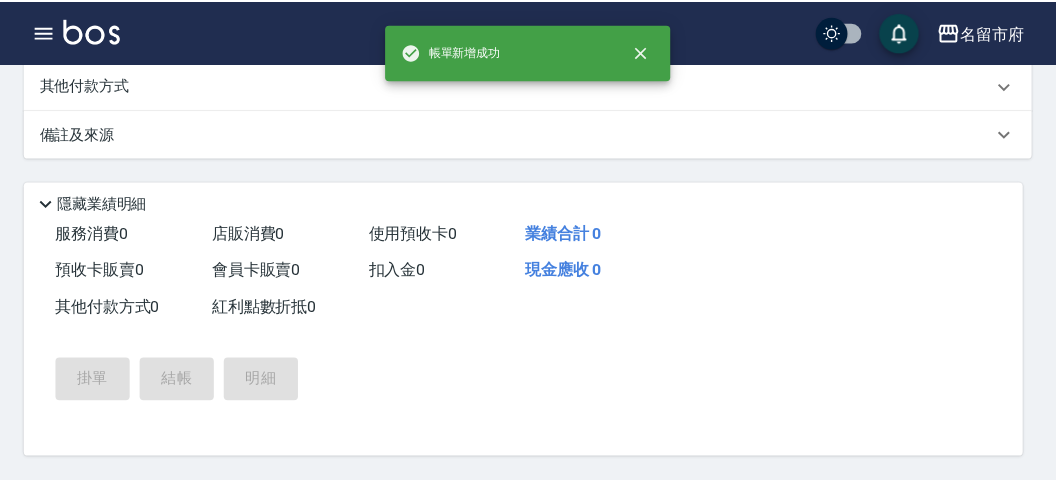 scroll, scrollTop: 0, scrollLeft: 0, axis: both 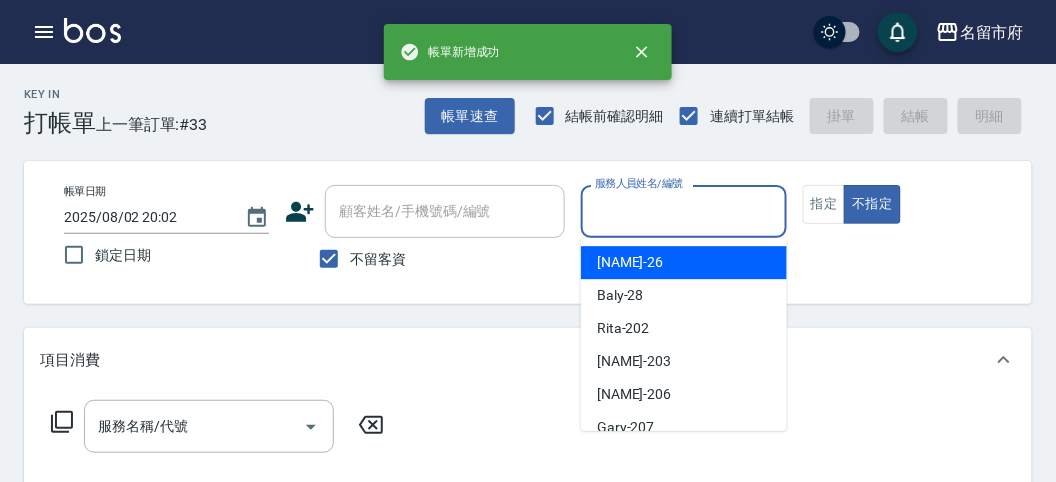 click on "服務人員姓名/編號" at bounding box center (683, 211) 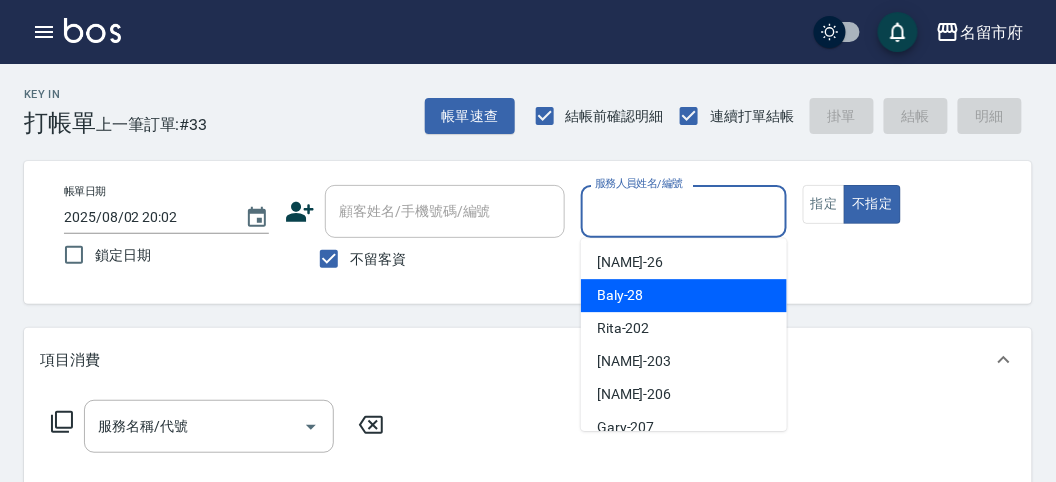 click on "Baly -28" at bounding box center (620, 295) 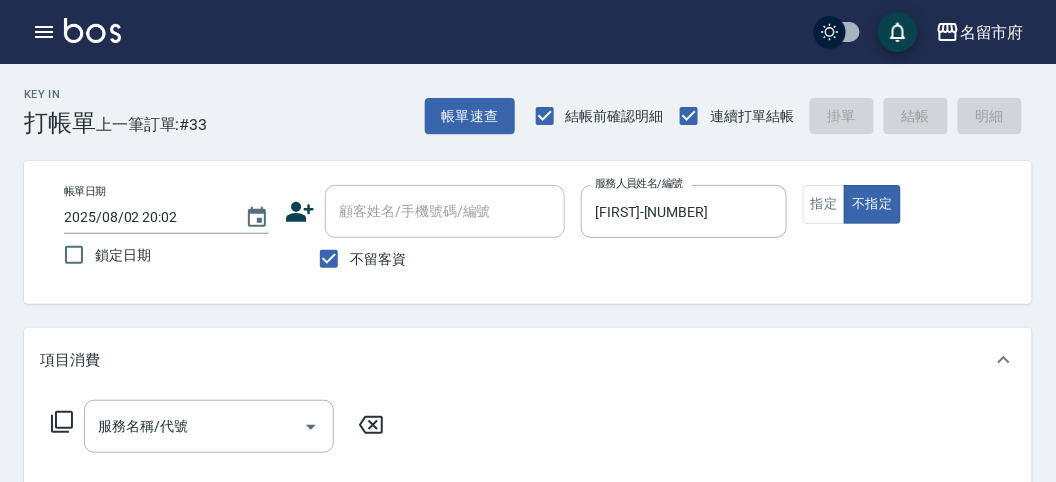 click 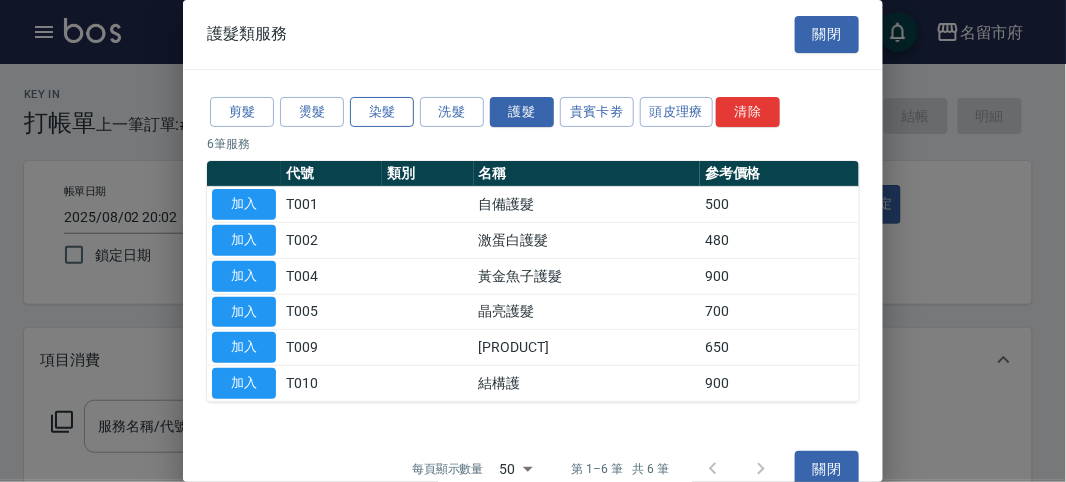 click on "染髮" at bounding box center [382, 112] 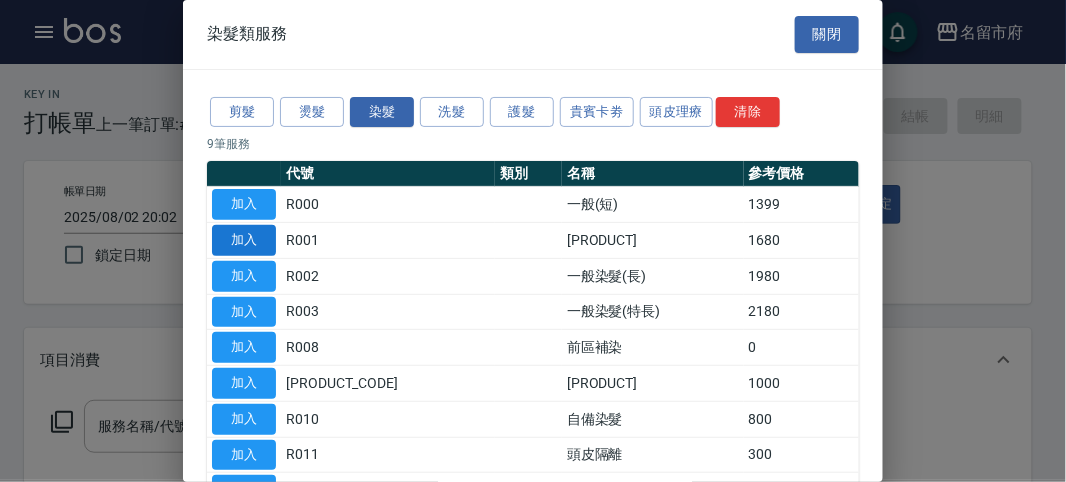 drag, startPoint x: 259, startPoint y: 238, endPoint x: 308, endPoint y: 295, distance: 75.16648 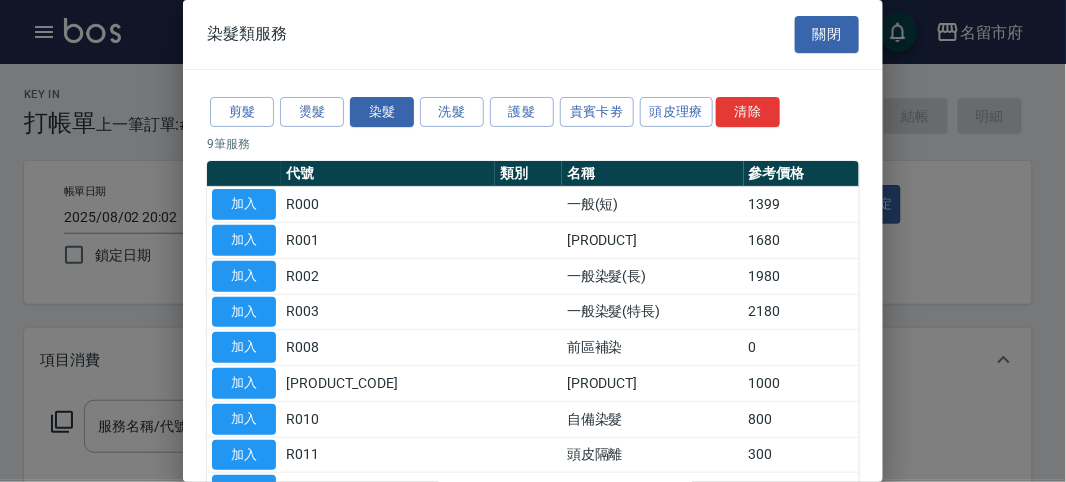 click on "加入" at bounding box center (244, 240) 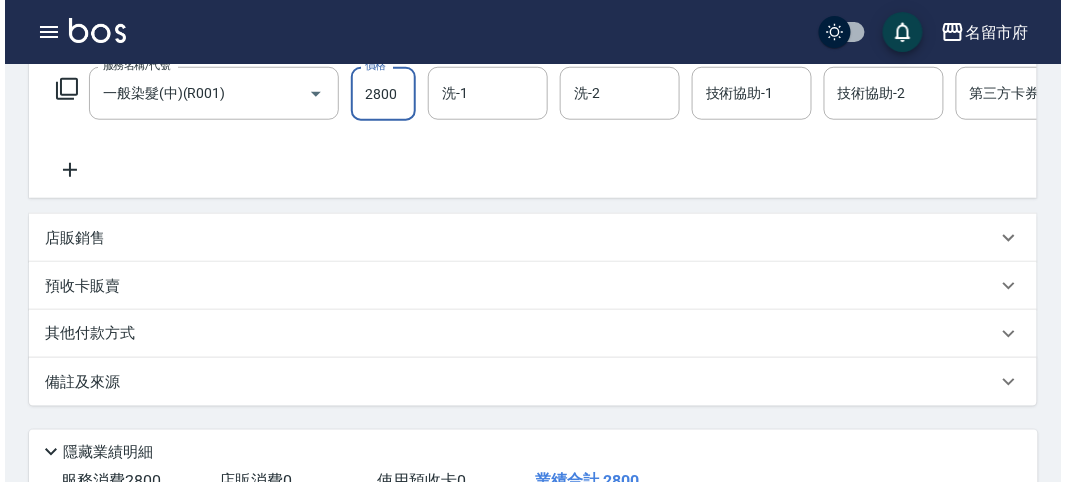 scroll, scrollTop: 604, scrollLeft: 0, axis: vertical 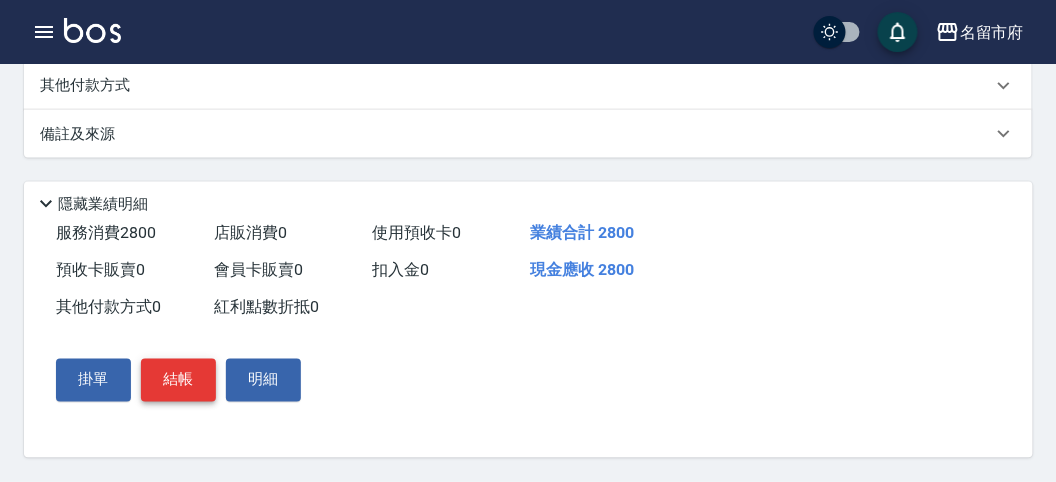 type on "2800" 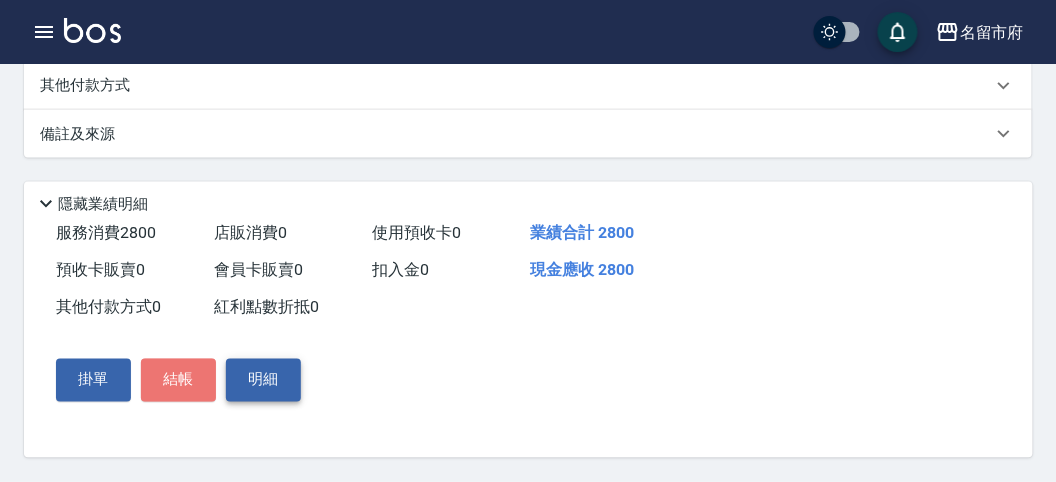 drag, startPoint x: 181, startPoint y: 381, endPoint x: 246, endPoint y: 371, distance: 65.76473 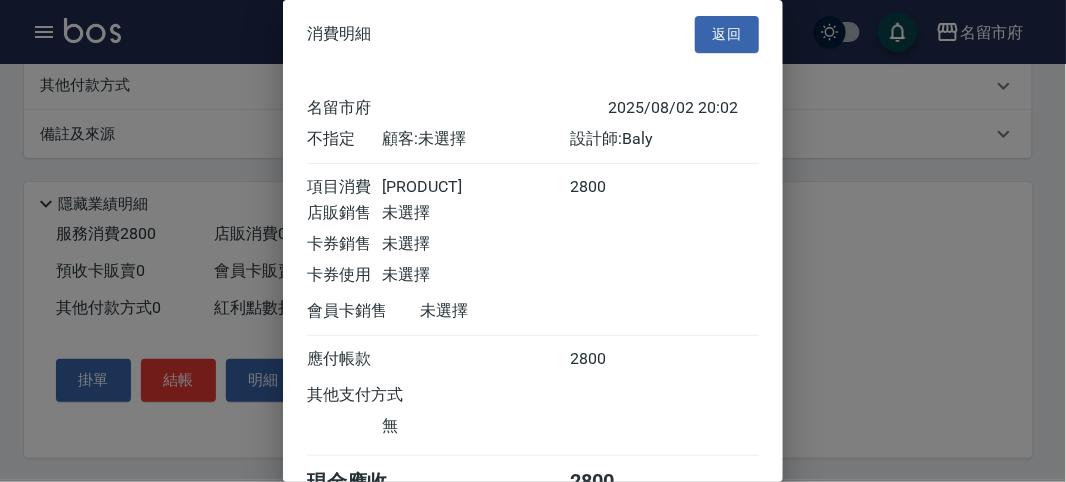 scroll, scrollTop: 111, scrollLeft: 0, axis: vertical 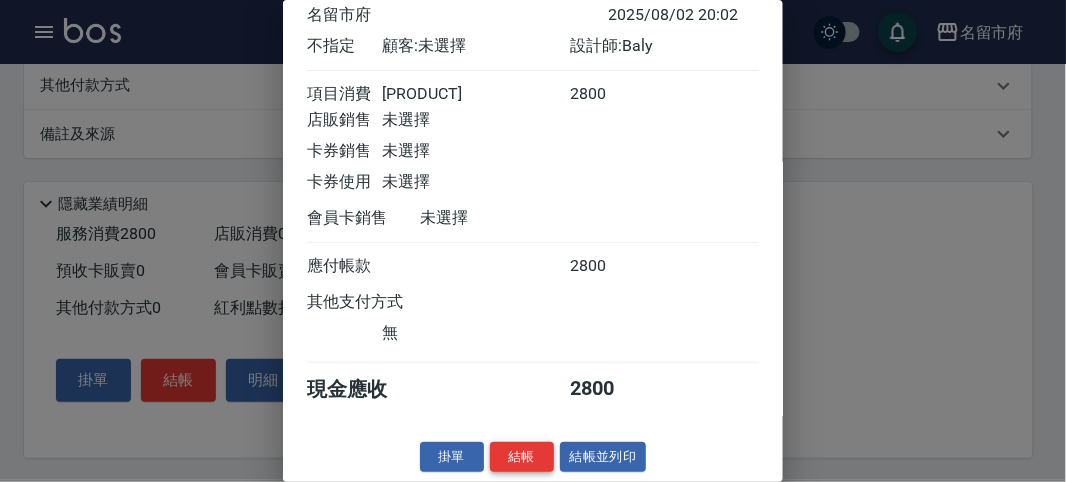 click on "結帳" at bounding box center [522, 457] 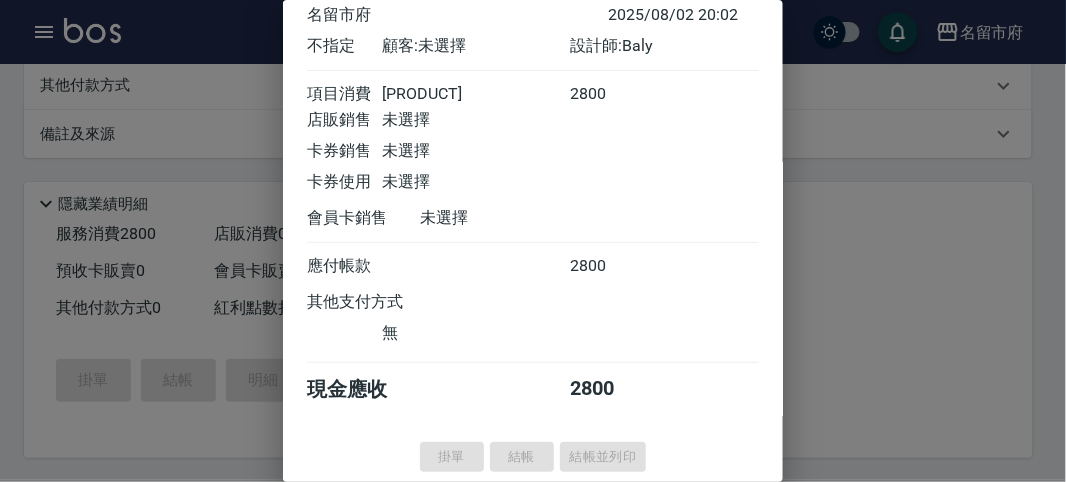 type 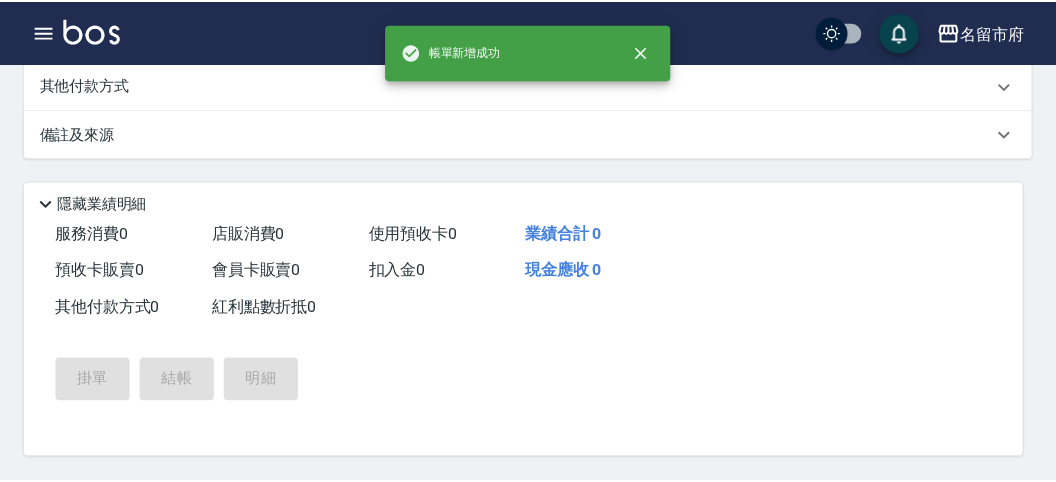 scroll, scrollTop: 0, scrollLeft: 0, axis: both 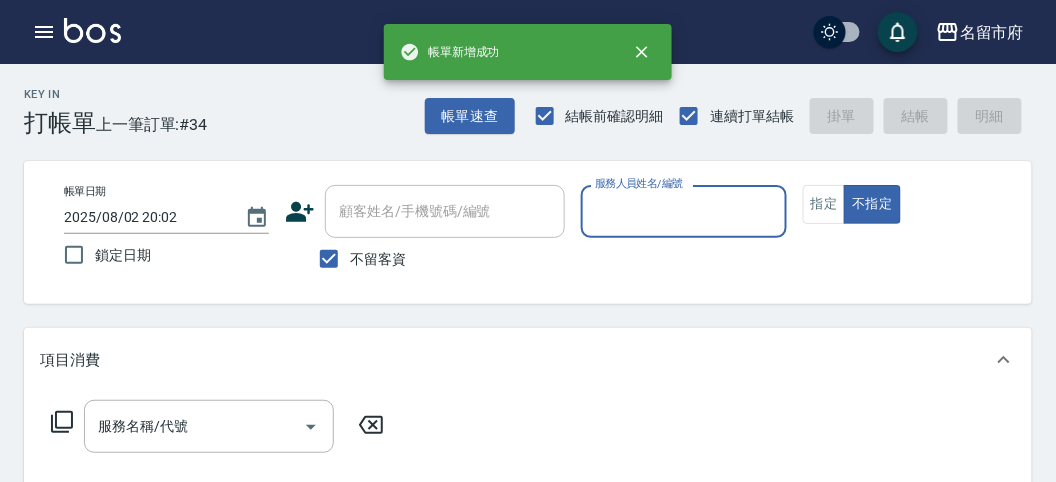 click on "服務人員姓名/編號" at bounding box center (683, 211) 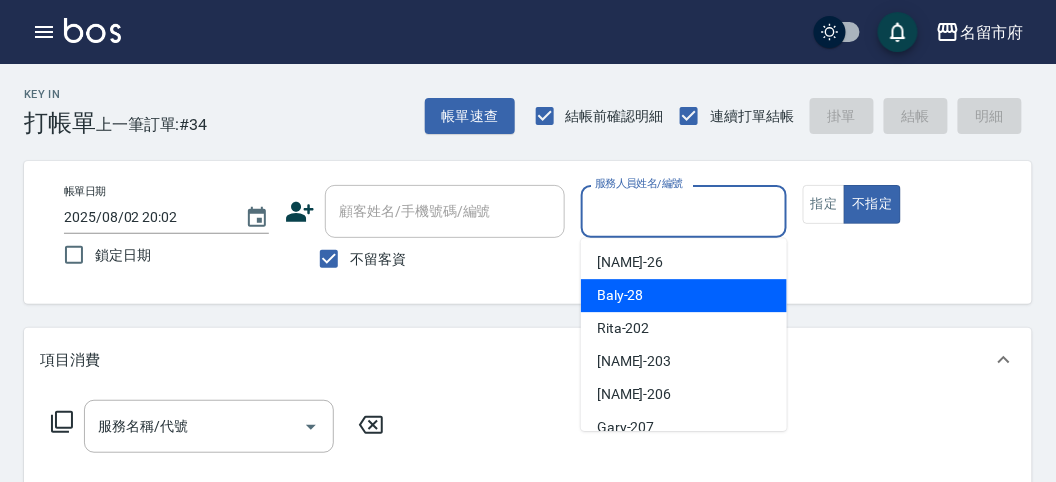 drag, startPoint x: 633, startPoint y: 288, endPoint x: 591, endPoint y: 287, distance: 42.0119 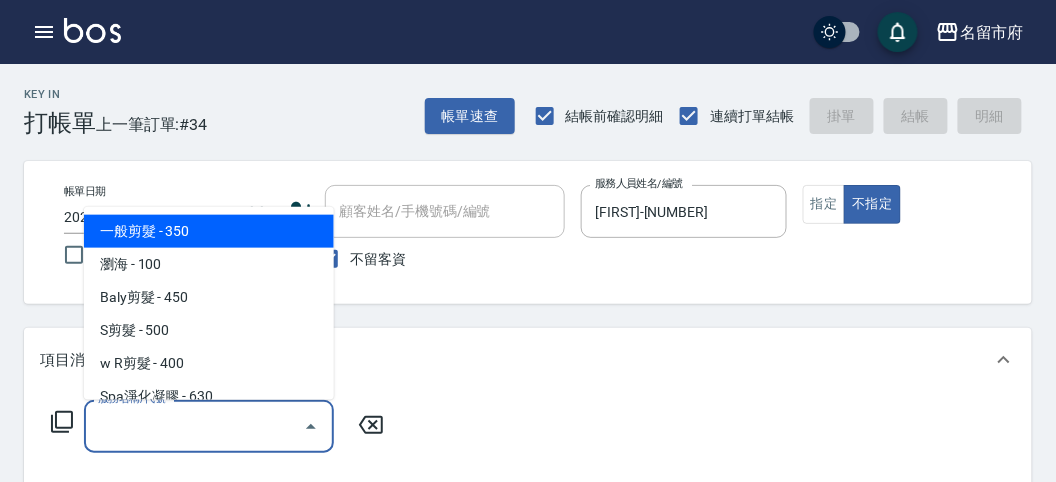 drag, startPoint x: 123, startPoint y: 423, endPoint x: 188, endPoint y: 368, distance: 85.146935 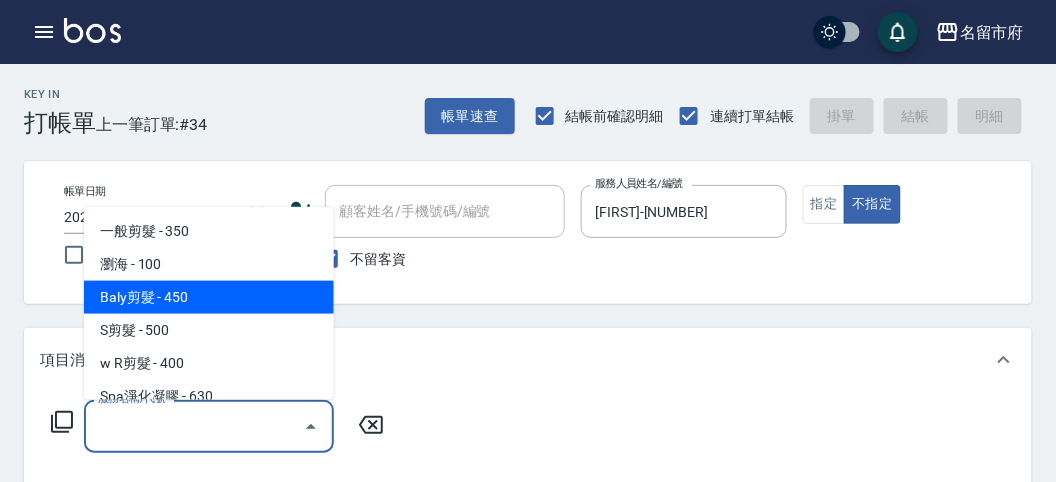click on "Baly剪髮 - 450" at bounding box center (209, 297) 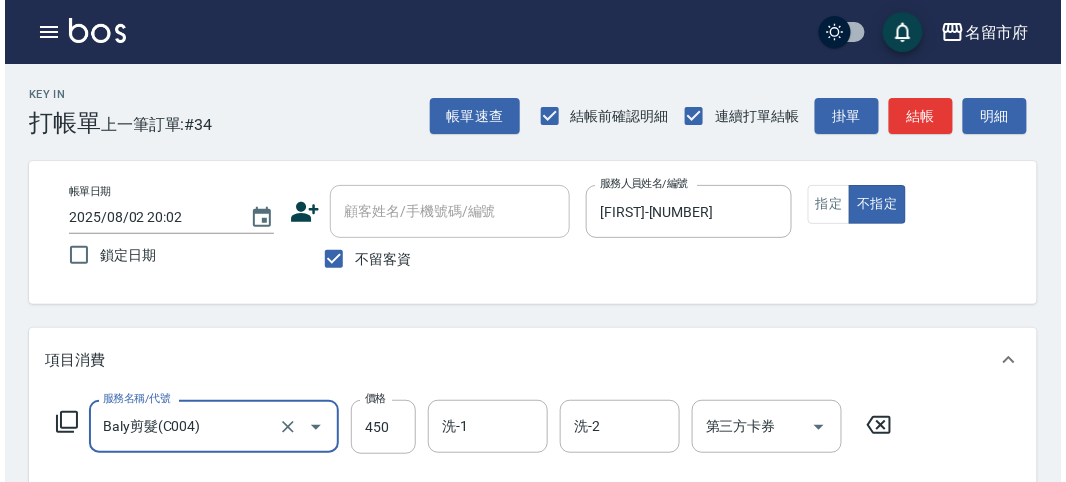 scroll, scrollTop: 585, scrollLeft: 0, axis: vertical 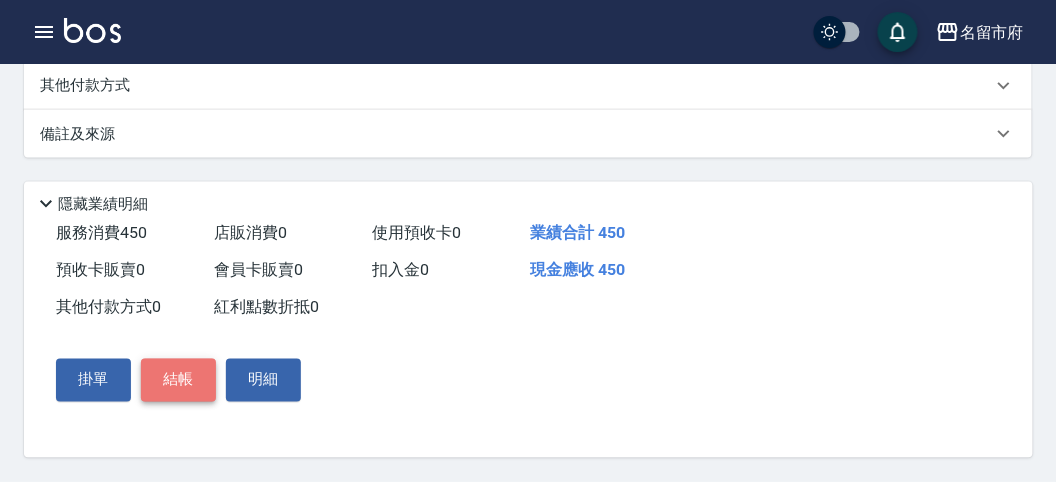 click on "結帳" at bounding box center [178, 380] 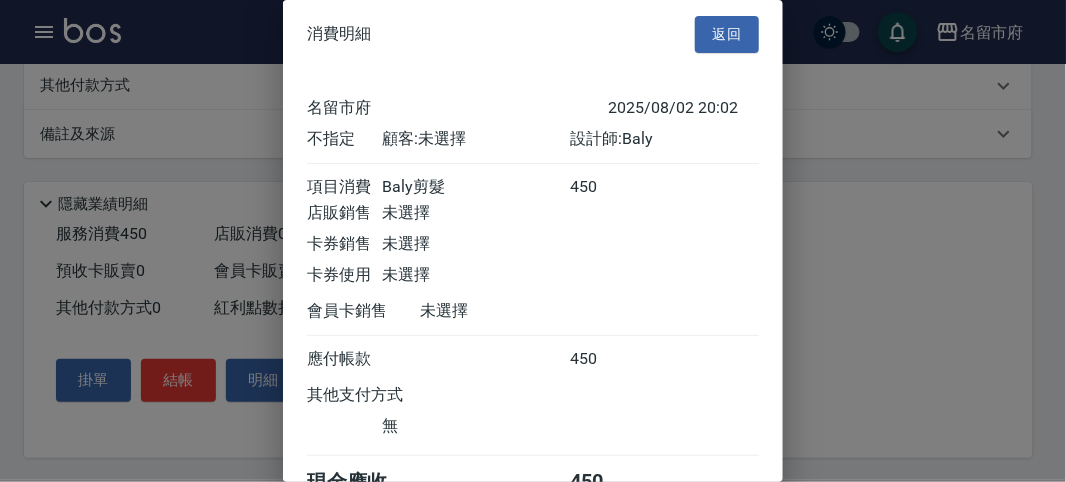 scroll, scrollTop: 111, scrollLeft: 0, axis: vertical 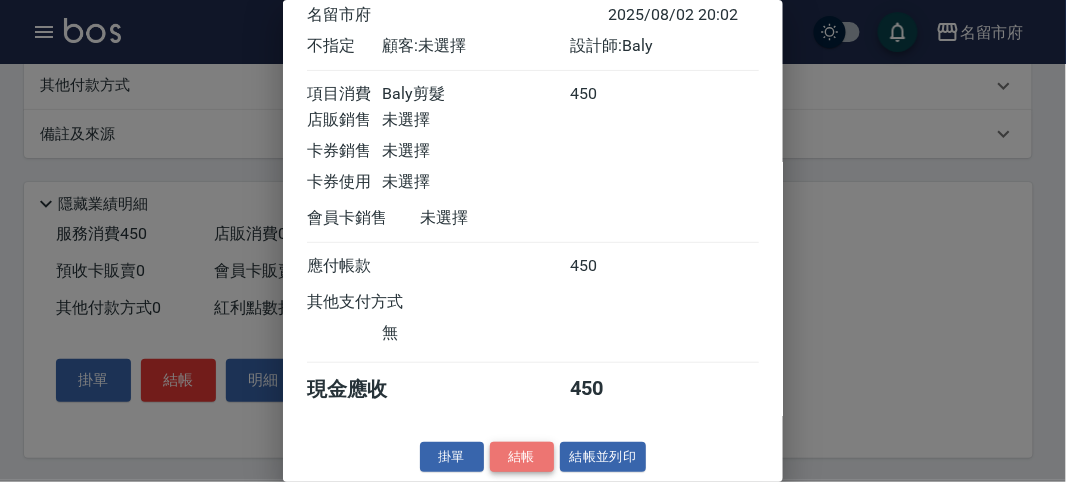 drag, startPoint x: 529, startPoint y: 455, endPoint x: 563, endPoint y: 413, distance: 54.037025 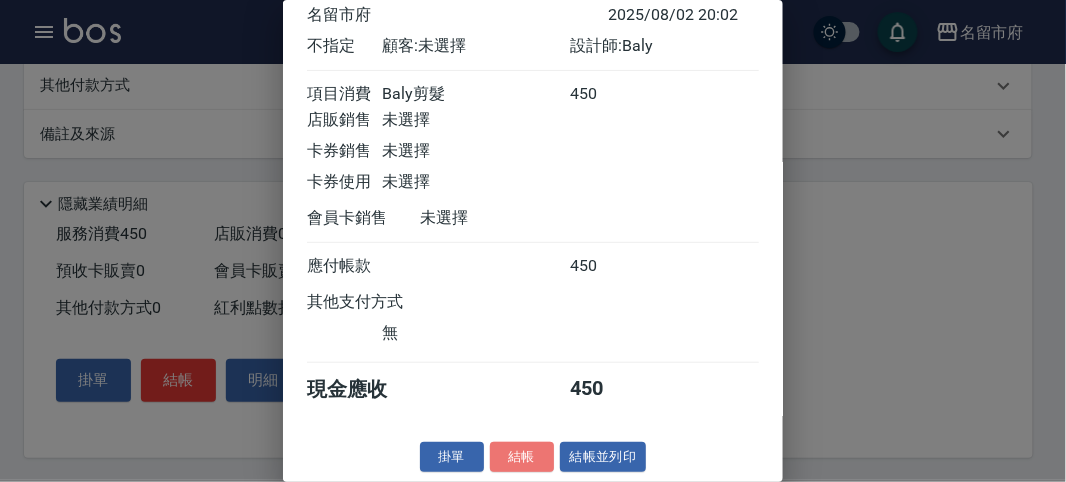 click on "結帳" at bounding box center (522, 457) 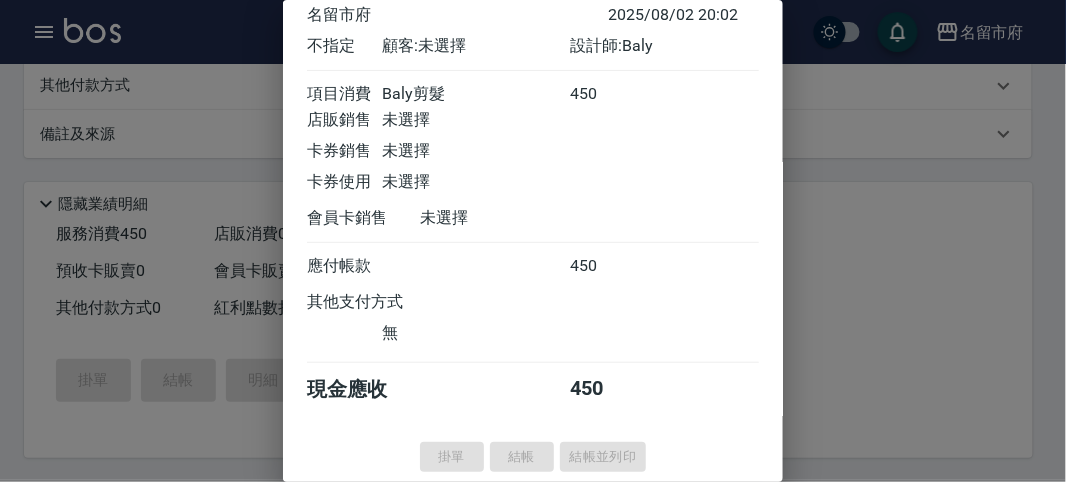 type 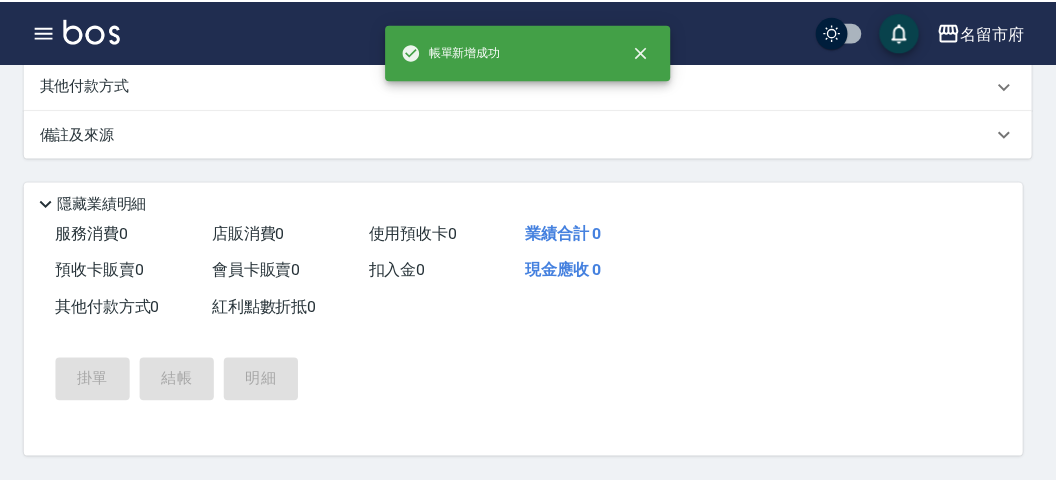 scroll, scrollTop: 0, scrollLeft: 0, axis: both 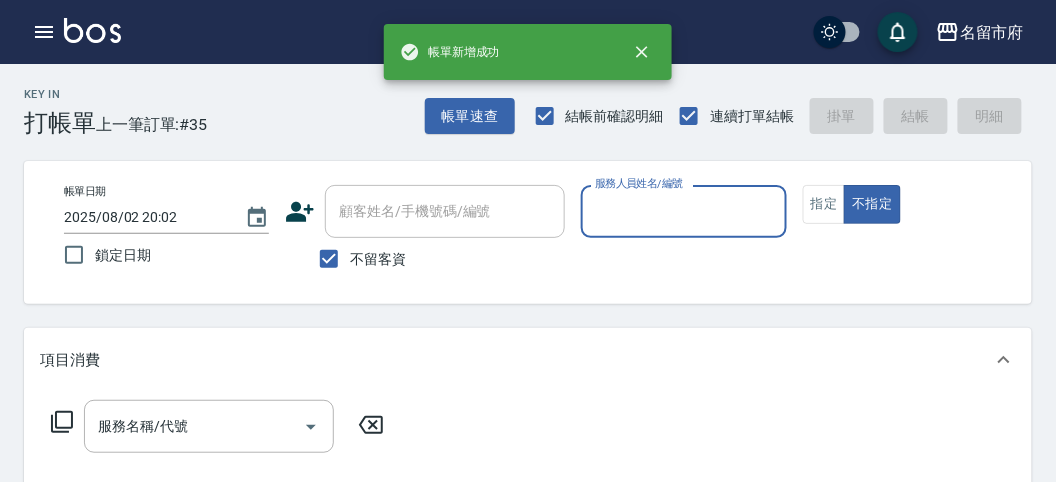 click on "服務人員姓名/編號" at bounding box center [683, 211] 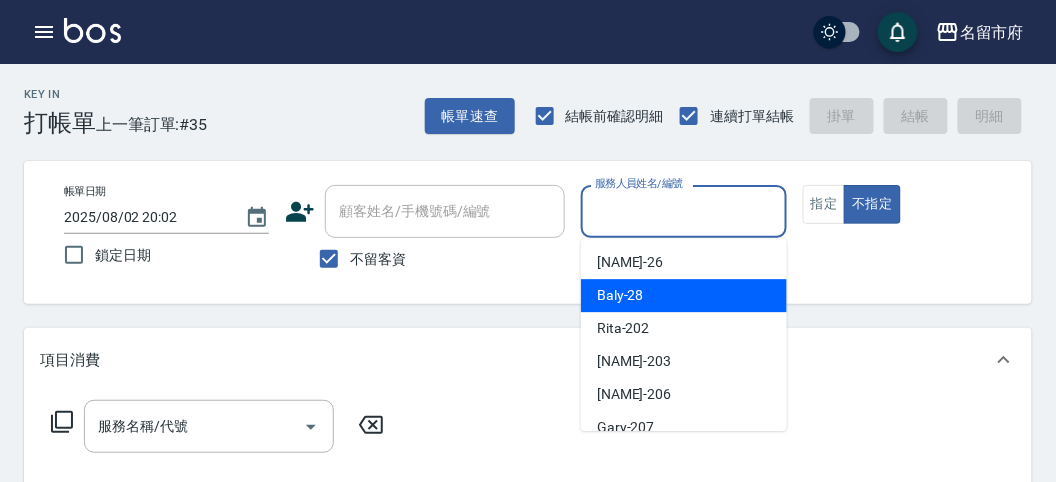 click on "Baly -28" at bounding box center [620, 295] 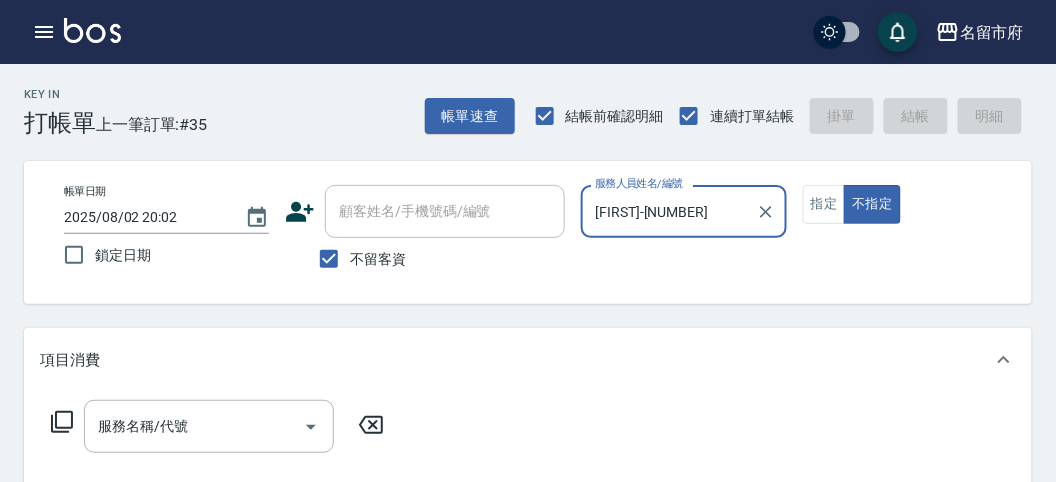 click 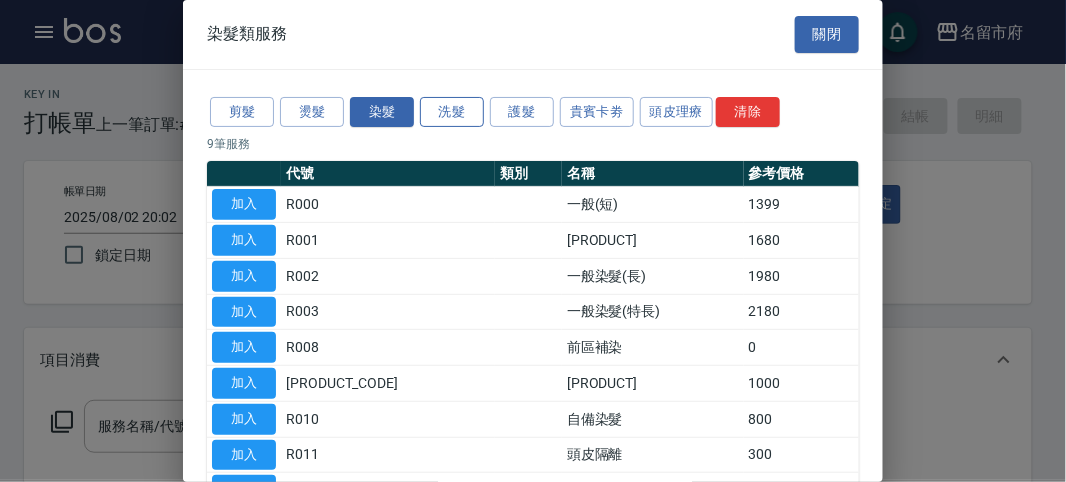 click on "洗髮" at bounding box center (452, 112) 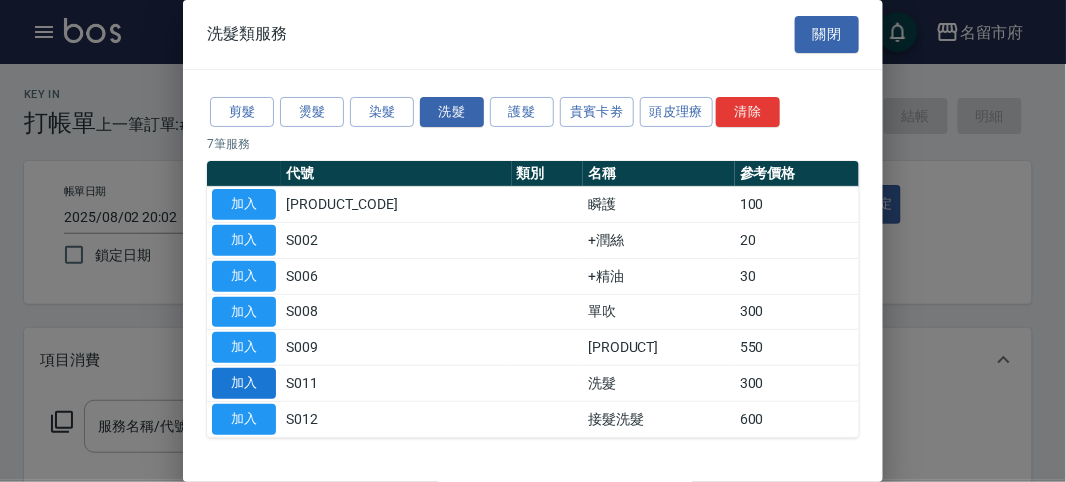 drag, startPoint x: 246, startPoint y: 372, endPoint x: 253, endPoint y: 364, distance: 10.630146 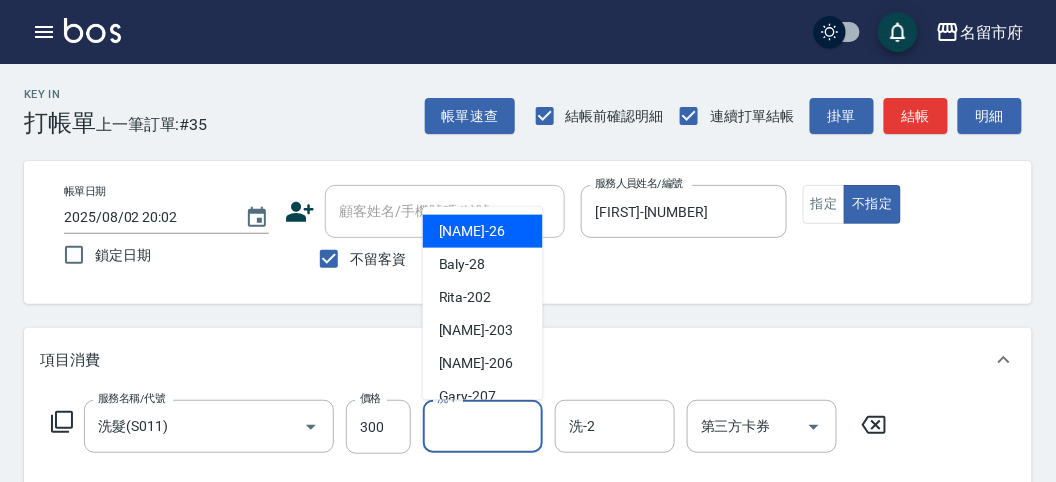 click on "洗-1" at bounding box center (483, 426) 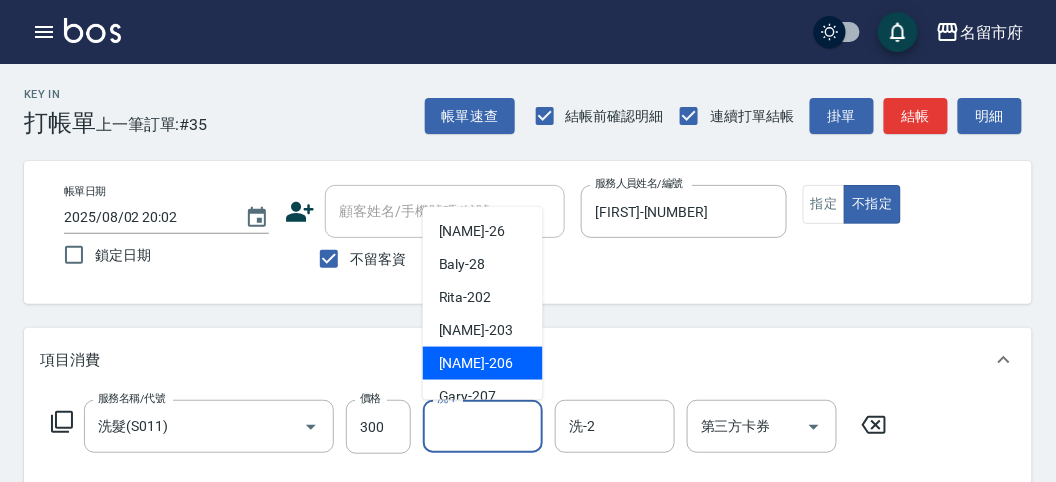 scroll, scrollTop: 153, scrollLeft: 0, axis: vertical 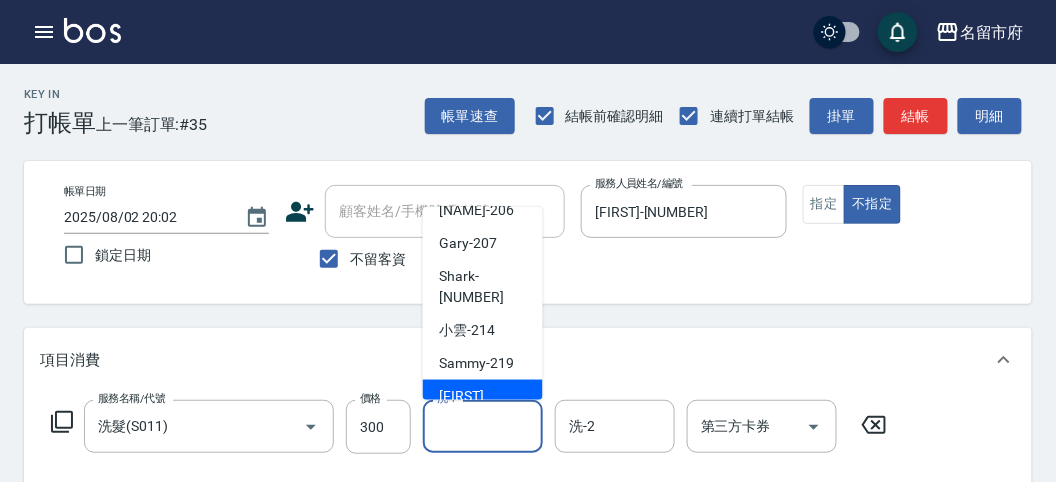 drag, startPoint x: 483, startPoint y: 371, endPoint x: 292, endPoint y: 293, distance: 206.31287 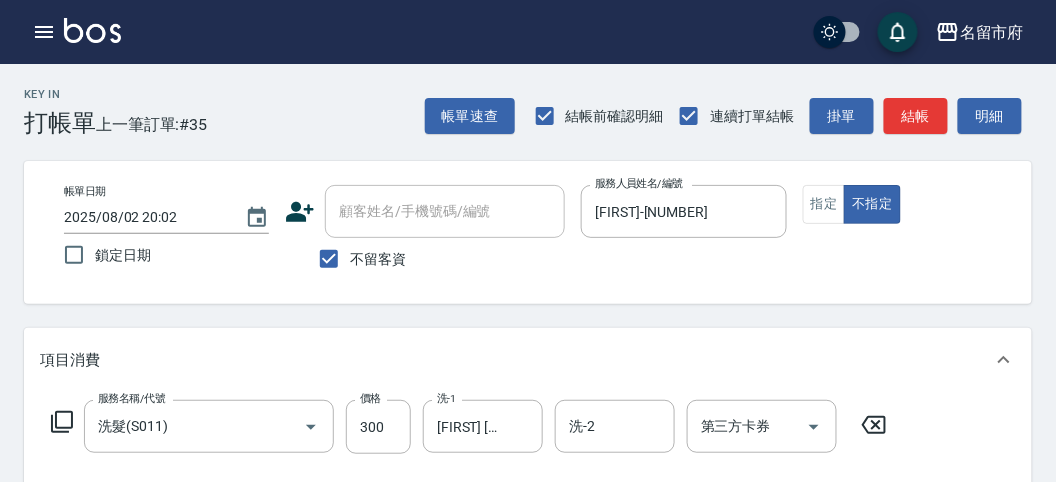 click 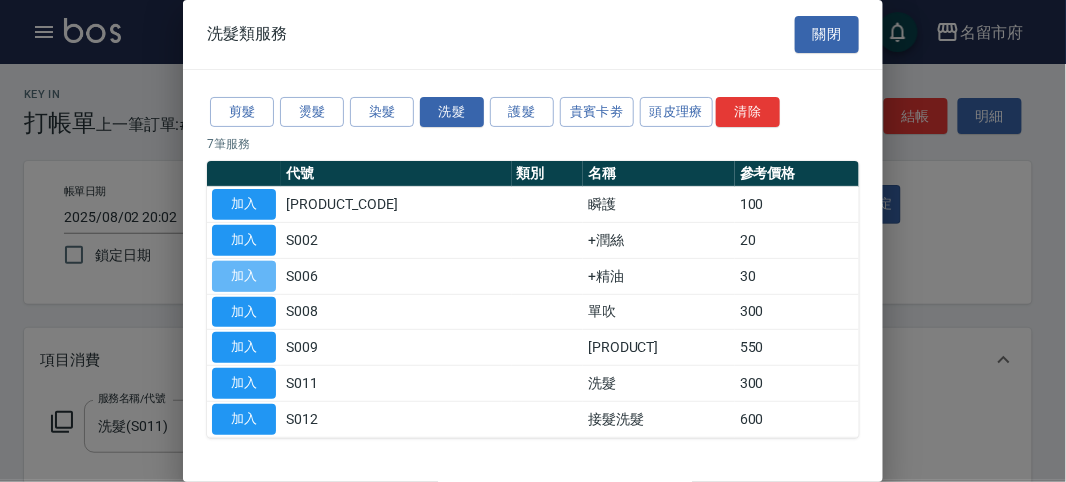 drag, startPoint x: 233, startPoint y: 261, endPoint x: 263, endPoint y: 262, distance: 30.016663 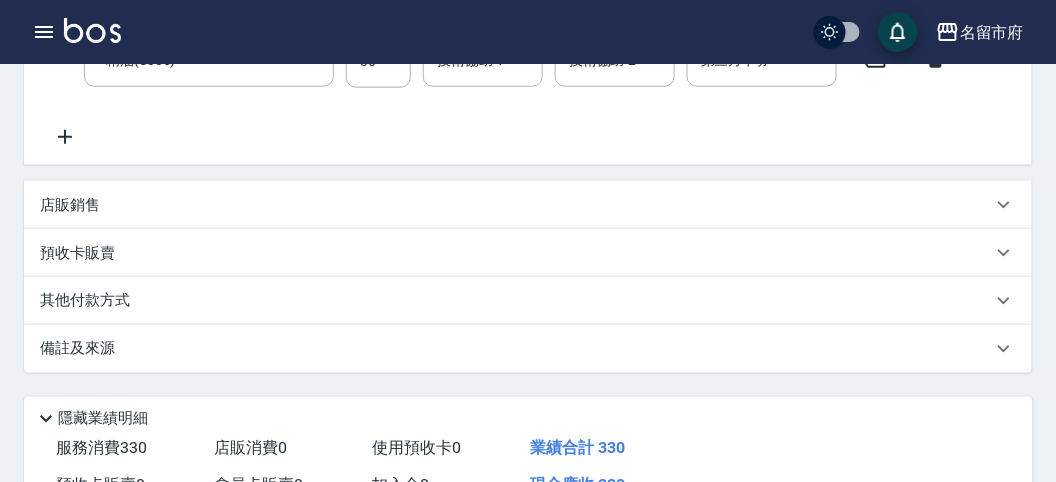 scroll, scrollTop: 222, scrollLeft: 0, axis: vertical 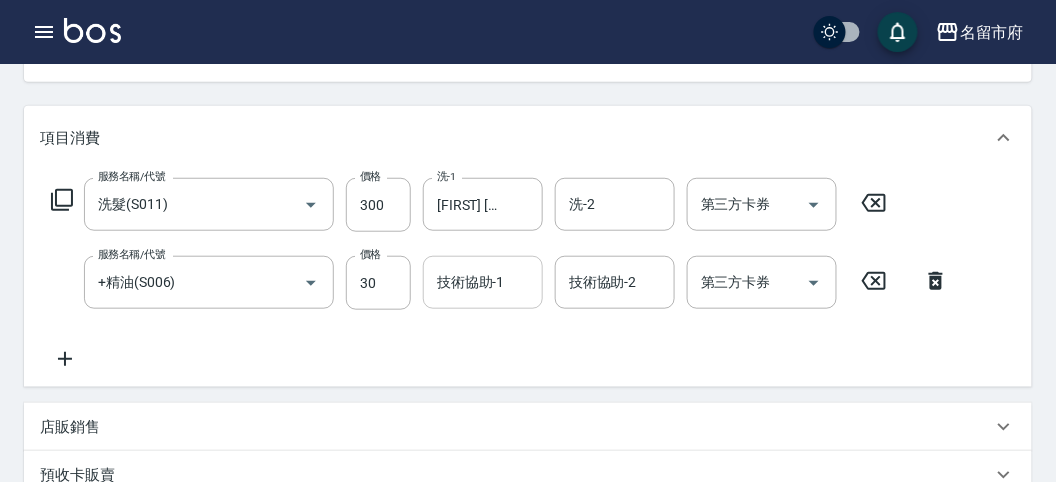 click on "技術協助-1 技術協助-1" at bounding box center [483, 282] 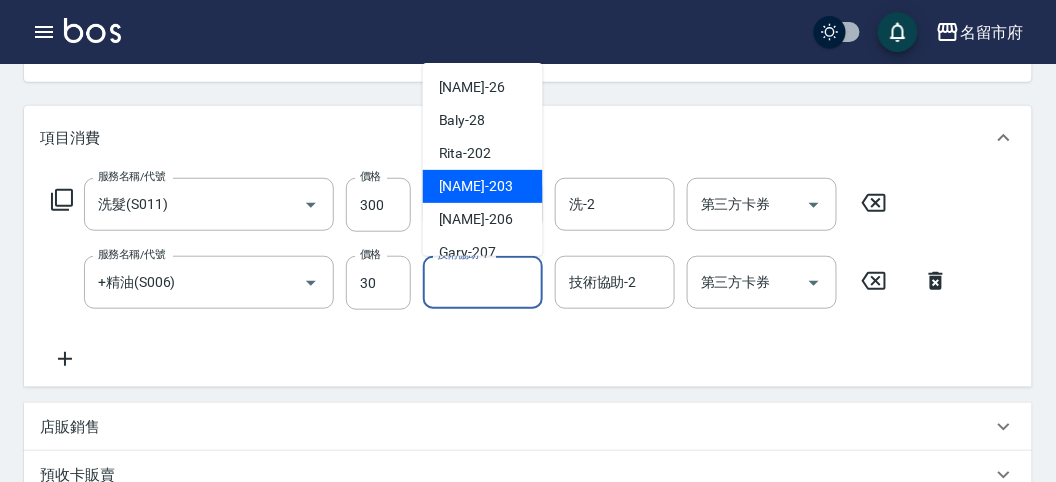 scroll, scrollTop: 153, scrollLeft: 0, axis: vertical 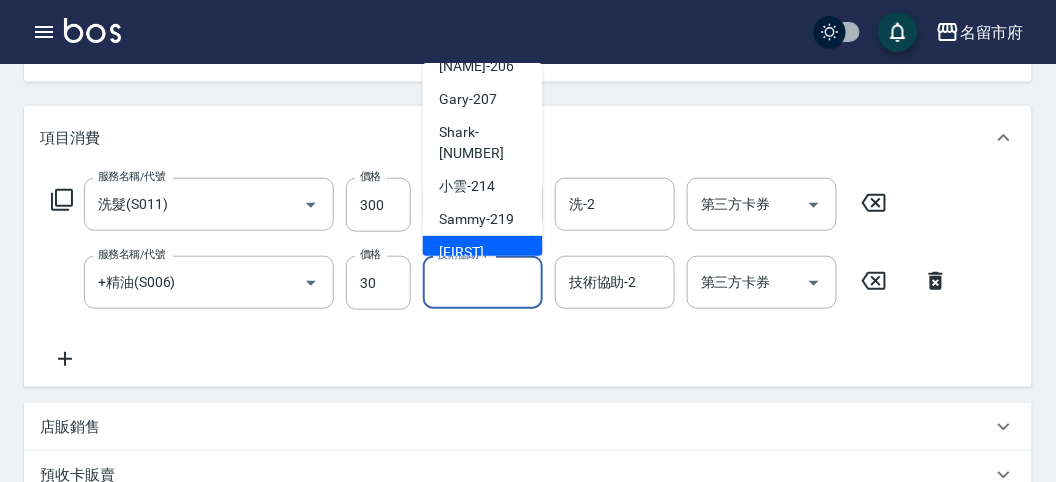 click on "吳文秀 -[ID]" at bounding box center (483, 263) 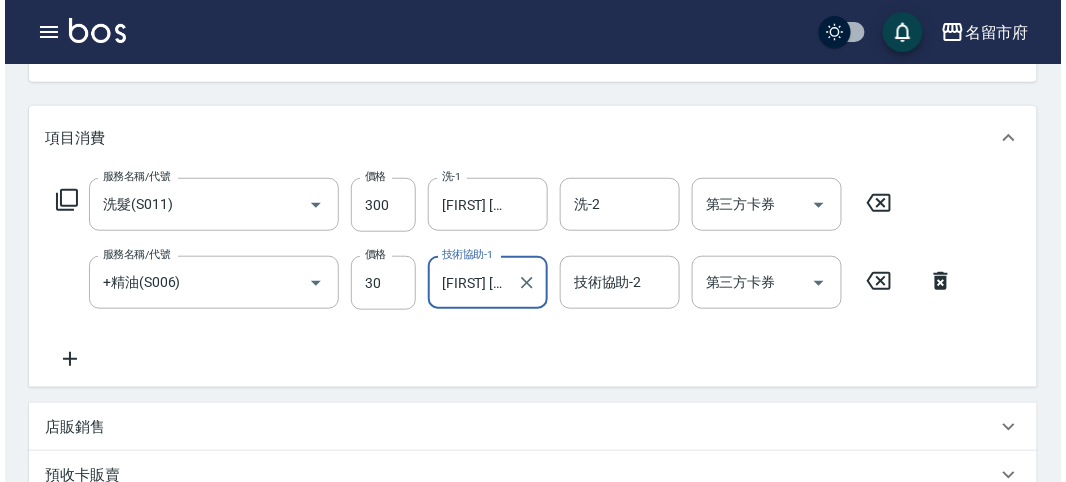 scroll, scrollTop: 663, scrollLeft: 0, axis: vertical 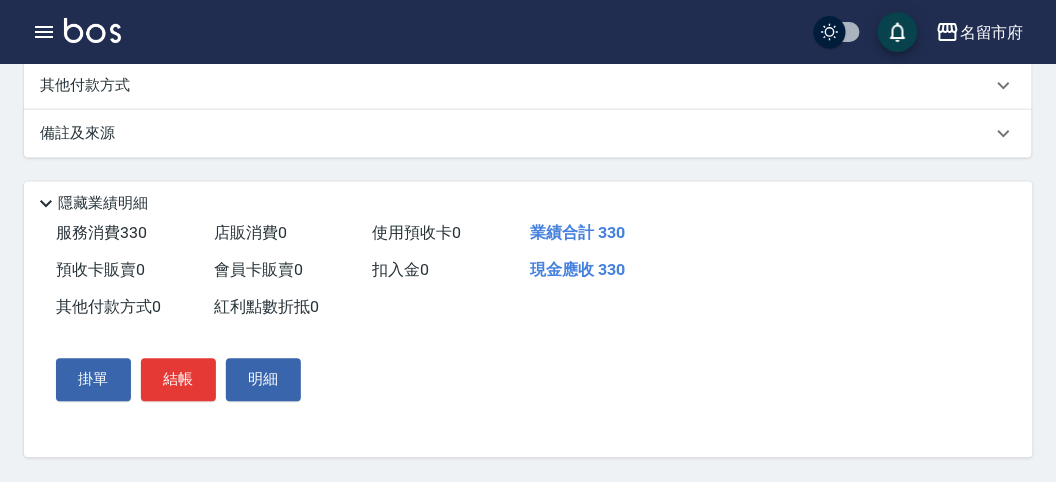 drag, startPoint x: 185, startPoint y: 379, endPoint x: 223, endPoint y: 356, distance: 44.418465 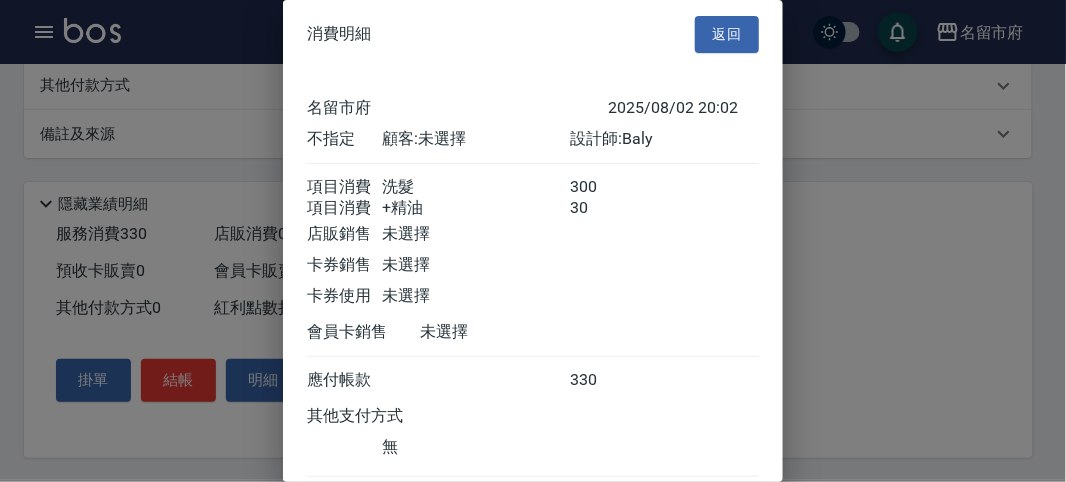scroll, scrollTop: 133, scrollLeft: 0, axis: vertical 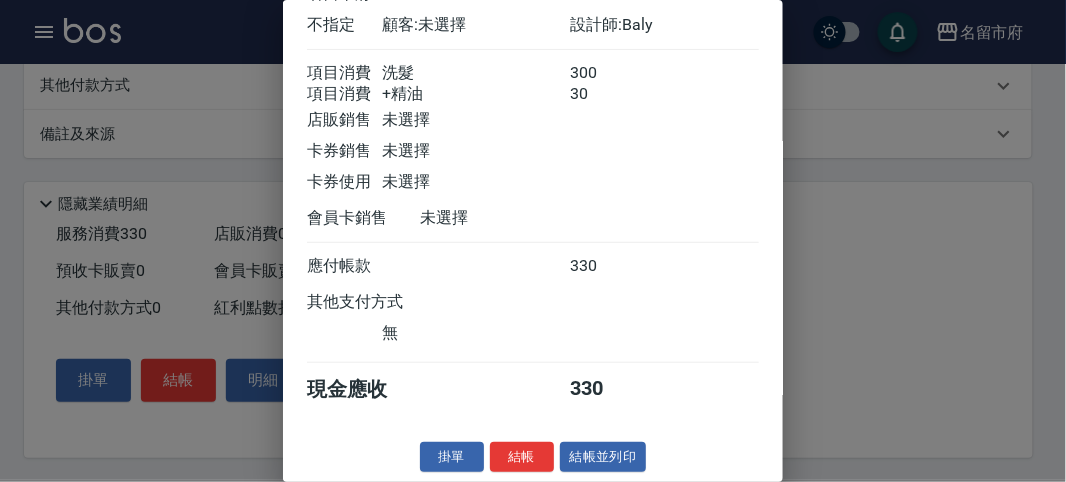 drag, startPoint x: 508, startPoint y: 447, endPoint x: 508, endPoint y: 414, distance: 33 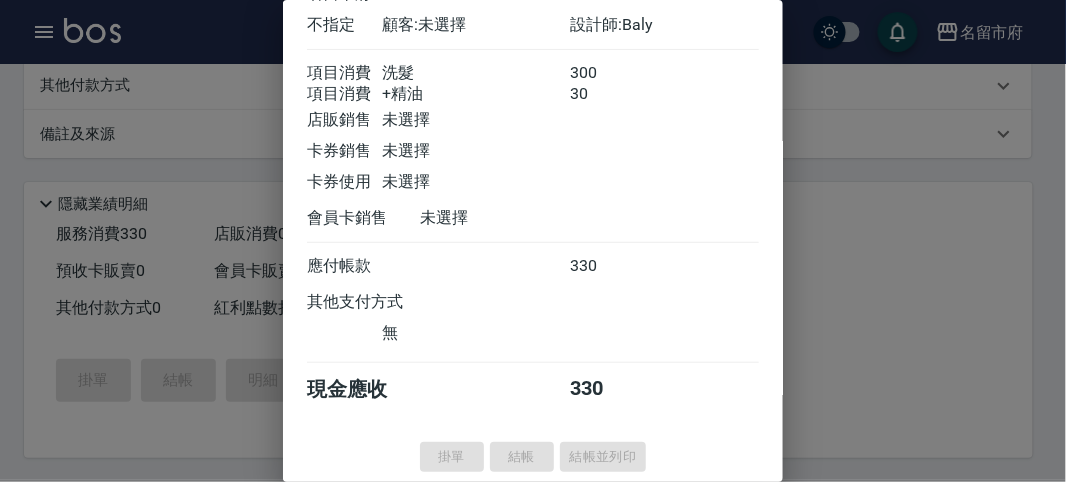 type on "2025/08/02 20:03" 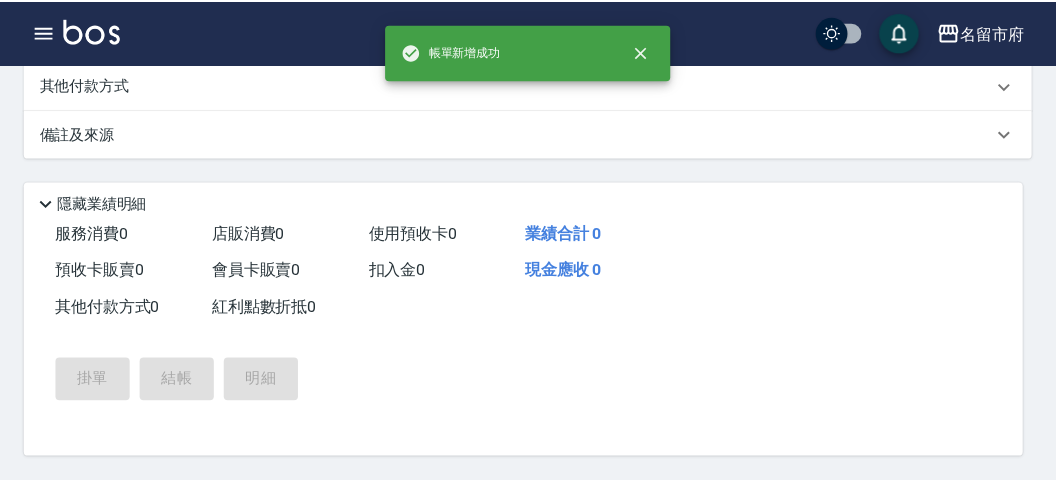 scroll, scrollTop: 0, scrollLeft: 0, axis: both 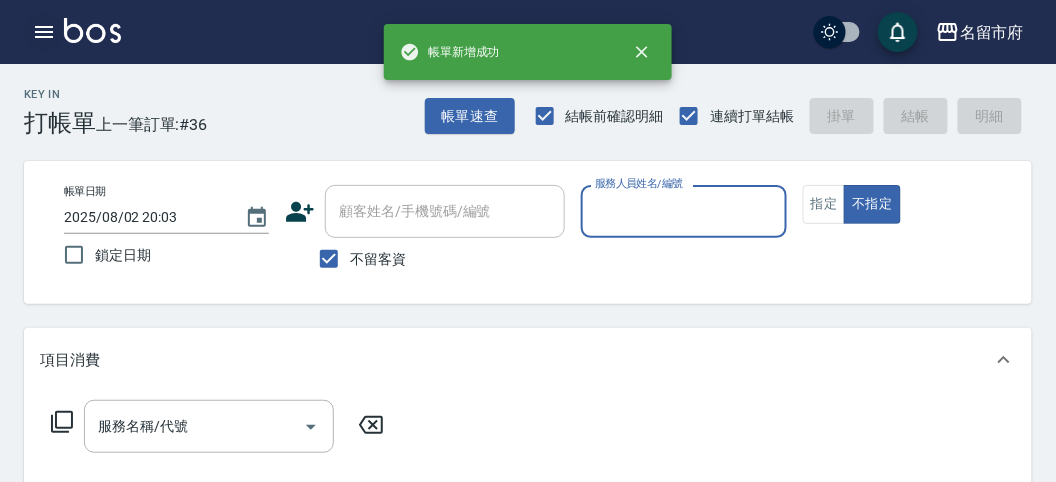 click 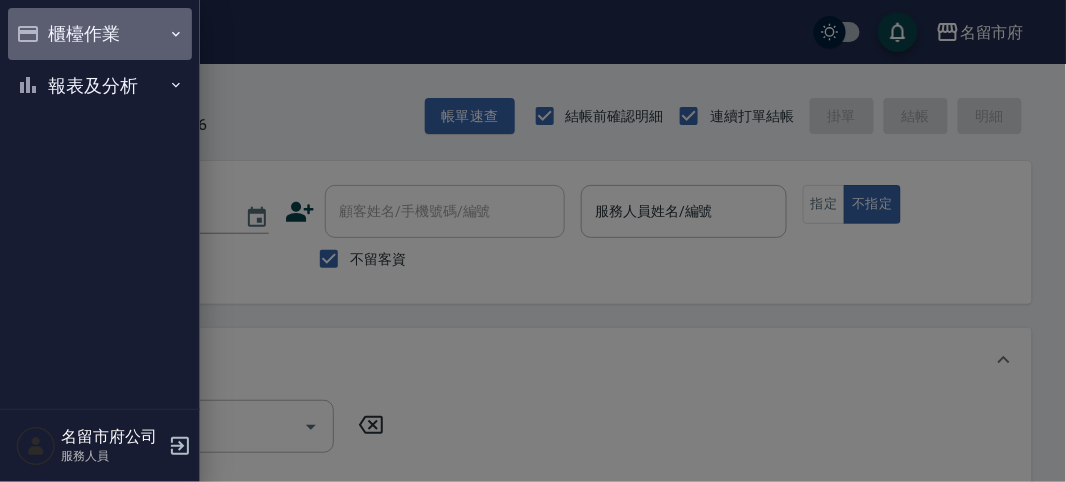 click on "櫃檯作業" at bounding box center (100, 34) 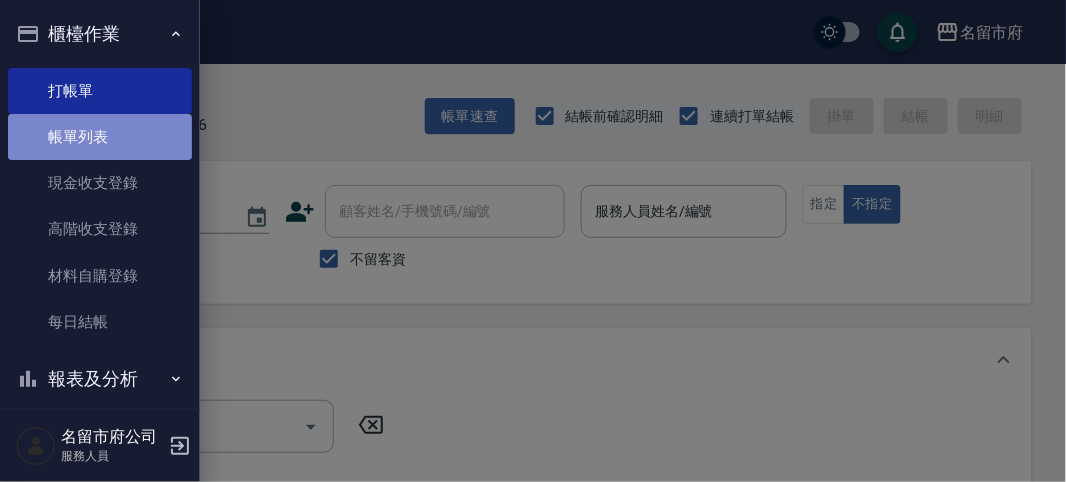 click on "帳單列表" at bounding box center [100, 137] 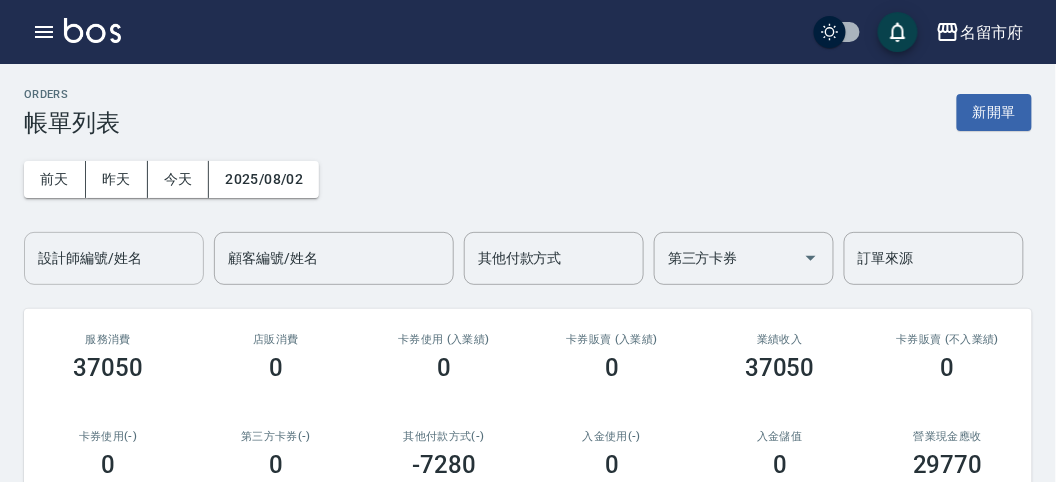 click on "設計師編號/姓名 設計師編號/姓名" at bounding box center (114, 258) 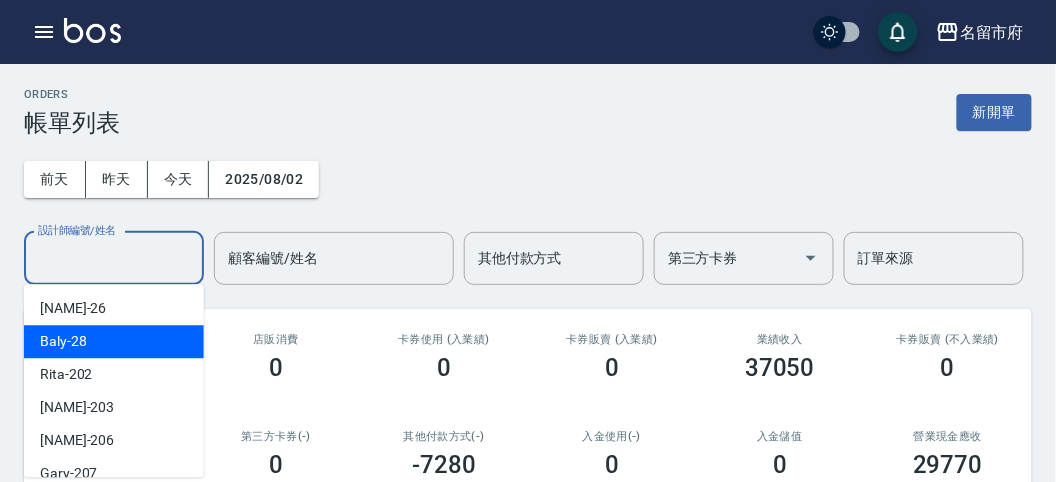 click on "Baly -28" at bounding box center [114, 341] 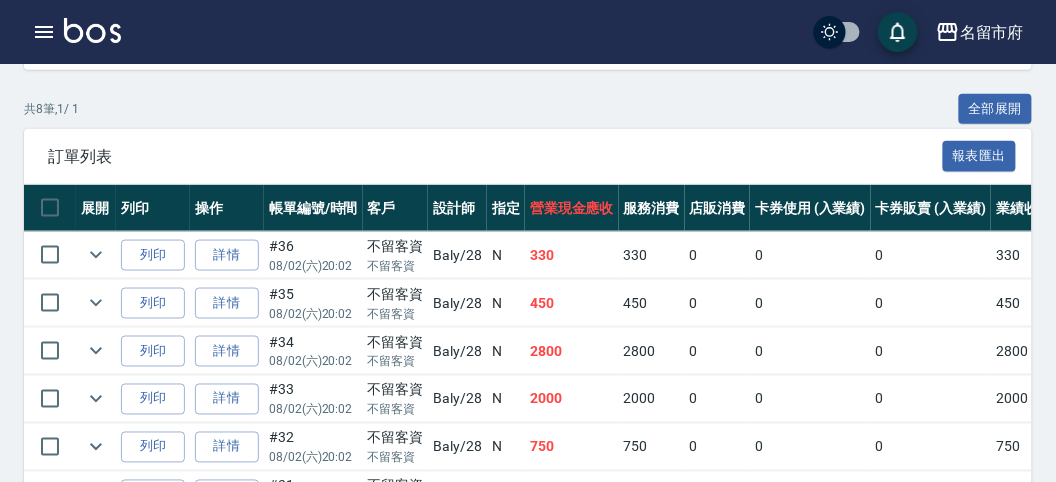 scroll, scrollTop: 0, scrollLeft: 0, axis: both 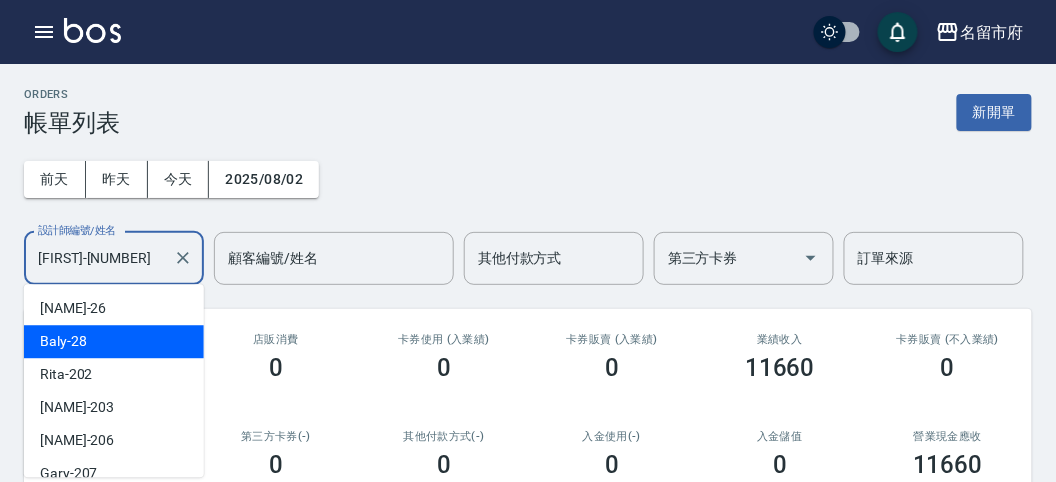 drag, startPoint x: 126, startPoint y: 265, endPoint x: 133, endPoint y: 313, distance: 48.507732 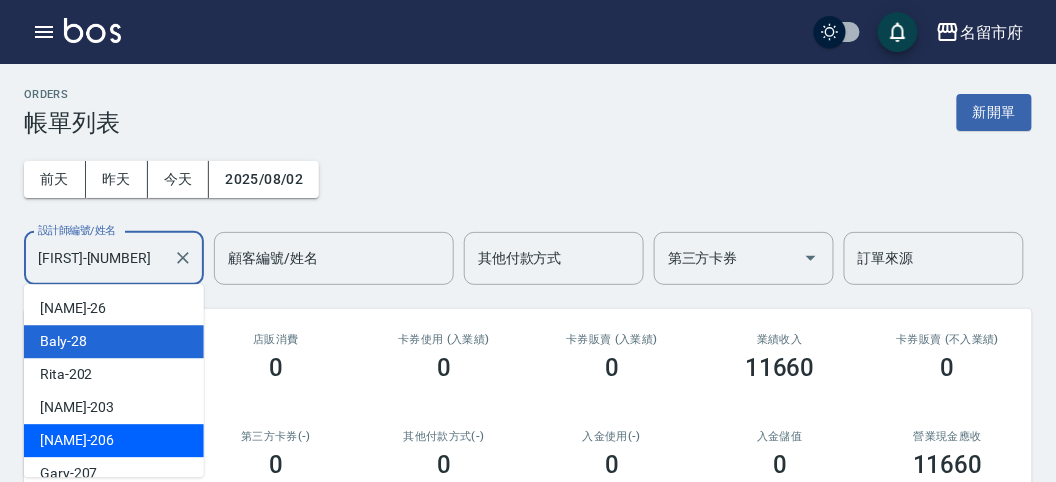 click on "[FIRST] -[NUMBER]" at bounding box center [114, 440] 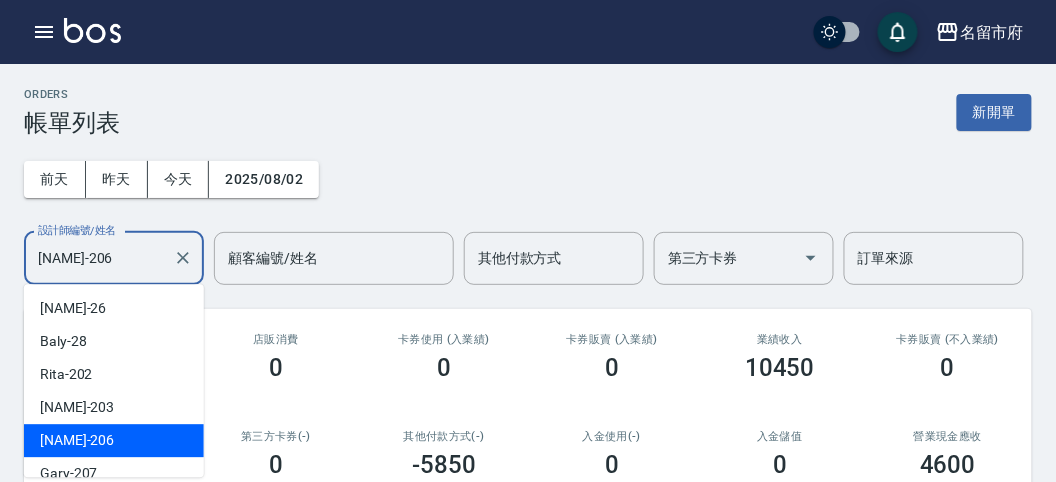 click on "[NAME]-206" at bounding box center [99, 258] 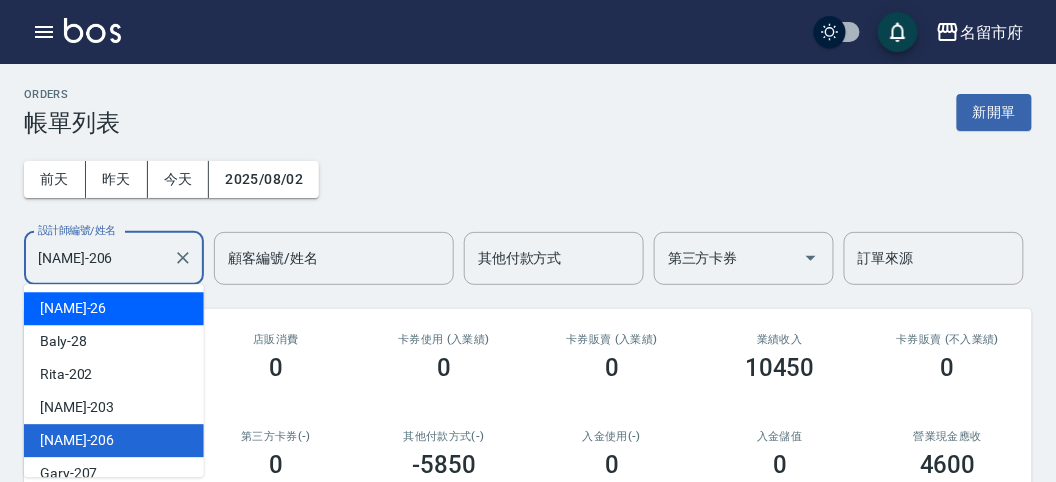 click on "Gina -26" at bounding box center (114, 308) 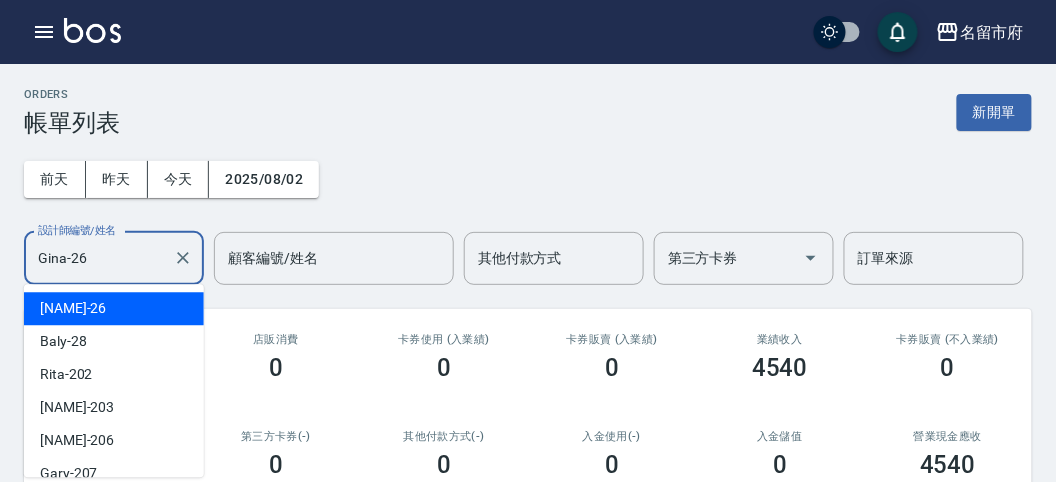 click on "Gina-26" at bounding box center [99, 258] 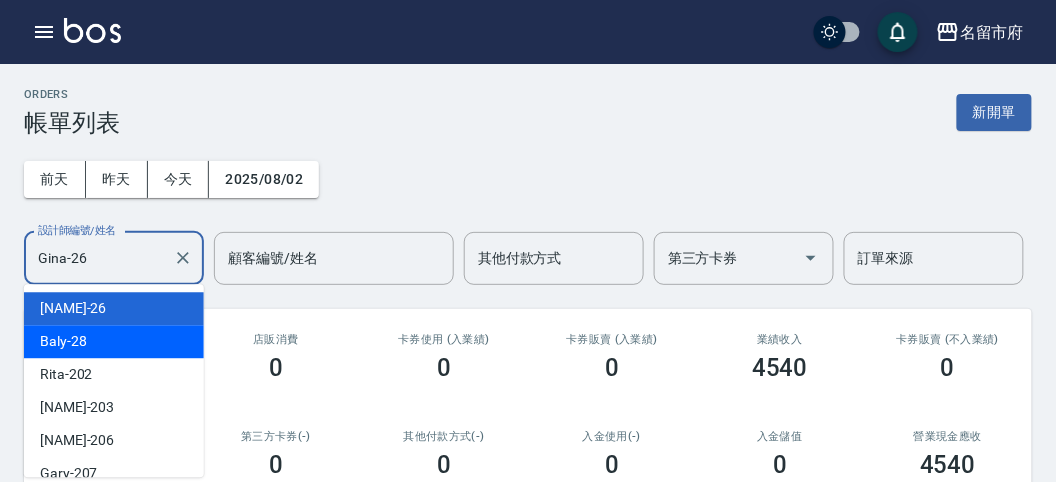 click on "Baly -28" at bounding box center (114, 341) 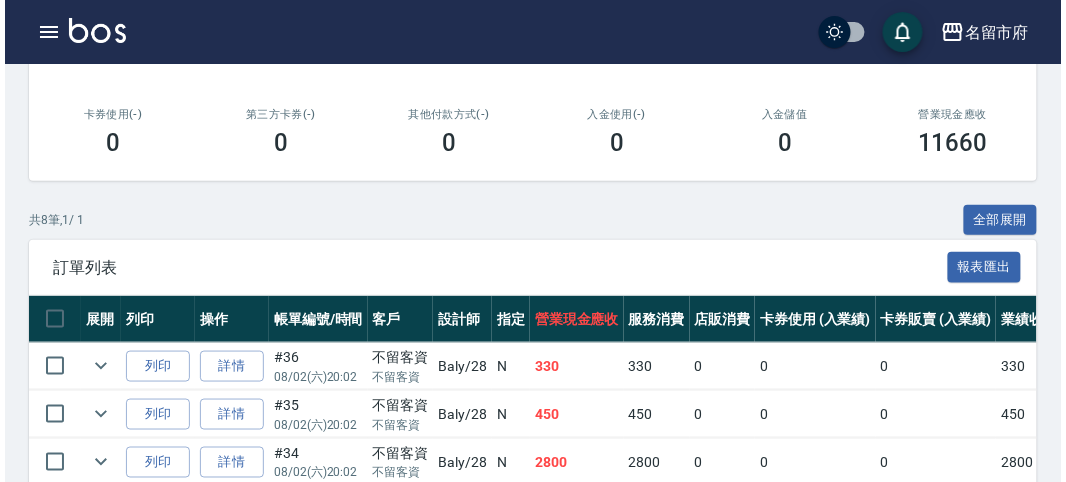 scroll, scrollTop: 0, scrollLeft: 0, axis: both 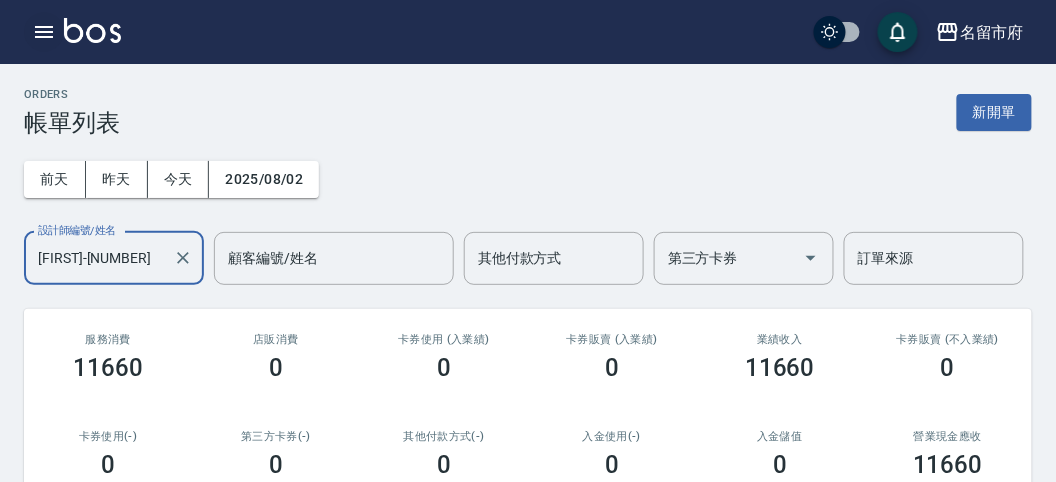 click 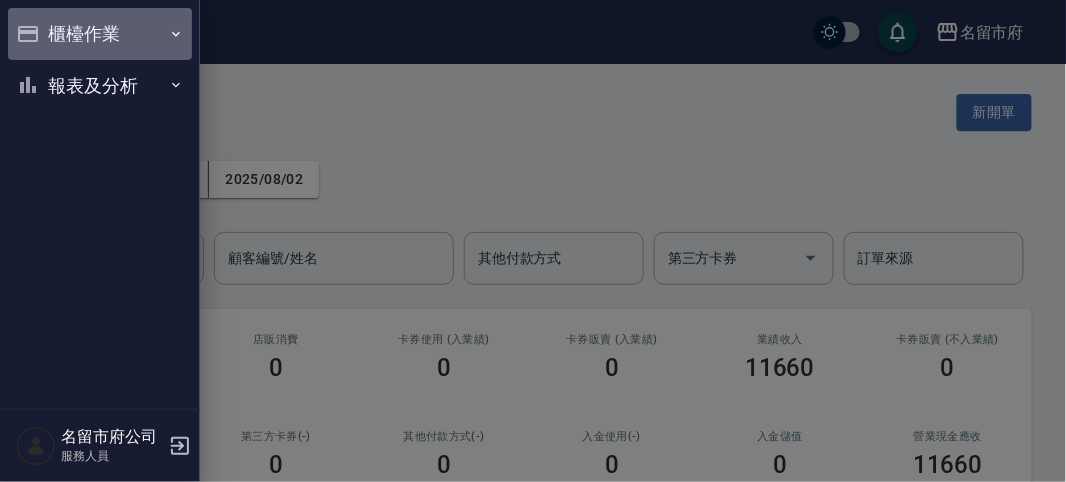 click on "櫃檯作業" at bounding box center [100, 34] 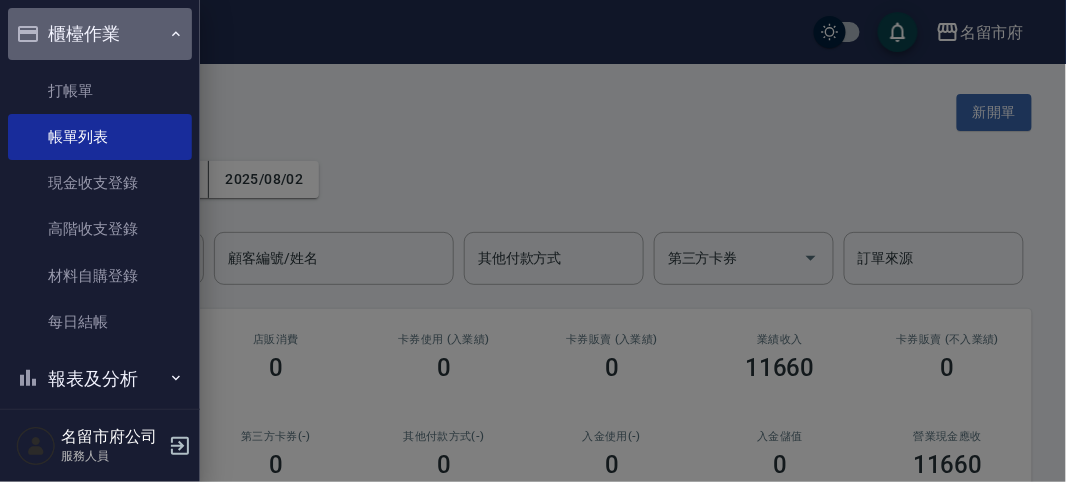 click 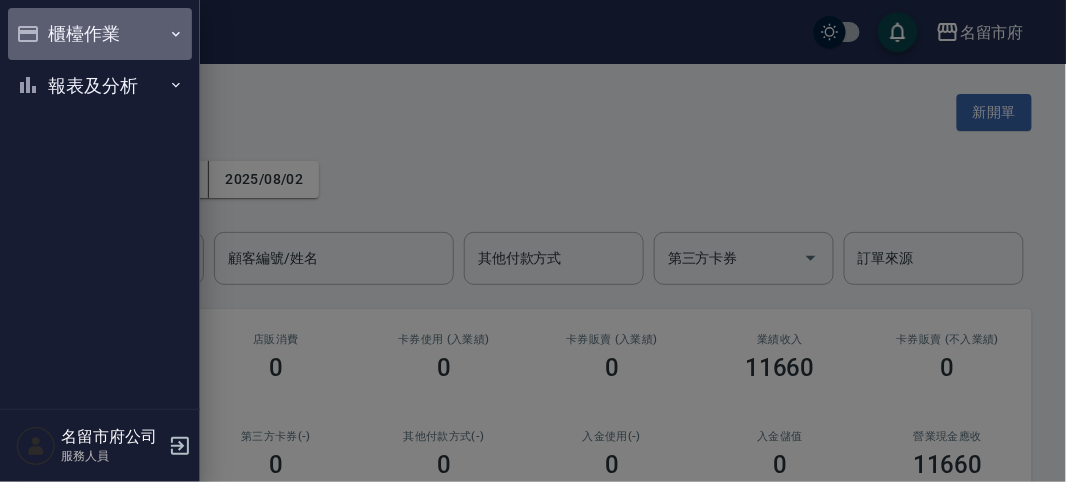 click on "櫃檯作業" at bounding box center (100, 34) 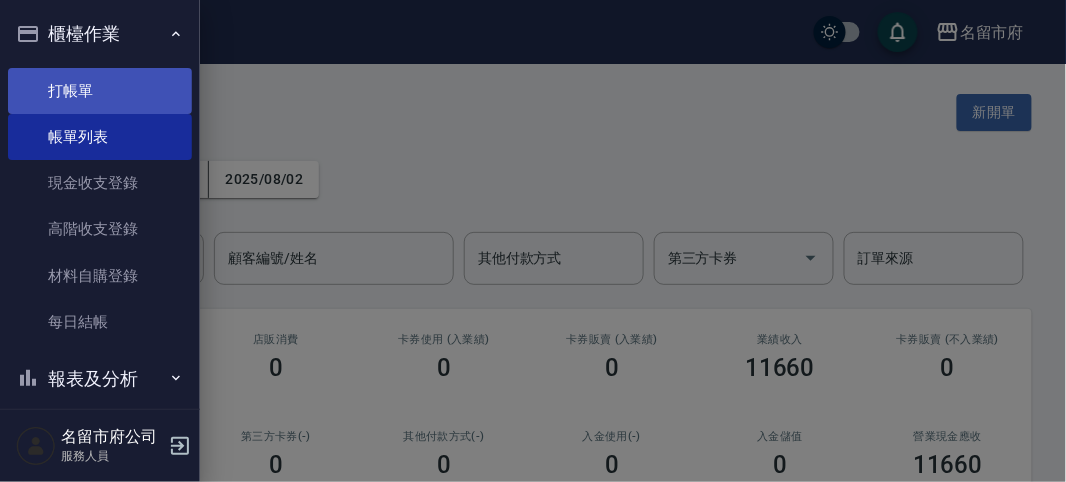 click on "打帳單" at bounding box center [100, 91] 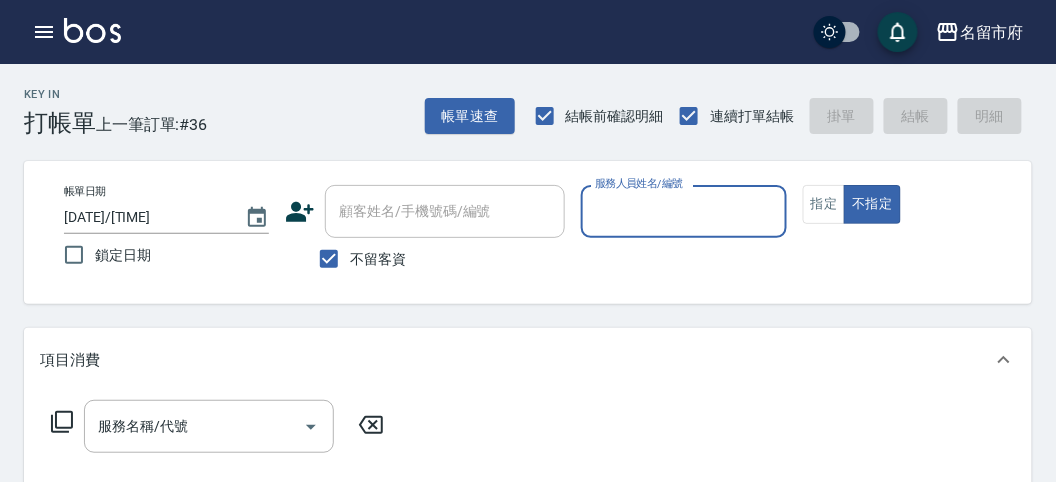 click on "服務人員姓名/編號" at bounding box center [683, 211] 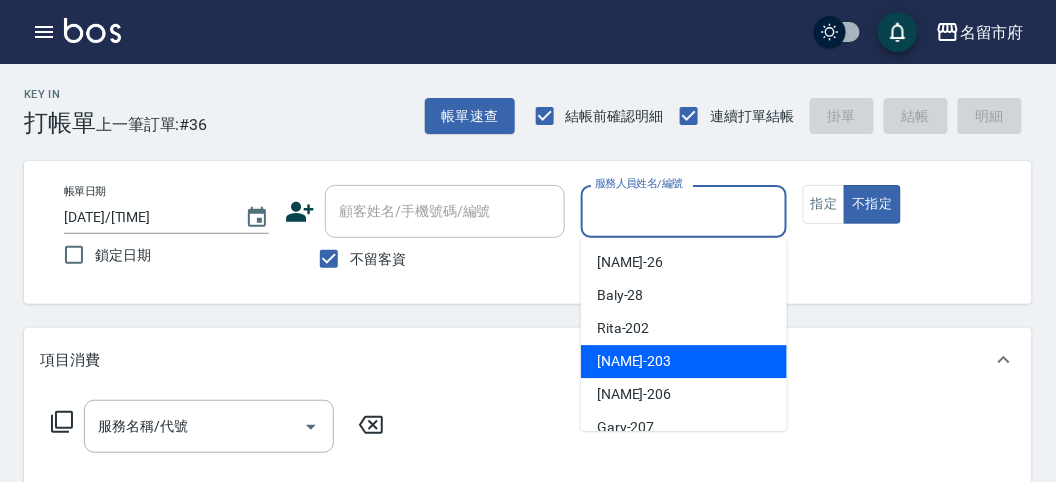 click on "聖德 -203" at bounding box center [684, 361] 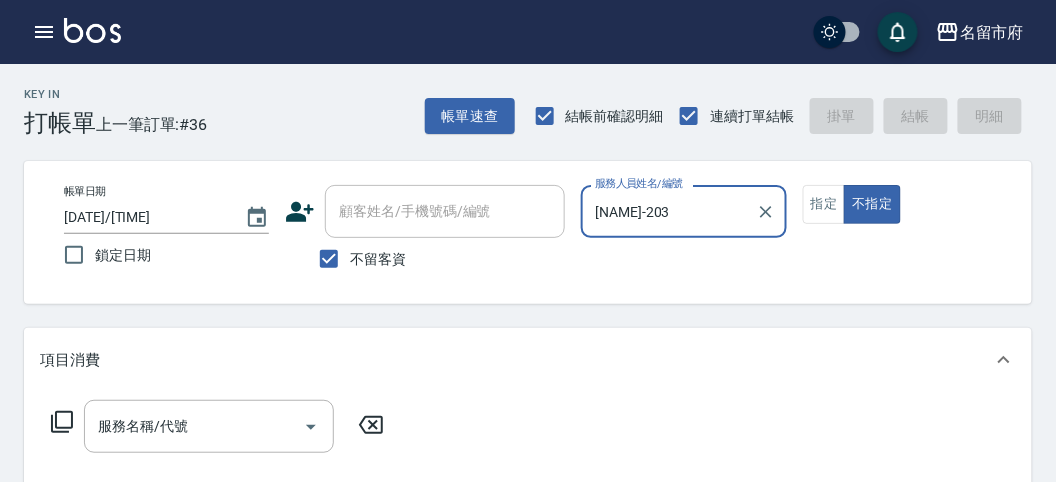 click 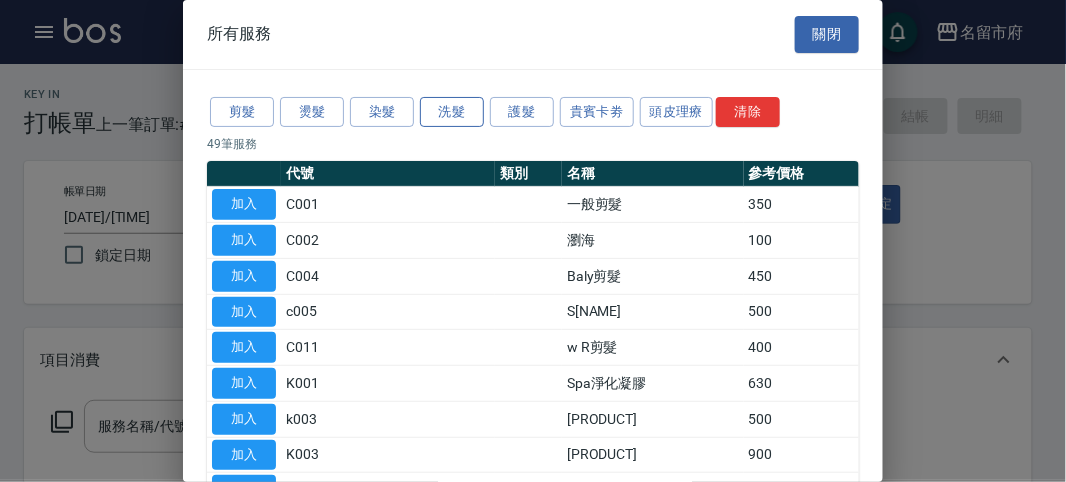 click on "洗髮" at bounding box center (452, 112) 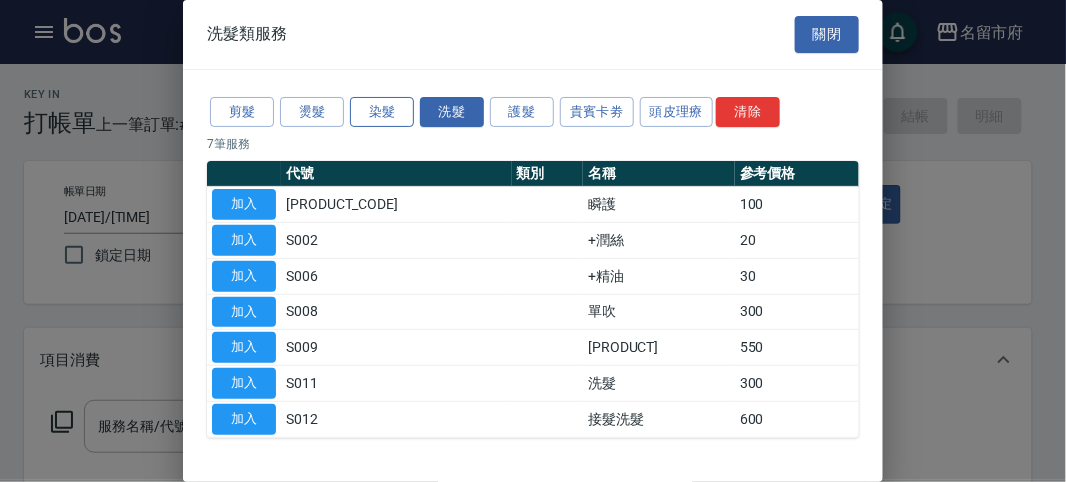 click on "染髮" at bounding box center (382, 112) 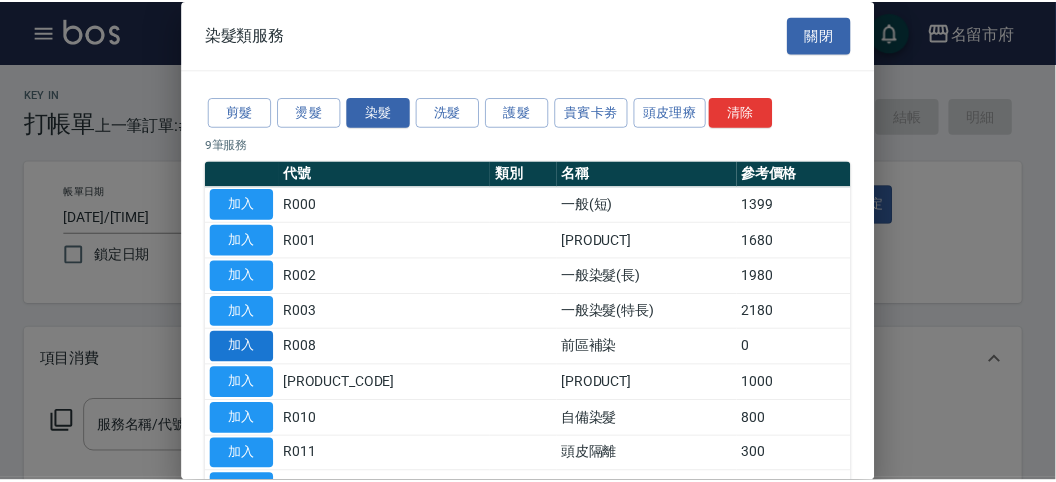 scroll, scrollTop: 111, scrollLeft: 0, axis: vertical 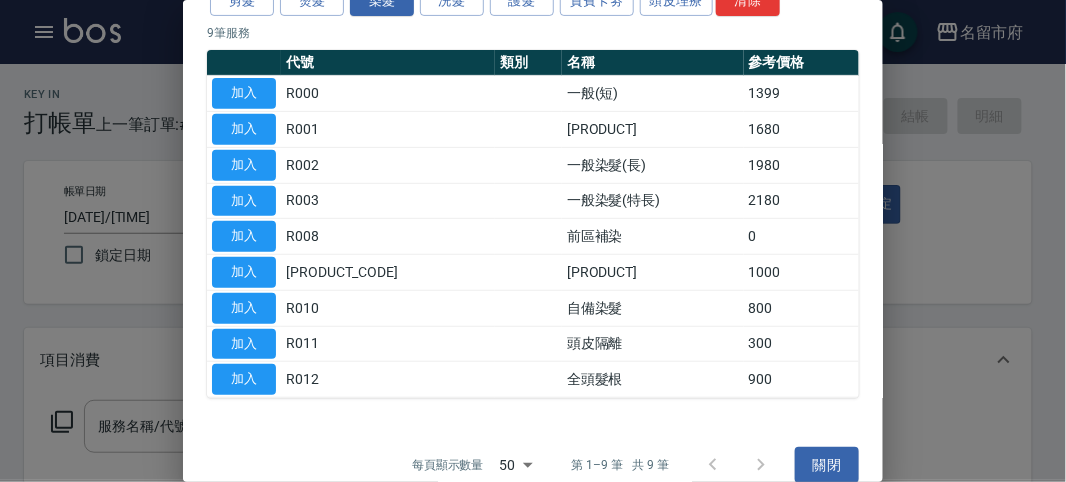 click on "加入" at bounding box center [244, 379] 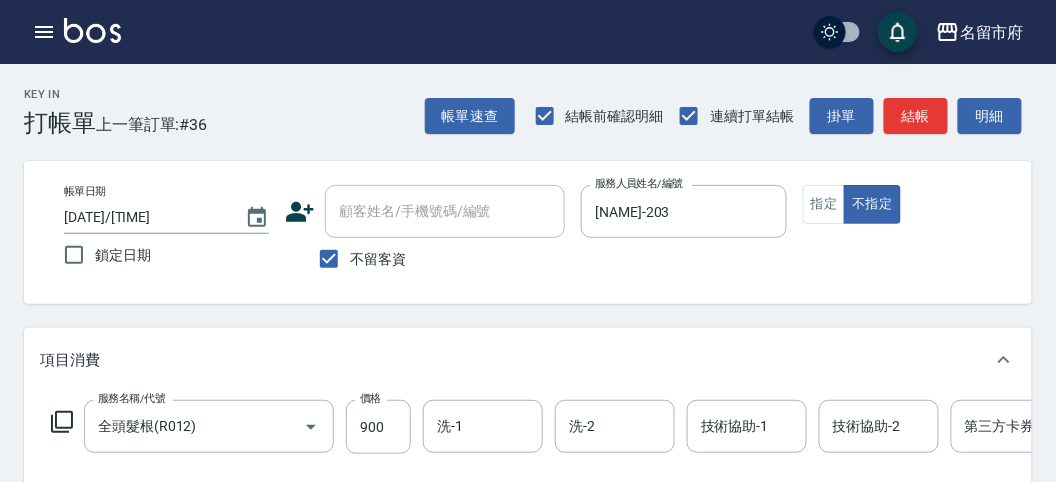click 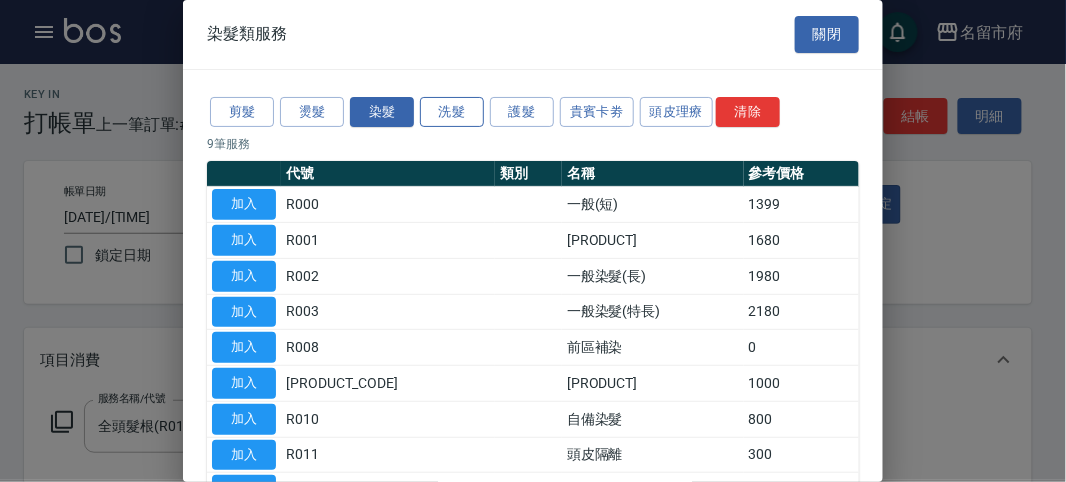 click on "洗髮" at bounding box center (452, 112) 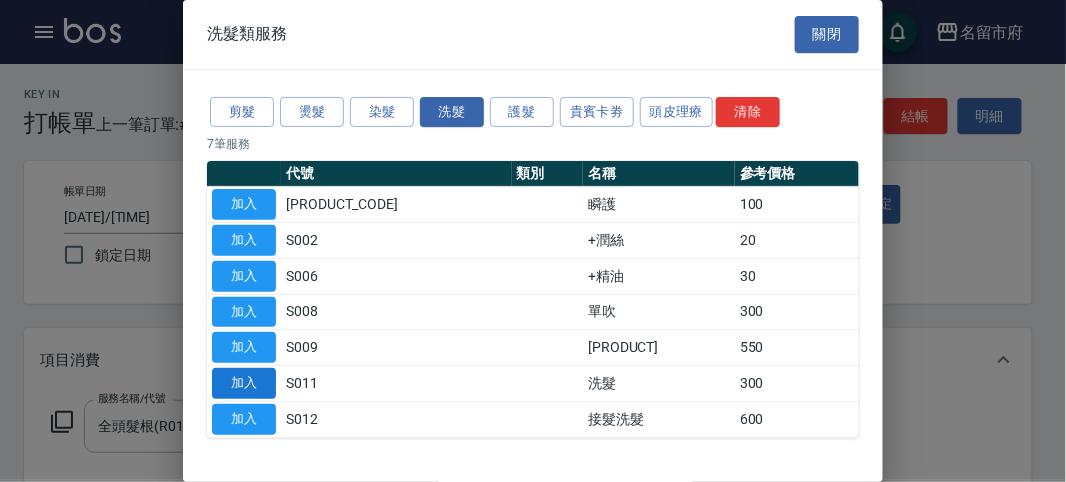 drag, startPoint x: 221, startPoint y: 380, endPoint x: 321, endPoint y: 429, distance: 111.35978 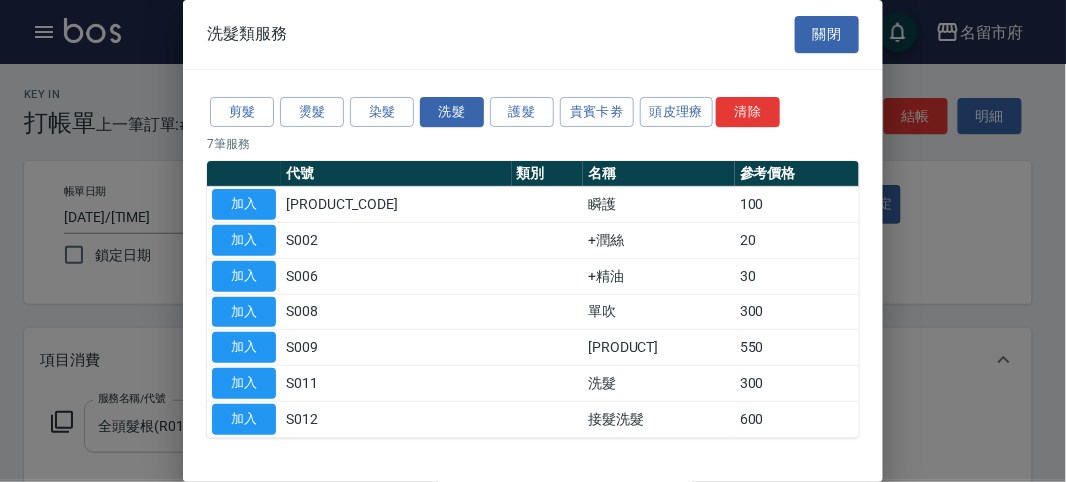 click on "加入" at bounding box center (244, 383) 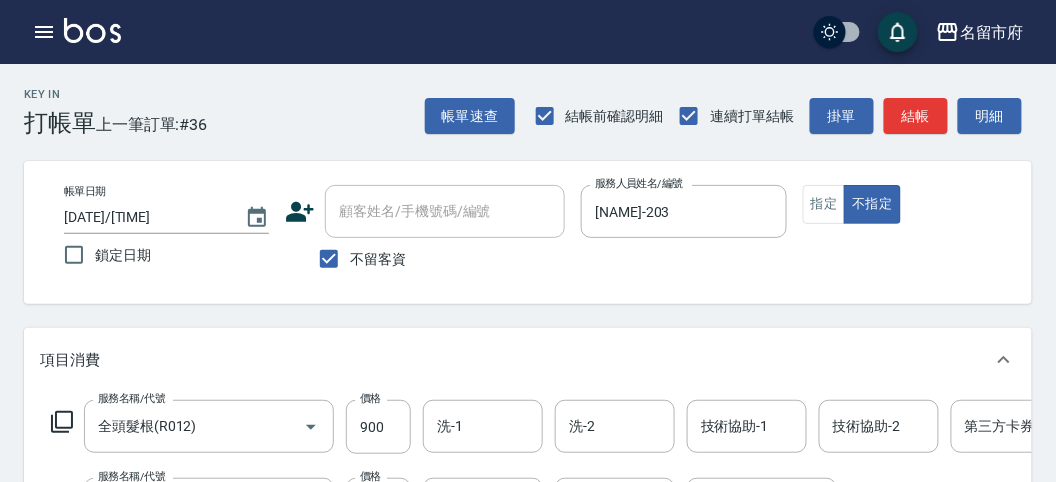 scroll, scrollTop: 111, scrollLeft: 0, axis: vertical 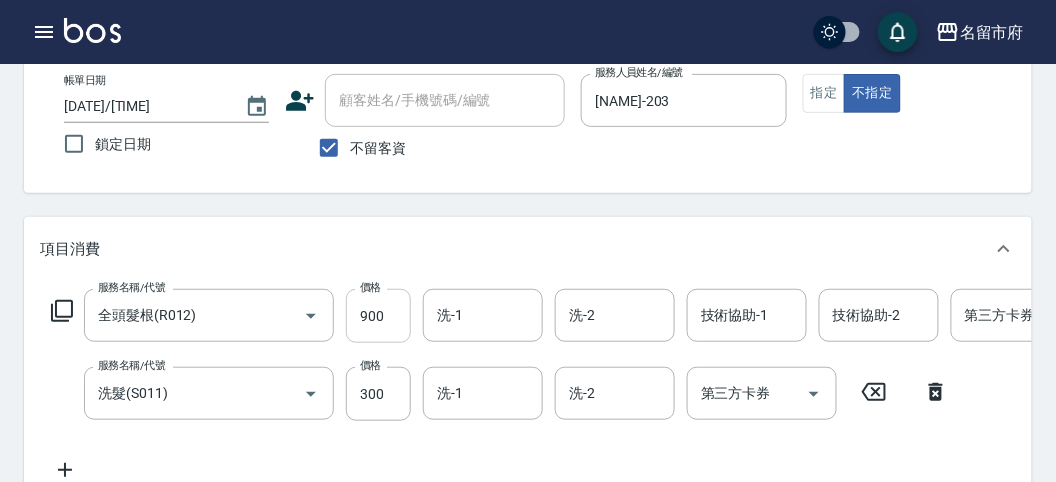 click on "900" at bounding box center (378, 316) 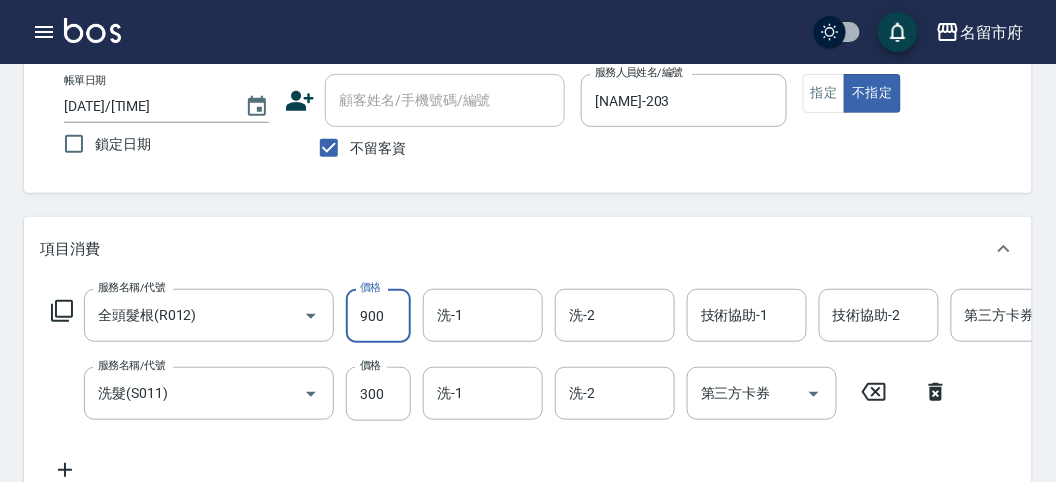 click on "900" at bounding box center [378, 316] 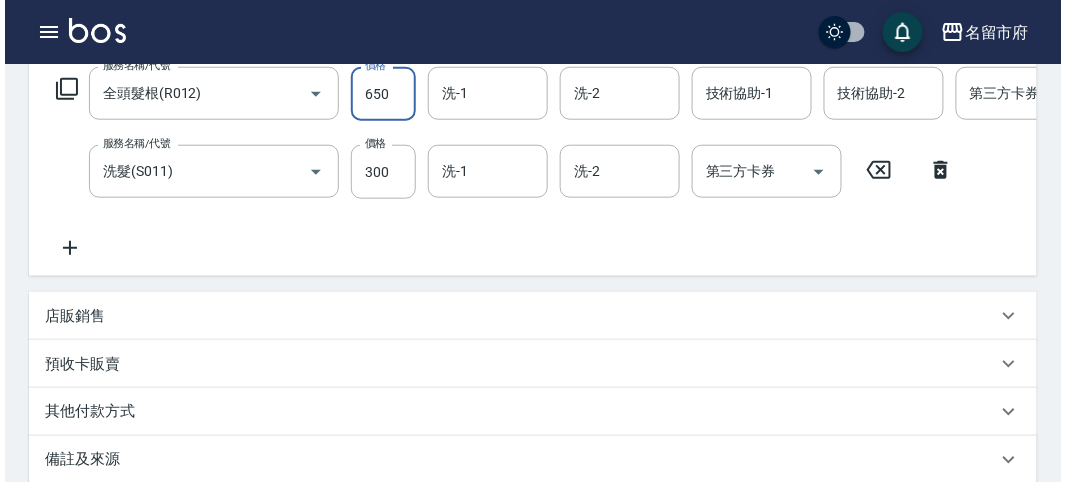 scroll, scrollTop: 682, scrollLeft: 0, axis: vertical 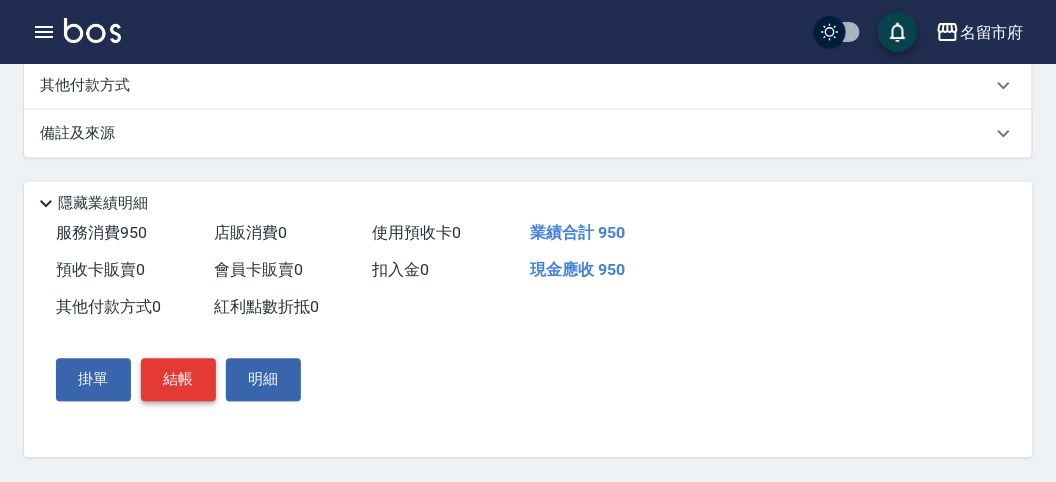 type on "650" 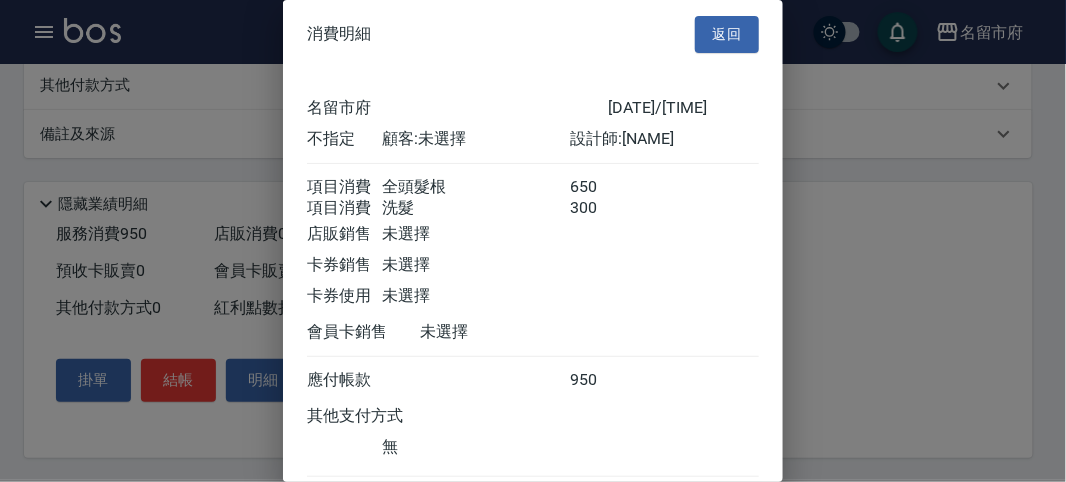 scroll, scrollTop: 133, scrollLeft: 0, axis: vertical 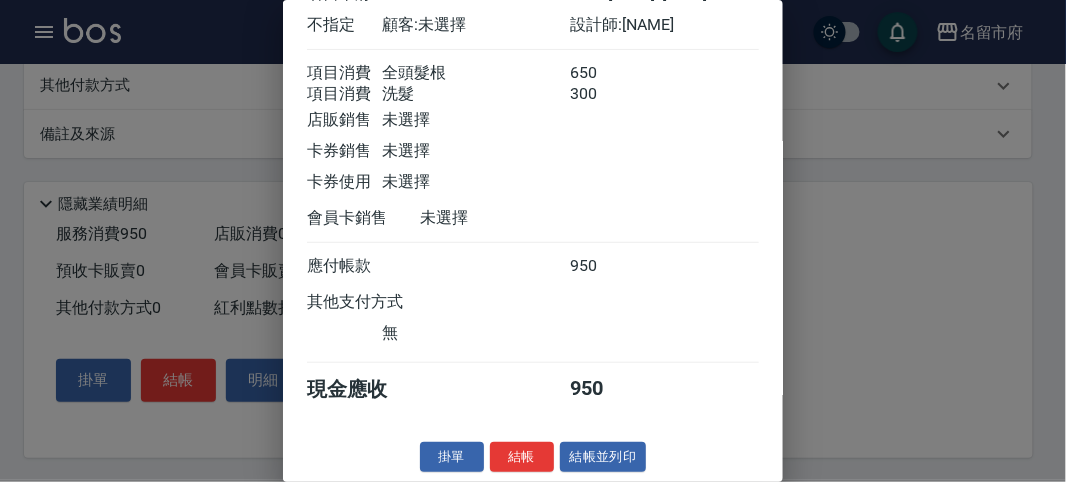 click on "結帳" at bounding box center [522, 457] 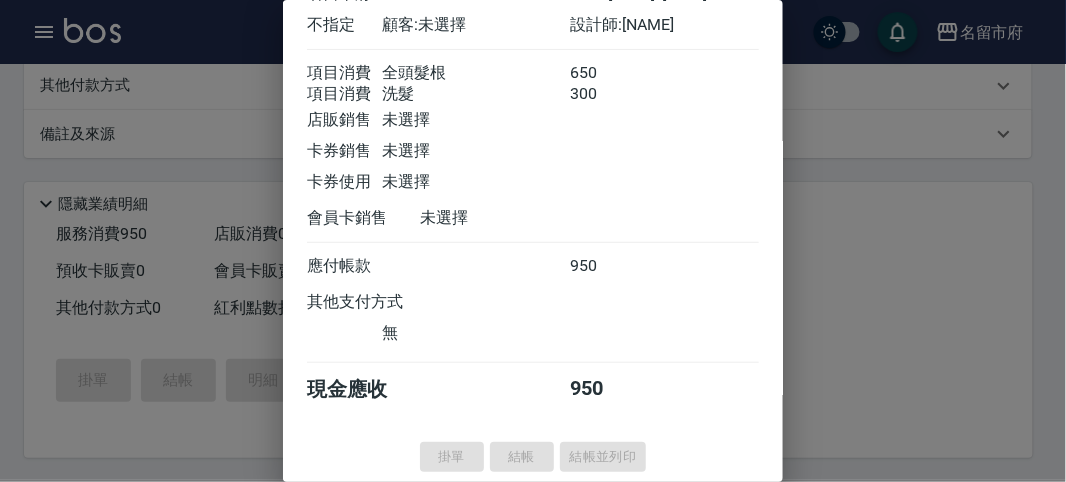 type on "2025/08/02 20:06" 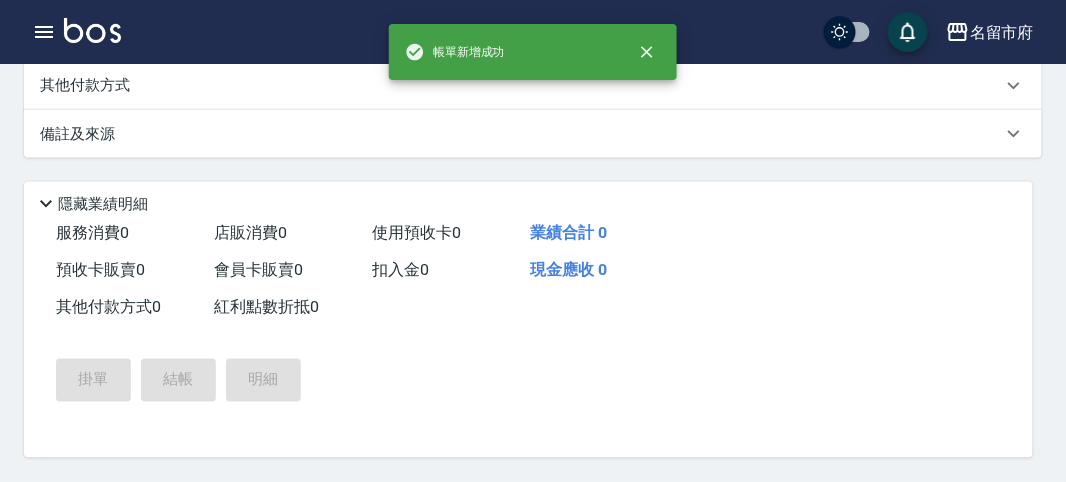 scroll, scrollTop: 0, scrollLeft: 0, axis: both 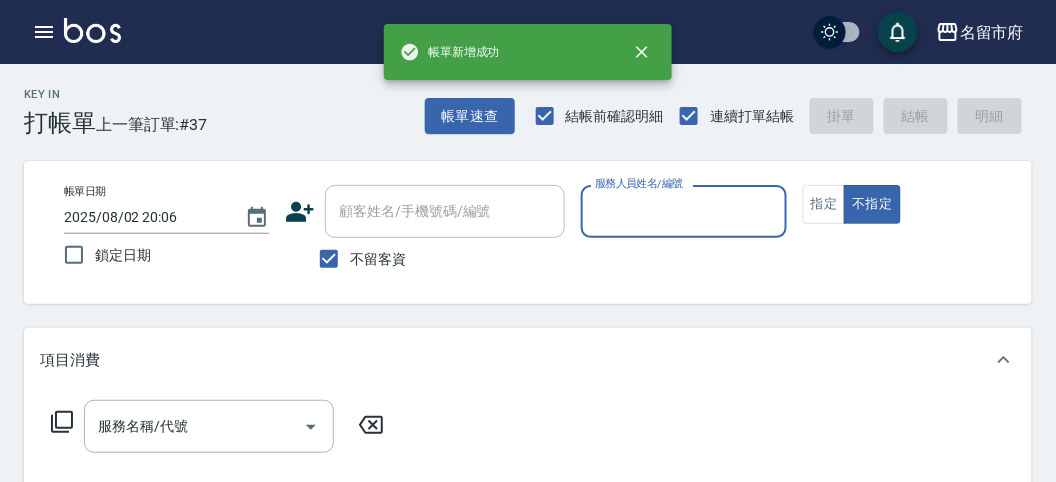 click on "服務人員姓名/編號" at bounding box center [683, 211] 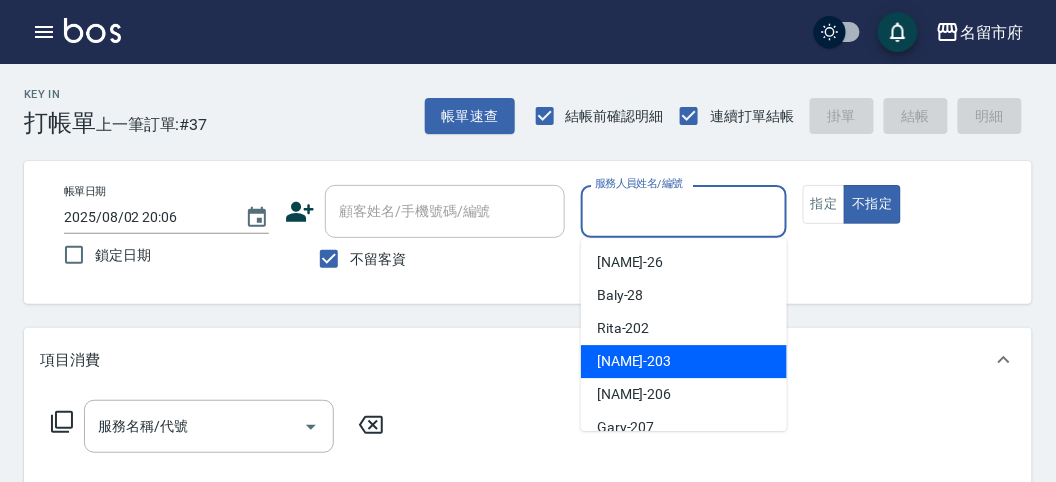 drag, startPoint x: 621, startPoint y: 363, endPoint x: 531, endPoint y: 374, distance: 90.66973 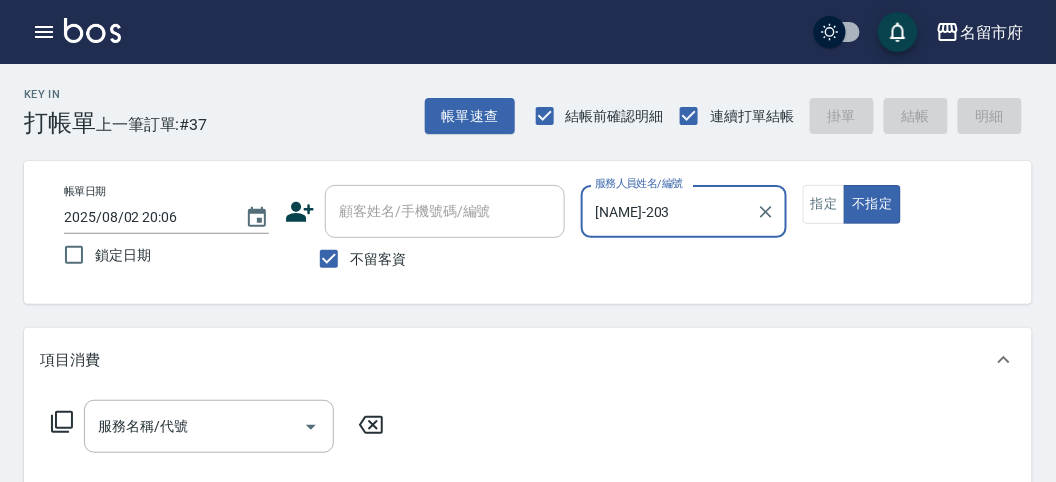 click 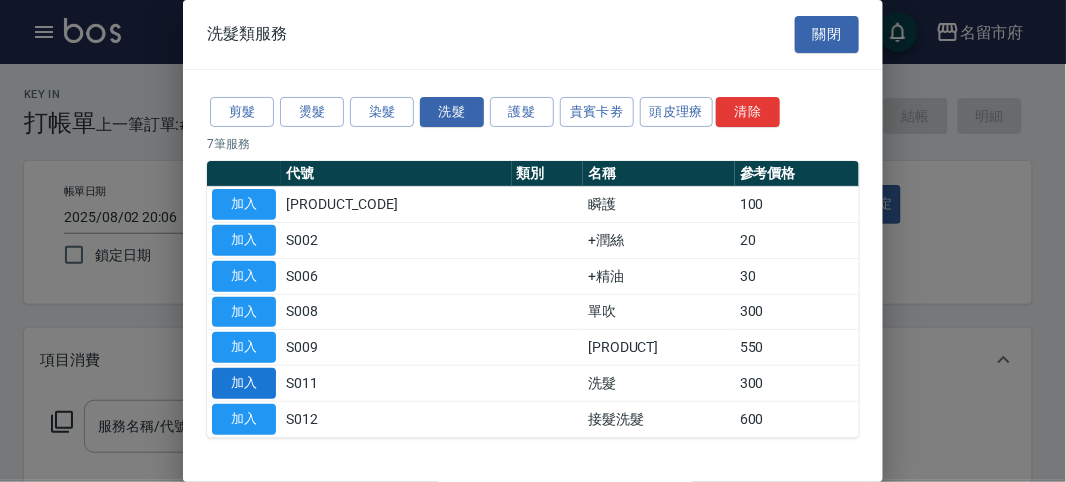 click on "加入" at bounding box center [244, 383] 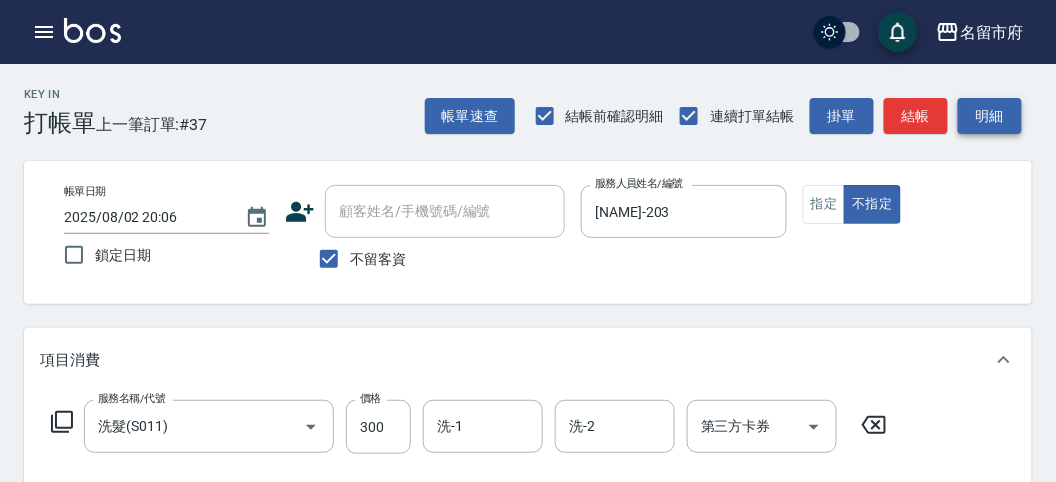 click on "明細" at bounding box center (990, 116) 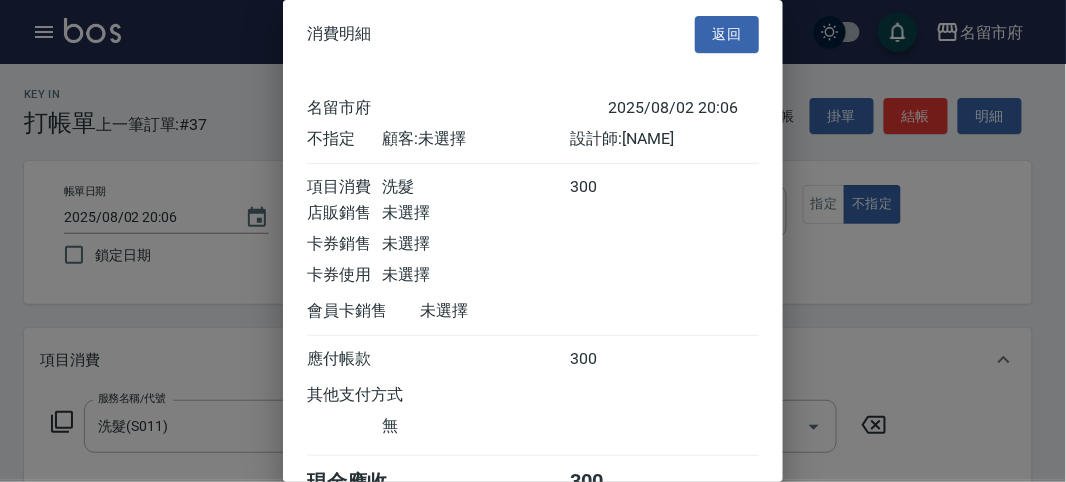 scroll, scrollTop: 111, scrollLeft: 0, axis: vertical 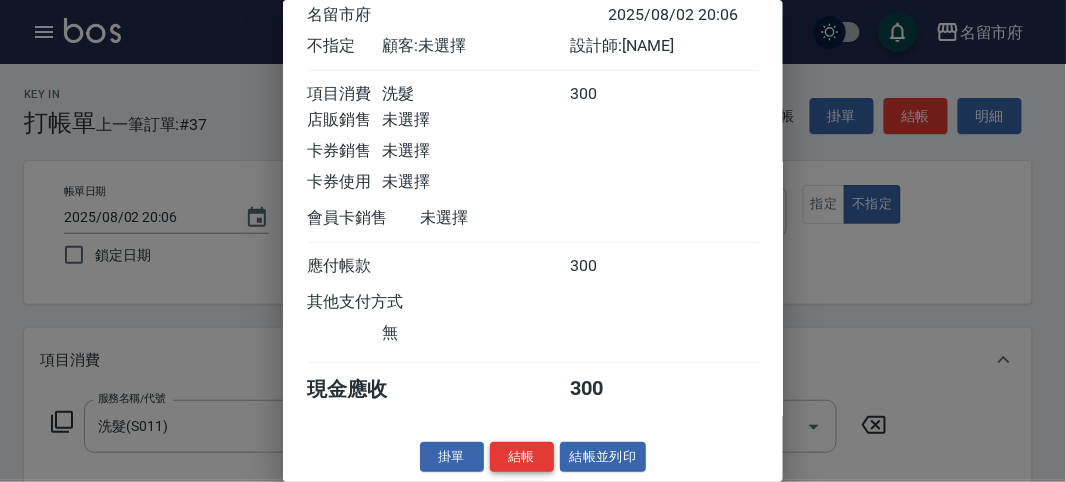 click on "結帳" at bounding box center [522, 457] 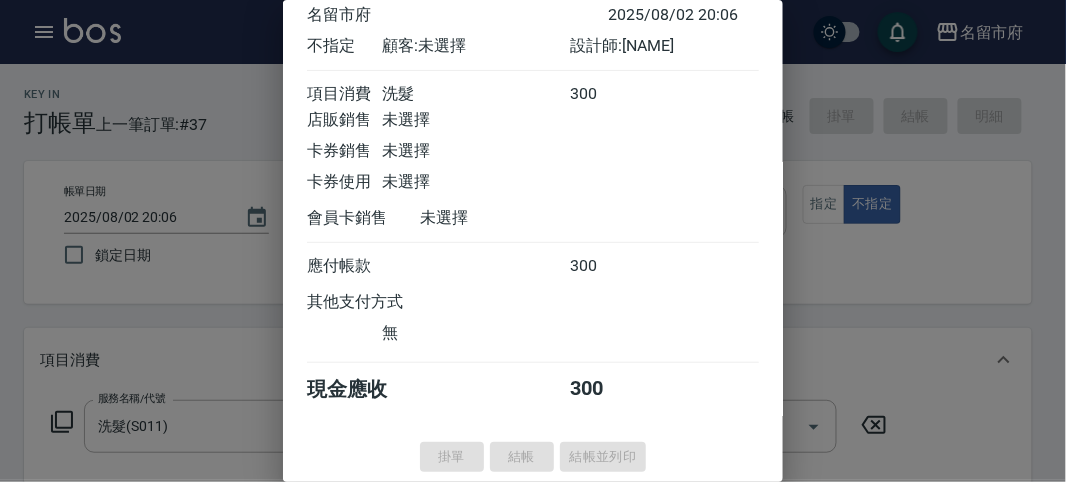 type 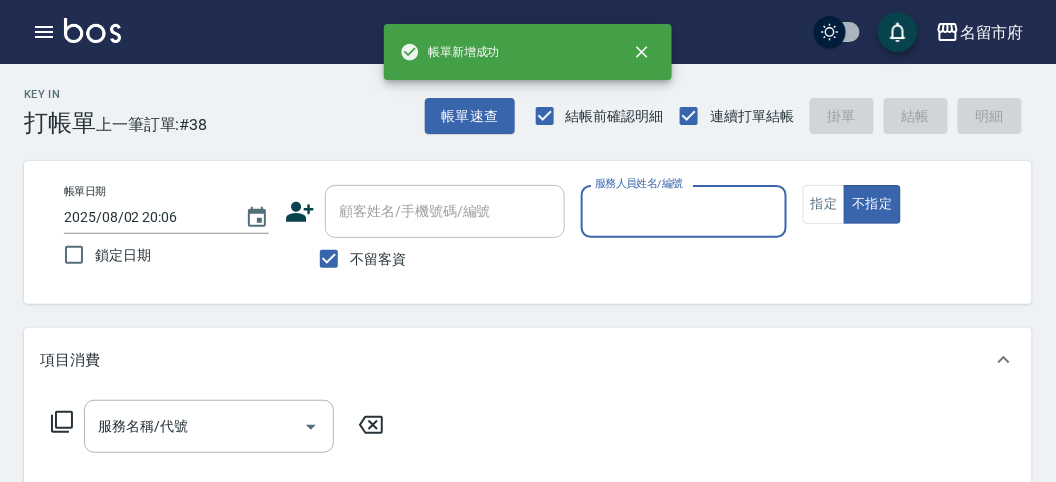 click on "服務人員姓名/編號" at bounding box center (683, 211) 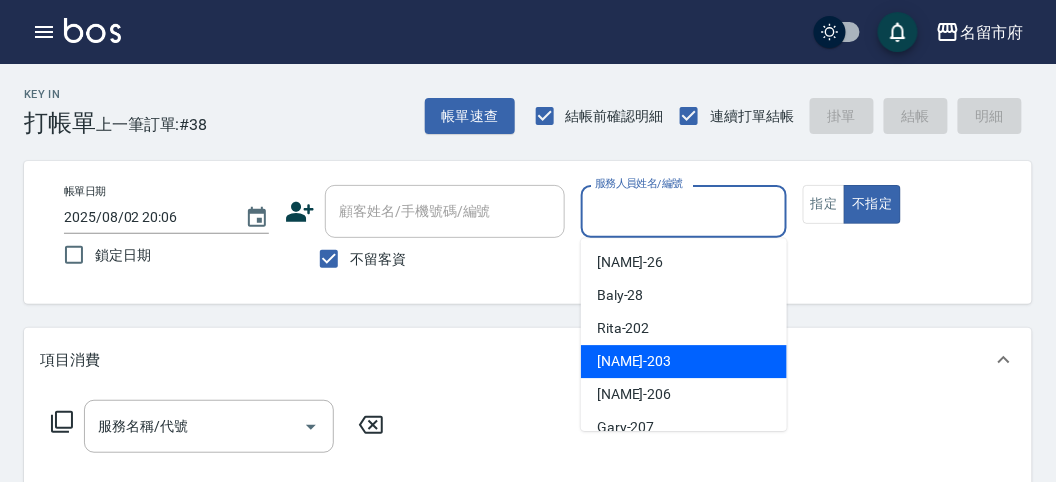 click on "聖德 -203" at bounding box center (684, 361) 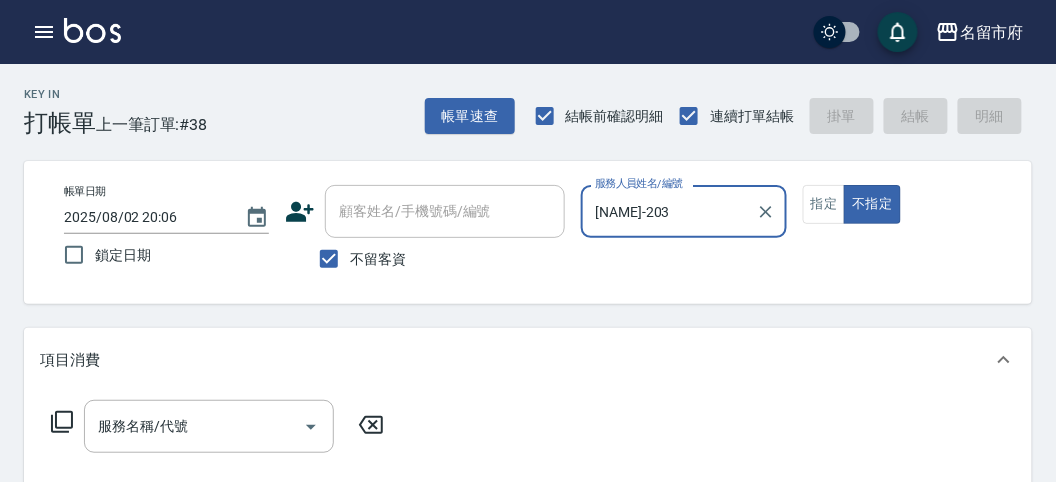 click 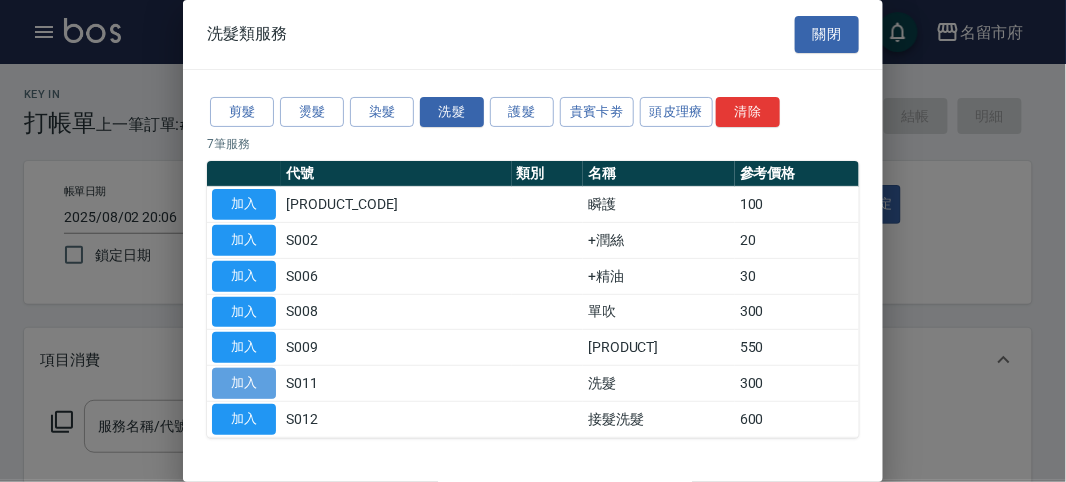 click on "加入" at bounding box center (244, 383) 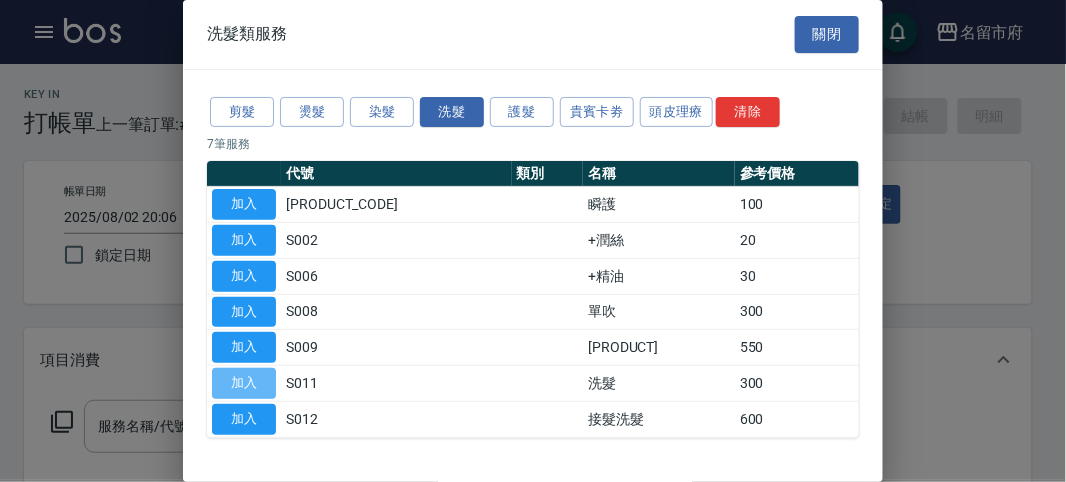 type on "洗髮(S011)" 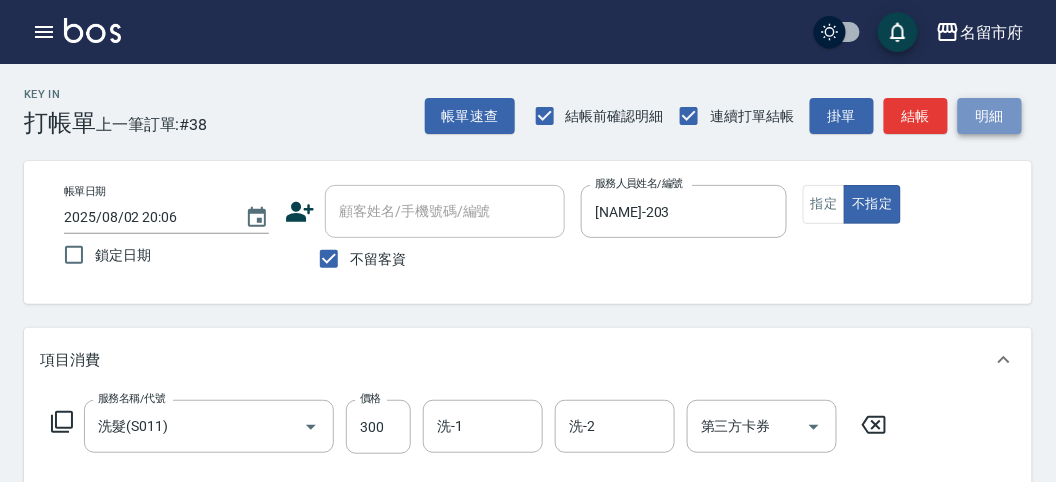 click on "明細" at bounding box center (990, 116) 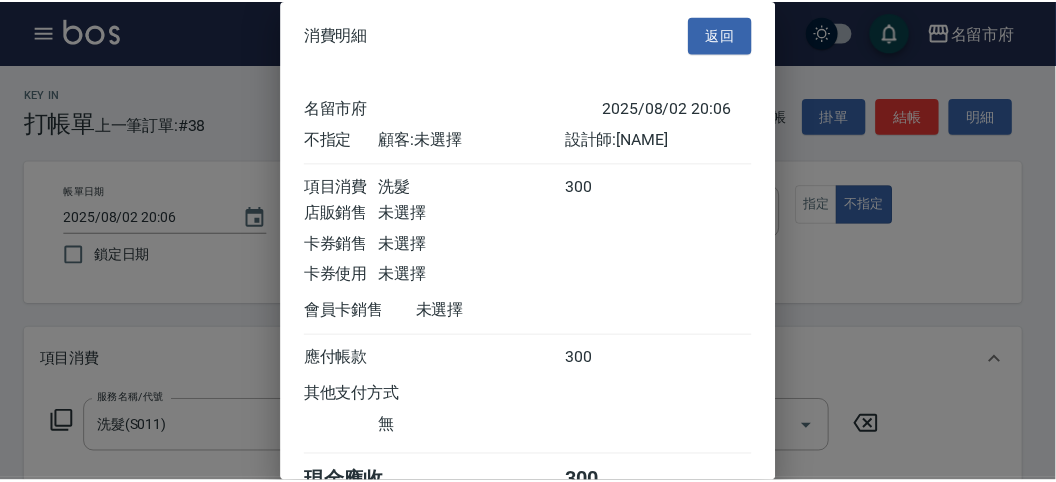 scroll, scrollTop: 111, scrollLeft: 0, axis: vertical 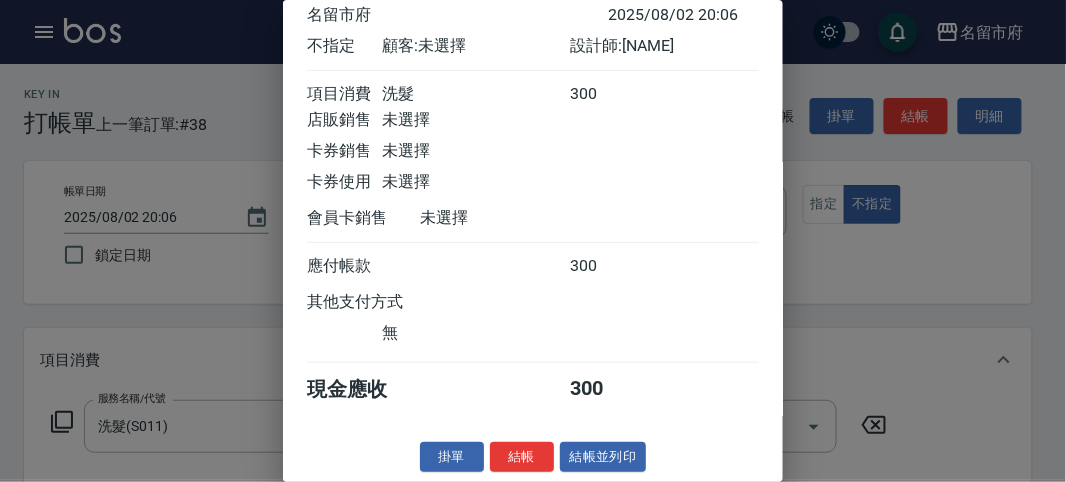 click on "結帳" at bounding box center [522, 457] 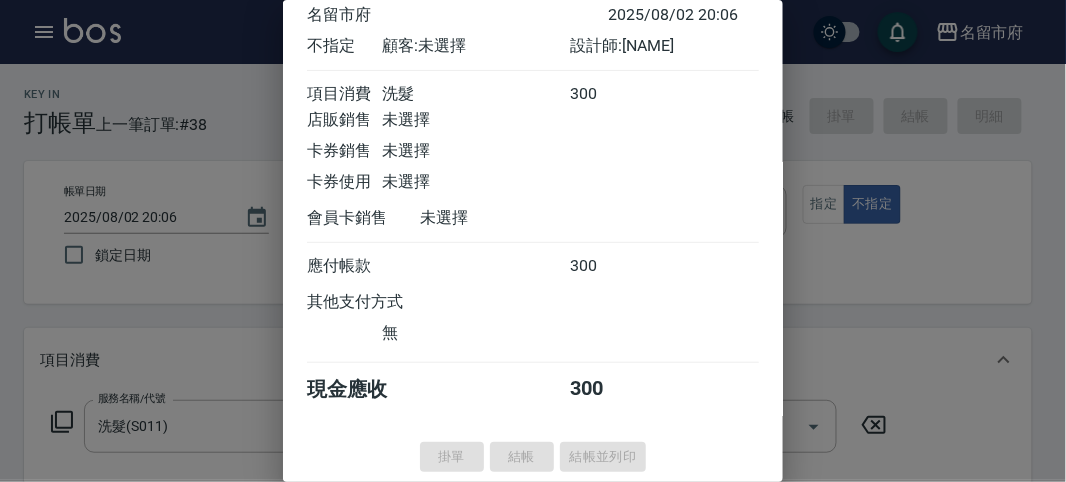 type 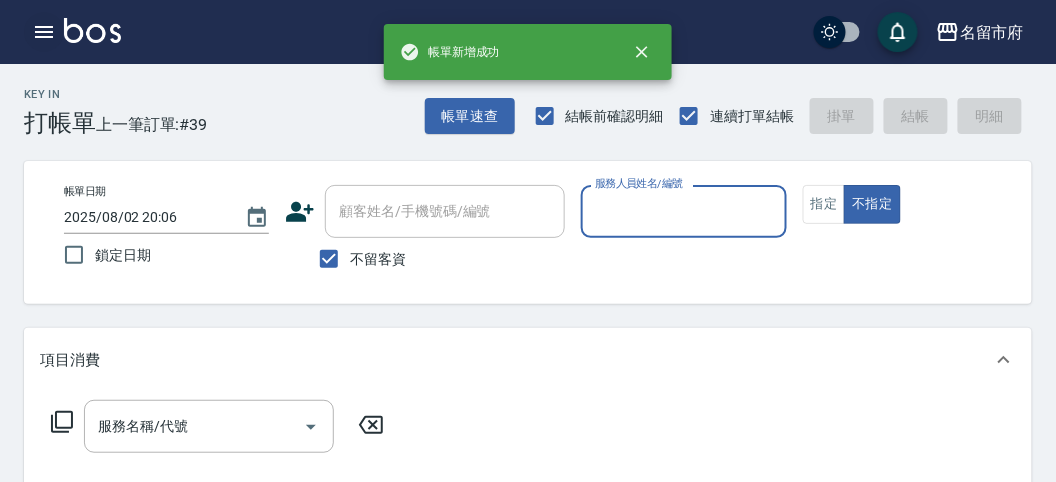 click 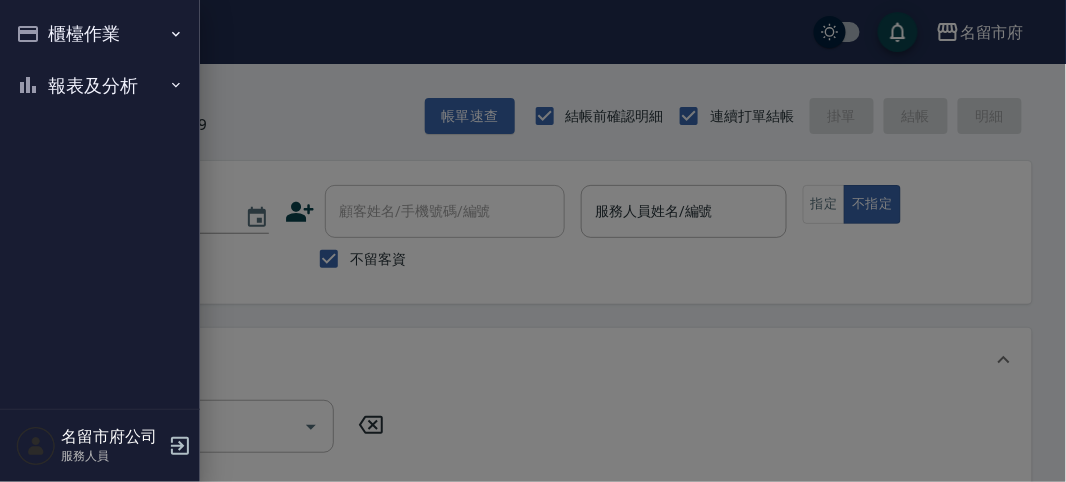 click on "報表及分析" at bounding box center [100, 86] 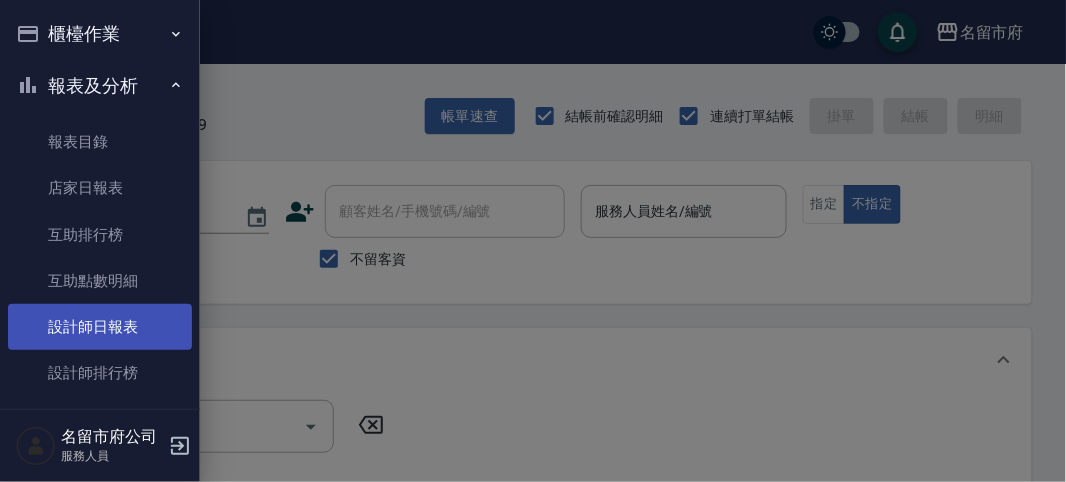 click on "設計師日報表" at bounding box center (100, 327) 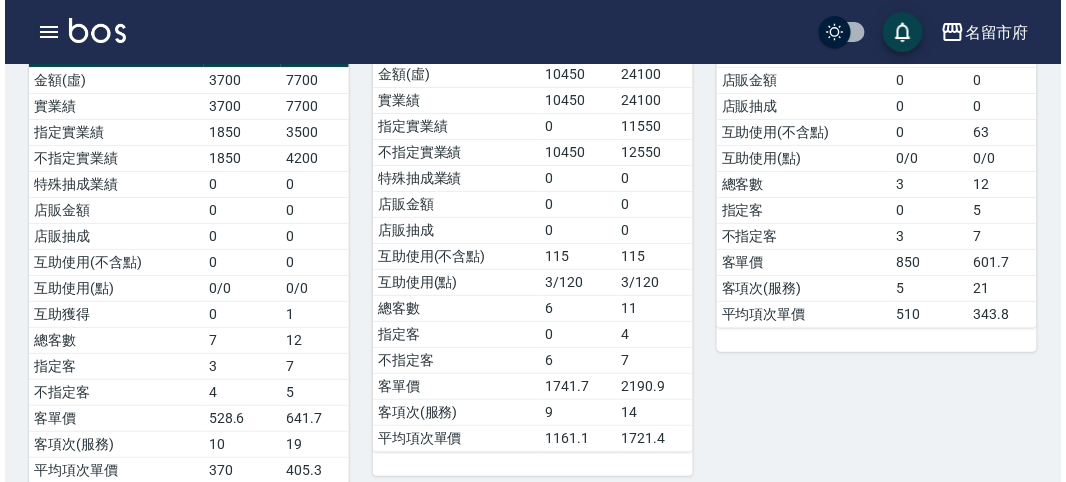 scroll, scrollTop: 994, scrollLeft: 0, axis: vertical 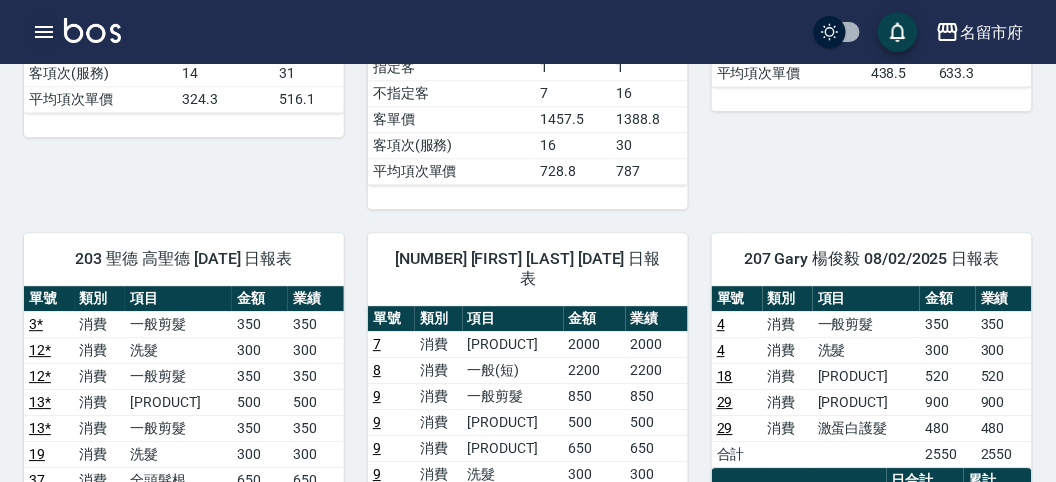 click 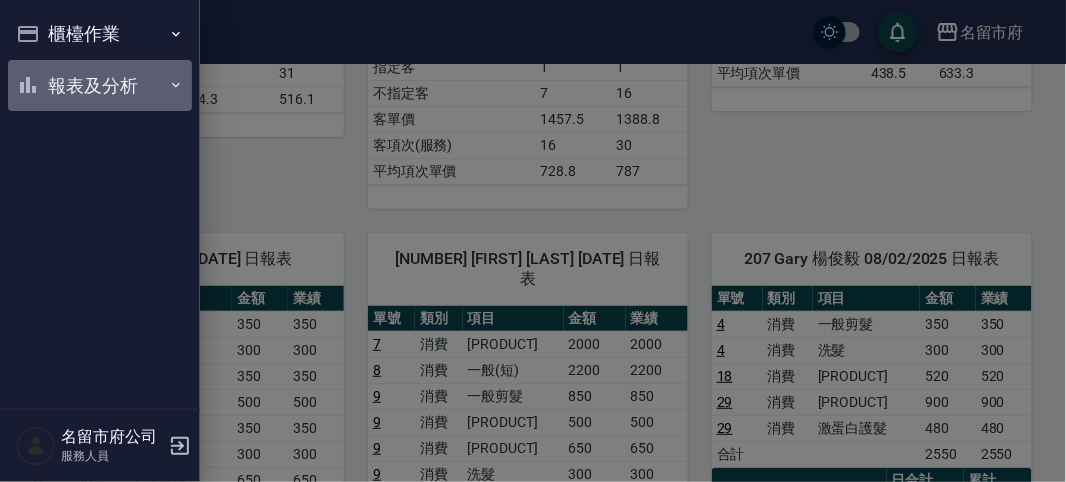 click on "報表及分析" at bounding box center [100, 86] 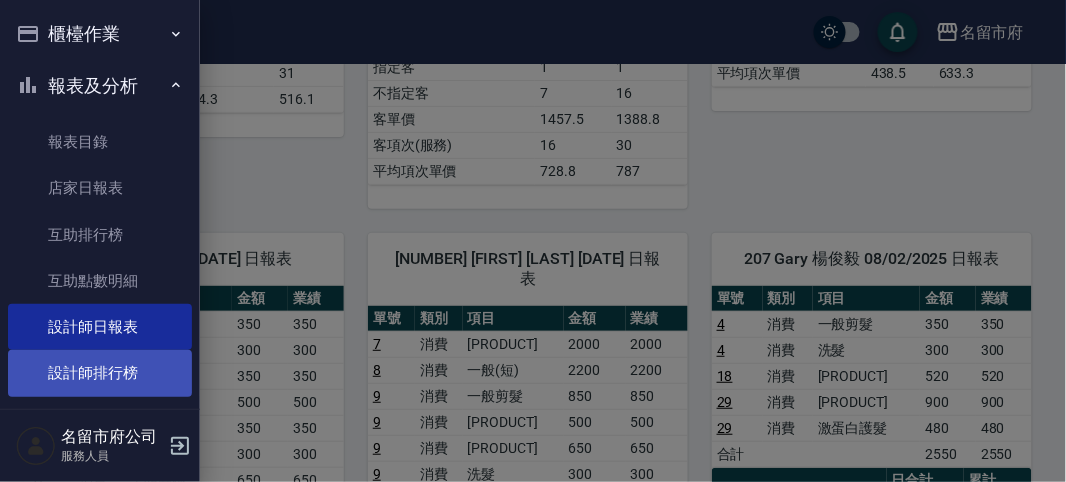 click on "設計師排行榜" at bounding box center (100, 373) 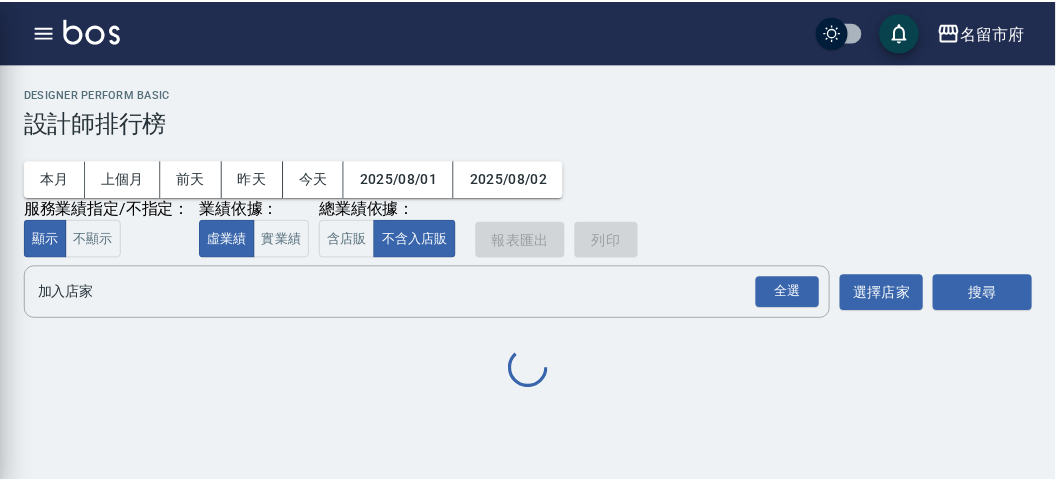 scroll, scrollTop: 0, scrollLeft: 0, axis: both 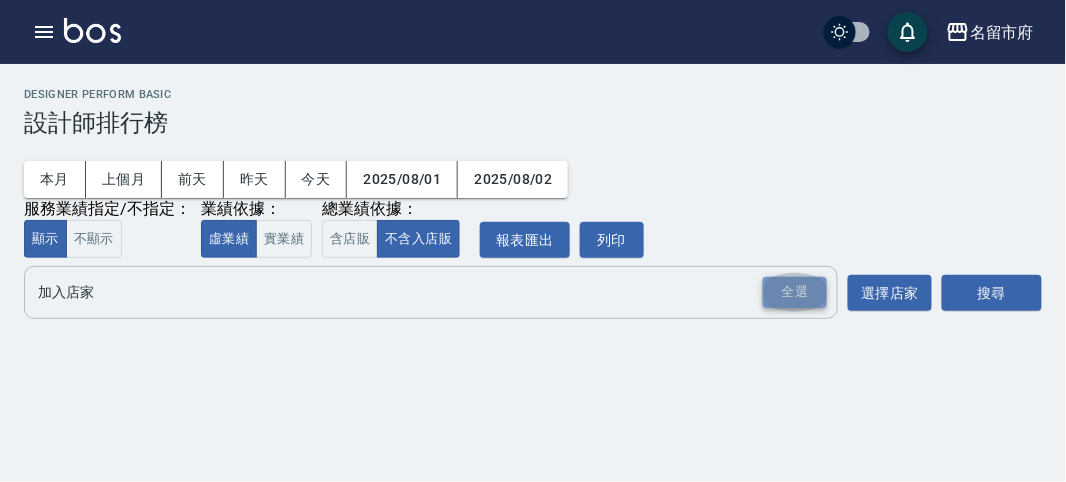 click on "全選" at bounding box center (795, 292) 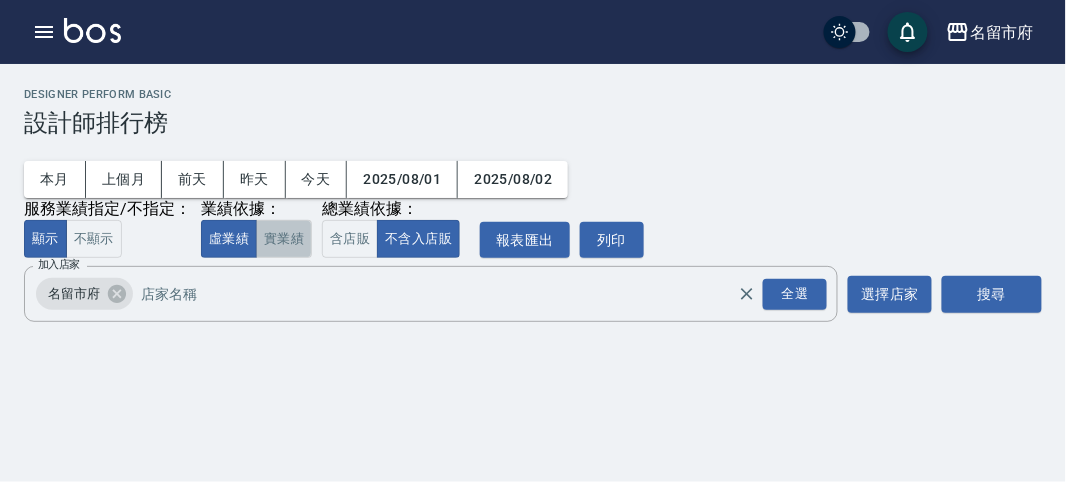 click on "實業績" at bounding box center [284, 239] 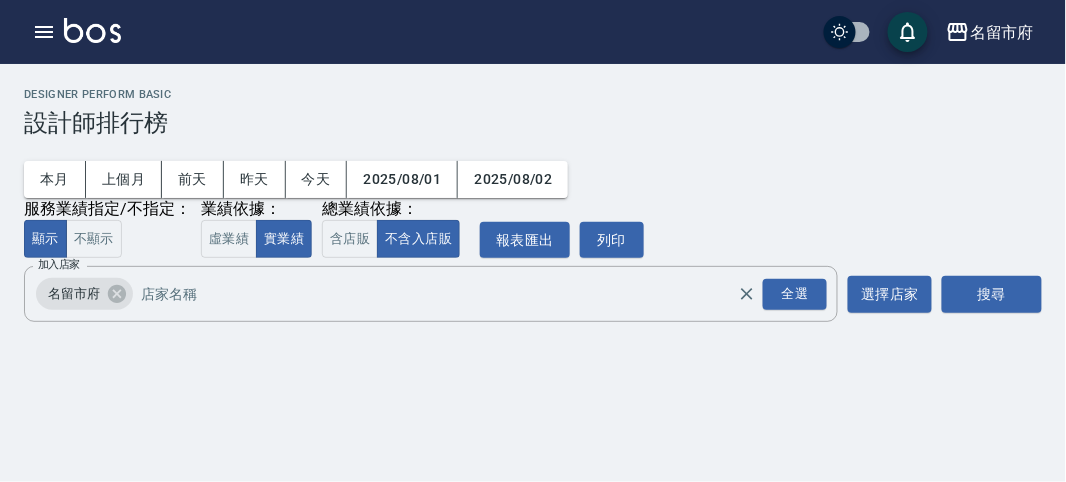 click on "搜尋" at bounding box center (992, 294) 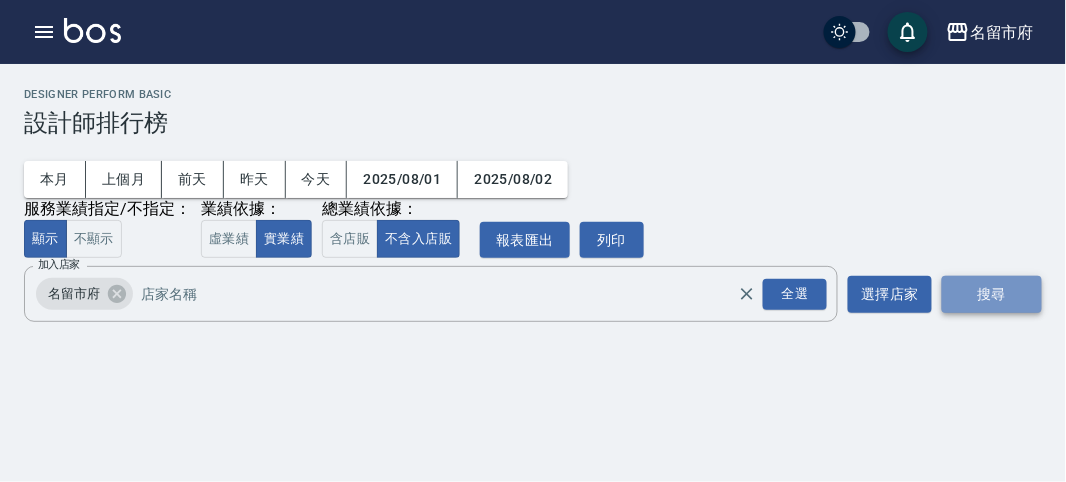 click on "搜尋" at bounding box center [992, 294] 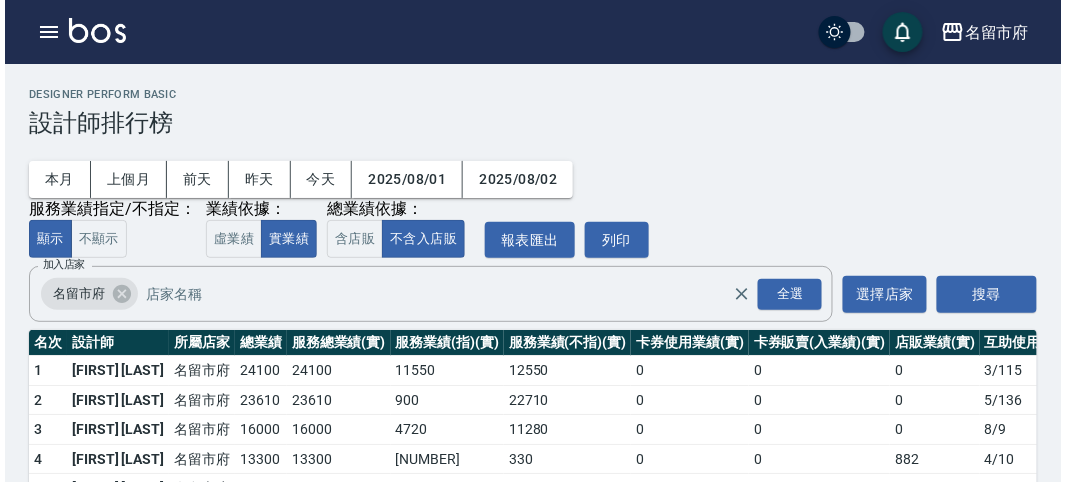 scroll, scrollTop: 111, scrollLeft: 0, axis: vertical 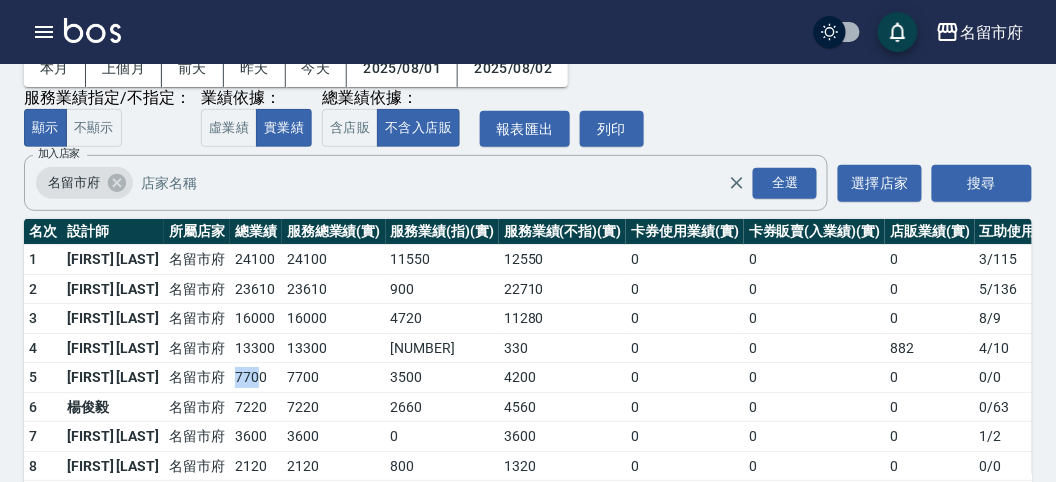 drag, startPoint x: 175, startPoint y: 372, endPoint x: 209, endPoint y: 373, distance: 34.0147 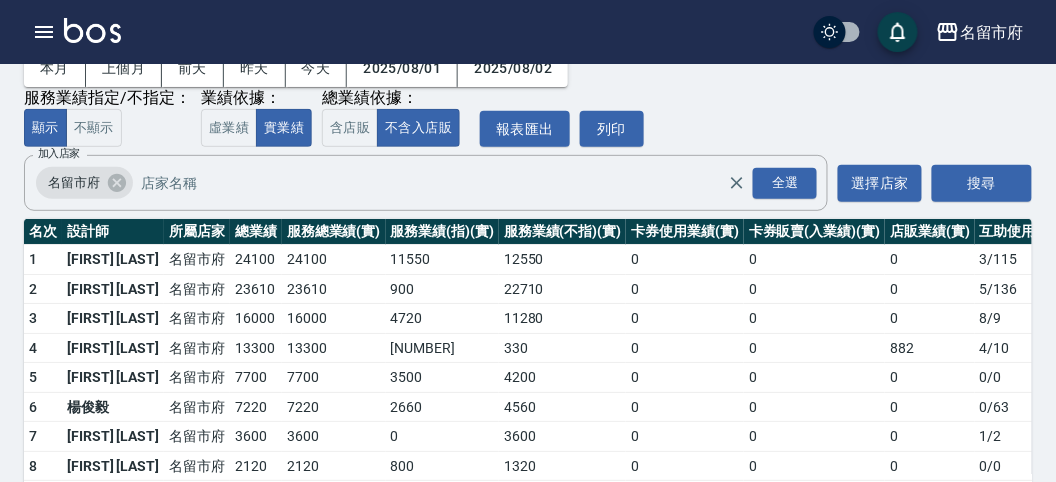 click on "3600" at bounding box center [256, 437] 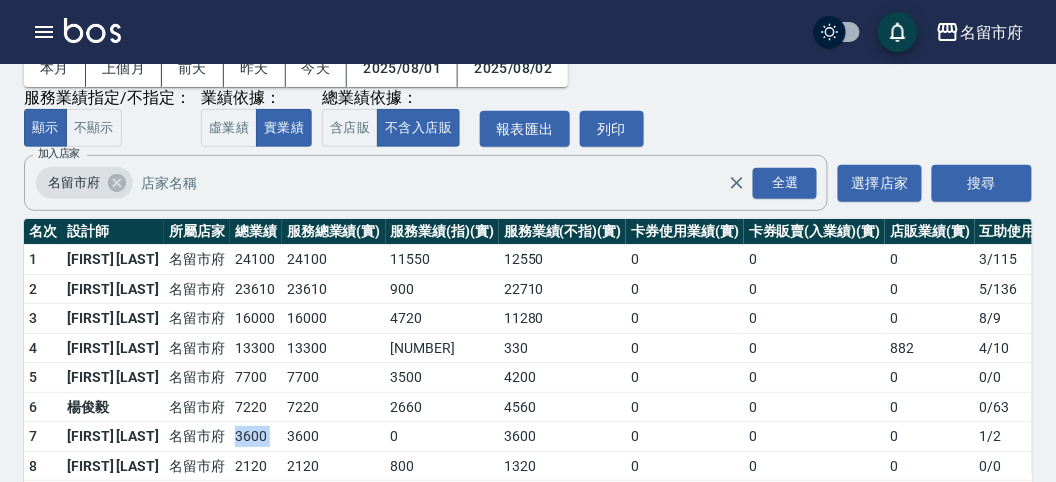 drag, startPoint x: 178, startPoint y: 429, endPoint x: 234, endPoint y: 434, distance: 56.22277 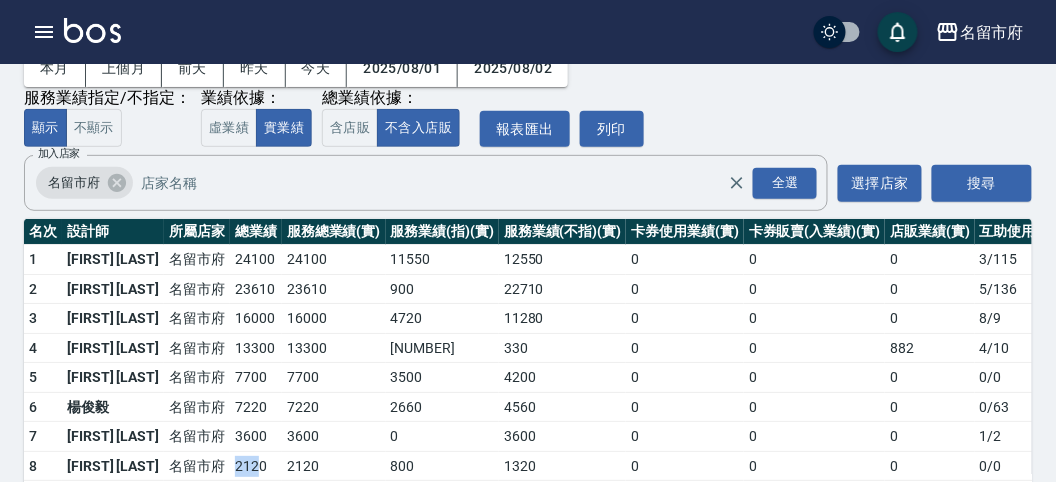 drag, startPoint x: 181, startPoint y: 463, endPoint x: 216, endPoint y: 459, distance: 35.22783 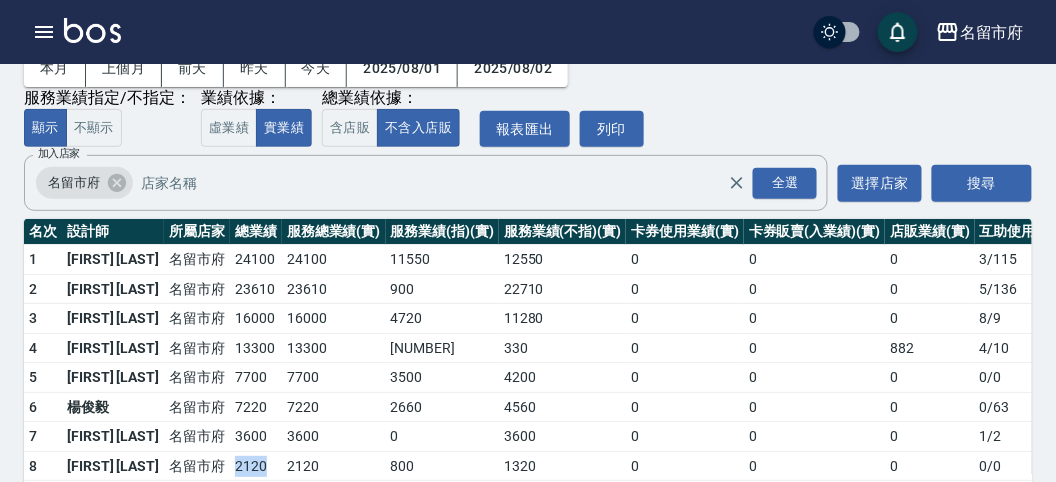 click on "2120" at bounding box center [256, 466] 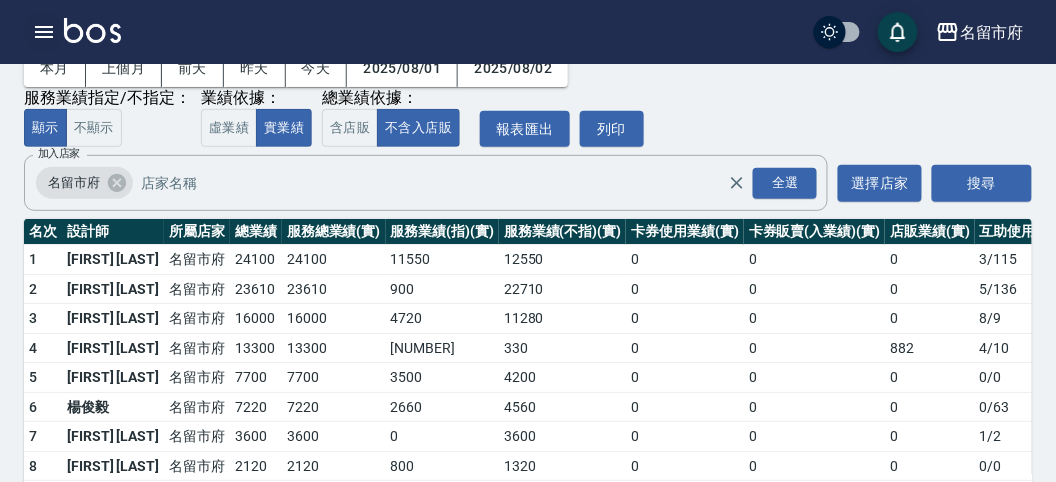 click 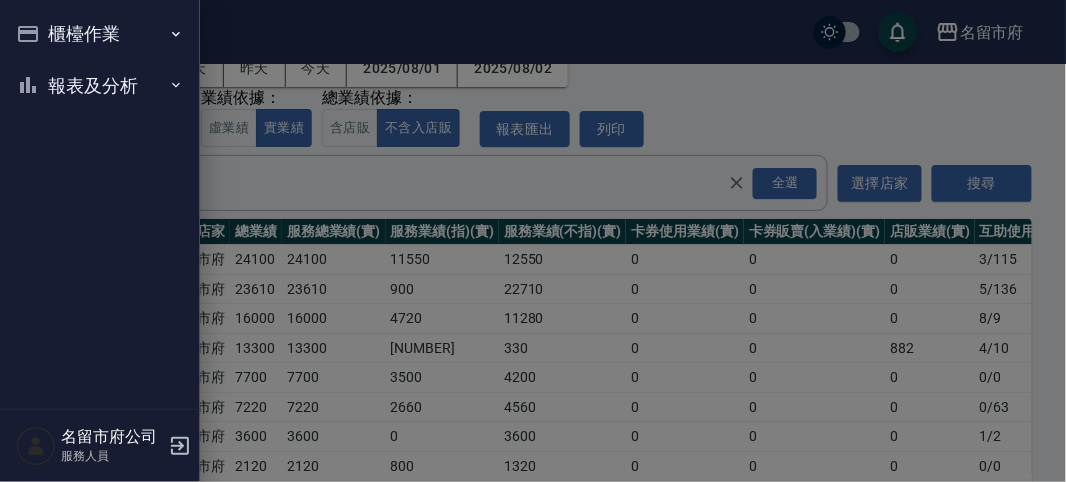 click on "櫃檯作業" at bounding box center [100, 34] 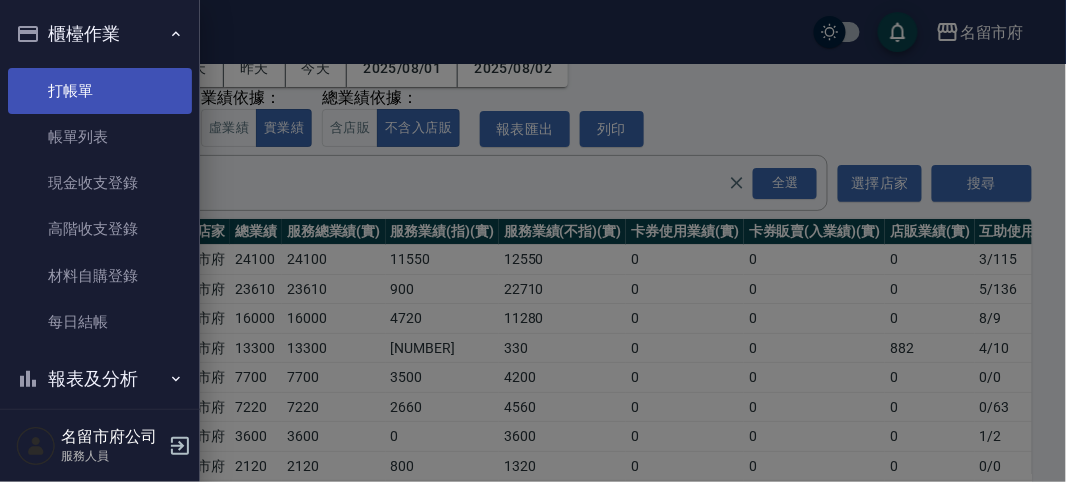 click on "打帳單" at bounding box center (100, 91) 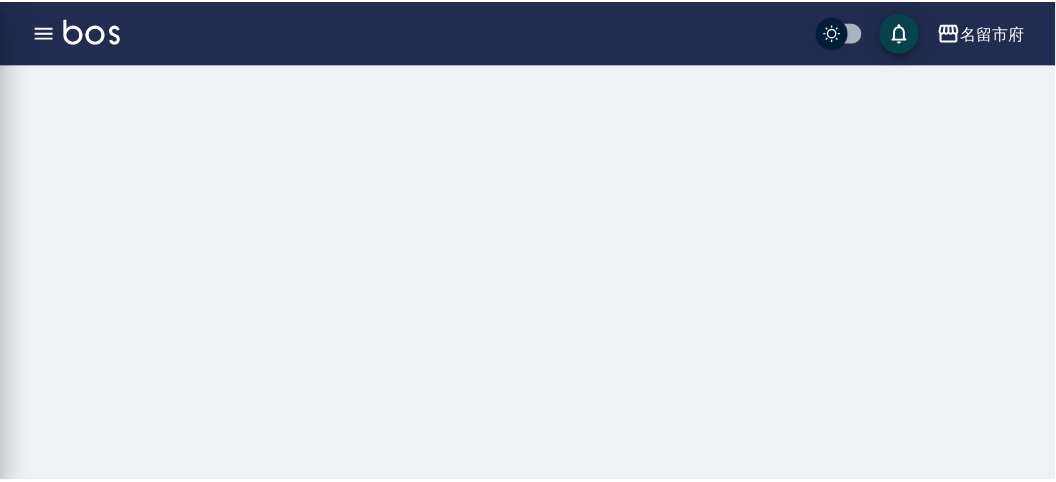 scroll, scrollTop: 0, scrollLeft: 0, axis: both 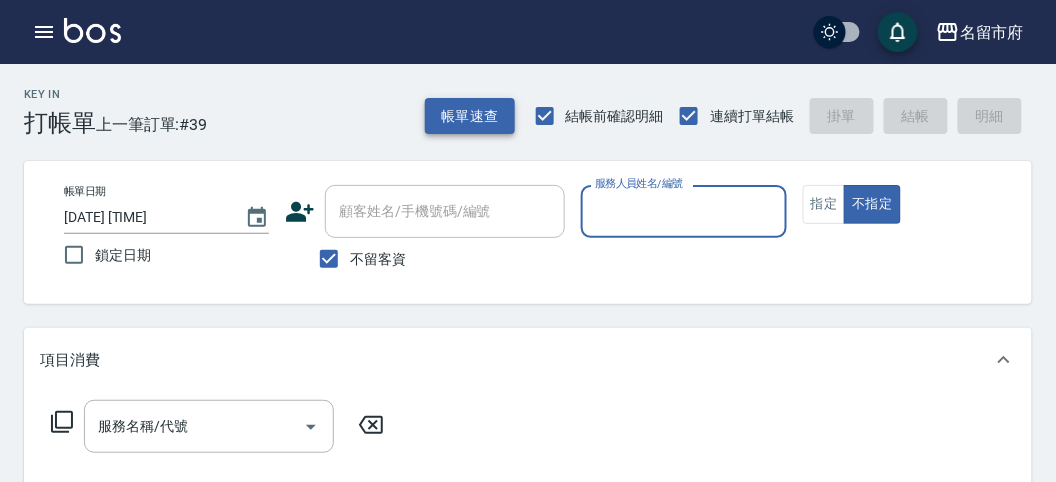 click on "帳單速查" at bounding box center (470, 116) 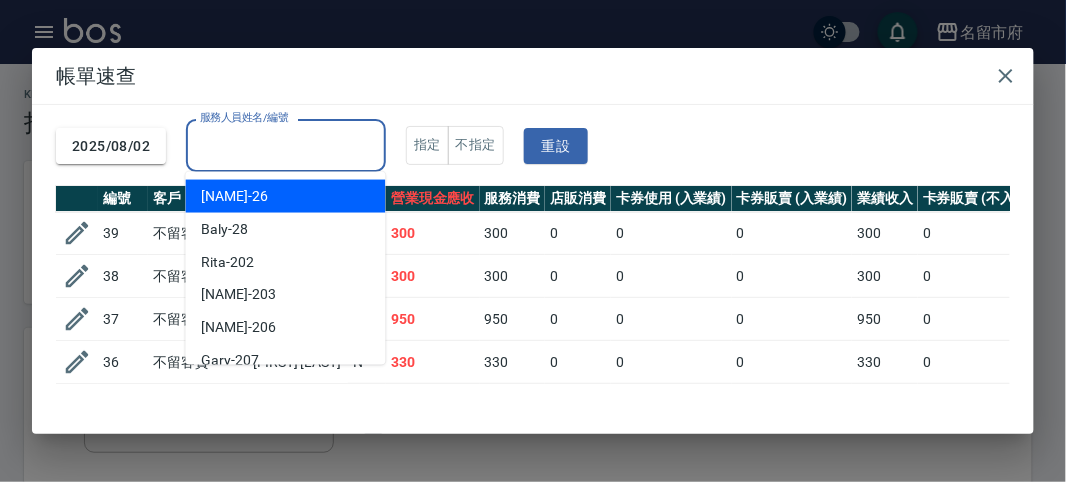 click on "服務人員姓名/編號" at bounding box center [286, 145] 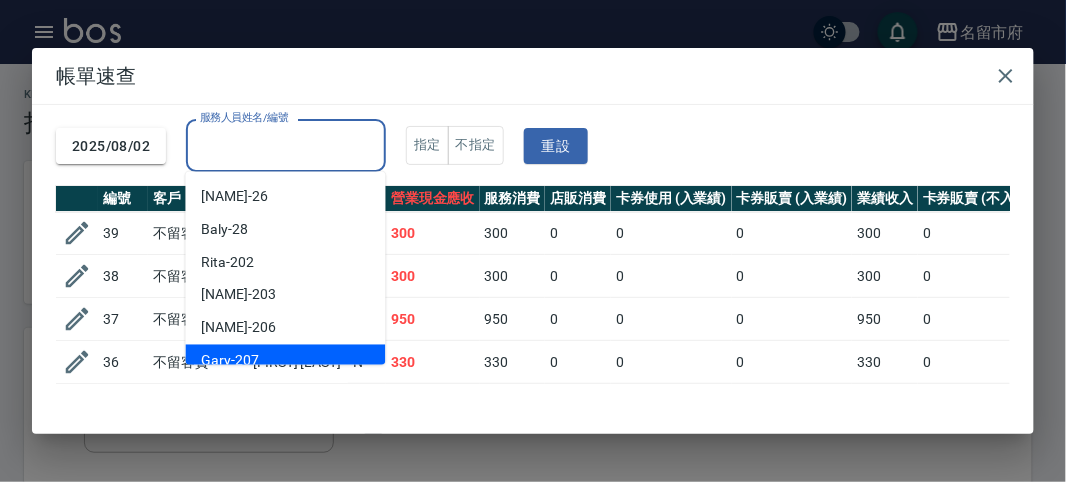 click on "Gary -207" at bounding box center [286, 361] 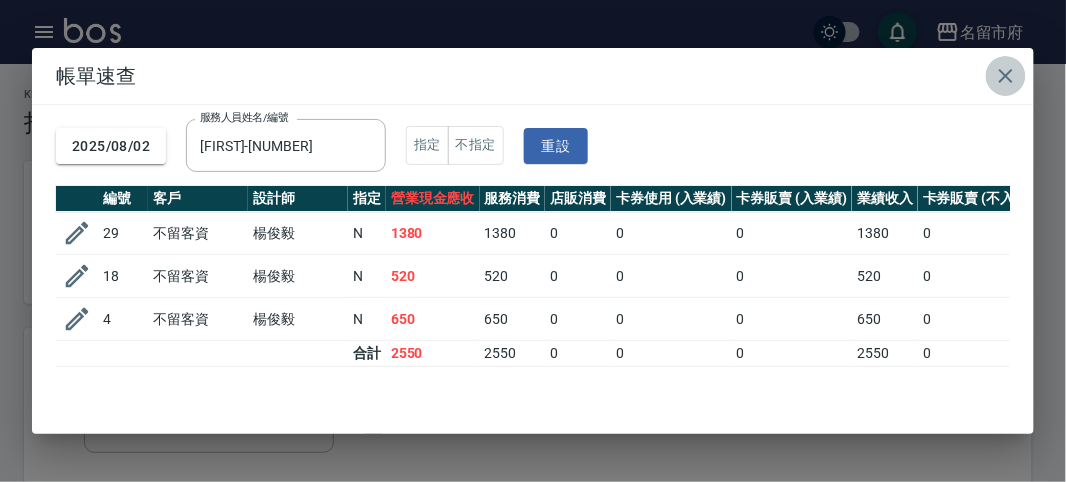 click 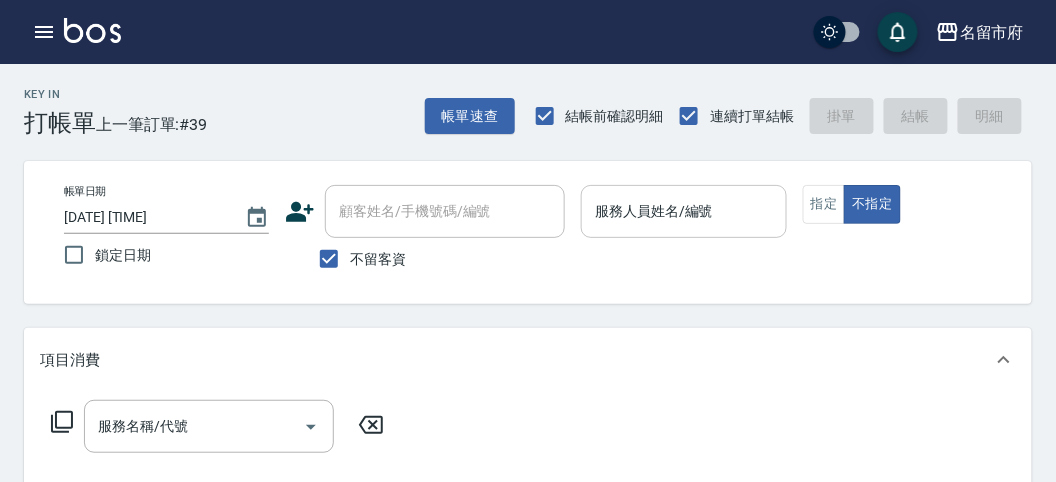 click on "服務人員姓名/編號" at bounding box center (683, 211) 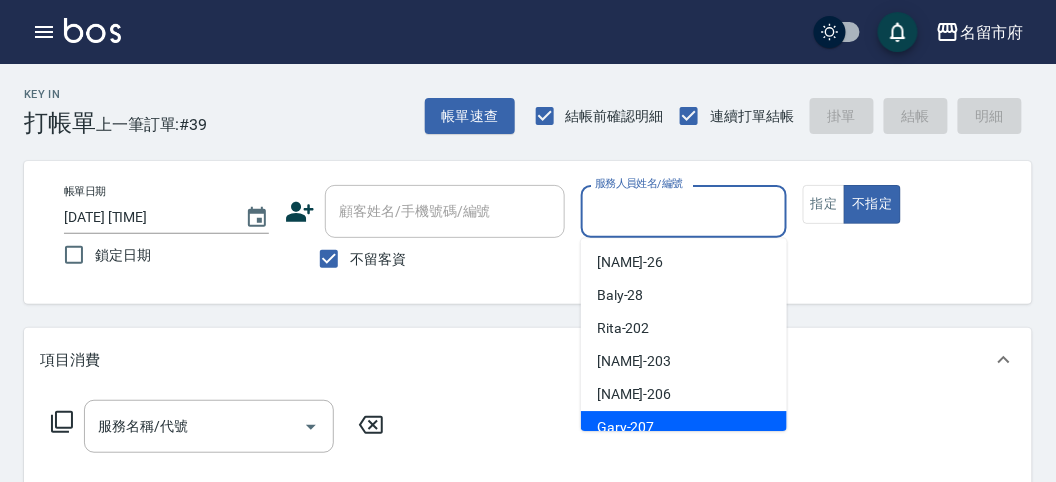click on "Gary -207" at bounding box center [626, 427] 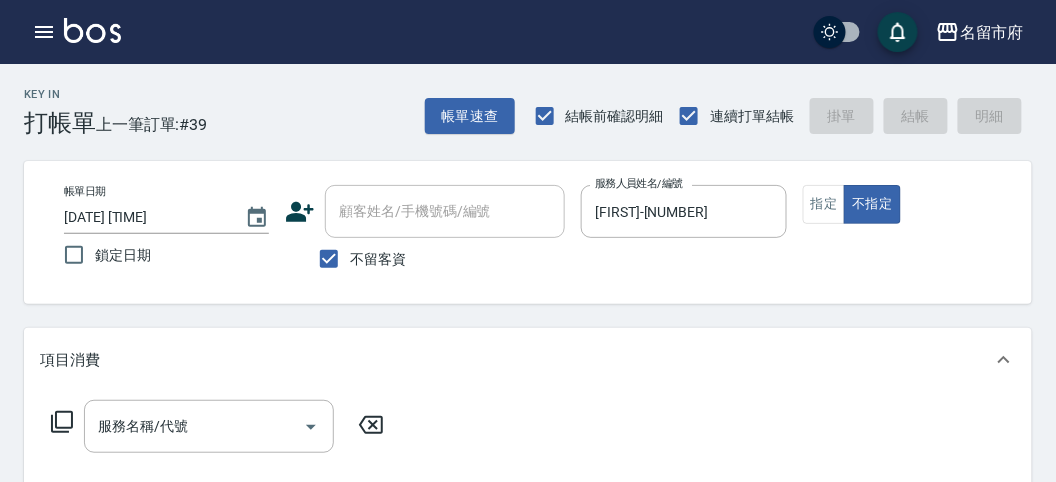 click 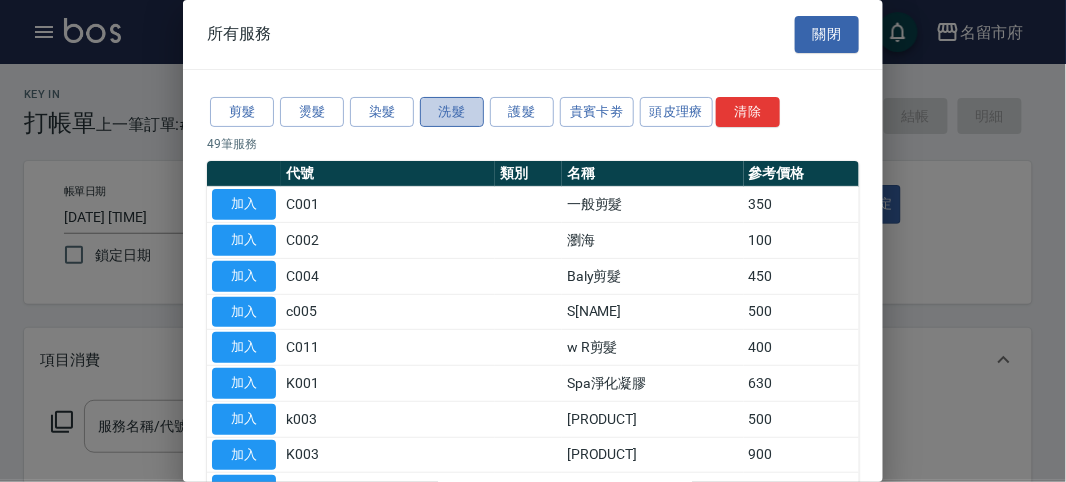 click on "洗髮" at bounding box center (452, 112) 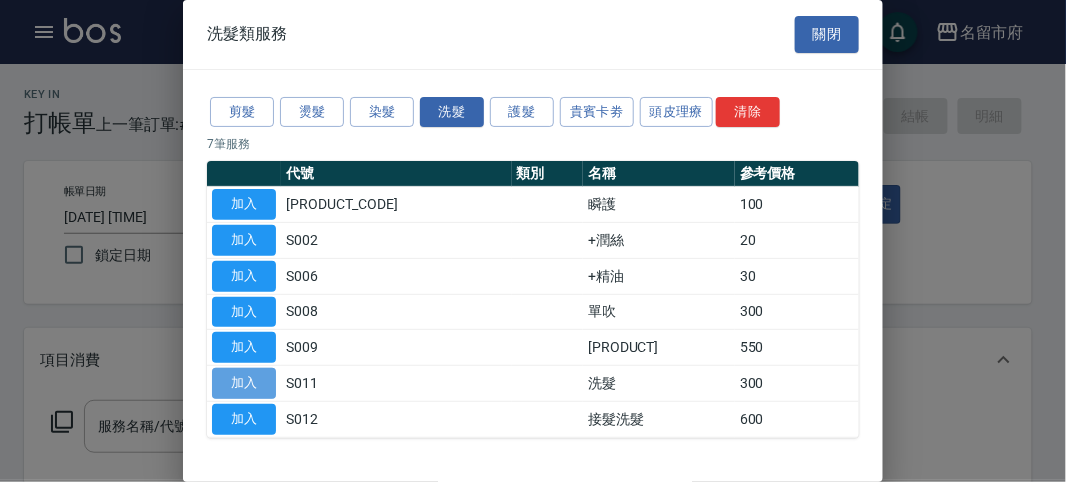click on "加入" at bounding box center [244, 383] 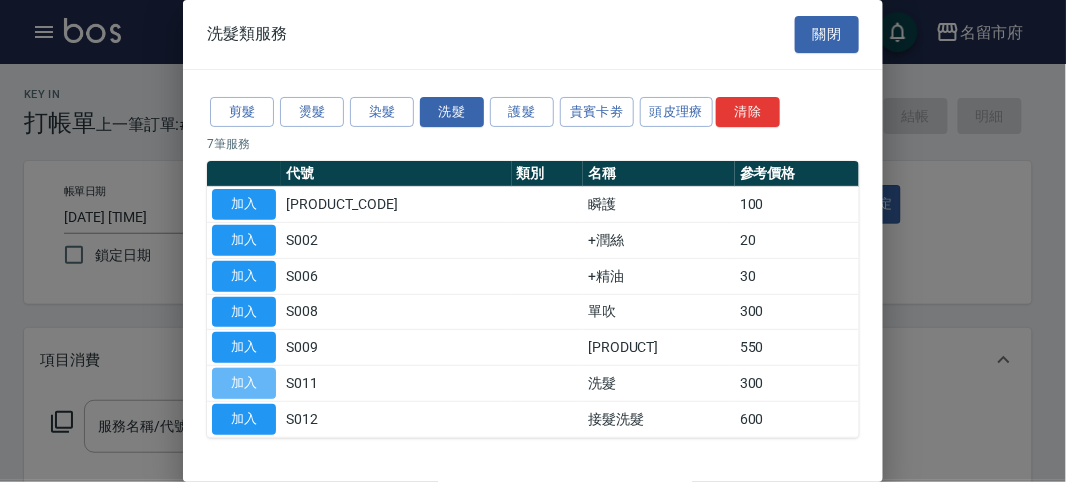 type on "洗髮(S011)" 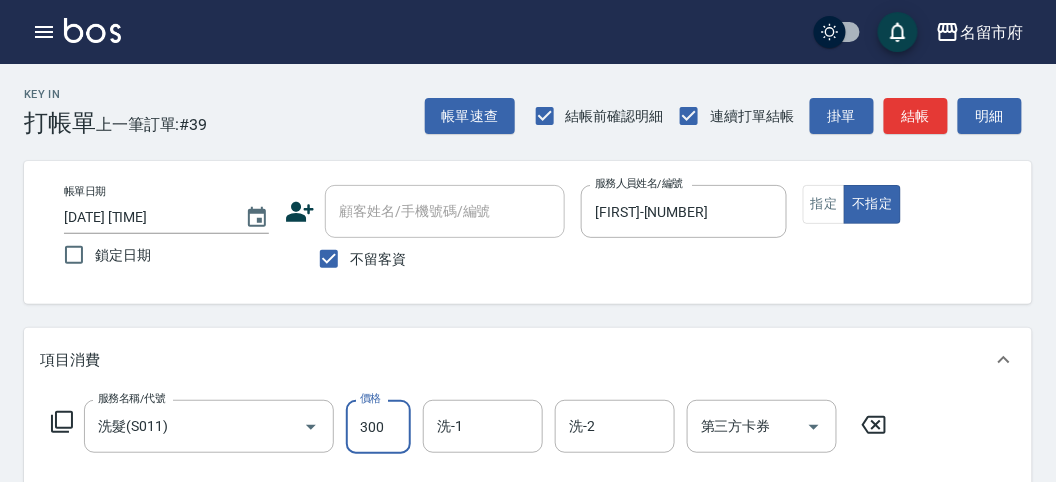 click on "300" at bounding box center [378, 427] 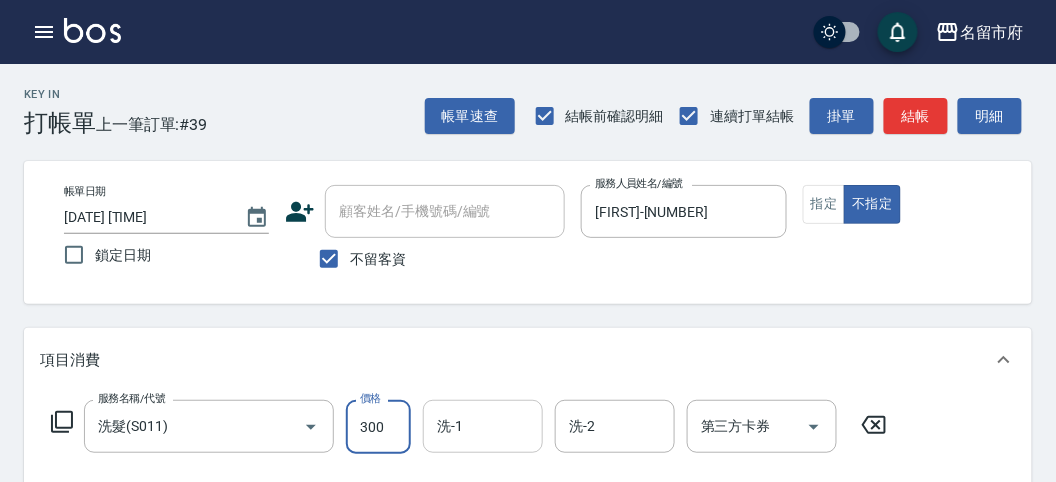 click on "洗-1" at bounding box center [483, 426] 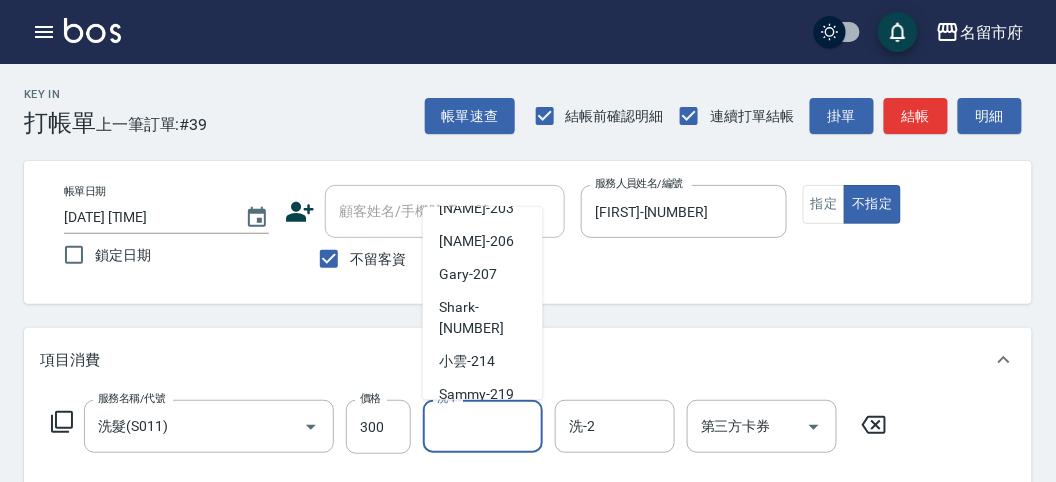 scroll, scrollTop: 123, scrollLeft: 0, axis: vertical 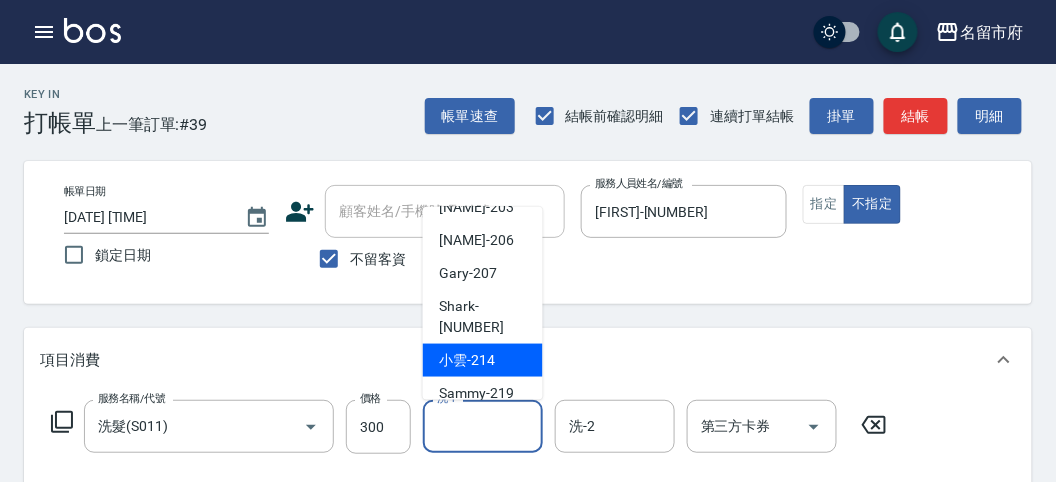 click on "小雲 -214" at bounding box center [467, 360] 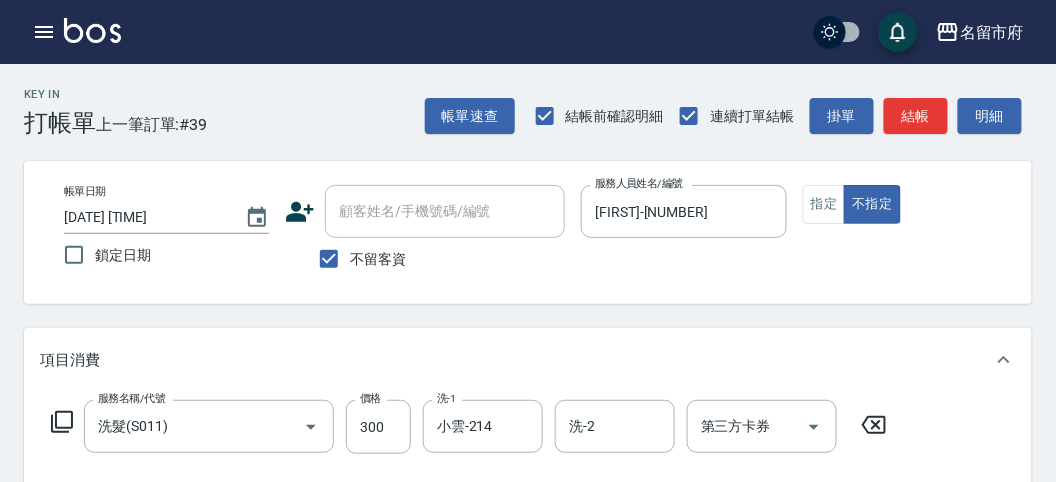 click 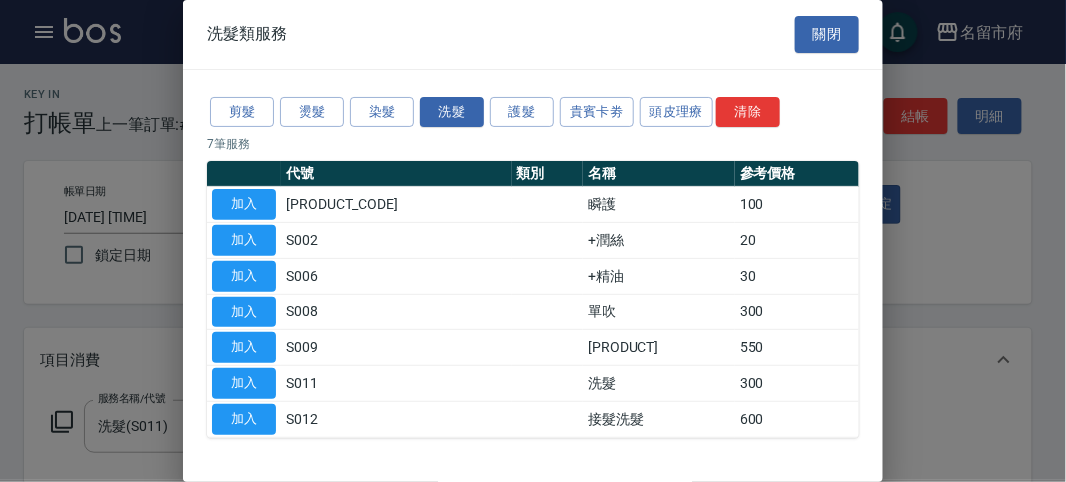 drag, startPoint x: 260, startPoint y: 249, endPoint x: 189, endPoint y: 294, distance: 84.0595 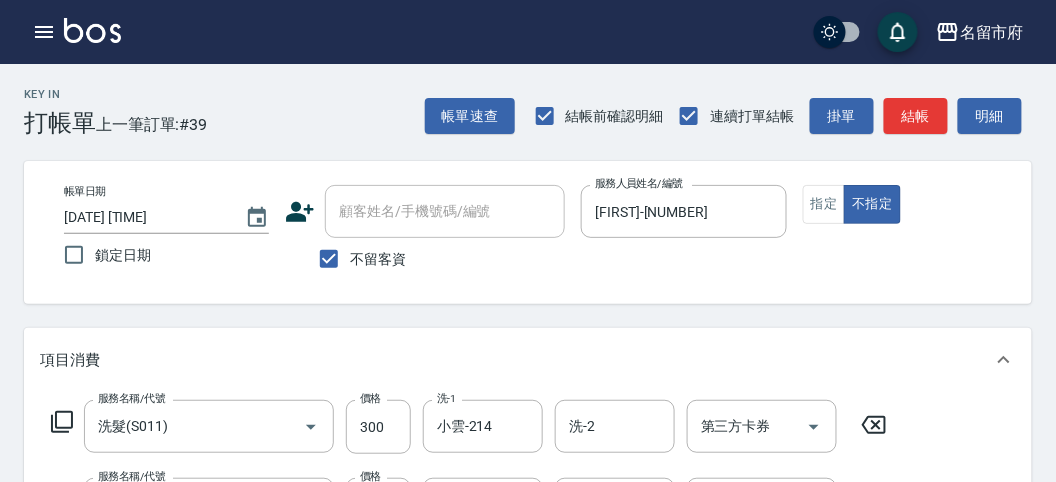 click 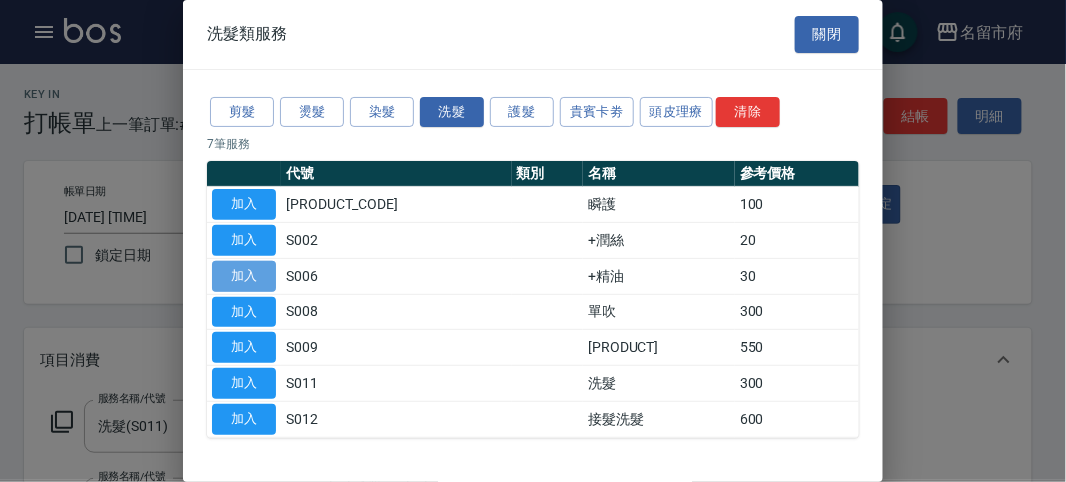 click on "加入" at bounding box center [244, 276] 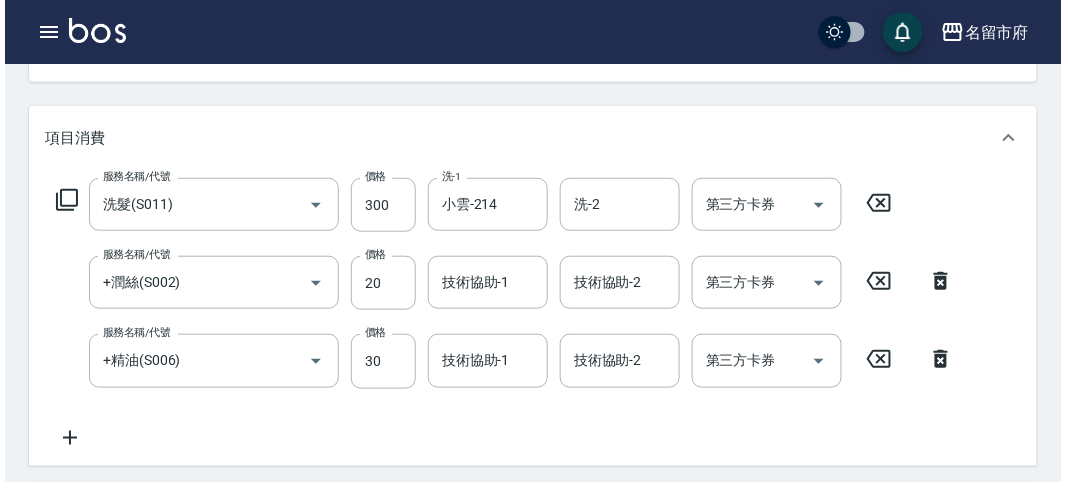 scroll, scrollTop: 741, scrollLeft: 0, axis: vertical 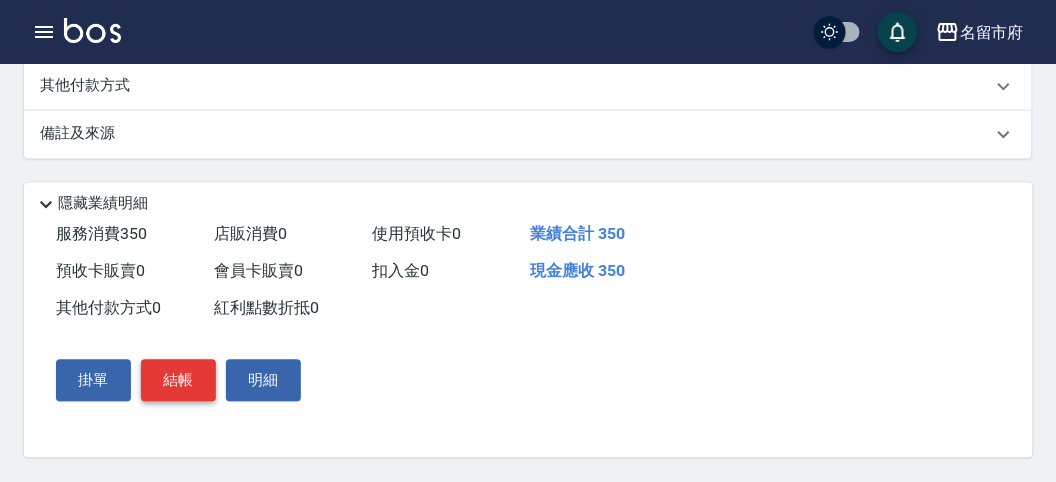 click on "結帳" at bounding box center [178, 381] 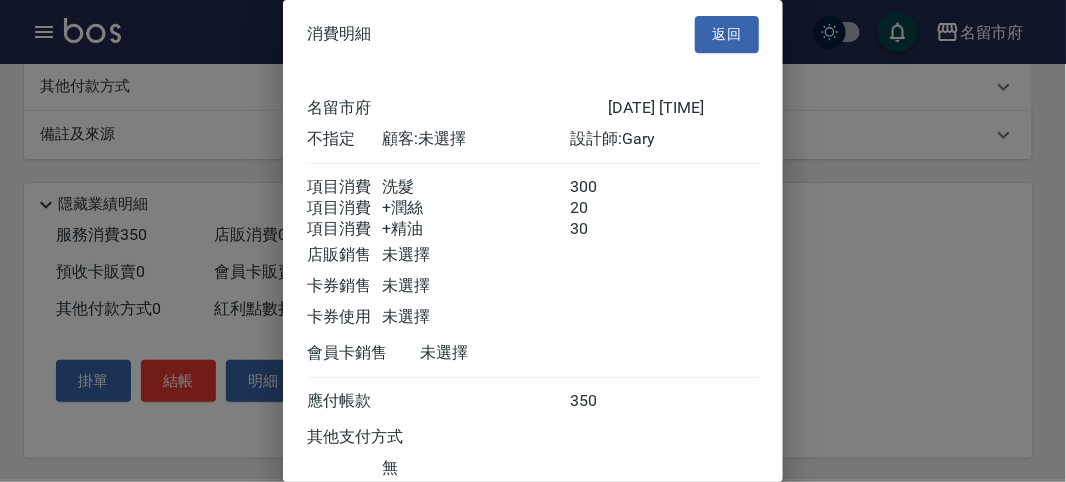 scroll, scrollTop: 156, scrollLeft: 0, axis: vertical 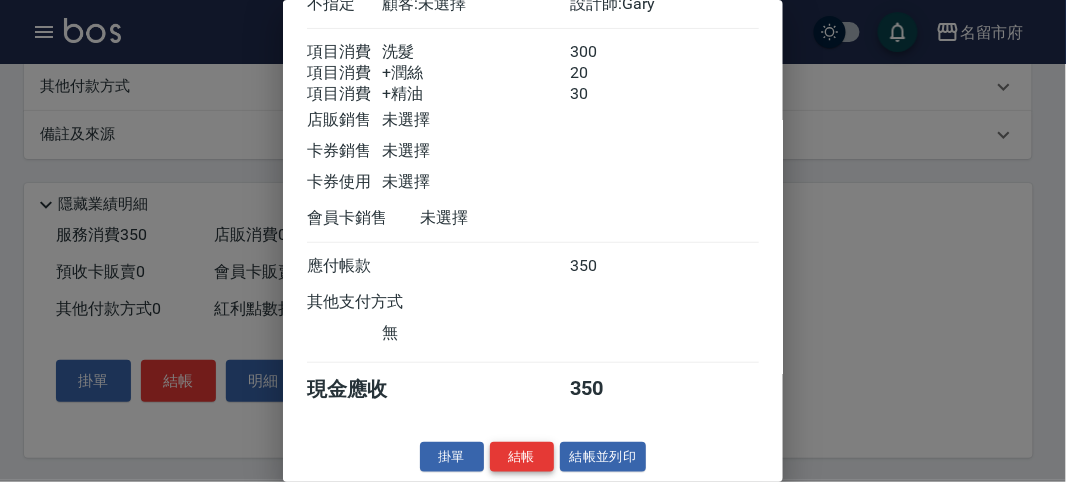 click on "結帳" at bounding box center (522, 457) 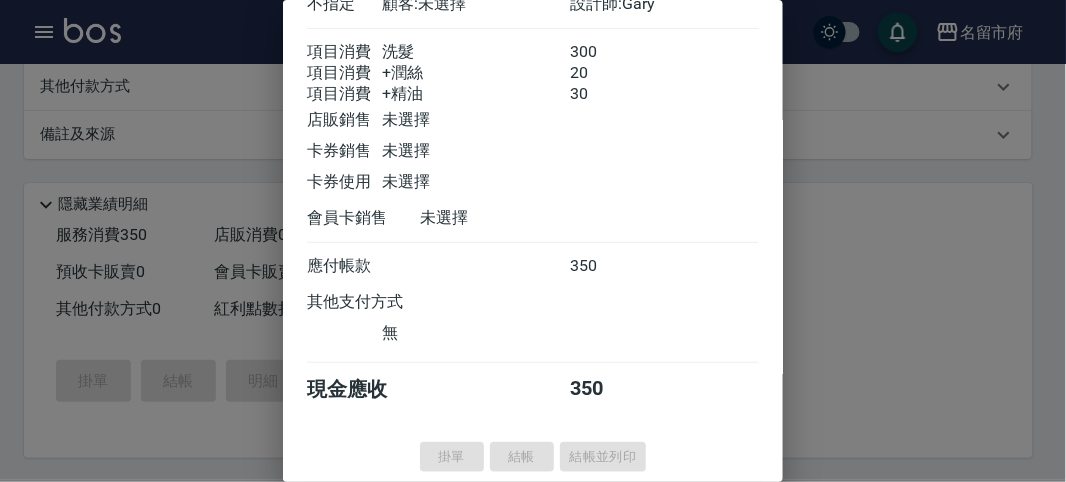 type on "2025/08/02 20:09" 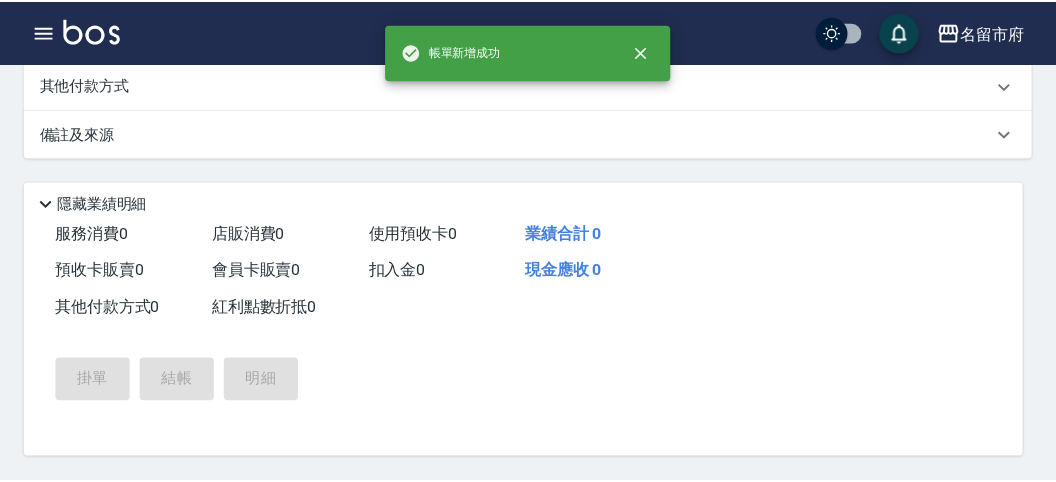 scroll, scrollTop: 0, scrollLeft: 0, axis: both 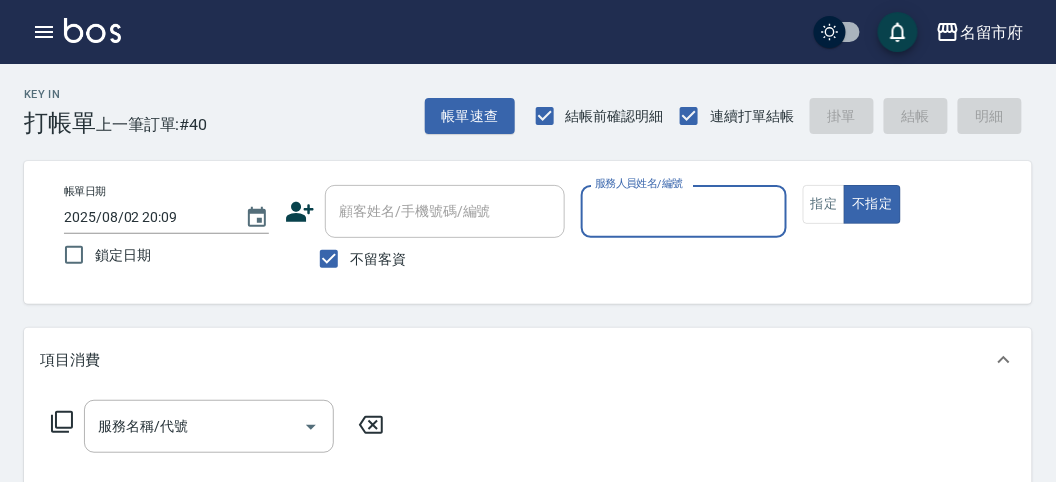 click on "服務人員姓名/編號" at bounding box center [683, 211] 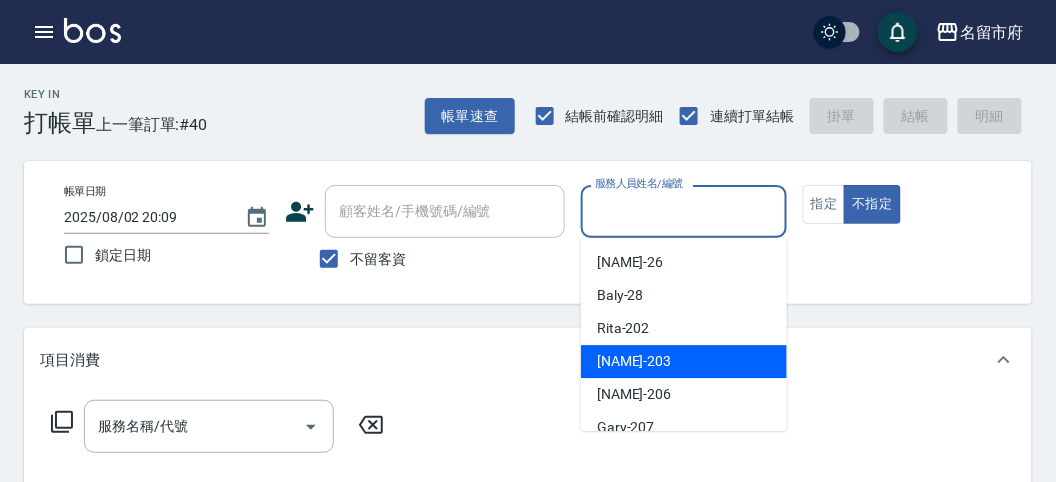 click on "聖德 -203" at bounding box center [634, 361] 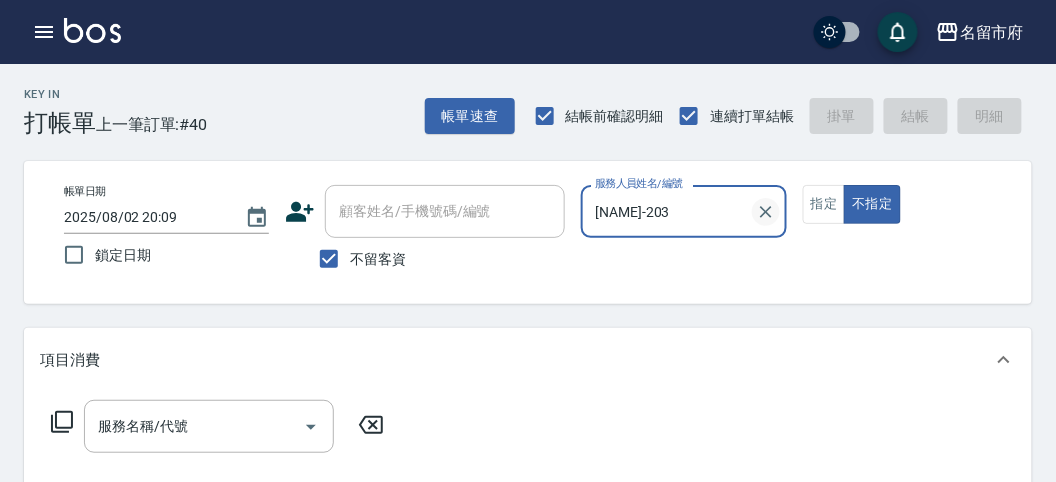 drag, startPoint x: 780, startPoint y: 202, endPoint x: 757, endPoint y: 217, distance: 27.45906 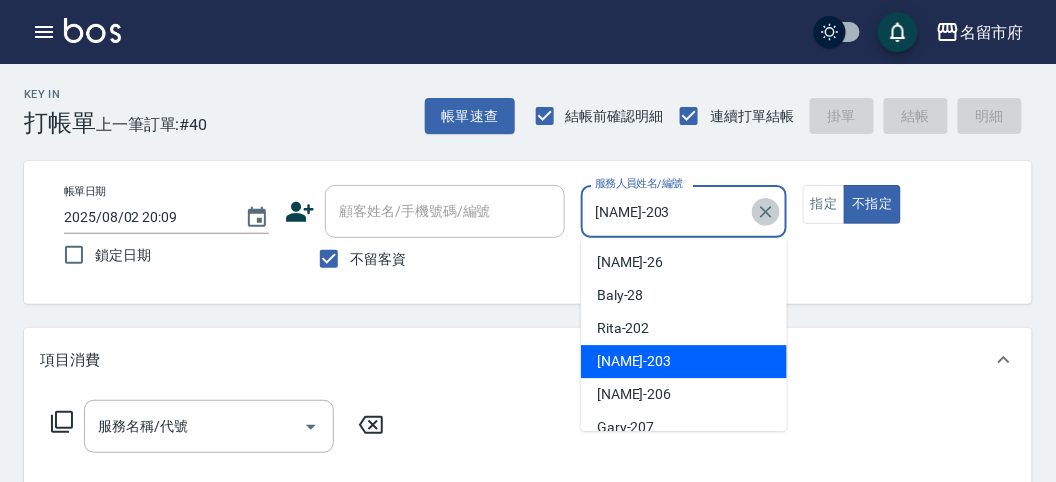 click 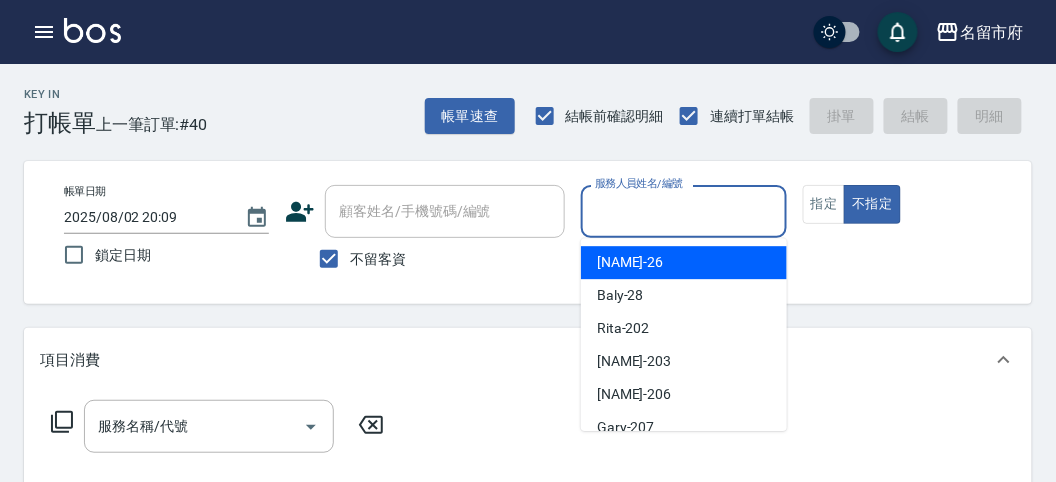 click on "服務人員姓名/編號" at bounding box center (683, 211) 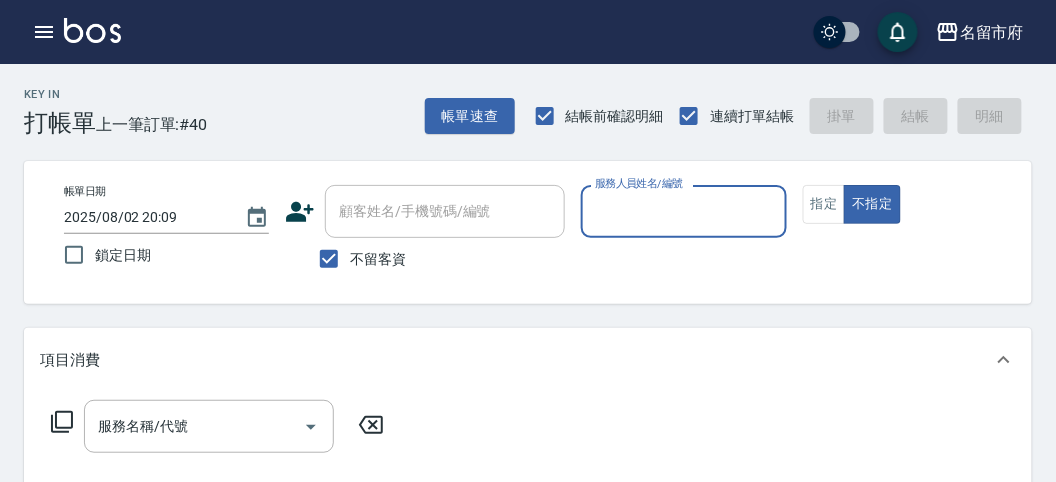 click on "服務人員姓名/編號" at bounding box center (683, 211) 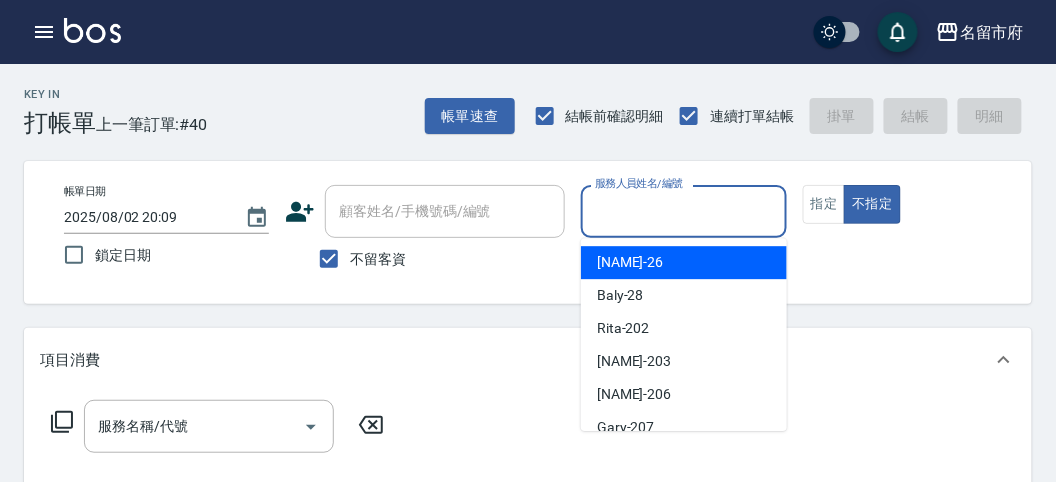 drag, startPoint x: 637, startPoint y: 253, endPoint x: 222, endPoint y: 265, distance: 415.17346 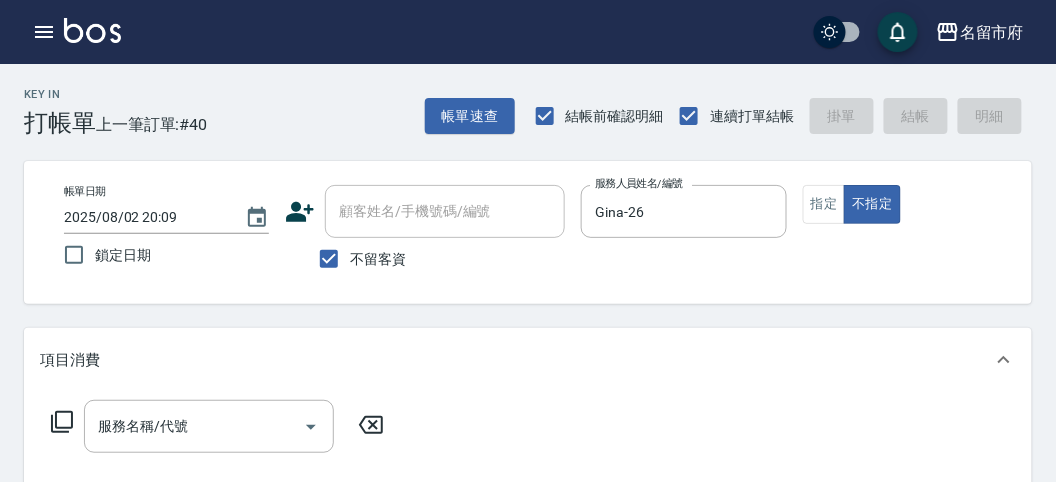 click 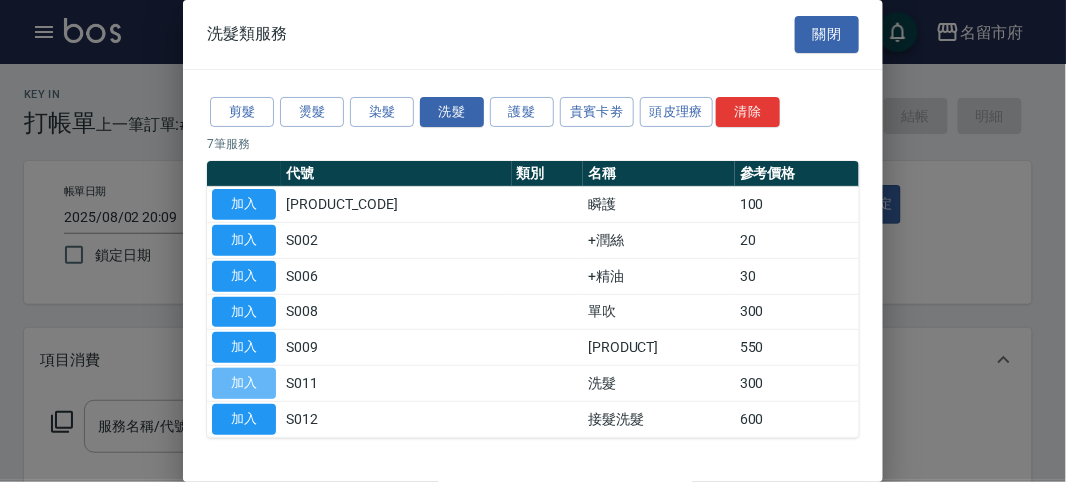 drag, startPoint x: 242, startPoint y: 385, endPoint x: 623, endPoint y: 398, distance: 381.2217 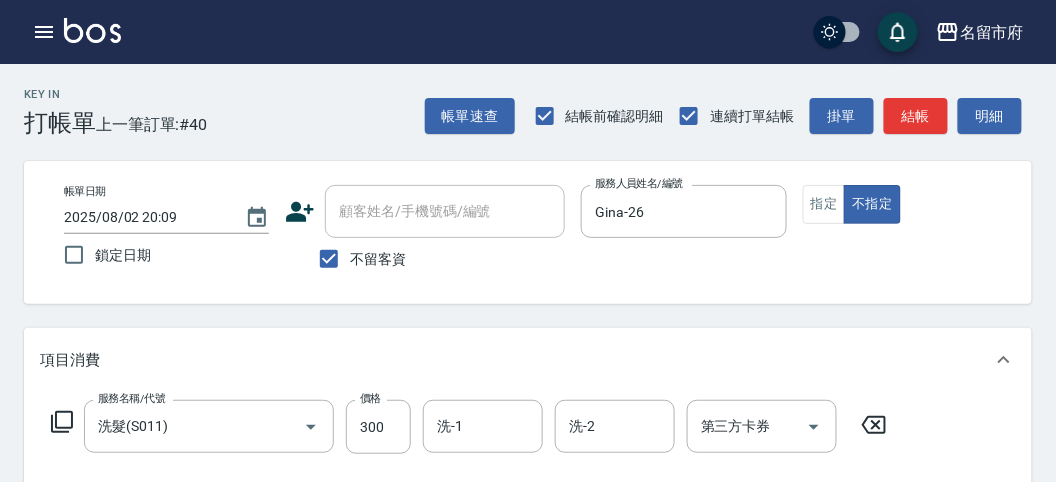 drag, startPoint x: 377, startPoint y: 417, endPoint x: 371, endPoint y: 400, distance: 18.027756 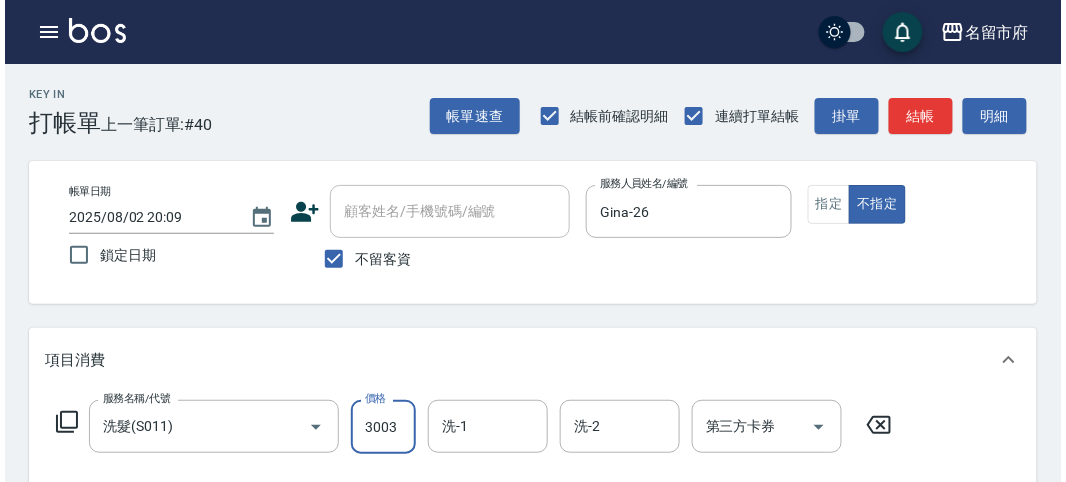 scroll, scrollTop: 0, scrollLeft: 0, axis: both 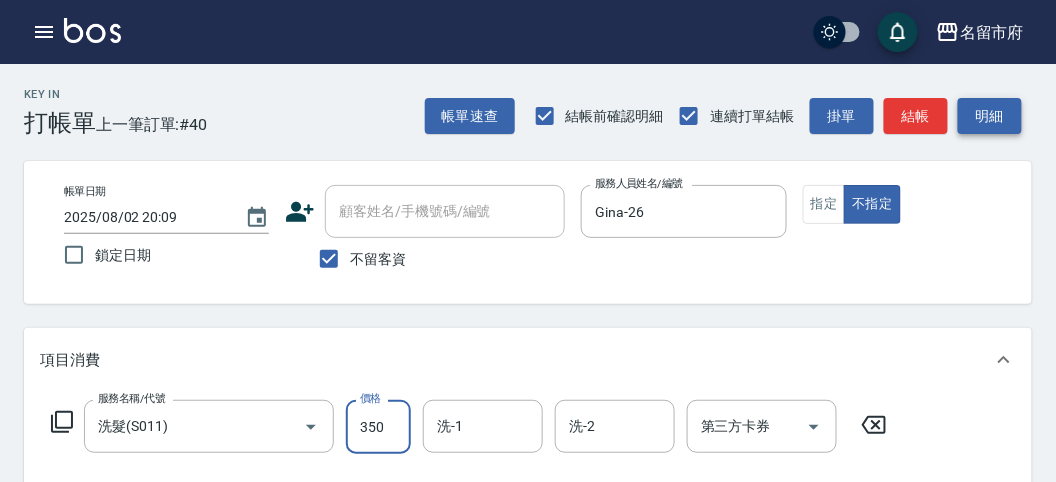 type on "350" 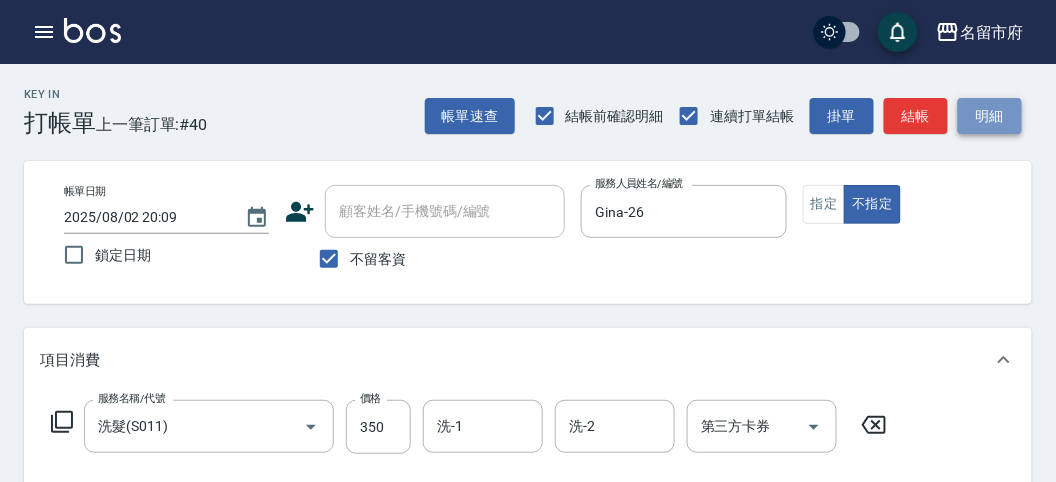 click on "明細" at bounding box center [990, 116] 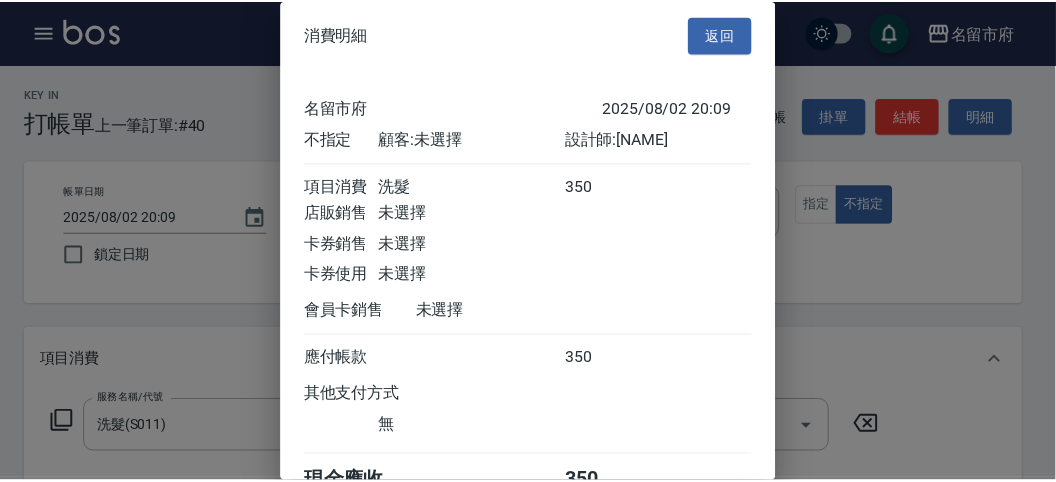 scroll, scrollTop: 111, scrollLeft: 0, axis: vertical 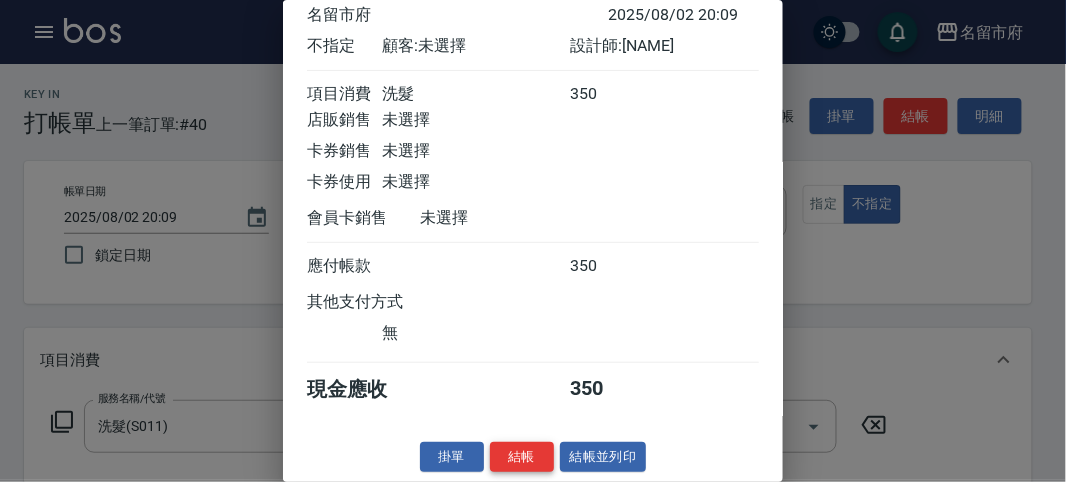 click on "結帳" at bounding box center (522, 457) 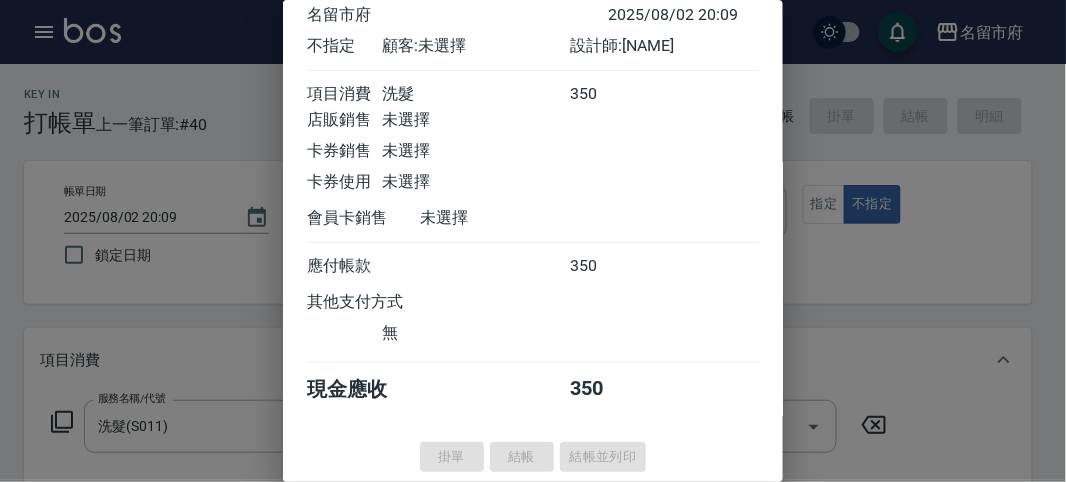 type on "2025/08/02 20:10" 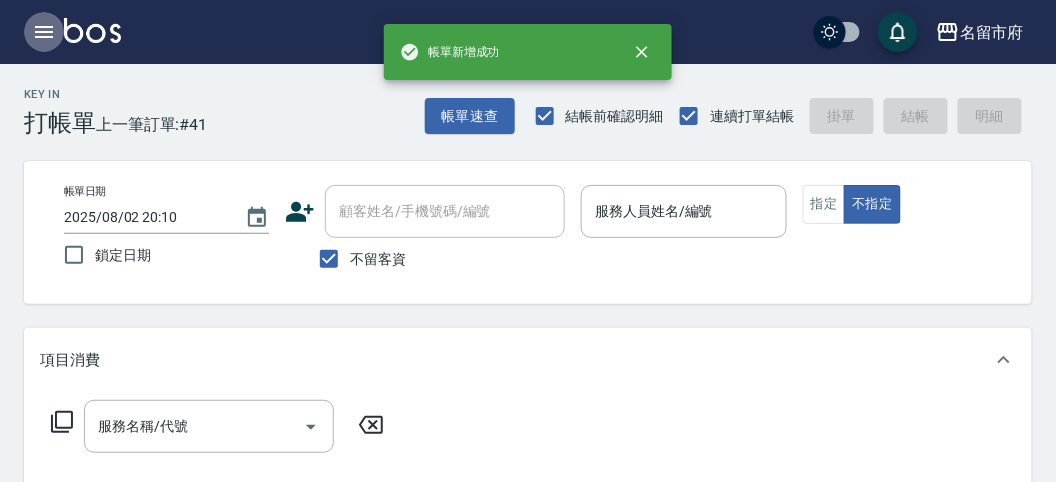 click 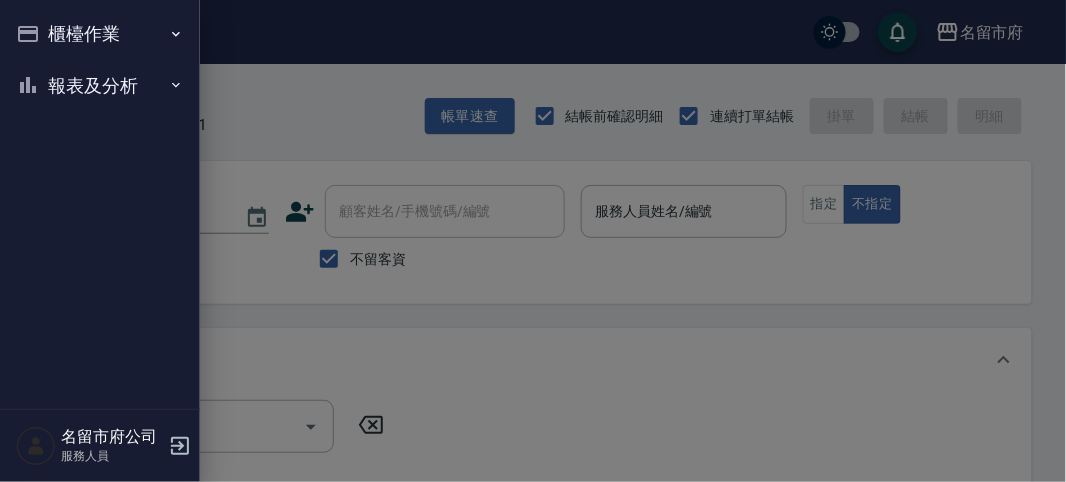 click on "報表及分析" at bounding box center [100, 86] 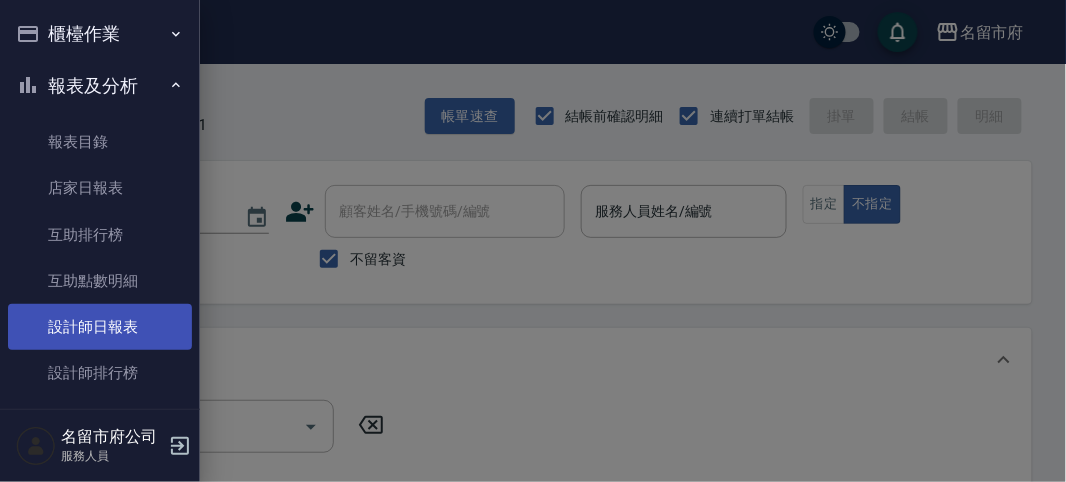 click on "設計師日報表" at bounding box center [100, 327] 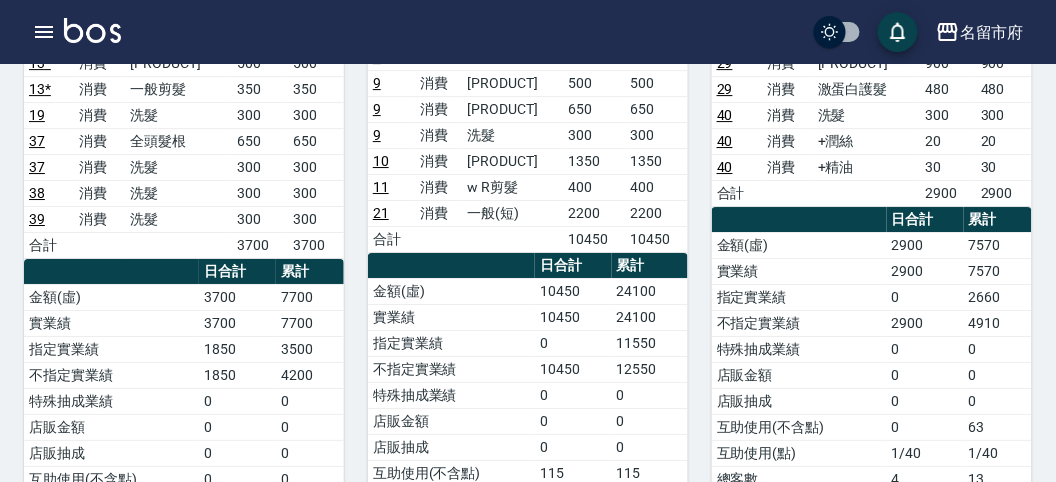 scroll, scrollTop: 1111, scrollLeft: 0, axis: vertical 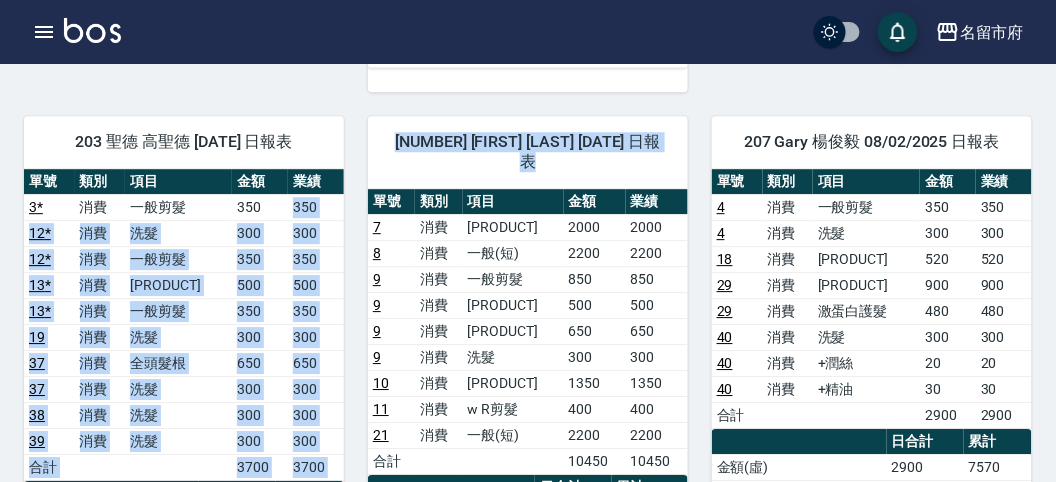 drag, startPoint x: 290, startPoint y: 166, endPoint x: 367, endPoint y: 318, distance: 170.39073 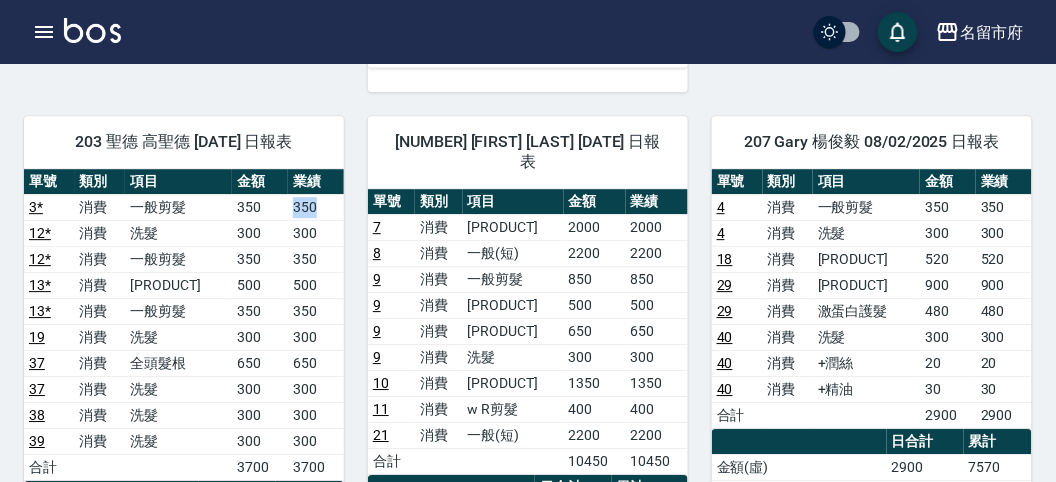 drag, startPoint x: 280, startPoint y: 173, endPoint x: 319, endPoint y: 178, distance: 39.319206 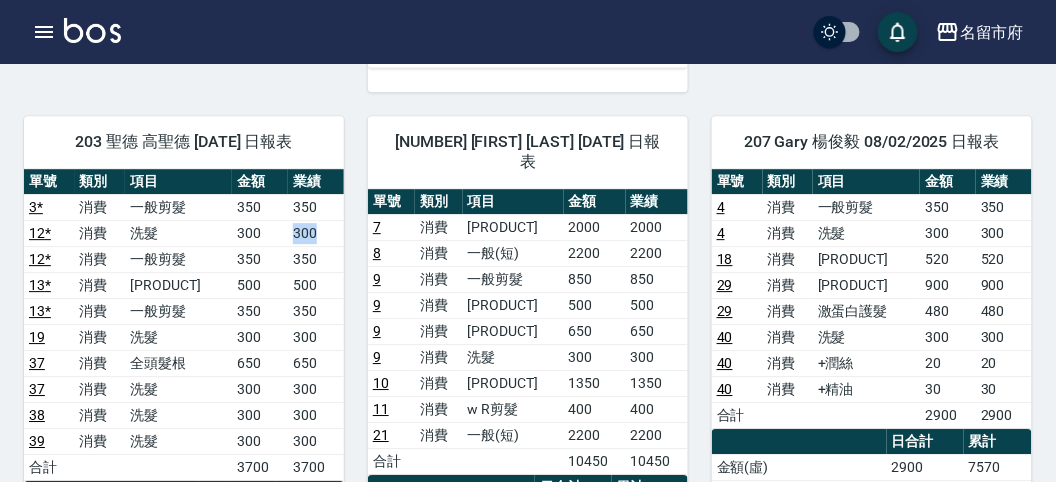 drag, startPoint x: 287, startPoint y: 201, endPoint x: 321, endPoint y: 207, distance: 34.525352 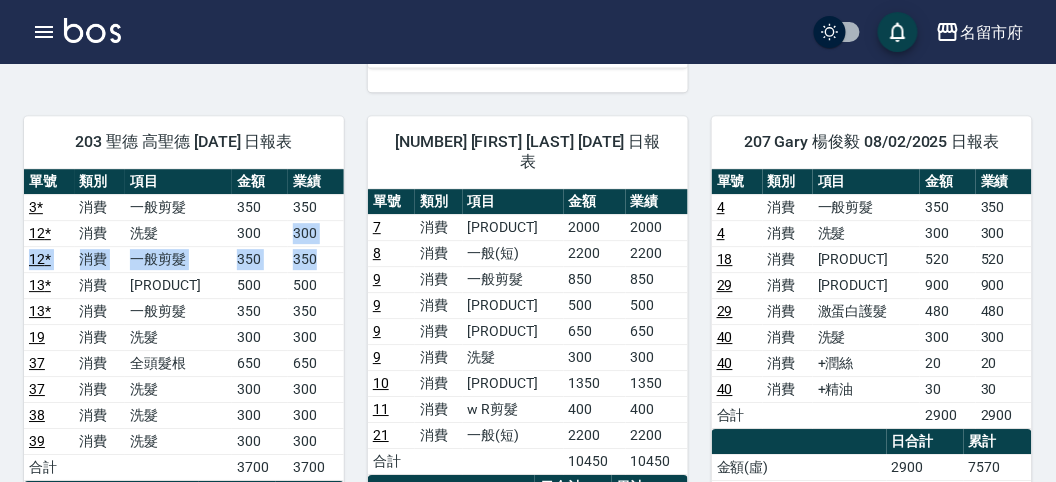 drag, startPoint x: 277, startPoint y: 201, endPoint x: 311, endPoint y: 225, distance: 41.617306 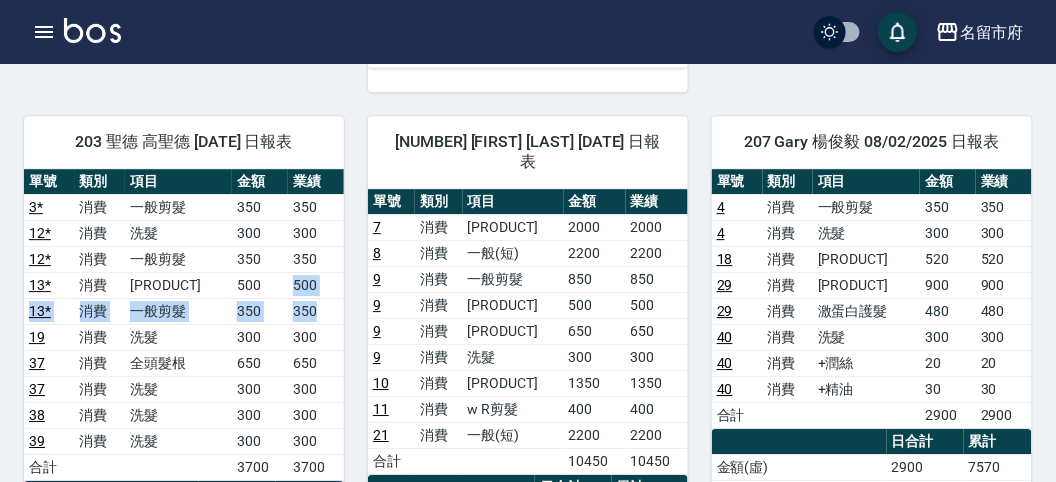 drag, startPoint x: 275, startPoint y: 250, endPoint x: 325, endPoint y: 264, distance: 51.92302 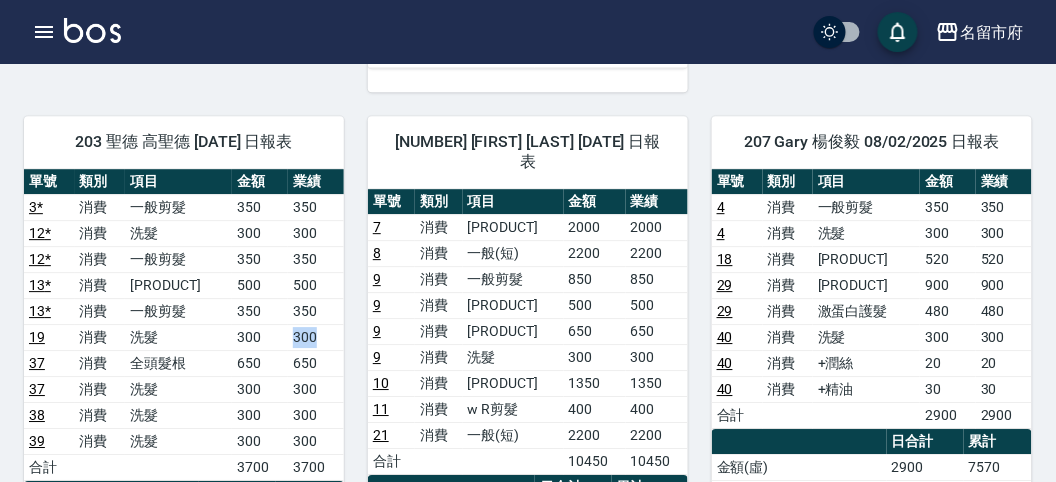 drag, startPoint x: 291, startPoint y: 287, endPoint x: 321, endPoint y: 291, distance: 30.265491 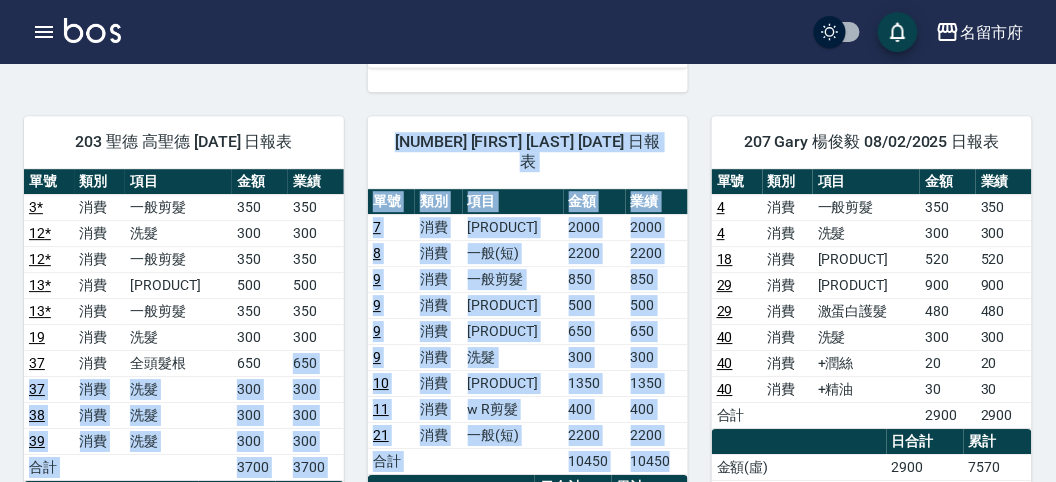 drag, startPoint x: 279, startPoint y: 322, endPoint x: 351, endPoint y: 419, distance: 120.80149 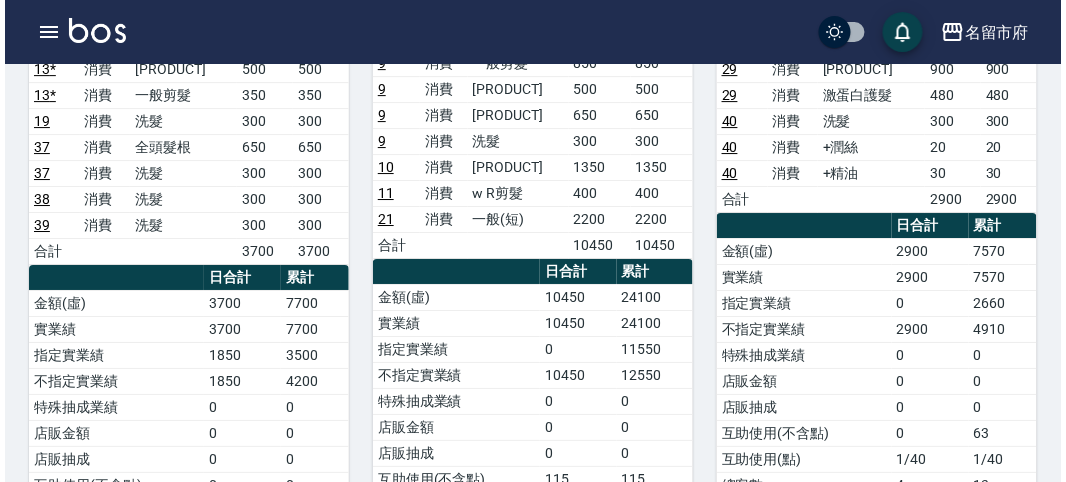 scroll, scrollTop: 1550, scrollLeft: 0, axis: vertical 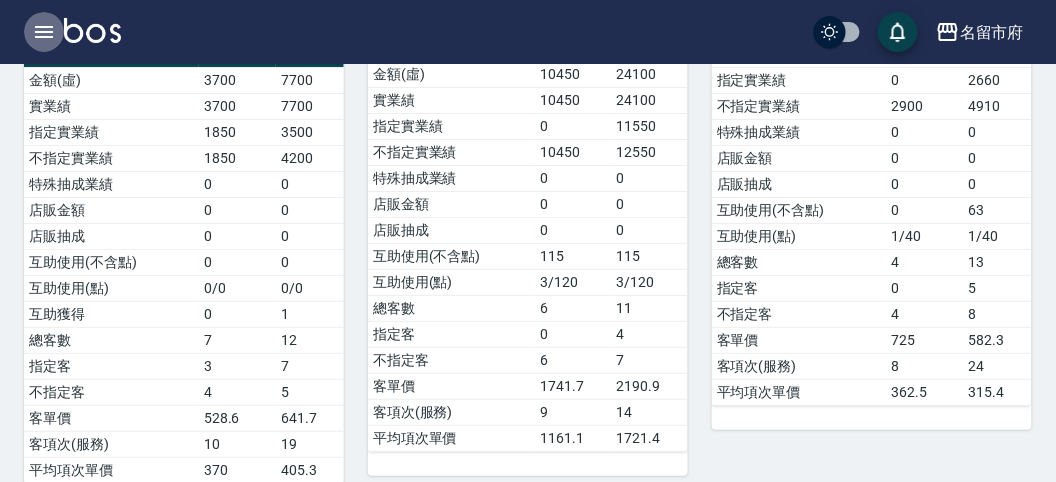 click 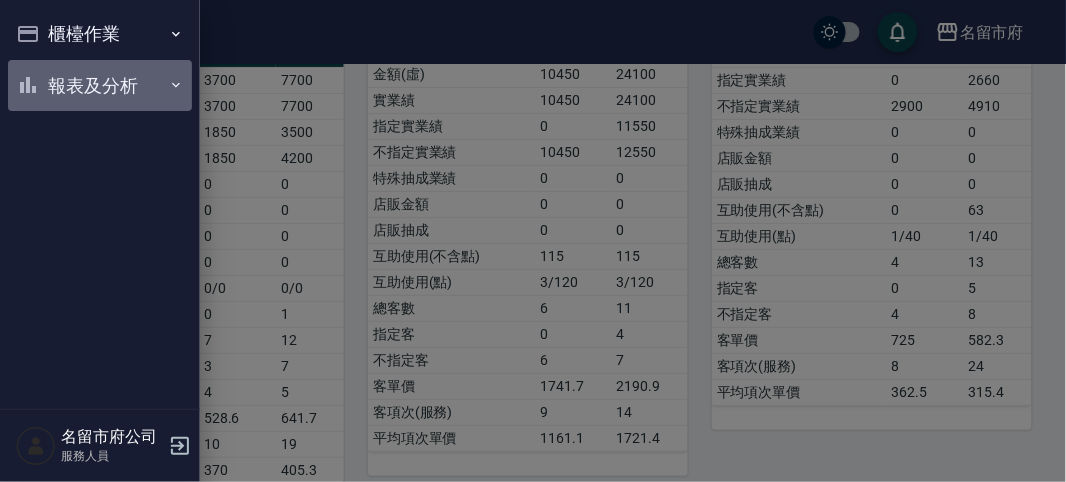 click on "報表及分析" at bounding box center (100, 86) 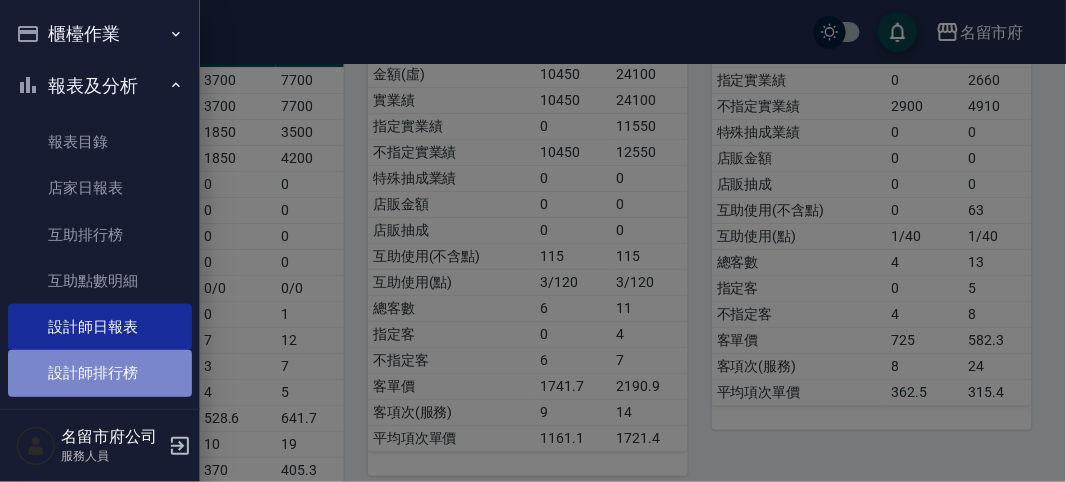 click on "設計師排行榜" at bounding box center (100, 373) 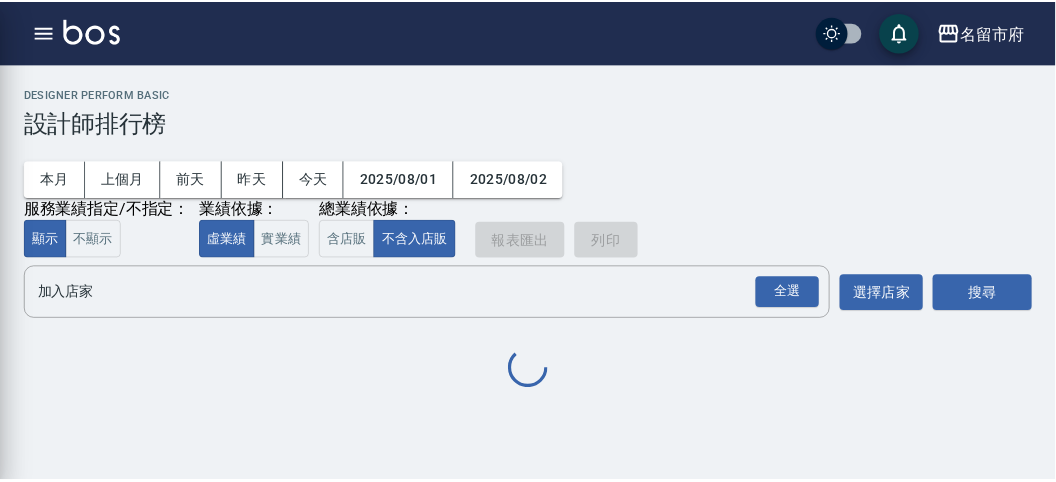 scroll, scrollTop: 0, scrollLeft: 0, axis: both 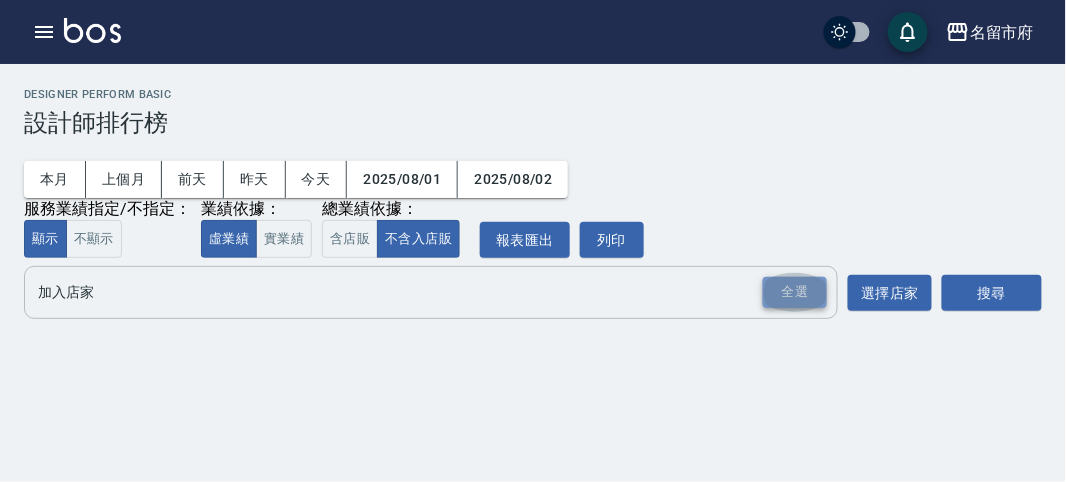 click on "全選" at bounding box center [795, 292] 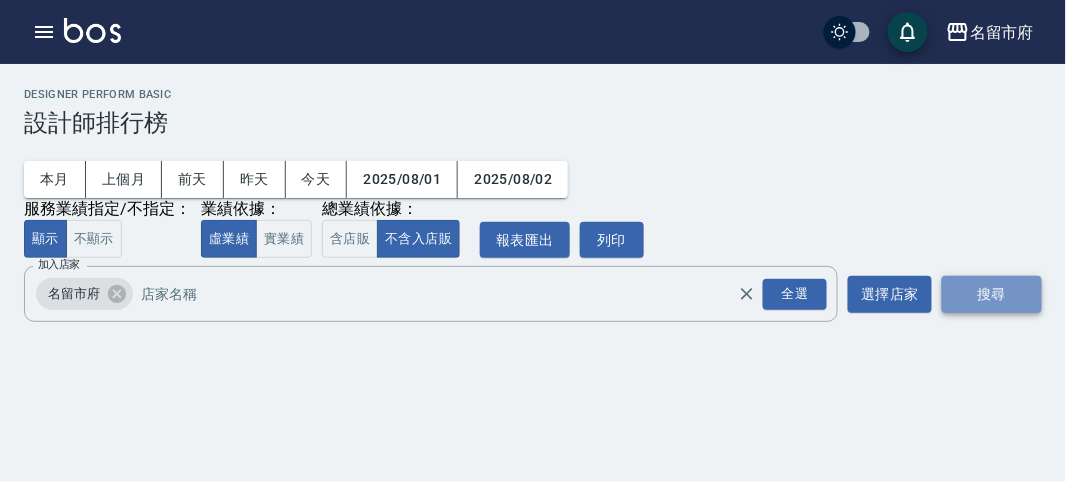 click on "搜尋" at bounding box center [992, 294] 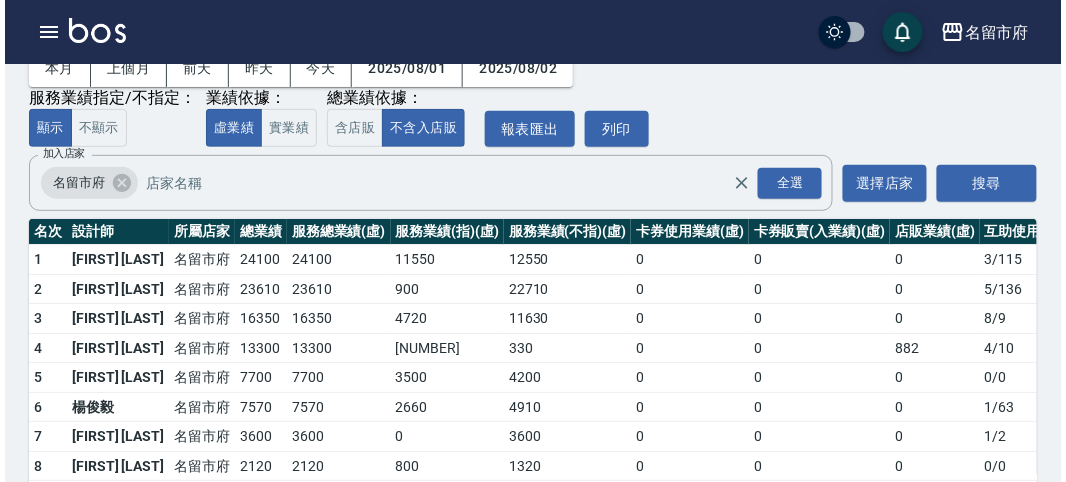 scroll, scrollTop: 175, scrollLeft: 0, axis: vertical 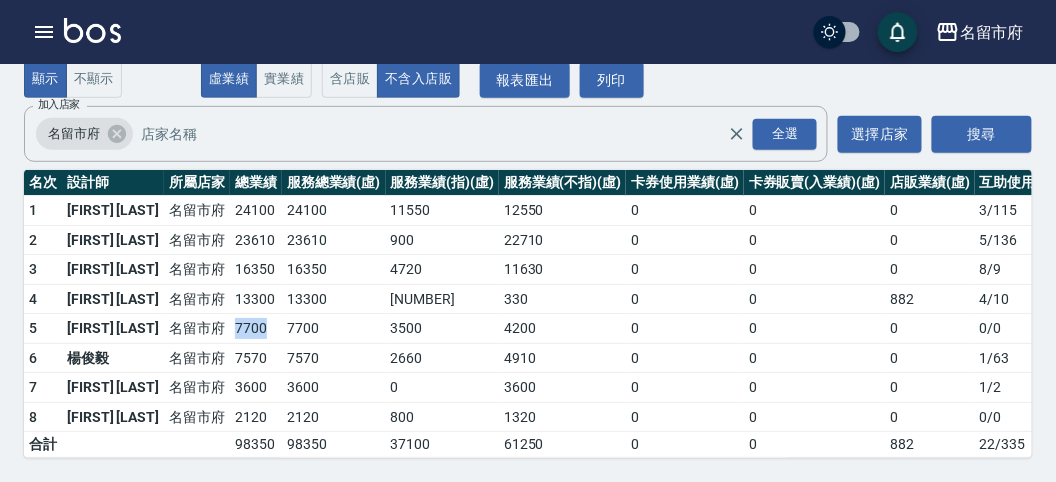 drag, startPoint x: 173, startPoint y: 312, endPoint x: 217, endPoint y: 316, distance: 44.181442 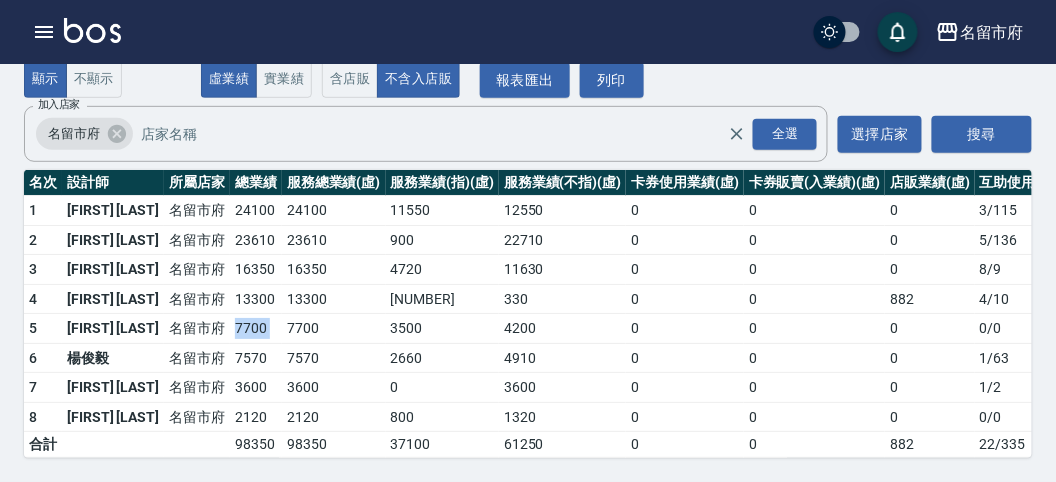 drag, startPoint x: 180, startPoint y: 315, endPoint x: 232, endPoint y: 313, distance: 52.03845 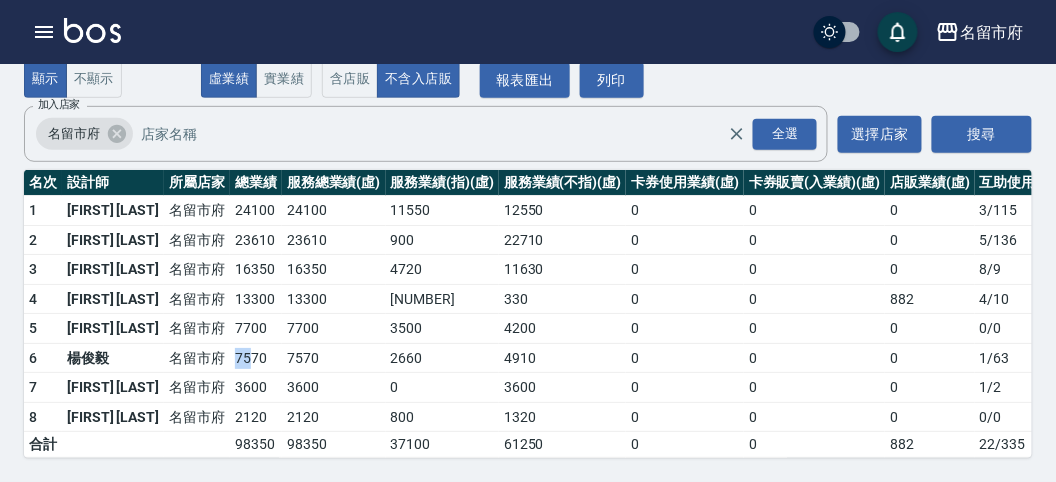 drag, startPoint x: 185, startPoint y: 335, endPoint x: 200, endPoint y: 336, distance: 15.033297 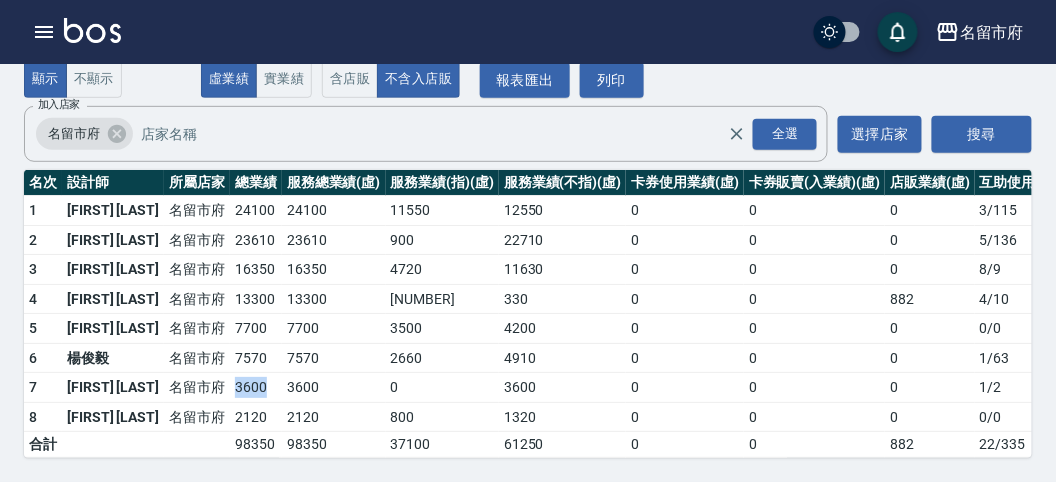 drag, startPoint x: 170, startPoint y: 367, endPoint x: 213, endPoint y: 369, distance: 43.046486 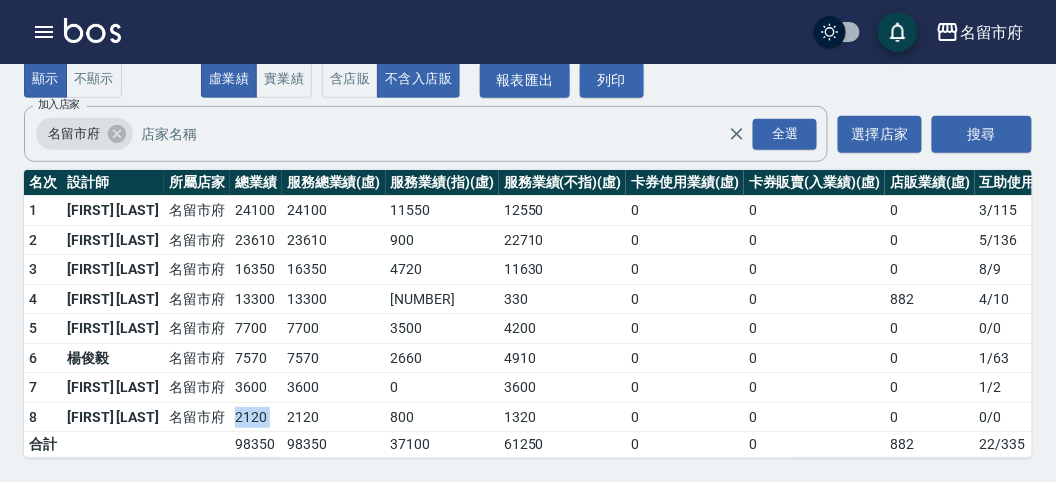 drag, startPoint x: 167, startPoint y: 397, endPoint x: 235, endPoint y: 398, distance: 68.007355 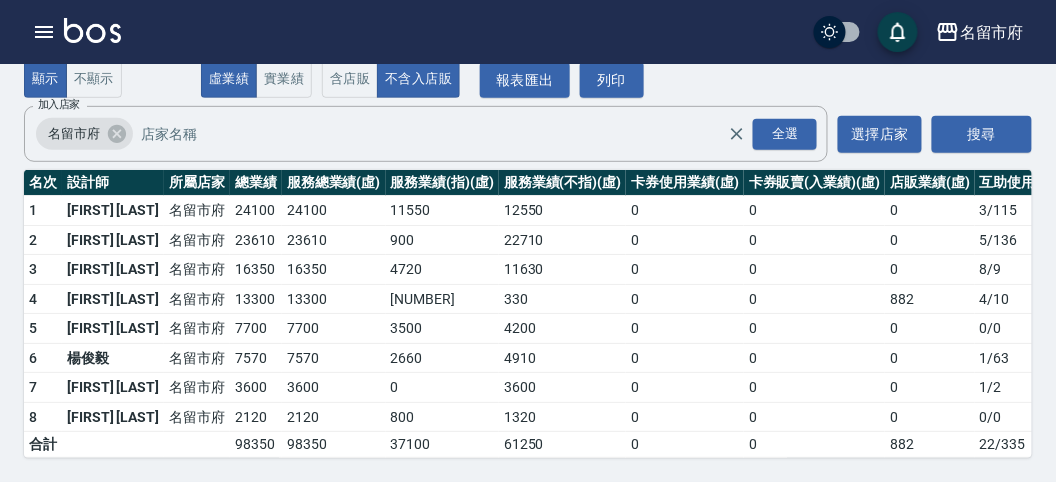 click on "2120" at bounding box center [334, 417] 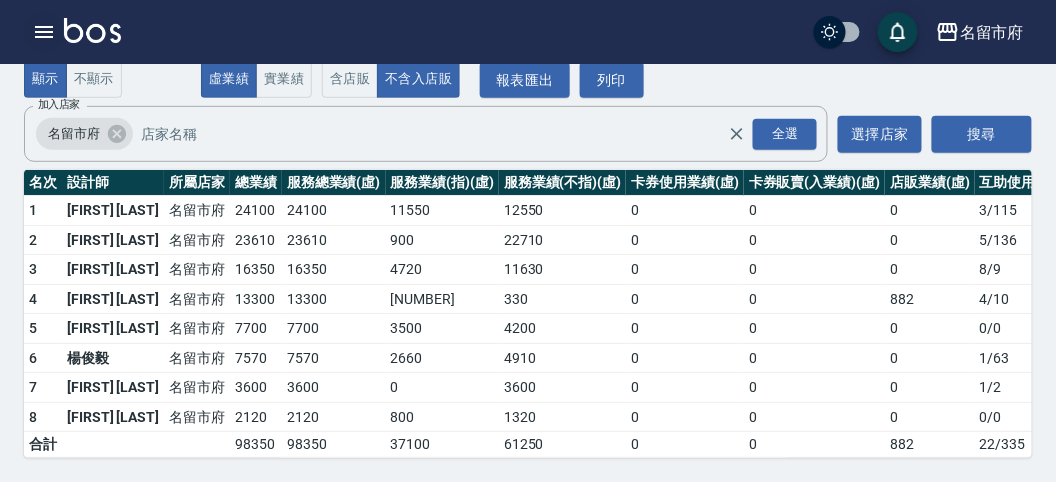 click 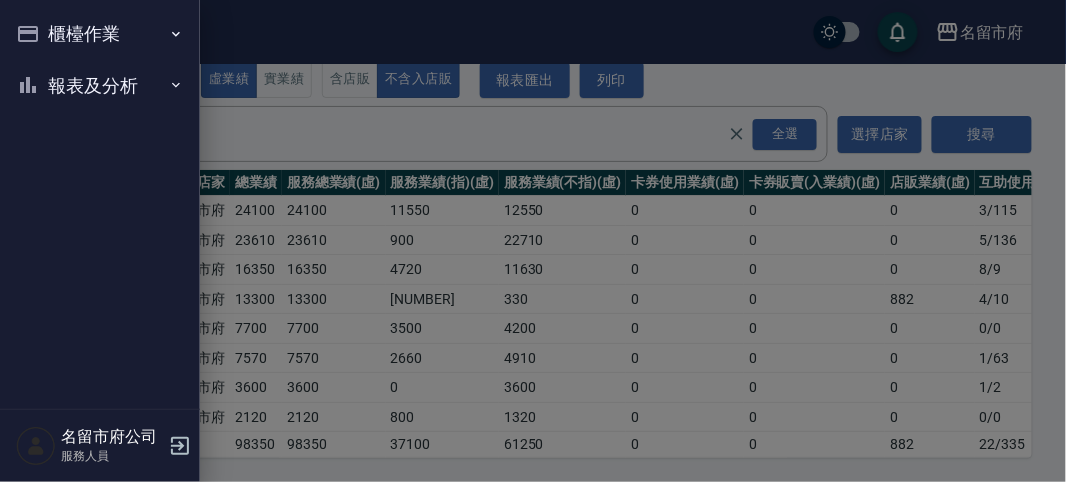 click on "櫃檯作業" at bounding box center [100, 34] 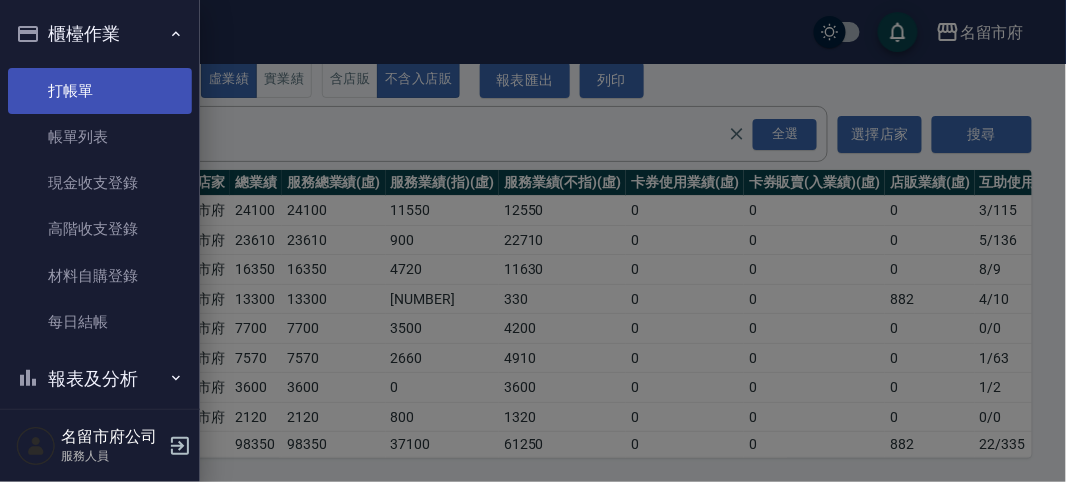 click on "打帳單" at bounding box center [100, 91] 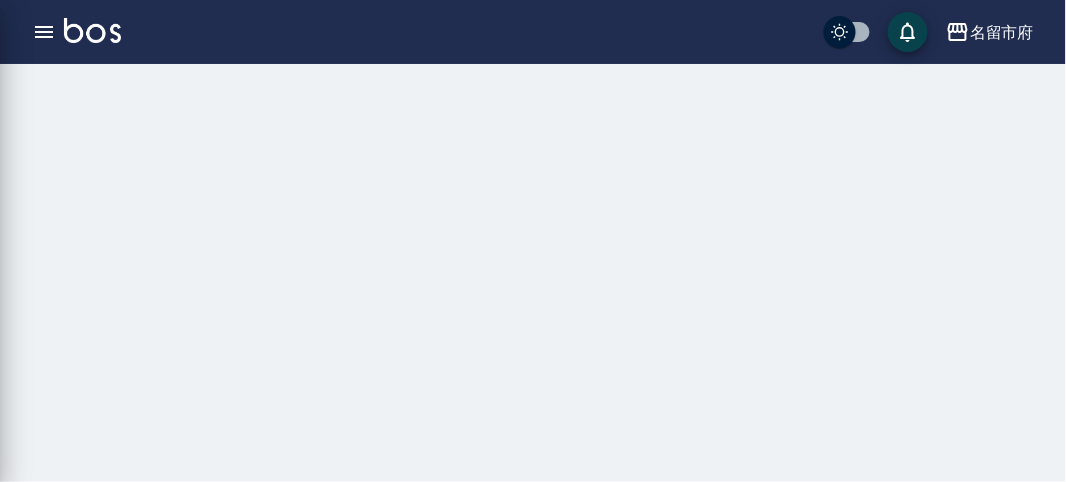 scroll, scrollTop: 0, scrollLeft: 0, axis: both 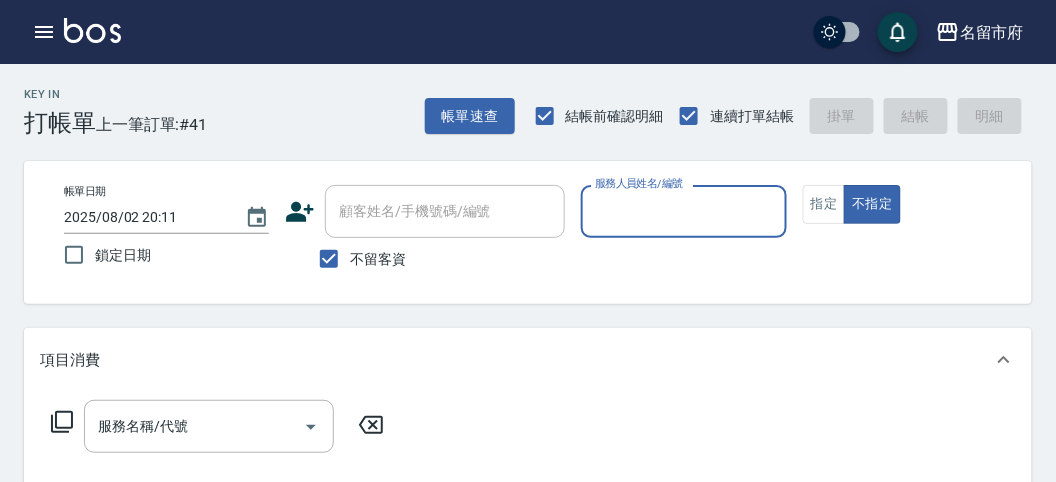 click on "Key In 打帳單 上一筆訂單:#41 帳單速查 結帳前確認明細 連續打單結帳 掛單 結帳 明細" at bounding box center (516, 100) 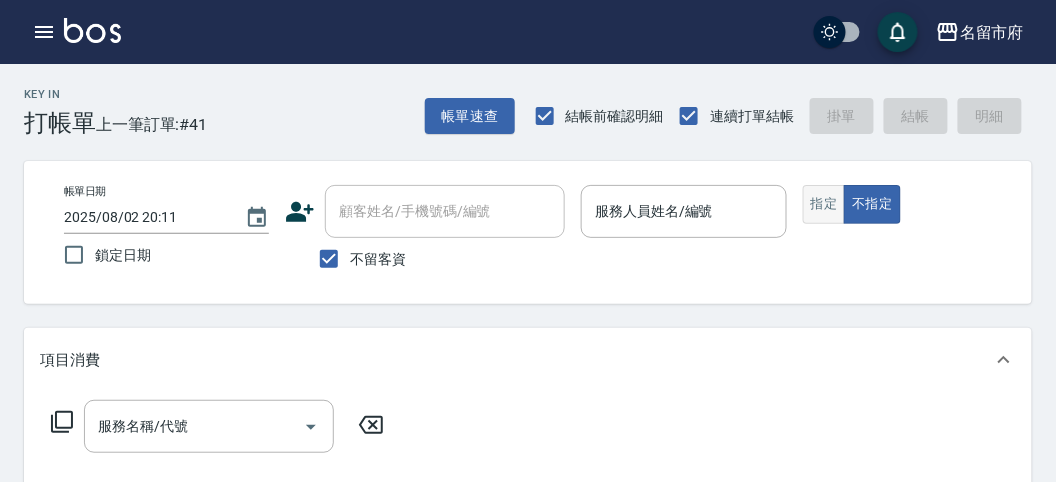 click on "指定" at bounding box center (824, 204) 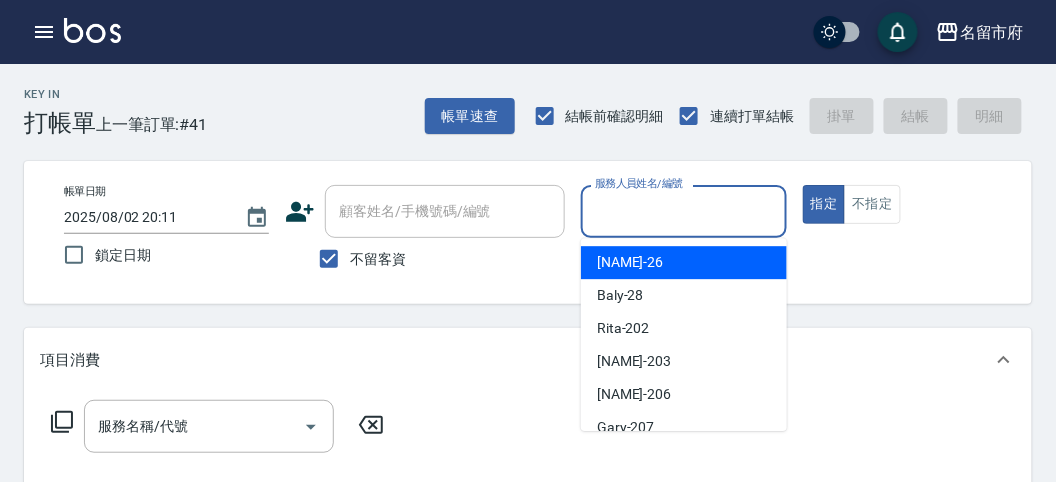 click on "服務人員姓名/編號" at bounding box center [683, 211] 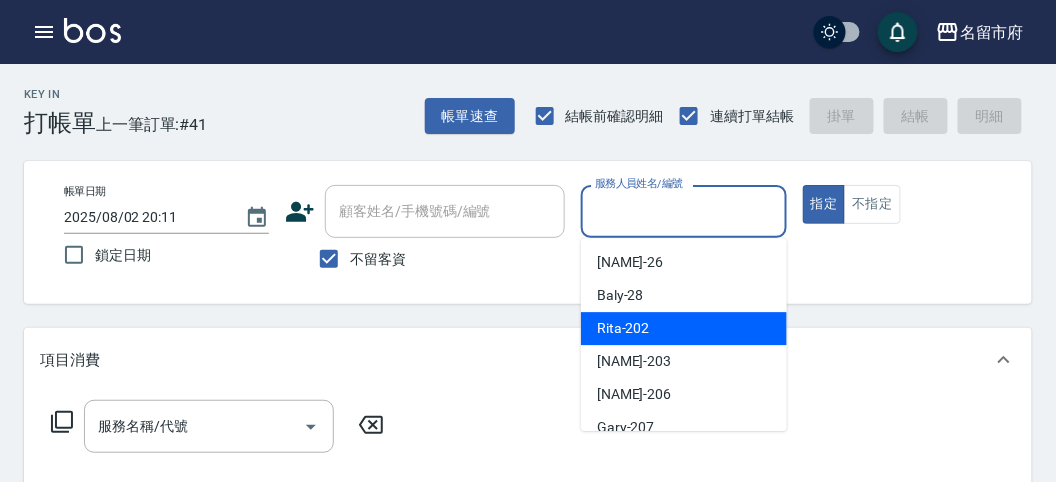 click on "Rita -202" at bounding box center [684, 328] 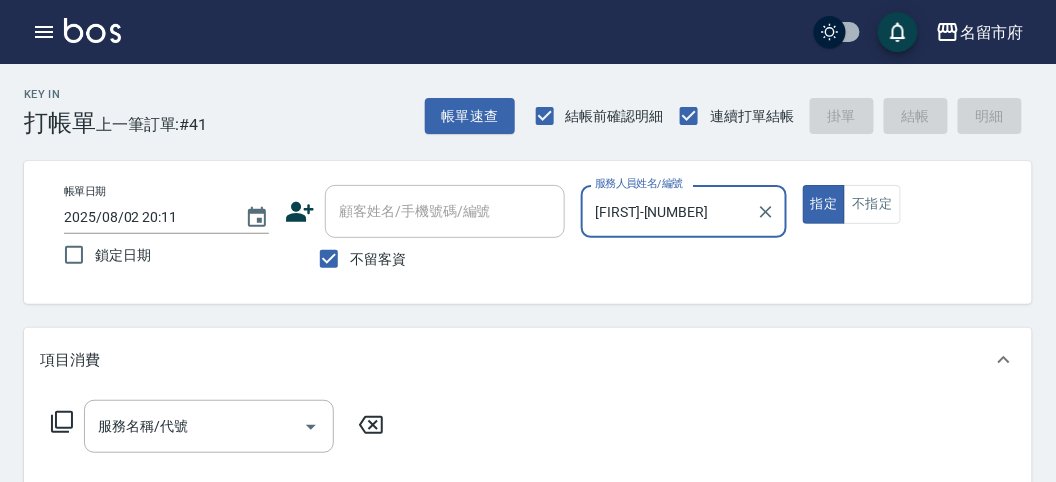 click 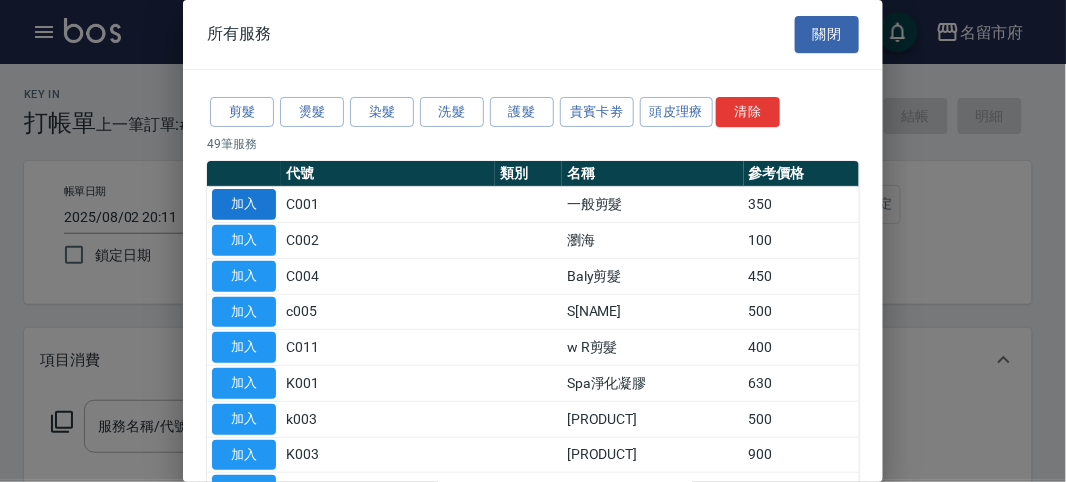 click on "加入" at bounding box center [244, 204] 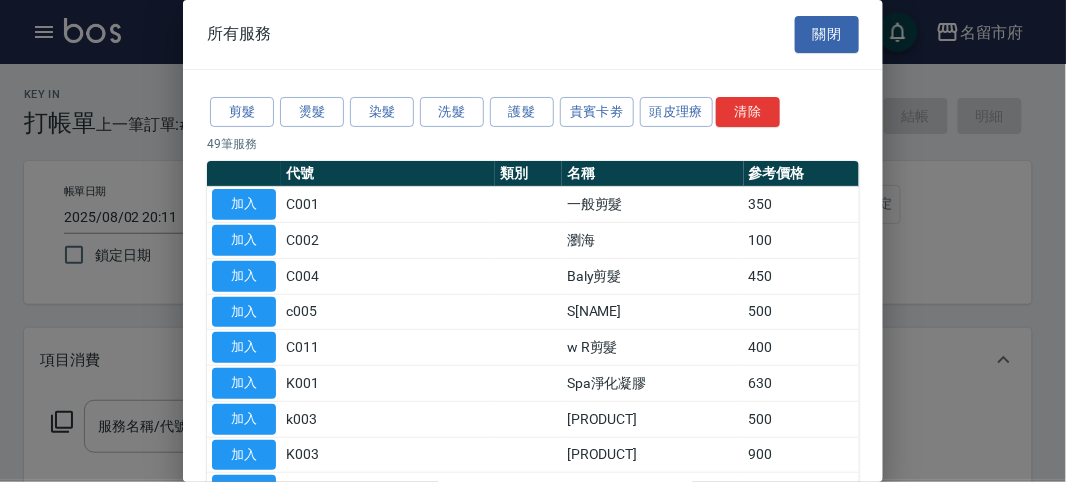 type on "一般剪髮(C001)" 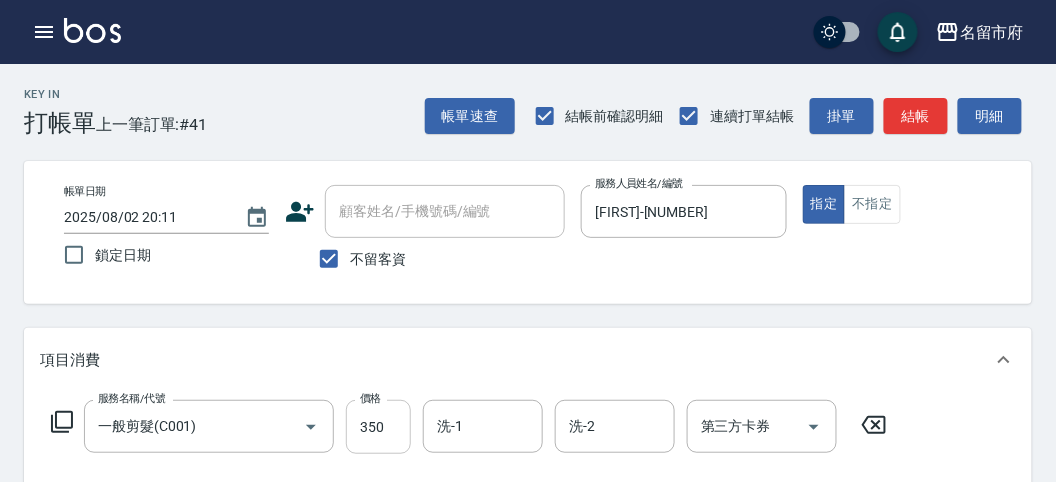 click on "350" at bounding box center [378, 427] 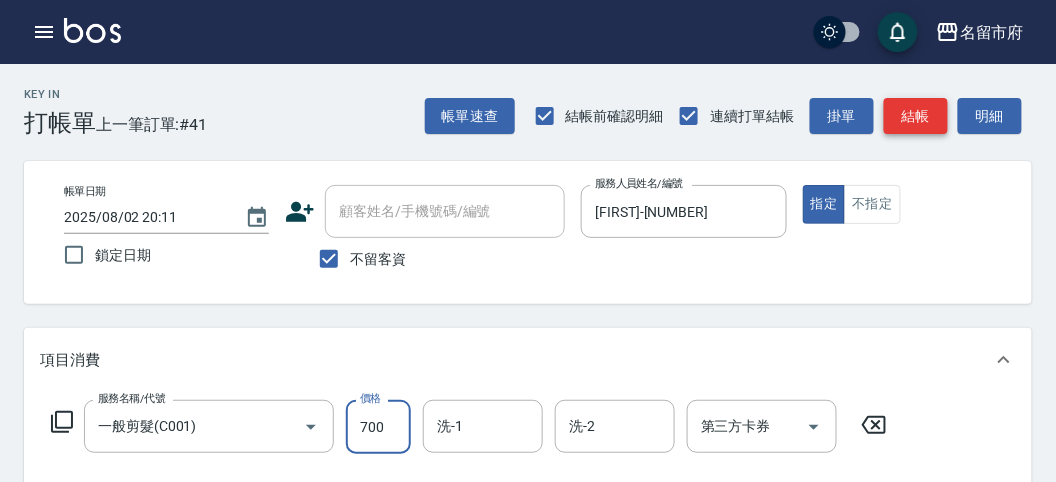 type on "700" 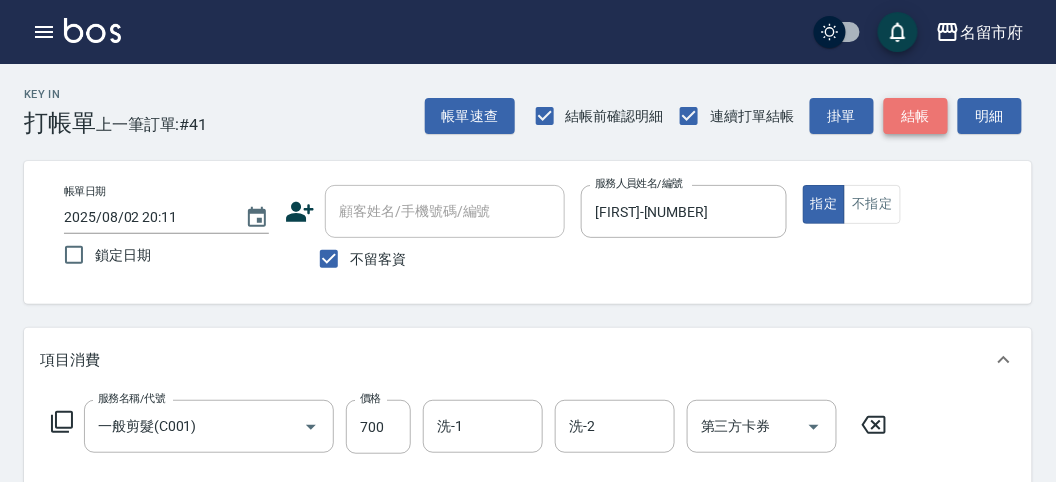 click on "結帳" at bounding box center [916, 116] 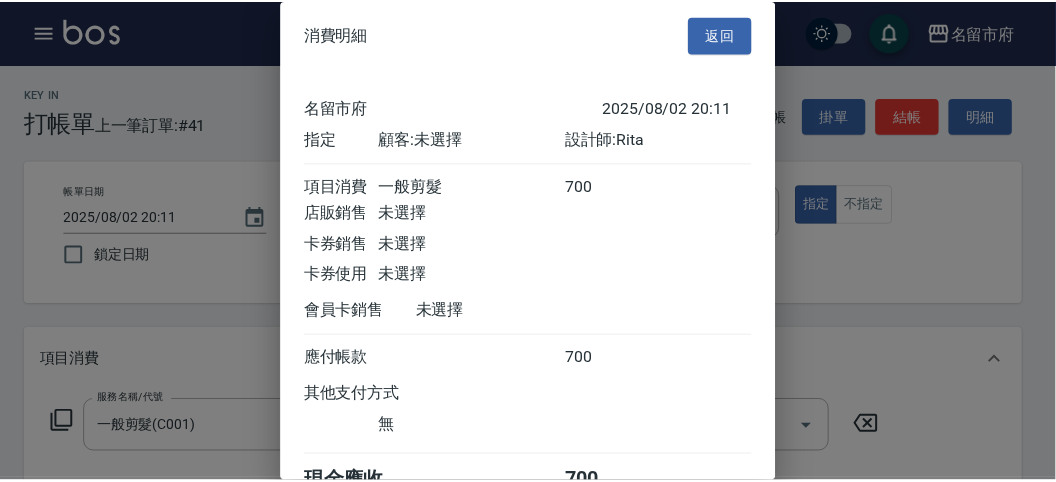 scroll, scrollTop: 111, scrollLeft: 0, axis: vertical 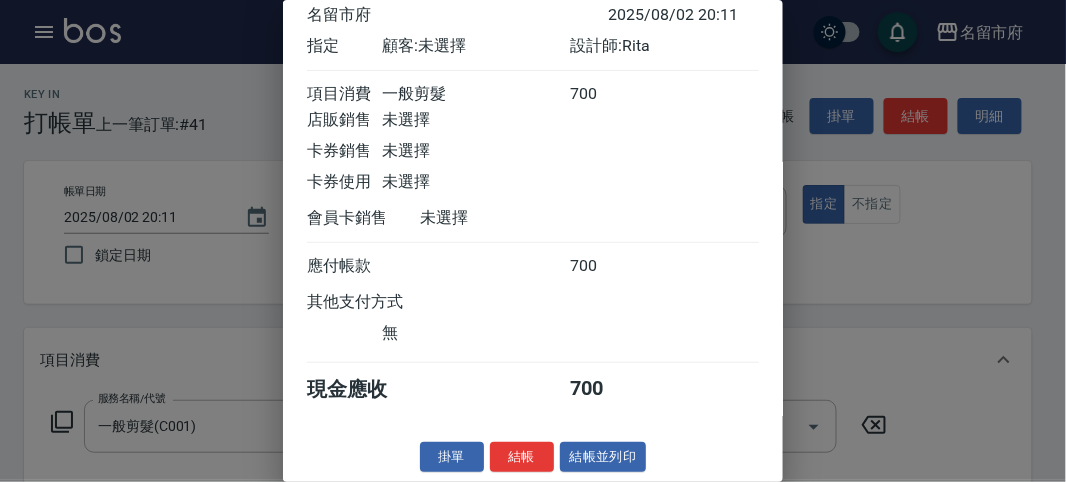 drag, startPoint x: 521, startPoint y: 460, endPoint x: 585, endPoint y: 423, distance: 73.92564 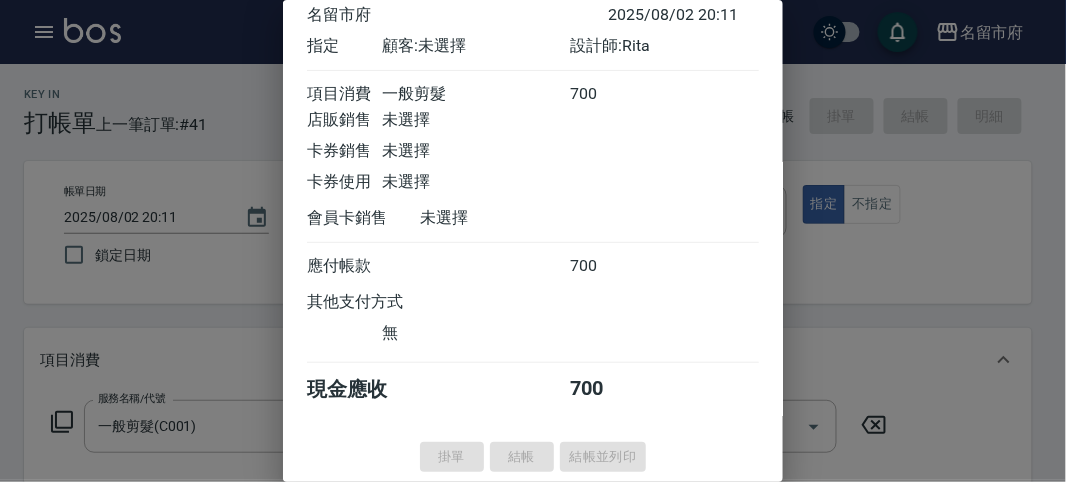 type on "2025/08/02 20:22" 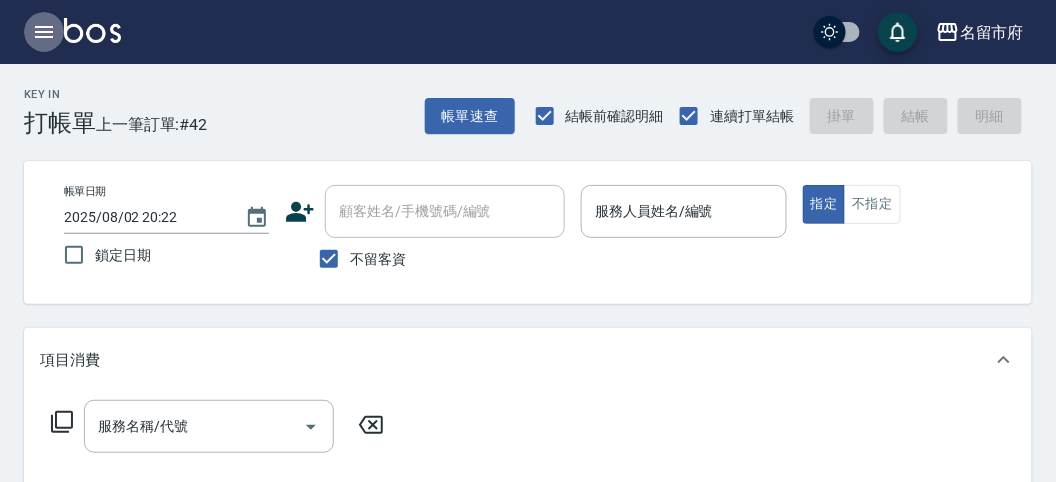 click at bounding box center (44, 32) 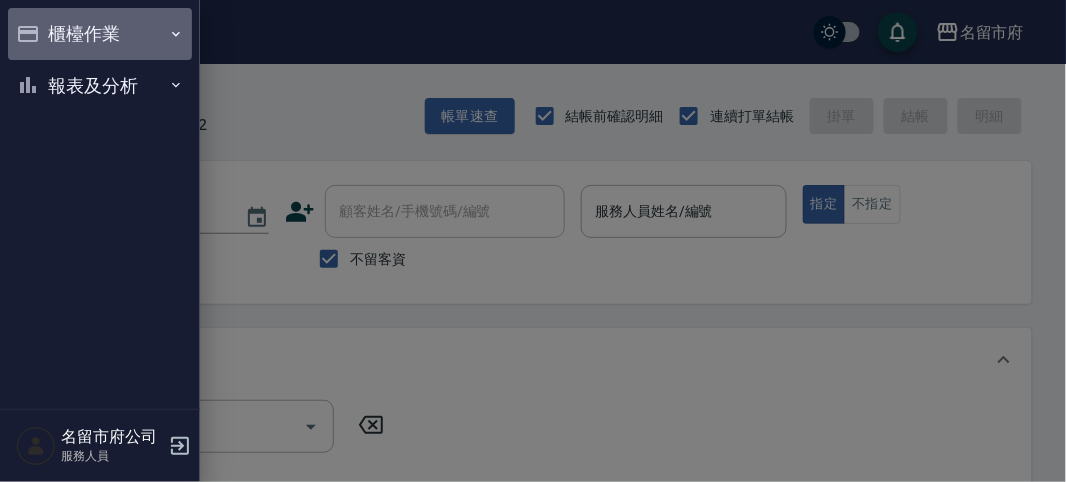 click on "櫃檯作業" at bounding box center (100, 34) 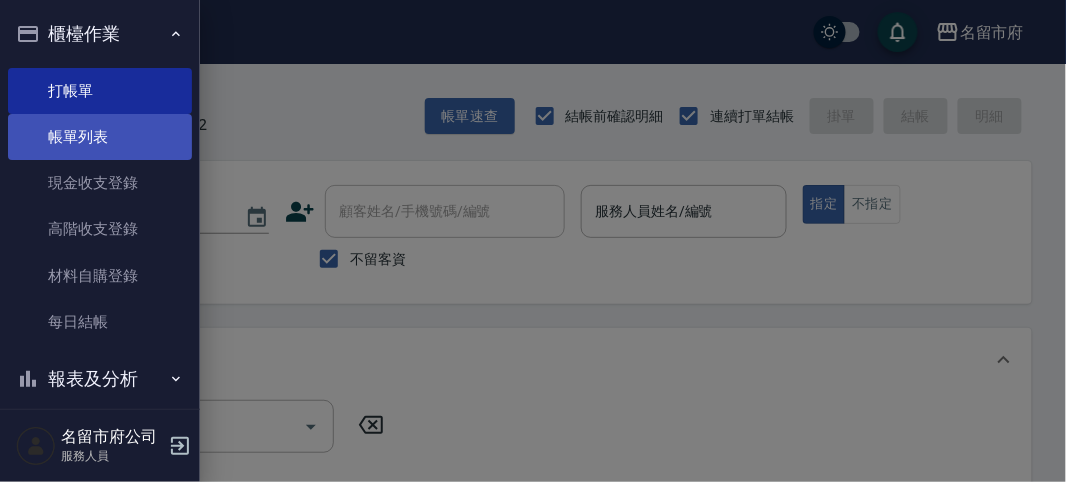 click on "帳單列表" at bounding box center [100, 137] 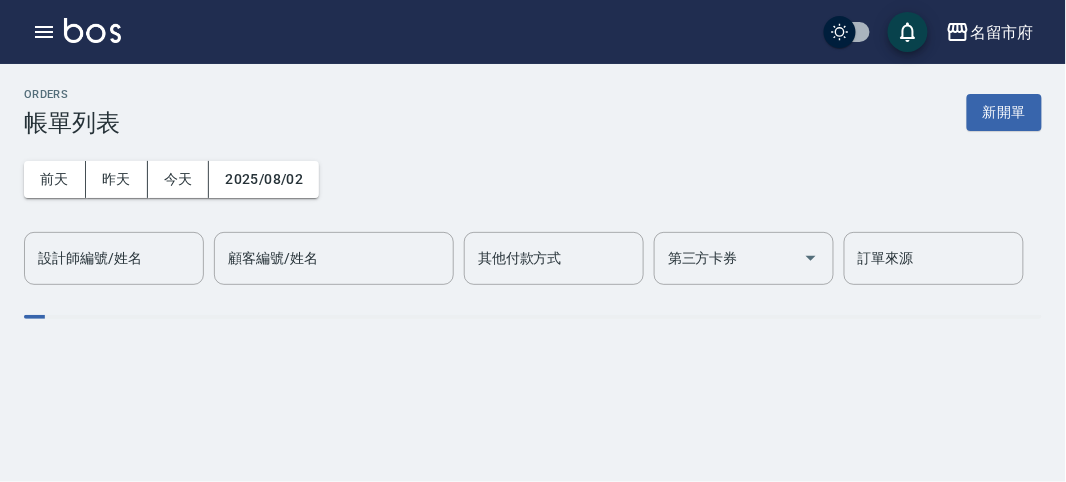 click on "設計師編號/姓名 設計師編號/姓名" at bounding box center (114, 258) 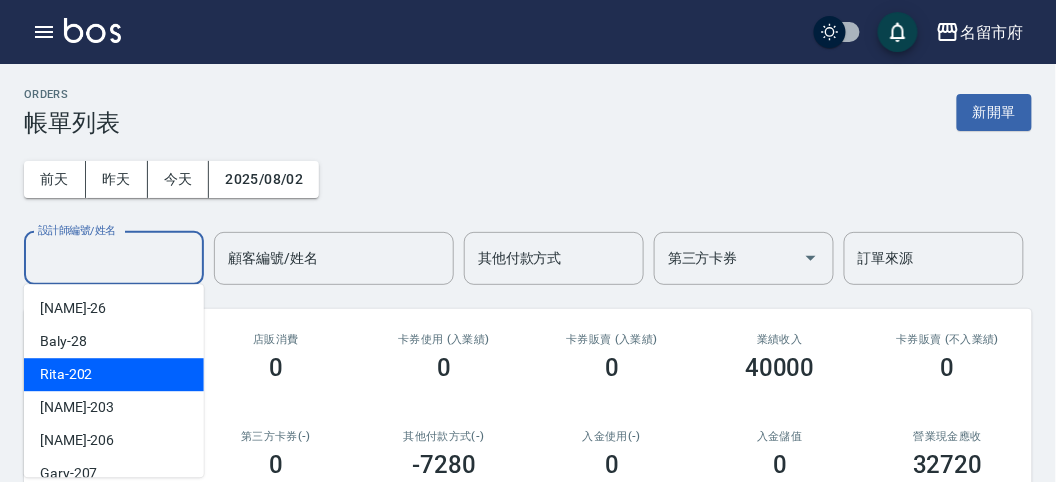 click on "Rita -202" at bounding box center [114, 374] 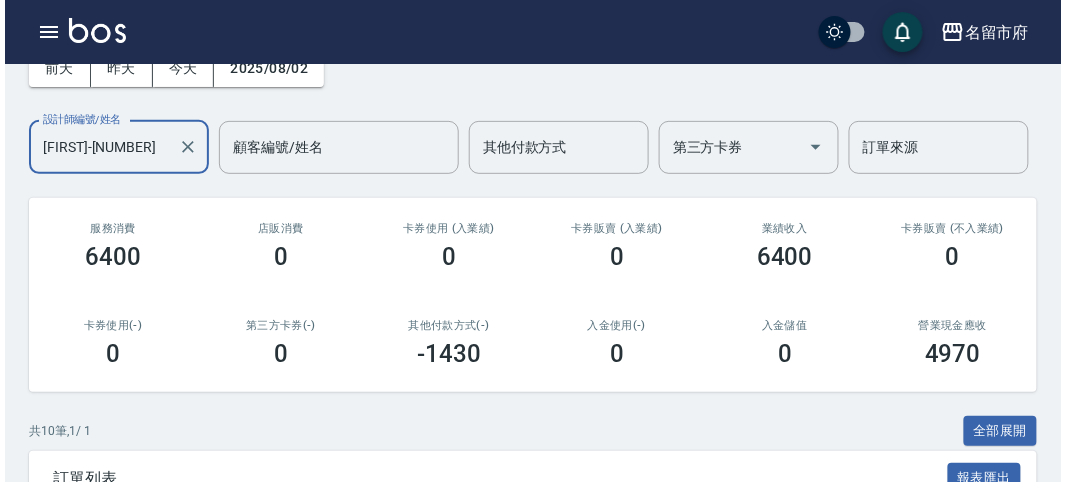 scroll, scrollTop: 333, scrollLeft: 0, axis: vertical 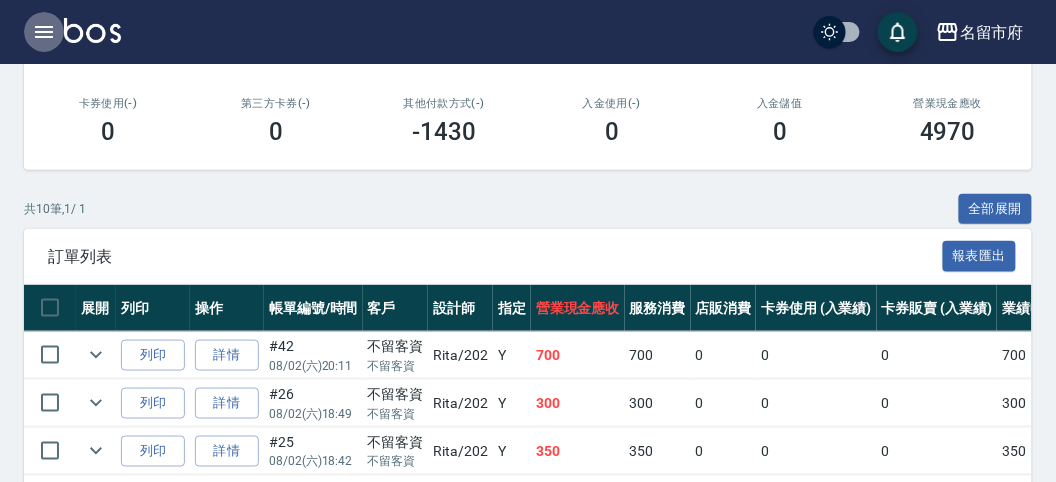 click 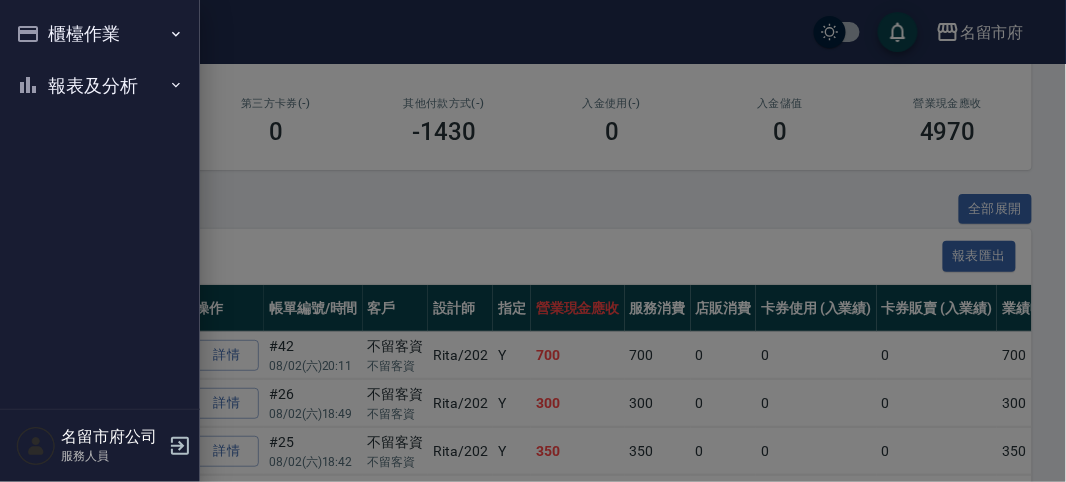 click on "櫃檯作業" at bounding box center (100, 34) 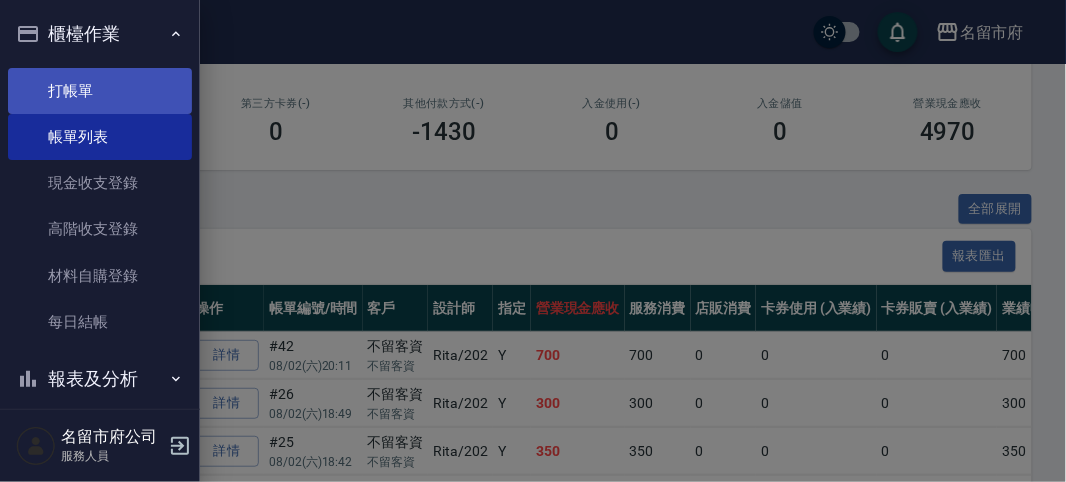 click on "打帳單" at bounding box center (100, 91) 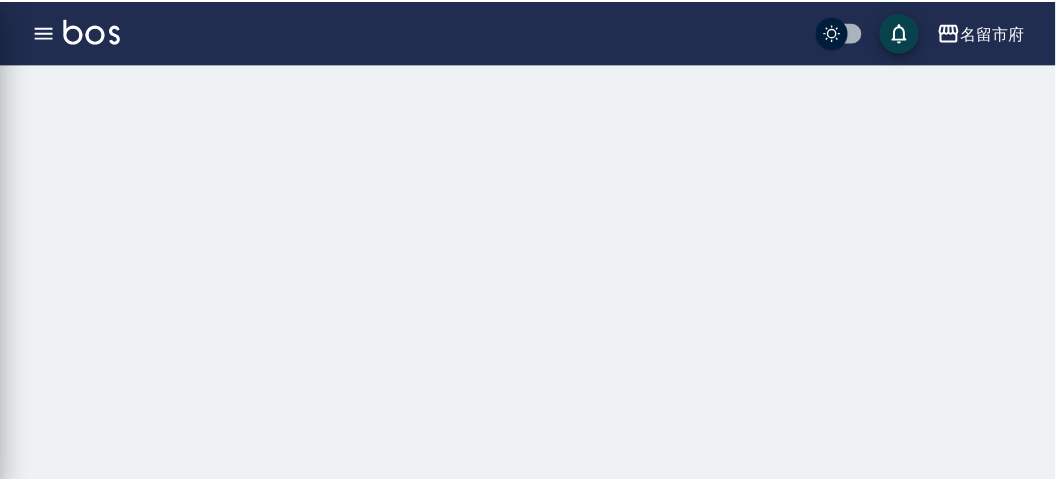 scroll, scrollTop: 0, scrollLeft: 0, axis: both 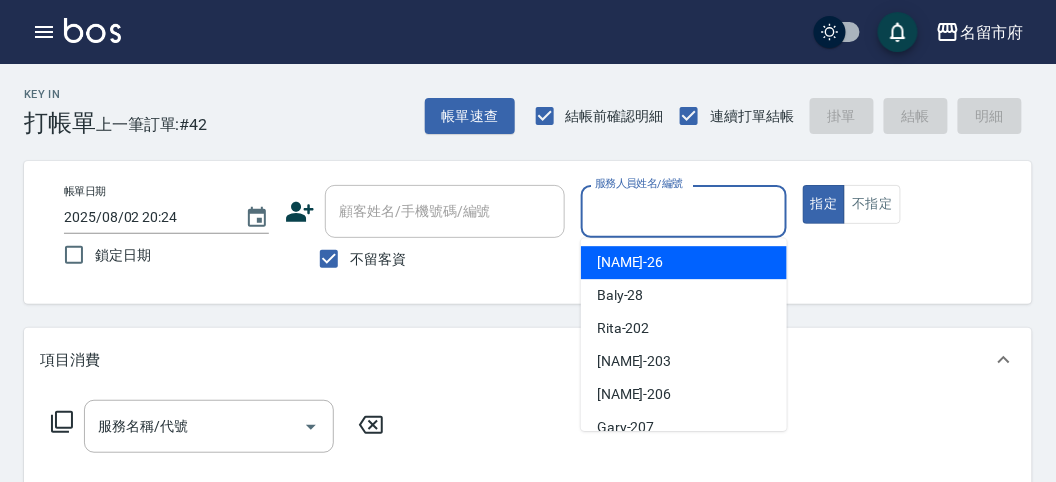 click on "服務人員姓名/編號" at bounding box center [683, 211] 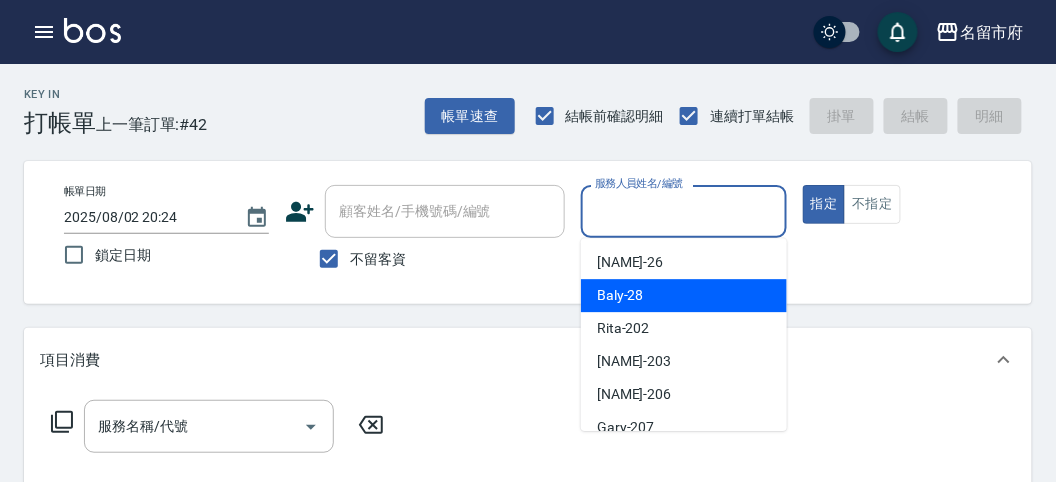 click on "Baly -28" at bounding box center [684, 295] 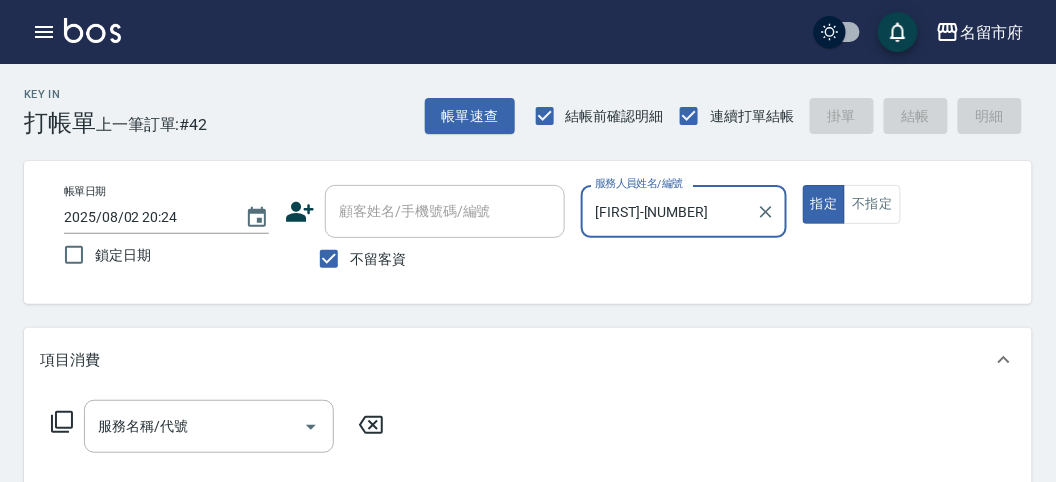 click 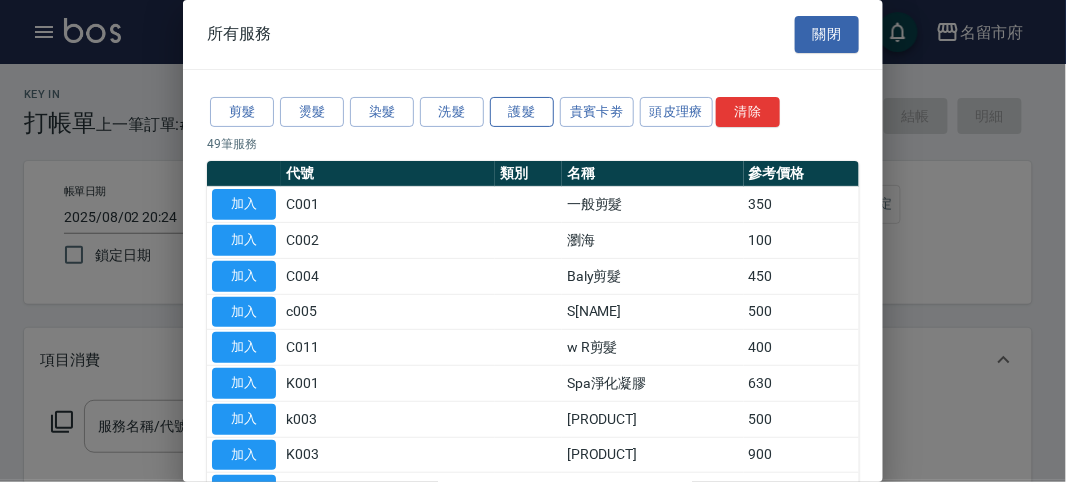 click on "護髮" at bounding box center (522, 112) 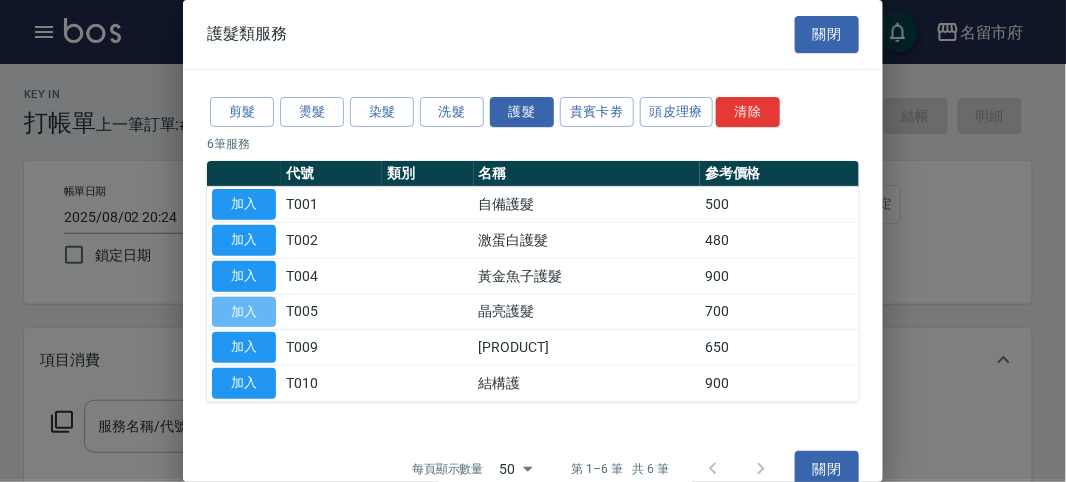 drag, startPoint x: 237, startPoint y: 311, endPoint x: 196, endPoint y: 351, distance: 57.280014 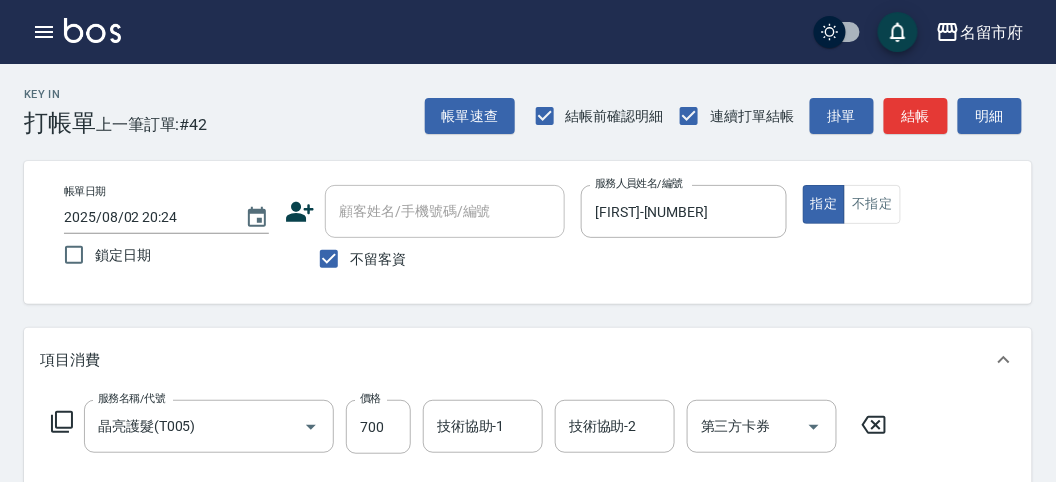 click 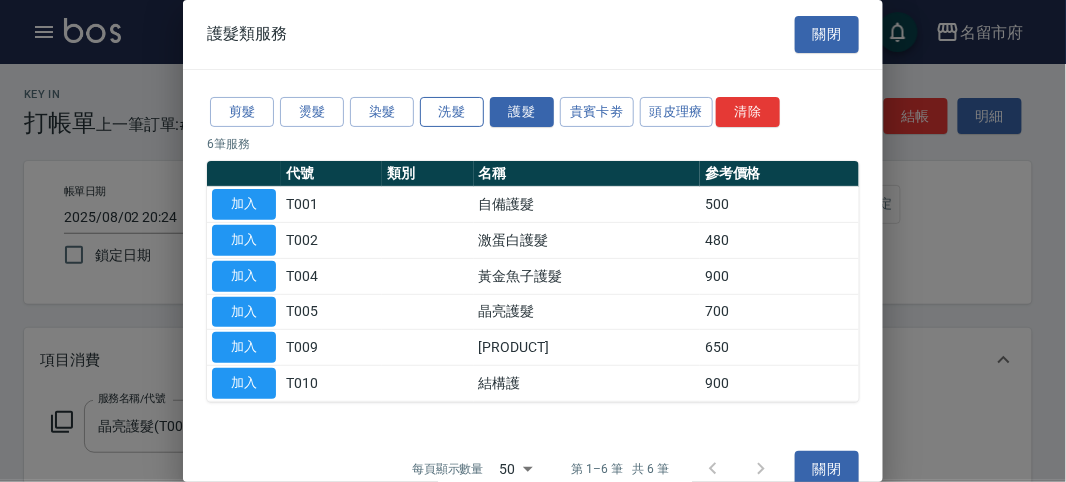 drag, startPoint x: 470, startPoint y: 84, endPoint x: 452, endPoint y: 99, distance: 23.43075 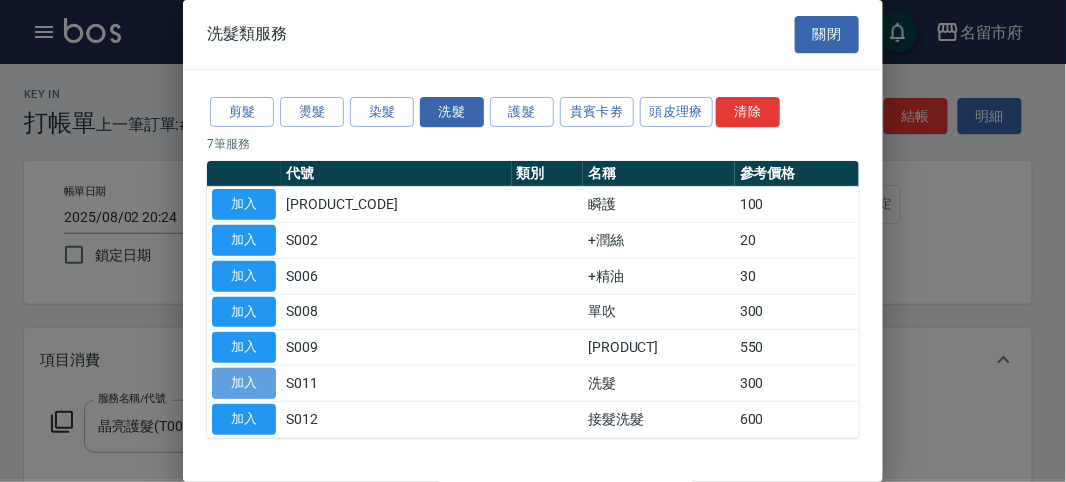 click on "加入" at bounding box center [244, 383] 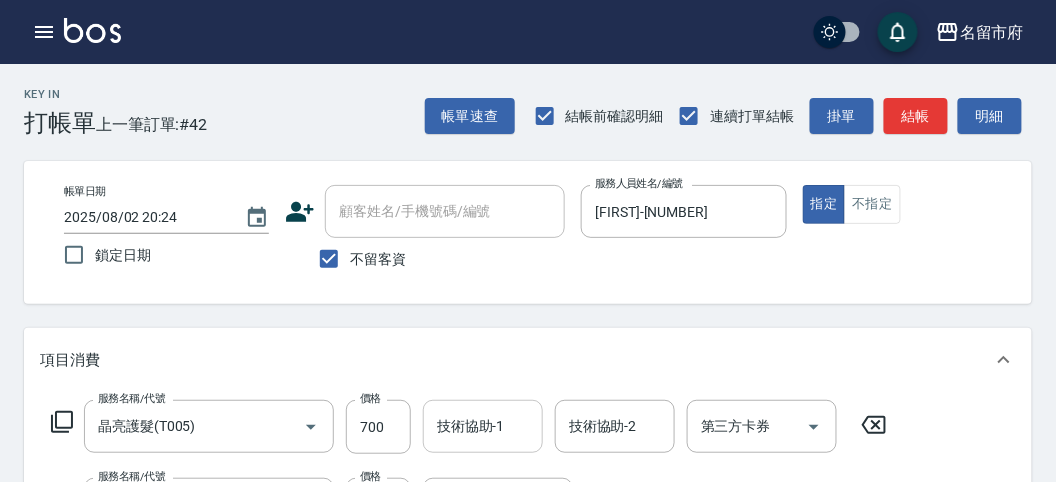 click on "技術協助-1" at bounding box center (483, 426) 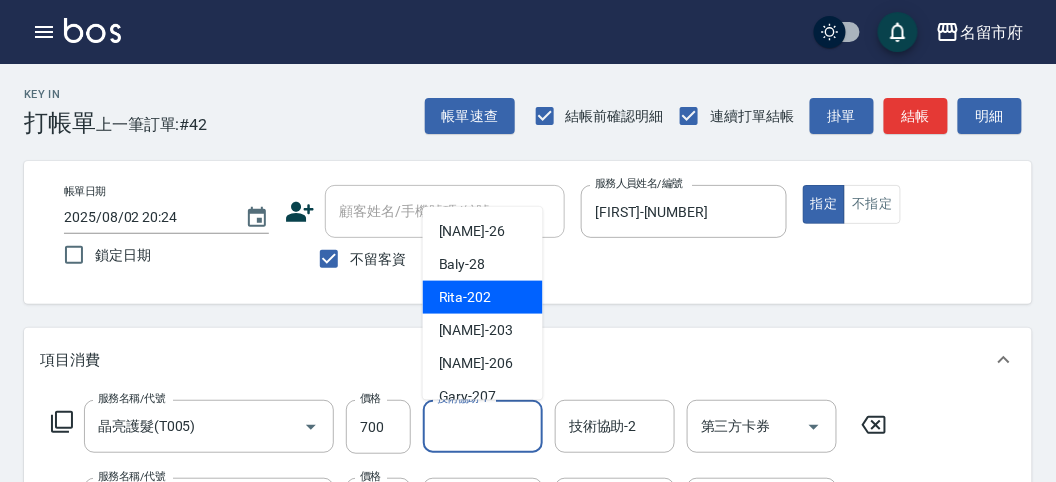 scroll, scrollTop: 153, scrollLeft: 0, axis: vertical 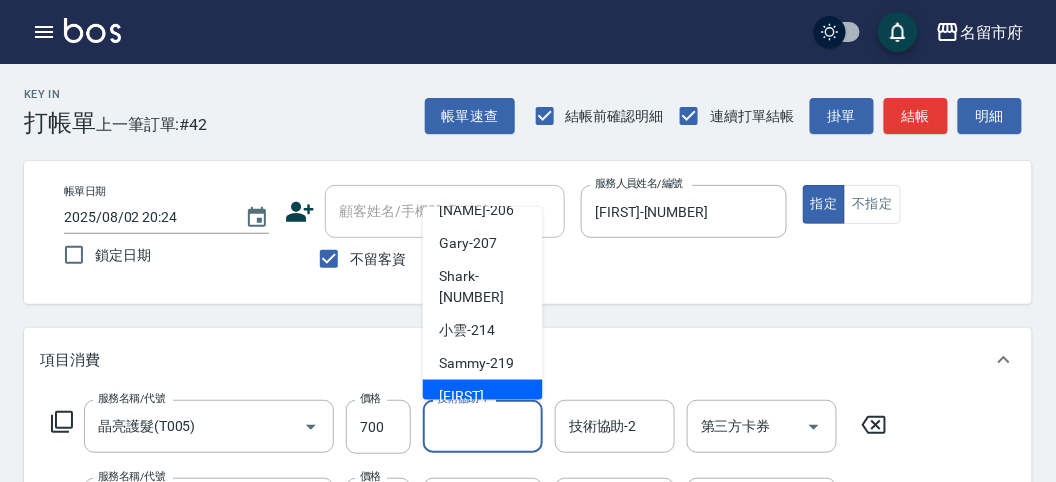 click on "吳文秀 -[ID]" at bounding box center (483, 407) 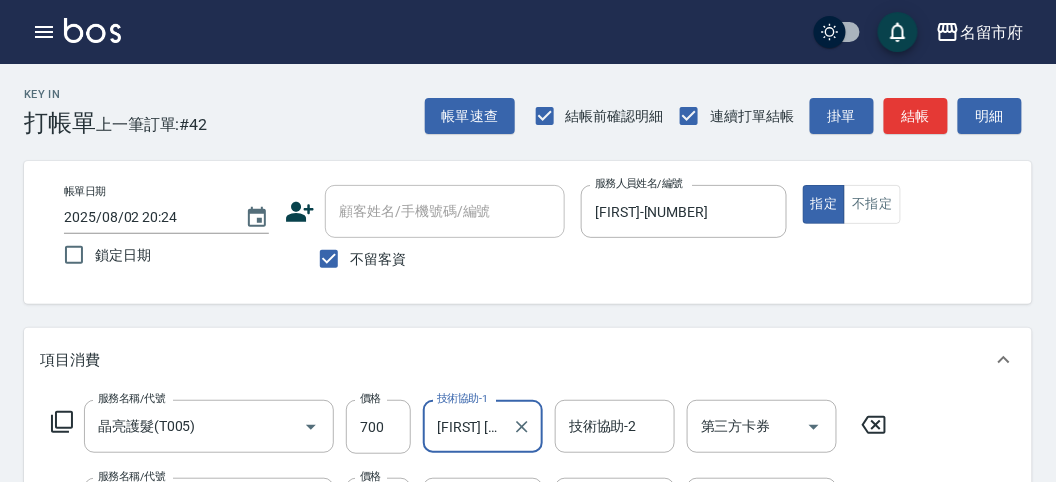 scroll, scrollTop: 111, scrollLeft: 0, axis: vertical 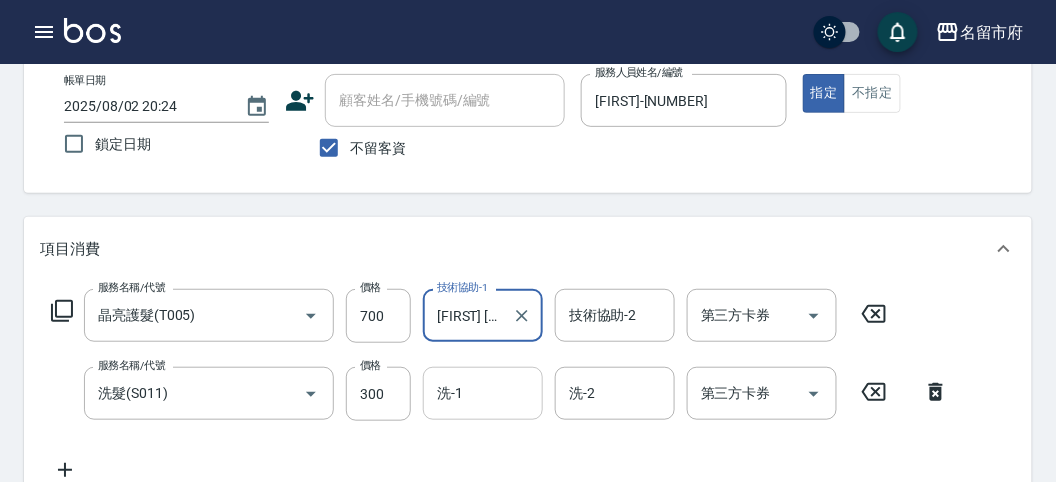click on "洗-1" at bounding box center [483, 393] 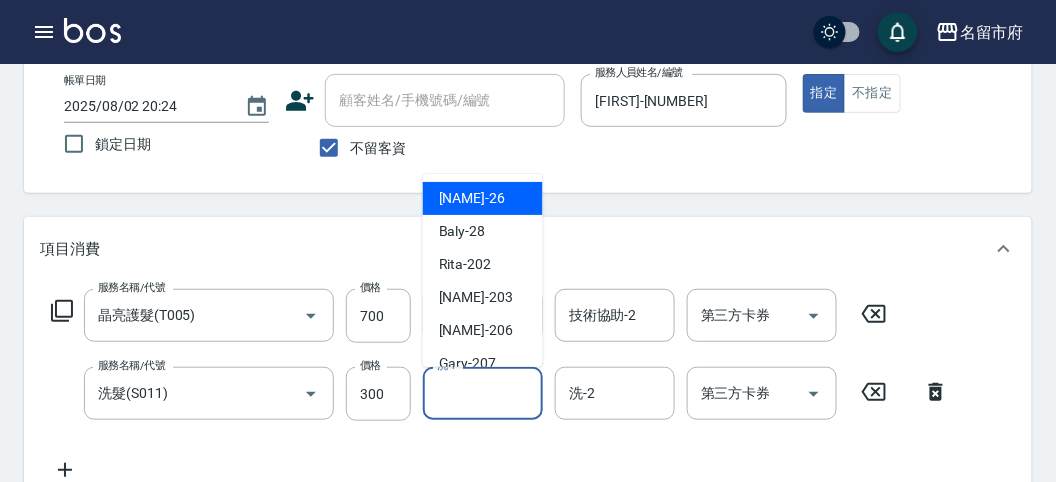 scroll, scrollTop: 153, scrollLeft: 0, axis: vertical 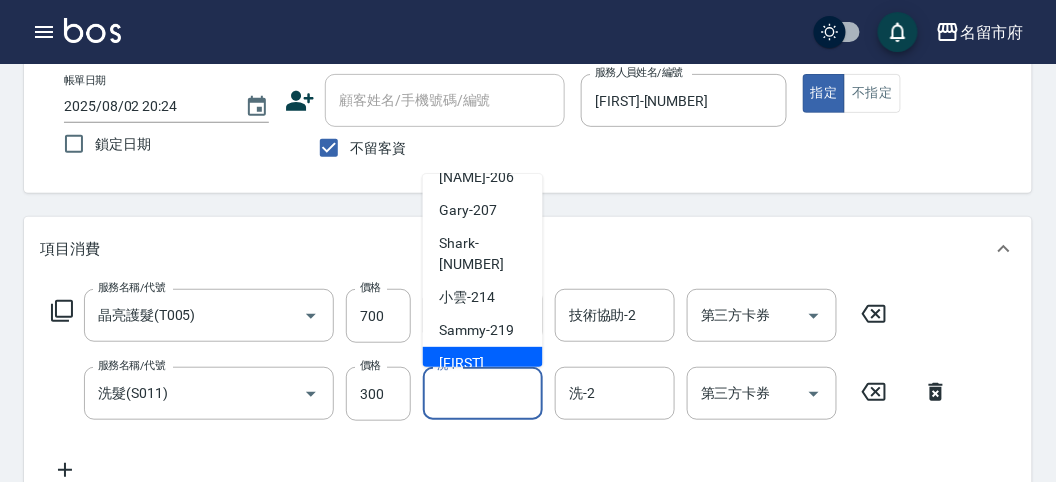 click on "吳文秀 -[ID]" at bounding box center (483, 374) 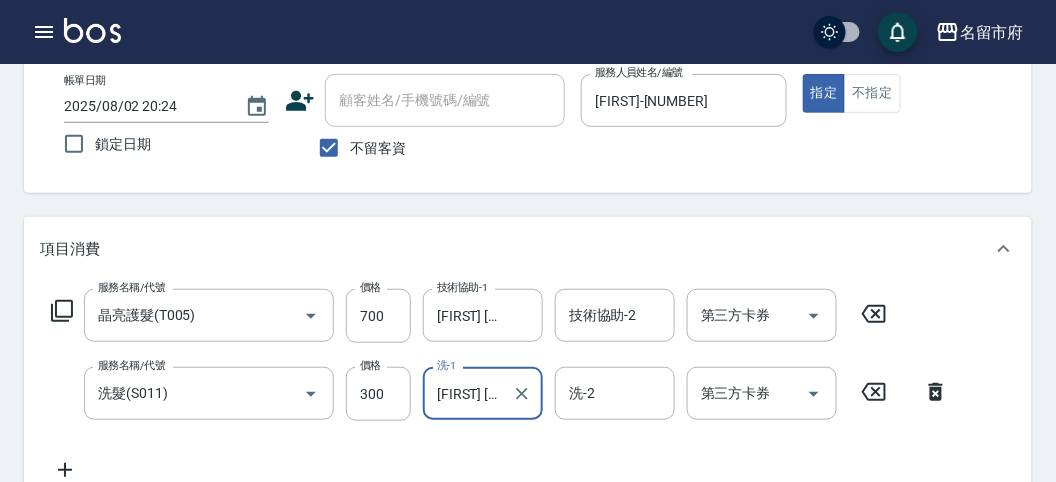 click 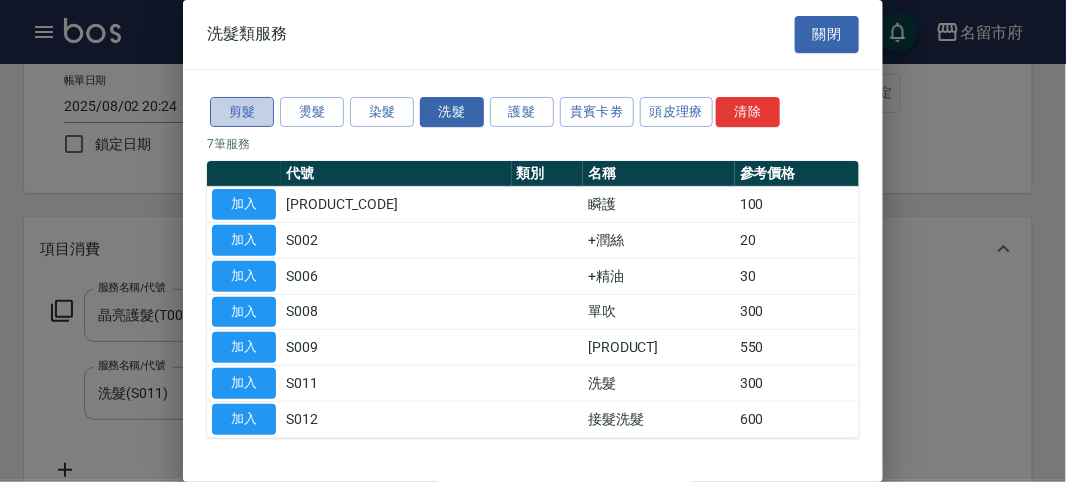 click on "剪髮" at bounding box center (242, 112) 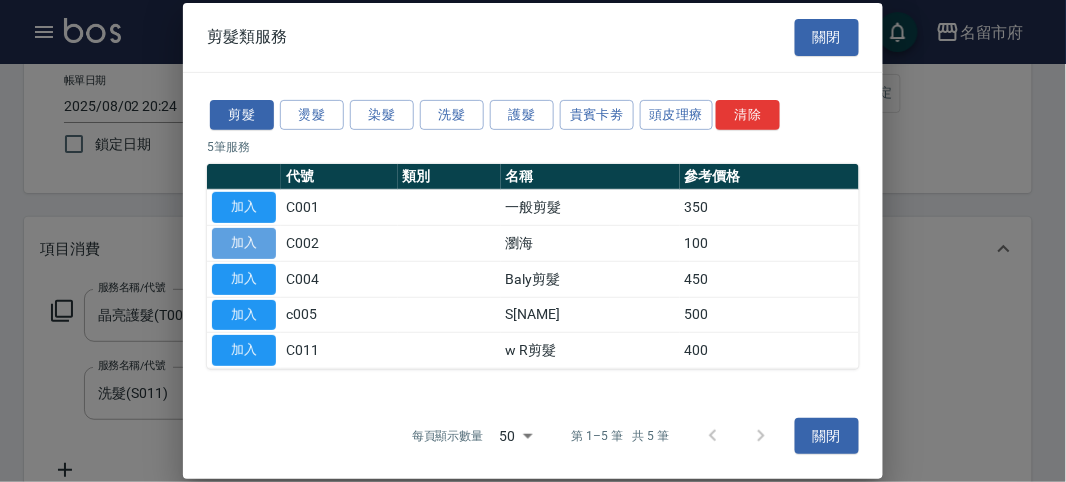click on "加入" at bounding box center [244, 243] 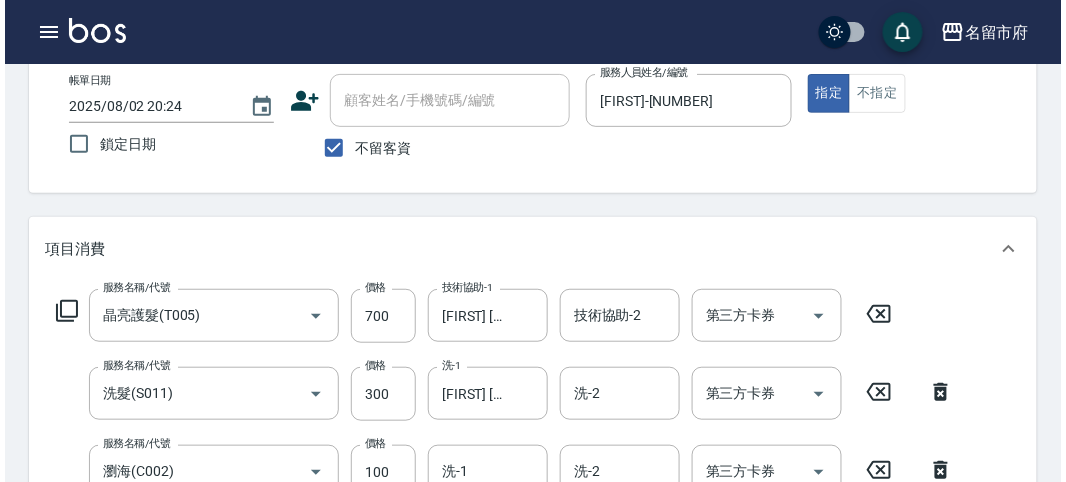 scroll, scrollTop: 666, scrollLeft: 0, axis: vertical 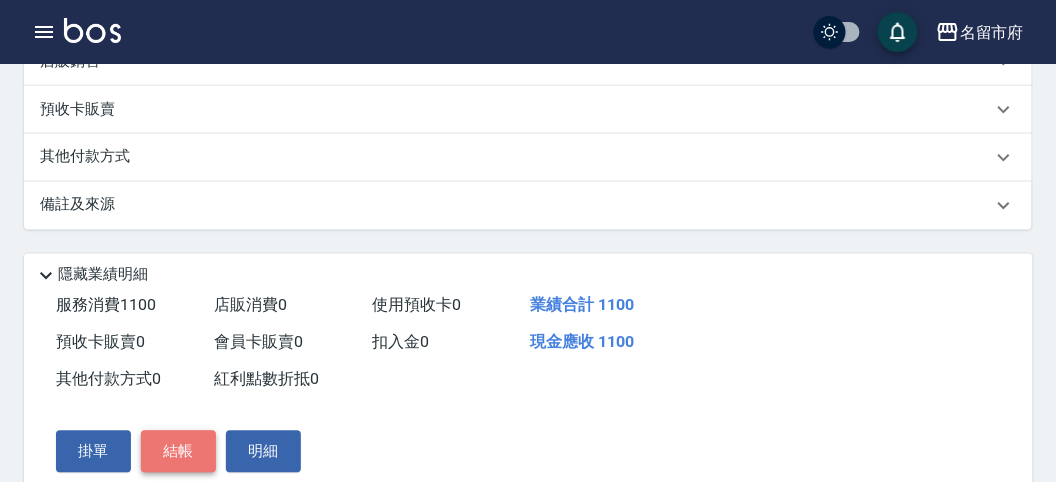 click on "結帳" at bounding box center (178, 452) 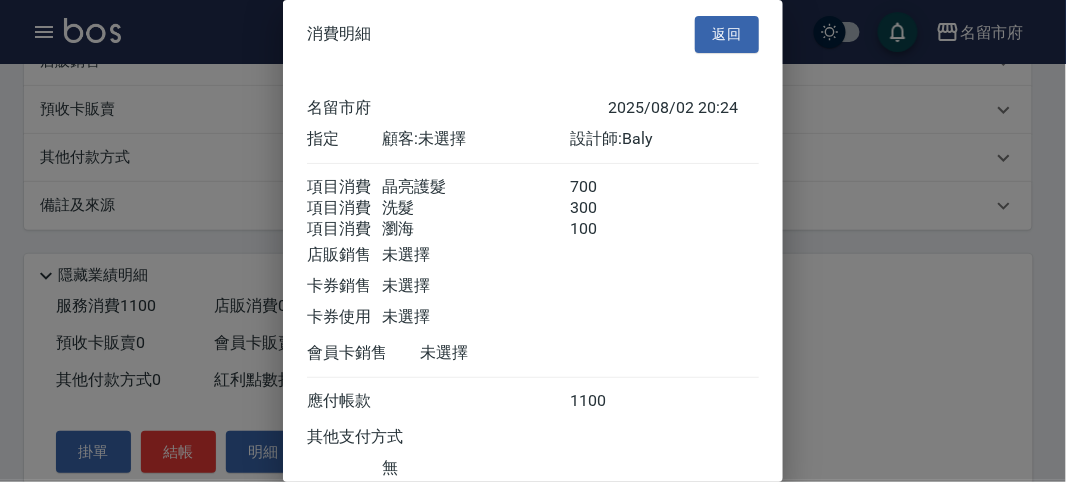 scroll, scrollTop: 156, scrollLeft: 0, axis: vertical 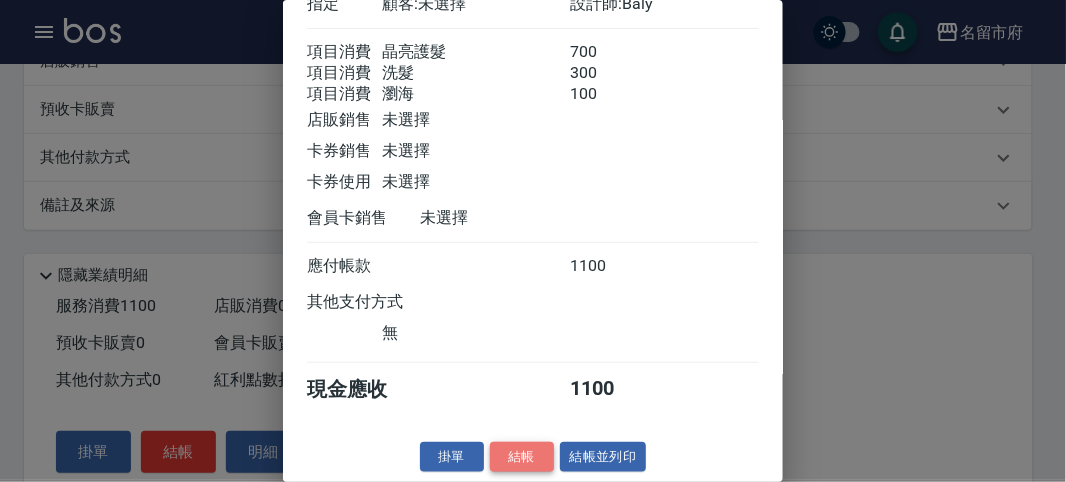 click on "結帳" at bounding box center (522, 457) 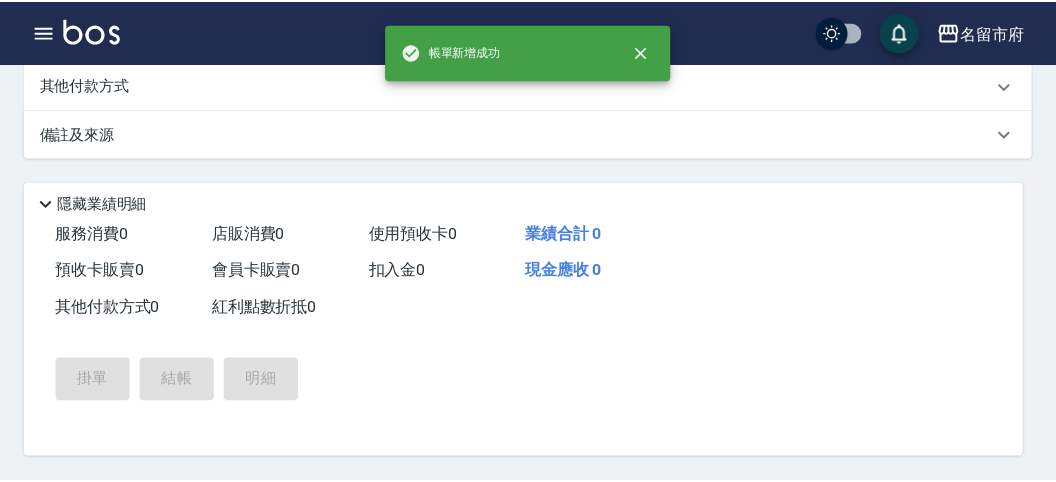 scroll, scrollTop: 0, scrollLeft: 0, axis: both 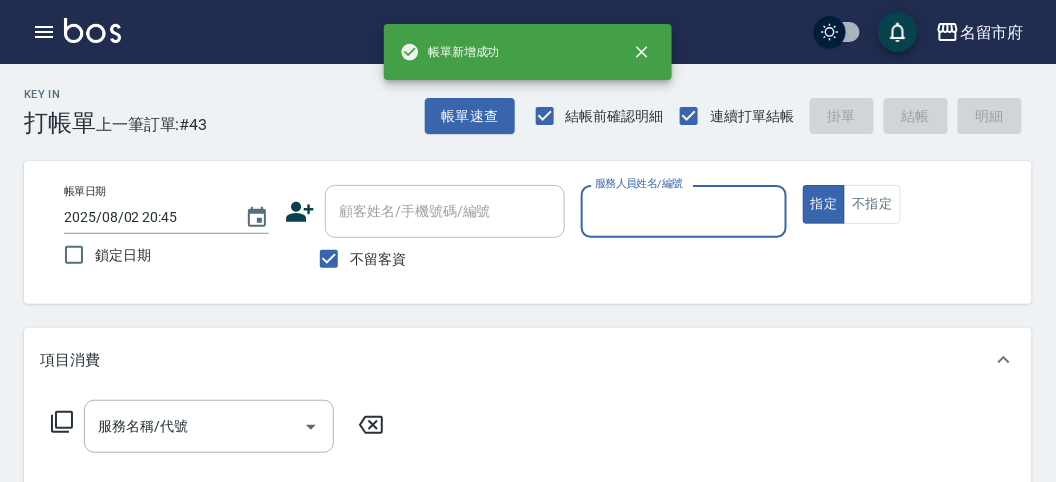 click on "服務人員姓名/編號" at bounding box center (683, 211) 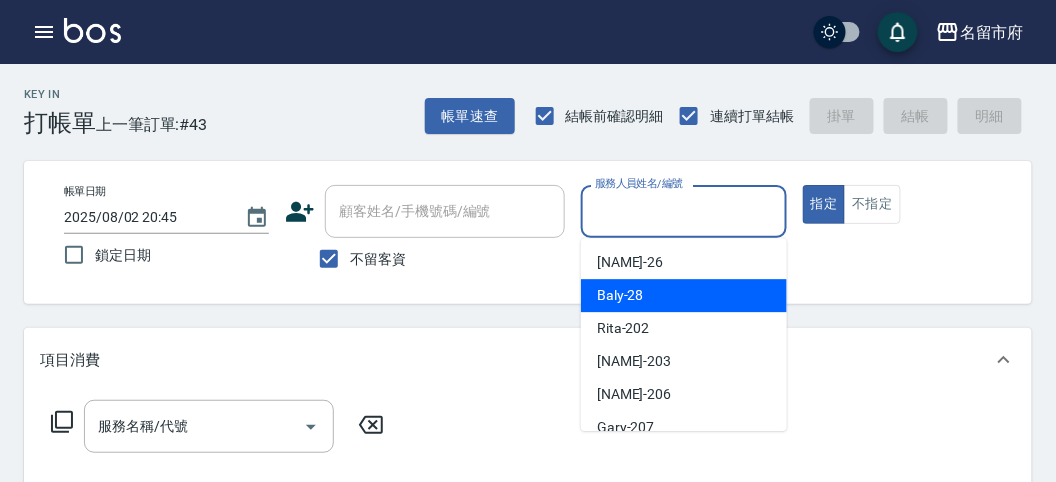 drag, startPoint x: 642, startPoint y: 292, endPoint x: 573, endPoint y: 304, distance: 70.035706 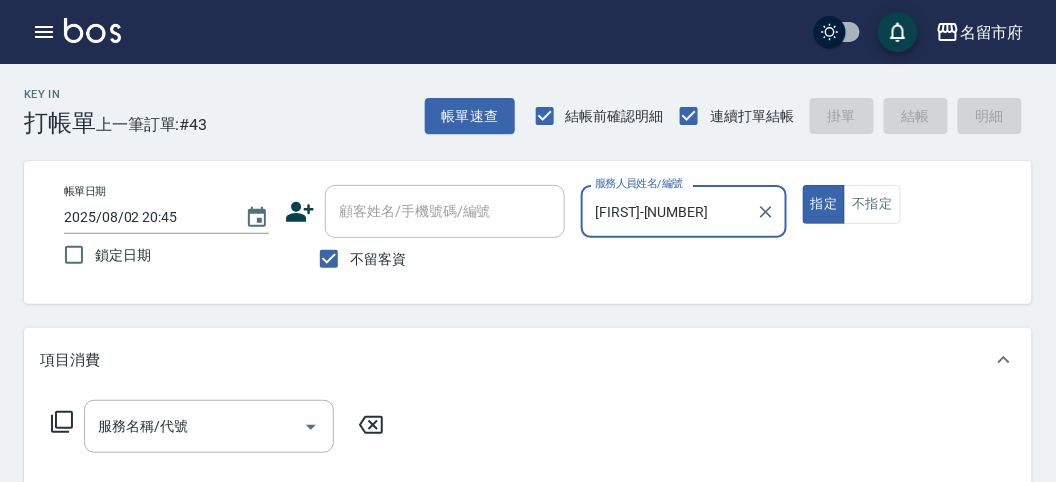 click 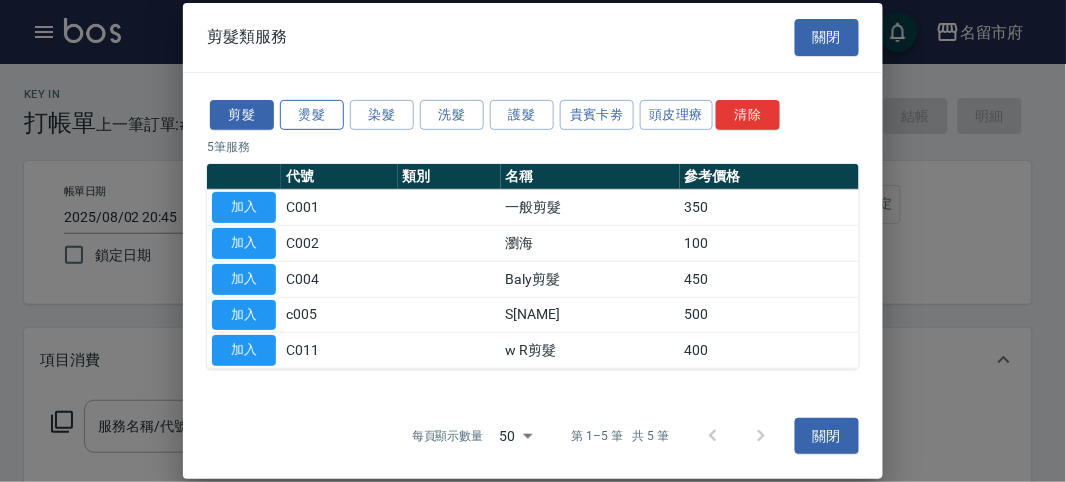 click on "燙髮" at bounding box center [312, 114] 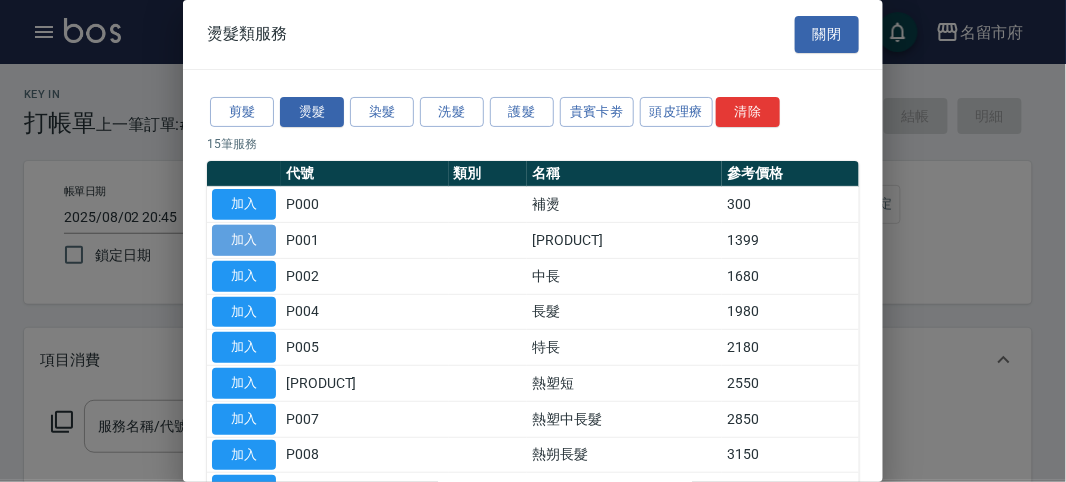 click on "加入" at bounding box center (244, 240) 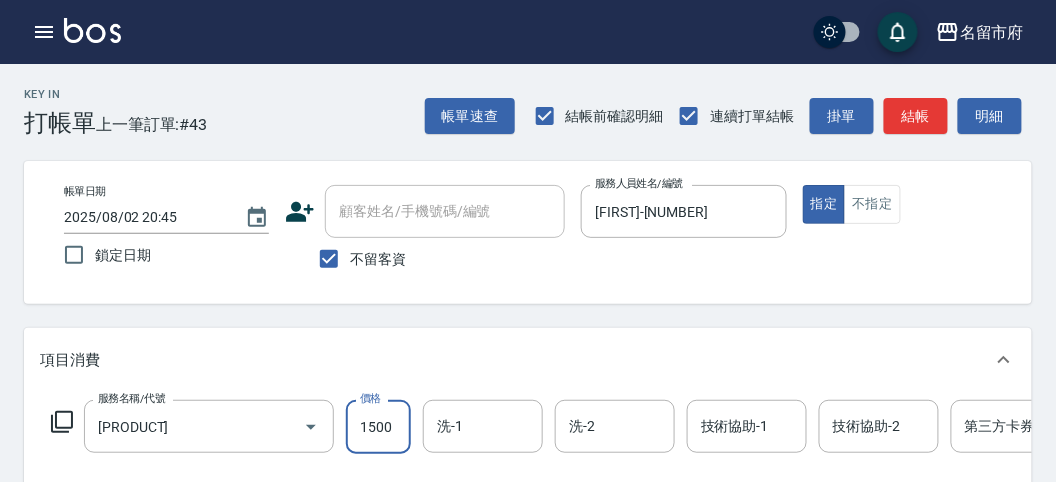 scroll, scrollTop: 604, scrollLeft: 0, axis: vertical 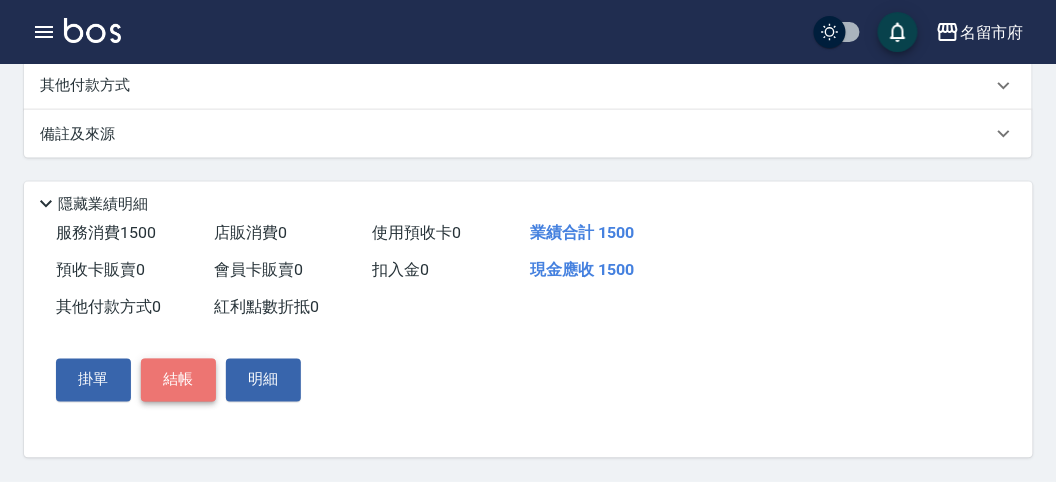 click on "結帳" at bounding box center [178, 380] 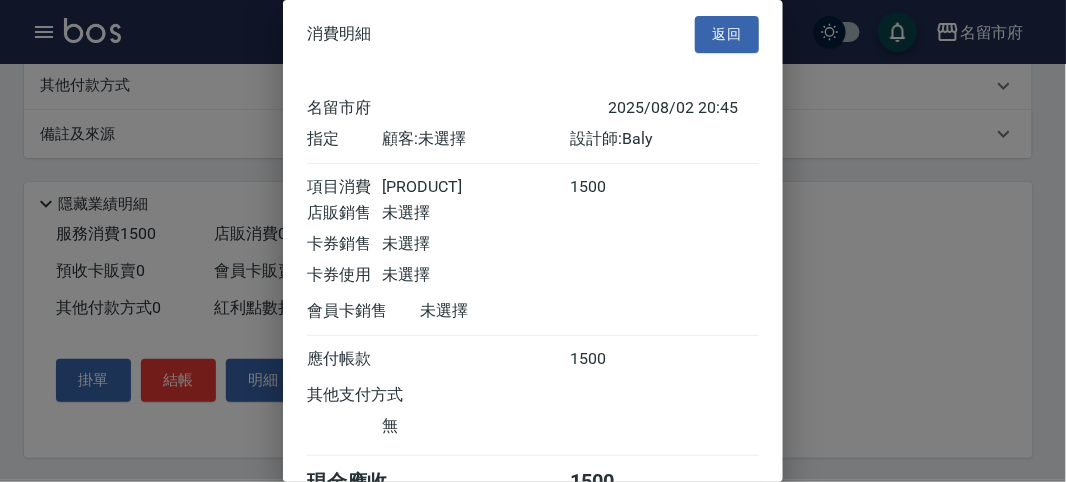click on "返回" at bounding box center [727, 34] 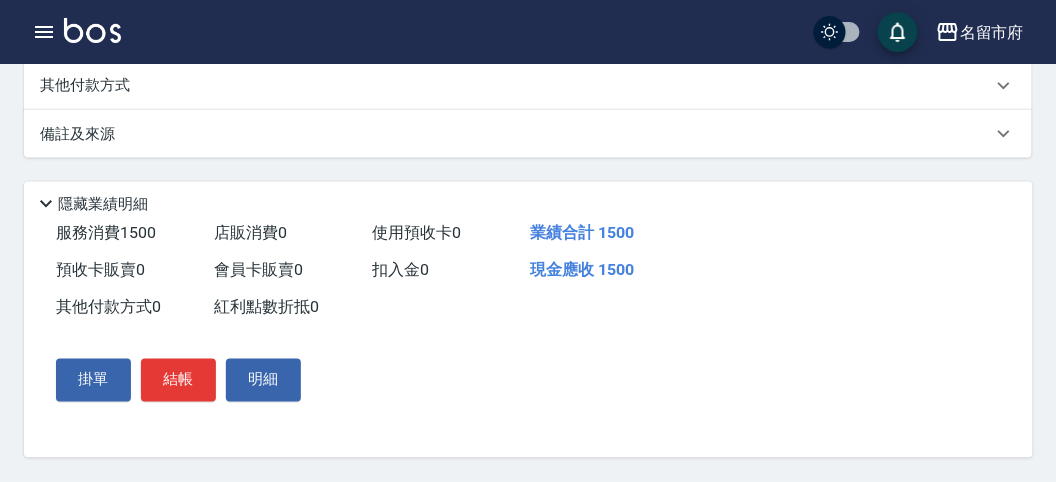click on "其他付款方式" at bounding box center [90, 86] 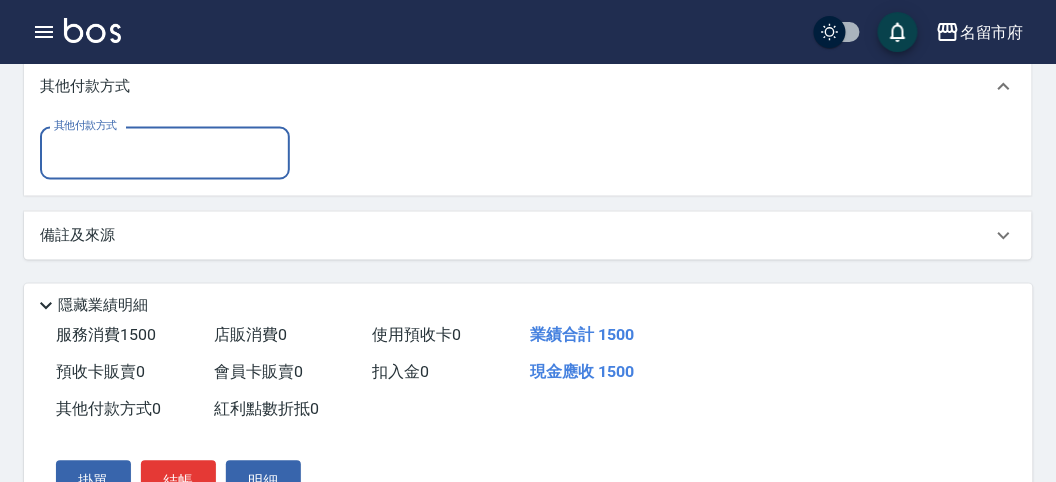 scroll, scrollTop: 0, scrollLeft: 0, axis: both 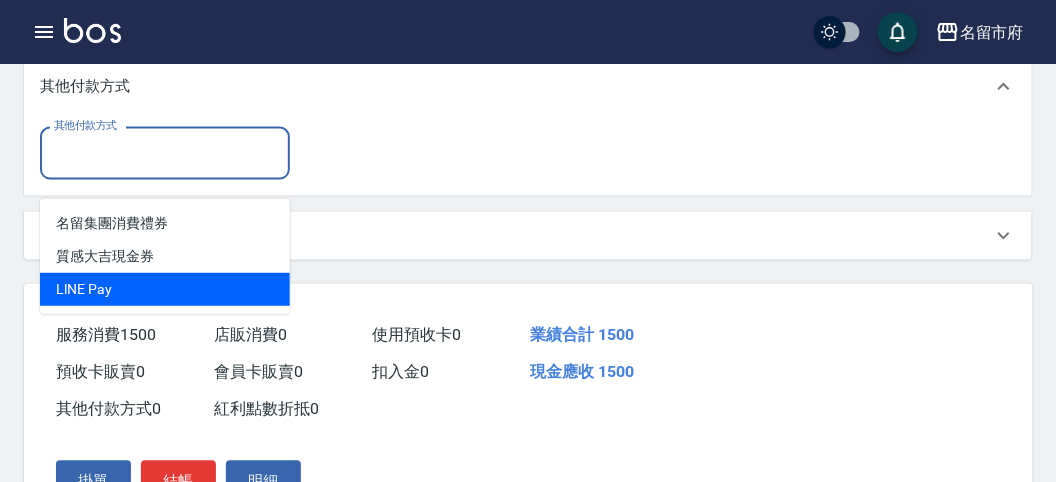 click on "LlNE Pay" at bounding box center (165, 289) 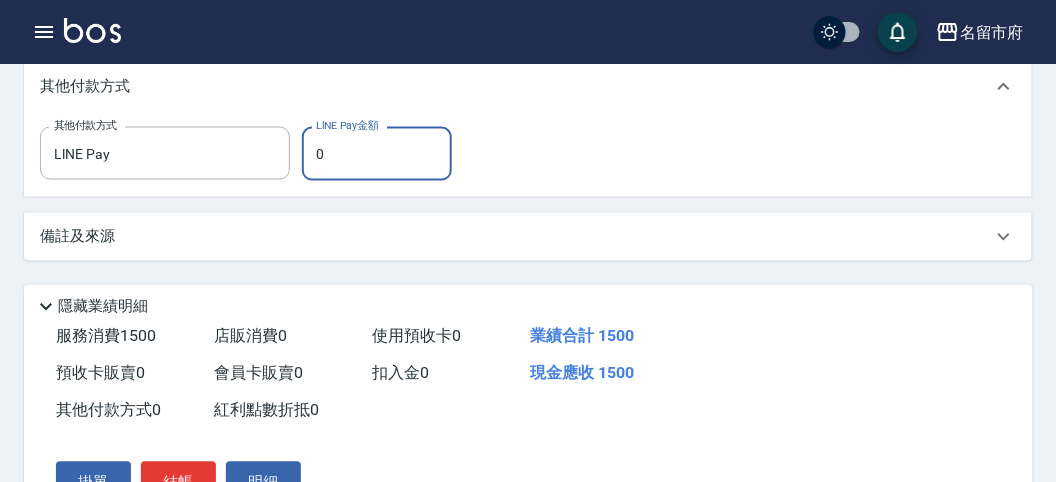 drag, startPoint x: 373, startPoint y: 176, endPoint x: 196, endPoint y: 42, distance: 222.00226 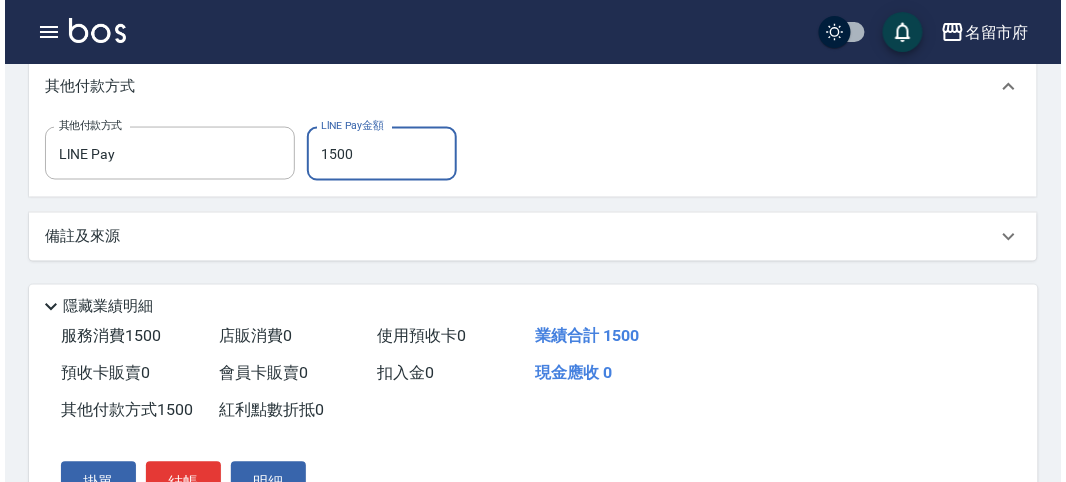 scroll, scrollTop: 730, scrollLeft: 0, axis: vertical 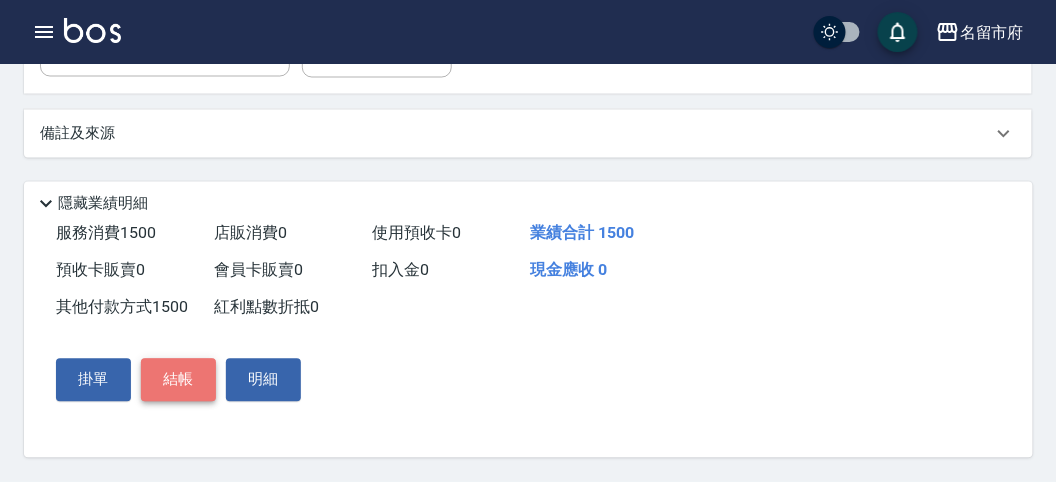 drag, startPoint x: 163, startPoint y: 389, endPoint x: 182, endPoint y: 377, distance: 22.472204 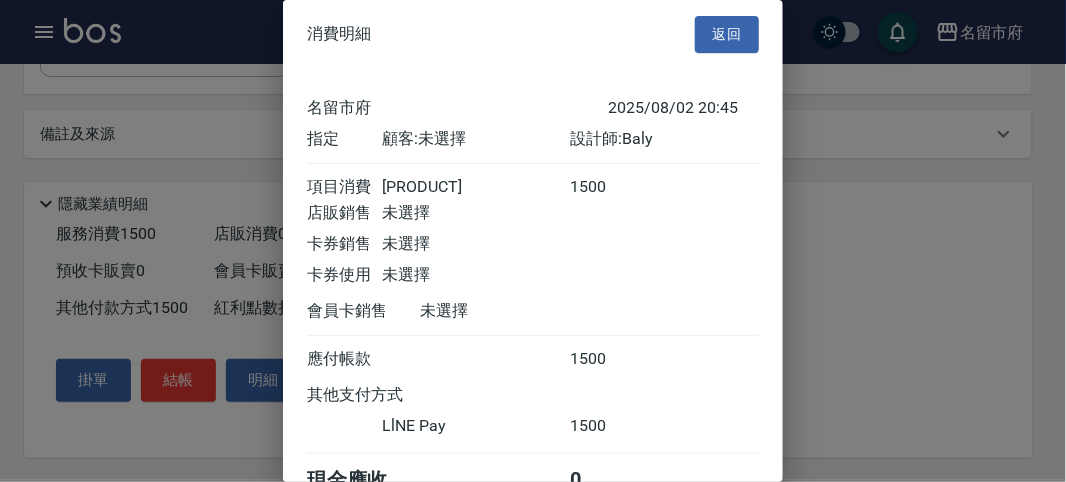 scroll, scrollTop: 107, scrollLeft: 0, axis: vertical 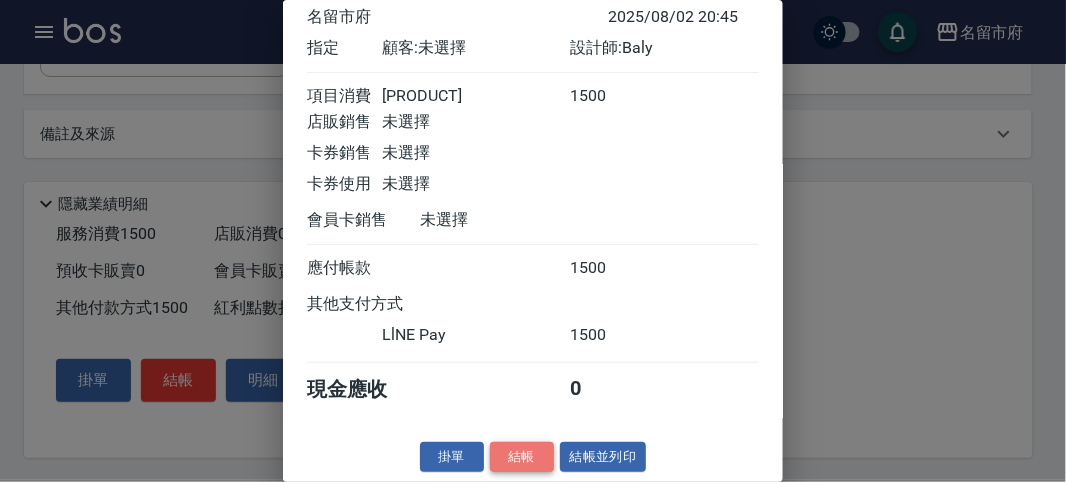 drag, startPoint x: 527, startPoint y: 446, endPoint x: 513, endPoint y: 399, distance: 49.0408 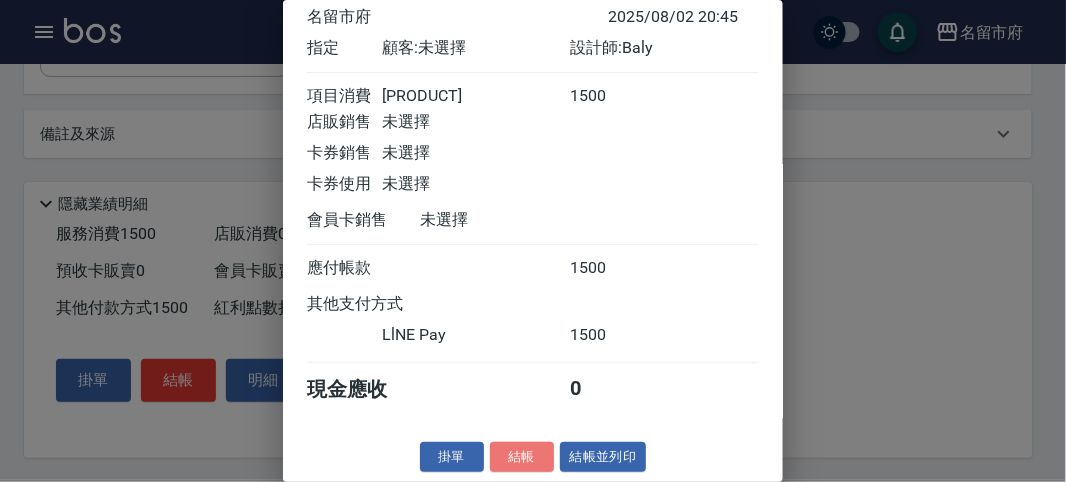 click on "消費明細 返回 名留市府 2025/08/02 20:45 指定 顧客: 未選擇 設計師: Baly 項目消費 短髮 1500 店販銷售 未選擇 卡券銷售 未選擇 卡券使用 未選擇 會員卡銷售 未選擇 應付帳款 1500 其他支付方式 LlNE Pay 1500 現金應收 0 掛單 結帳 結帳並列印 名留市府 結帳單 日期： 2025/08/02 20:45 帳單編號： 0 設計師: Baly 顧客： 未選擇 短髮 1500 x1 合計： 1500 結帳： 扣入金： 0 入金餘額： 0 卡券金額： 0 付現金額： 0 名留市府 結帳單 日期： 2025/08/02 20:45 帳單編號： 設計師: Baly 顧客： 未選擇 名稱 單價 數量 小計 短髮 1500 1 1500 合計： 1500 扣入金： 0 入金餘額： 0 卡券金額： 0 付現金額： 0 謝謝惠顧,歡迎下次光臨!" at bounding box center [533, 241] 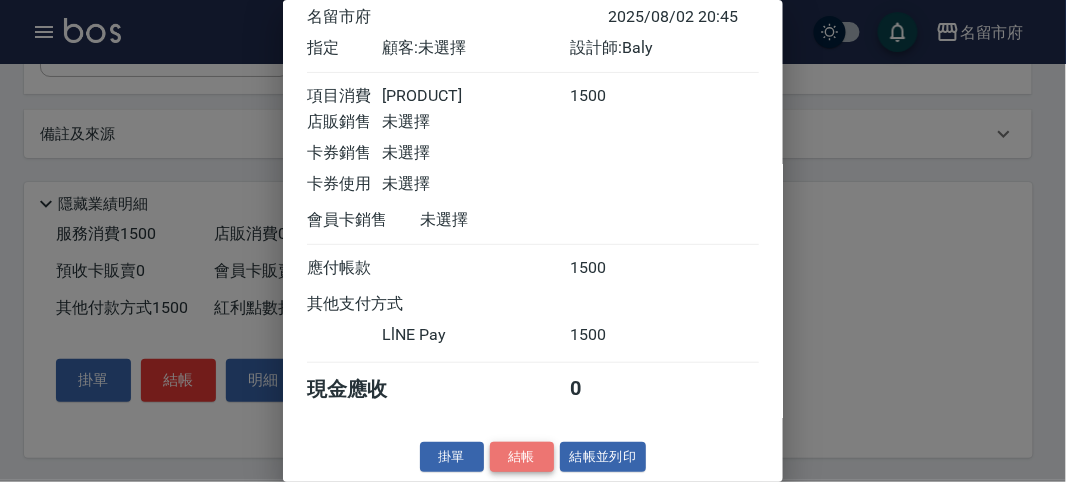 click on "結帳" at bounding box center [522, 457] 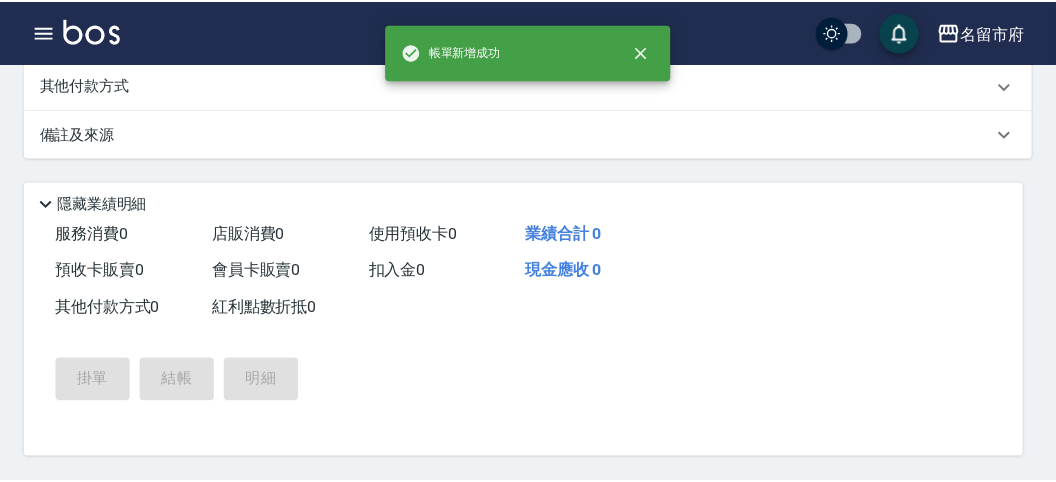 scroll, scrollTop: 0, scrollLeft: 0, axis: both 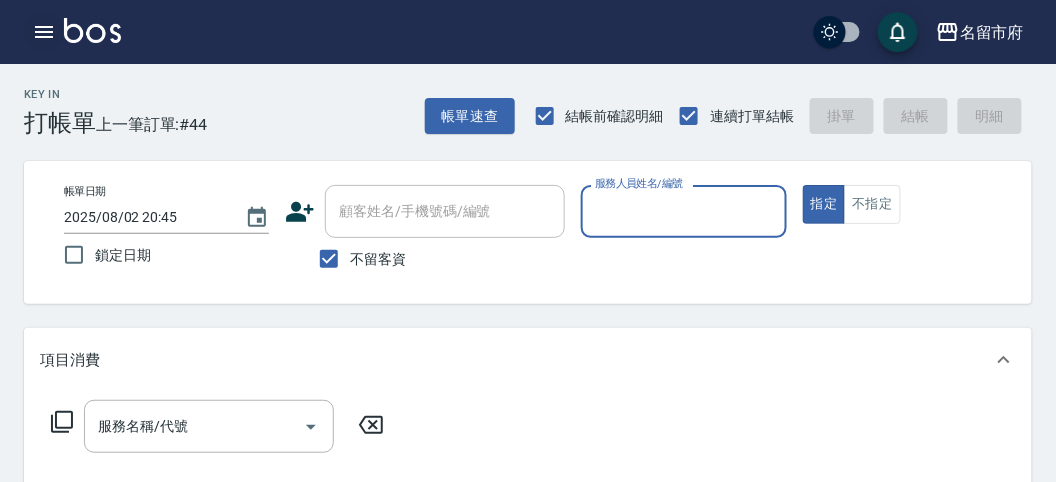 click 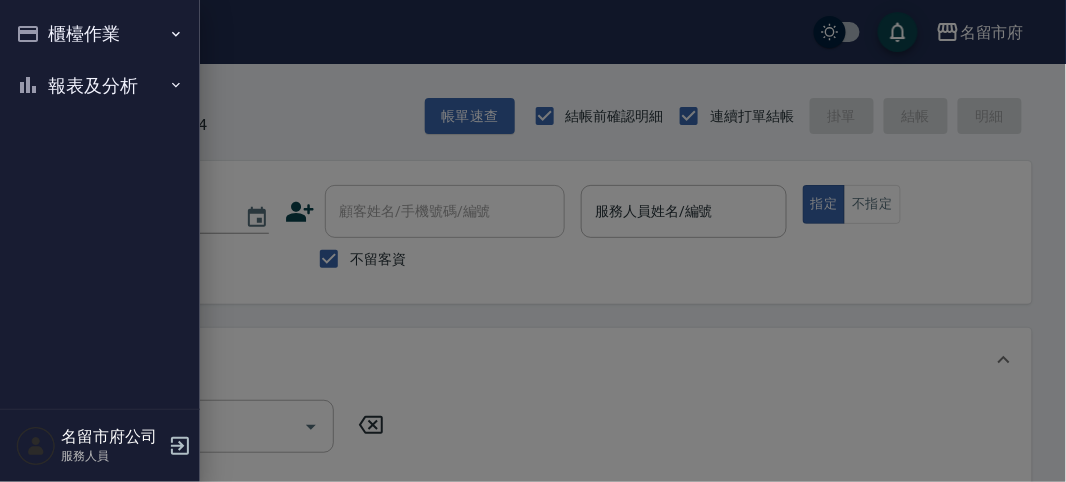 click on "報表及分析" at bounding box center [100, 86] 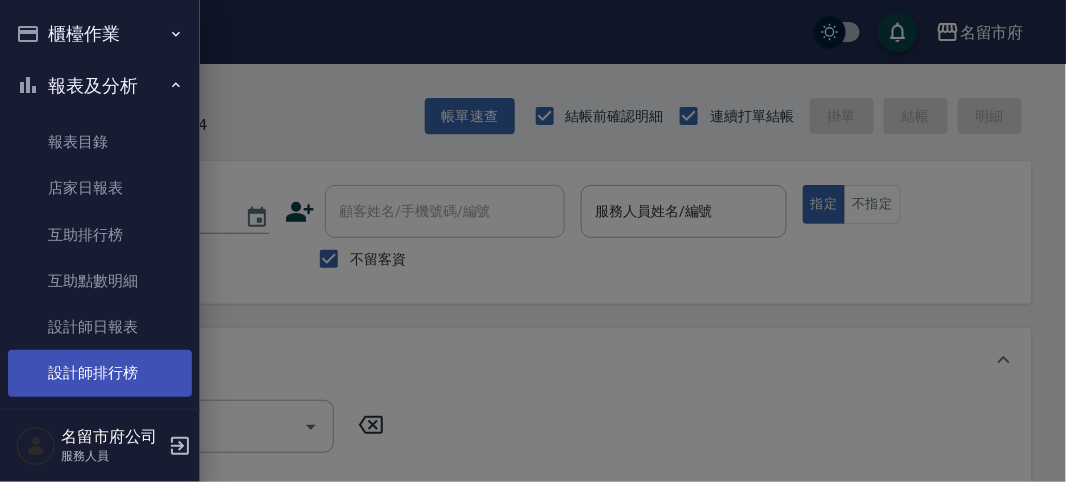click on "設計師排行榜" at bounding box center [100, 373] 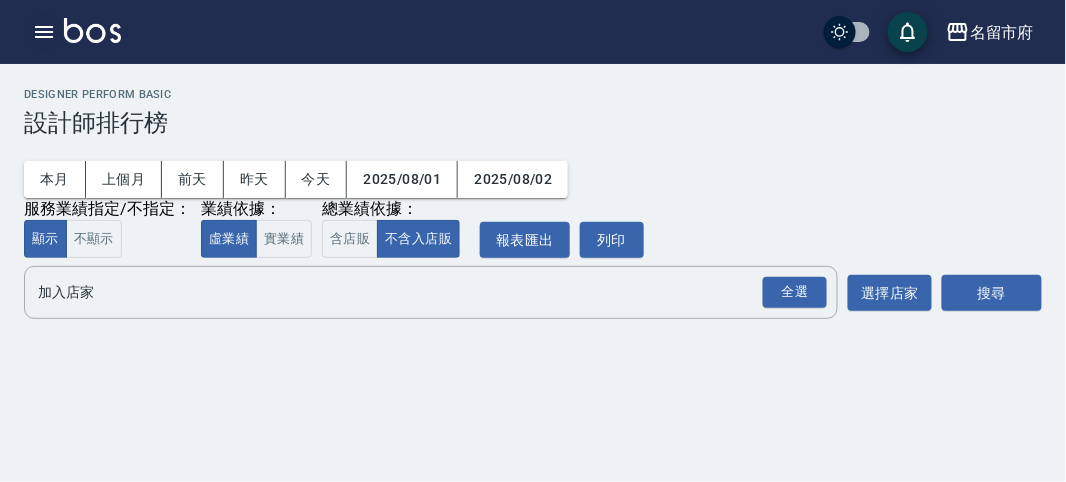 click 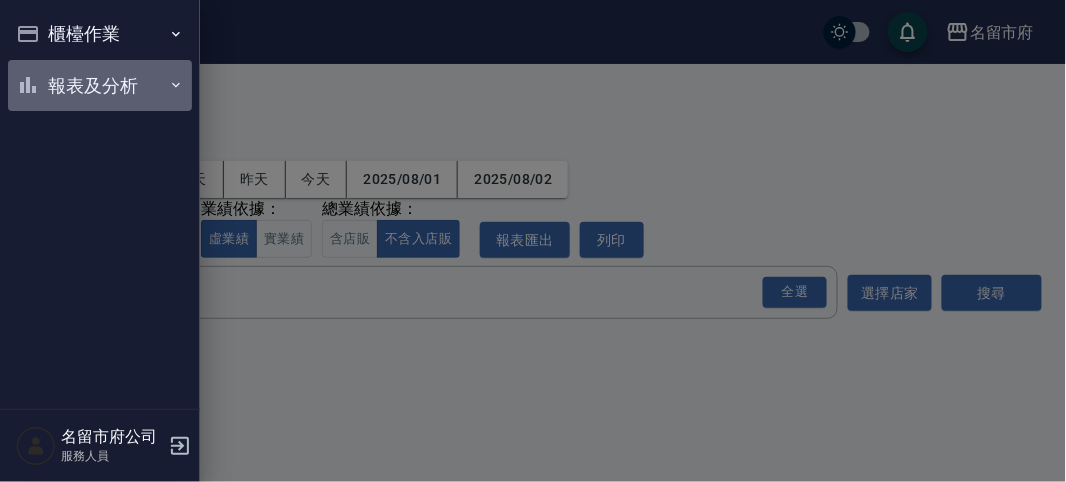 click on "報表及分析" at bounding box center (100, 86) 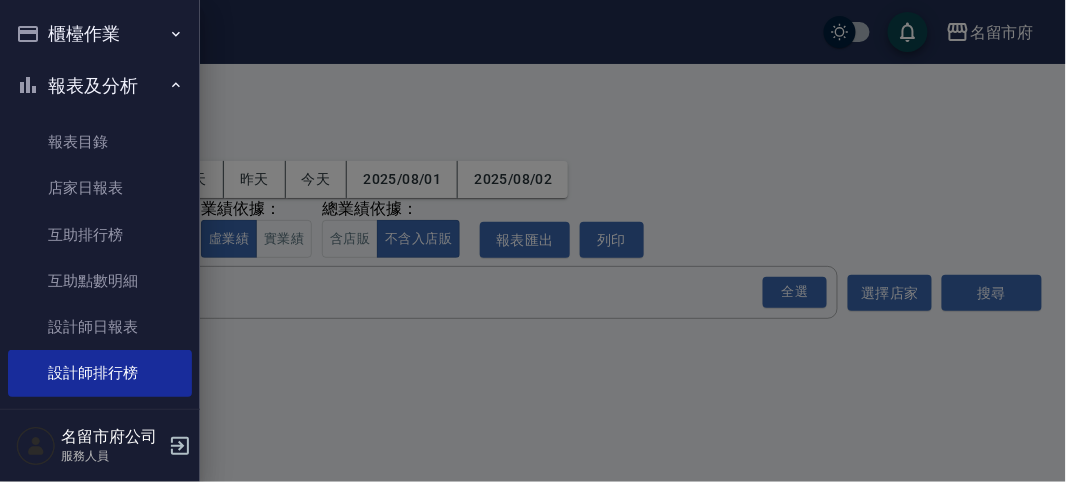 click at bounding box center [533, 241] 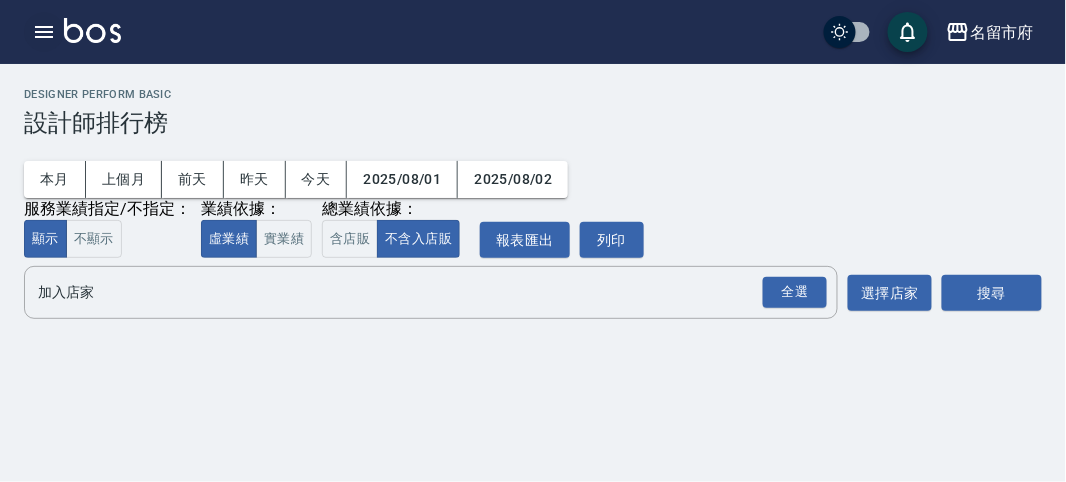 click 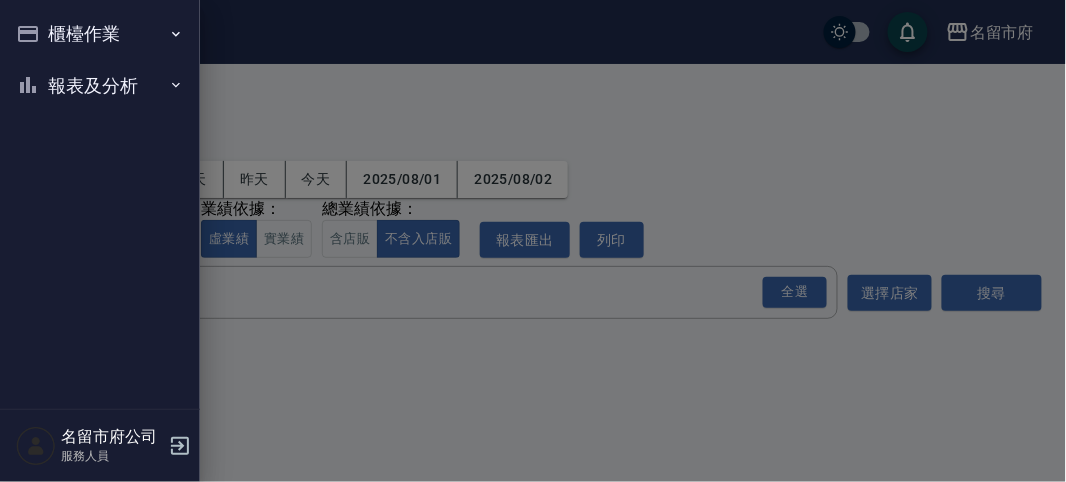 click at bounding box center (533, 241) 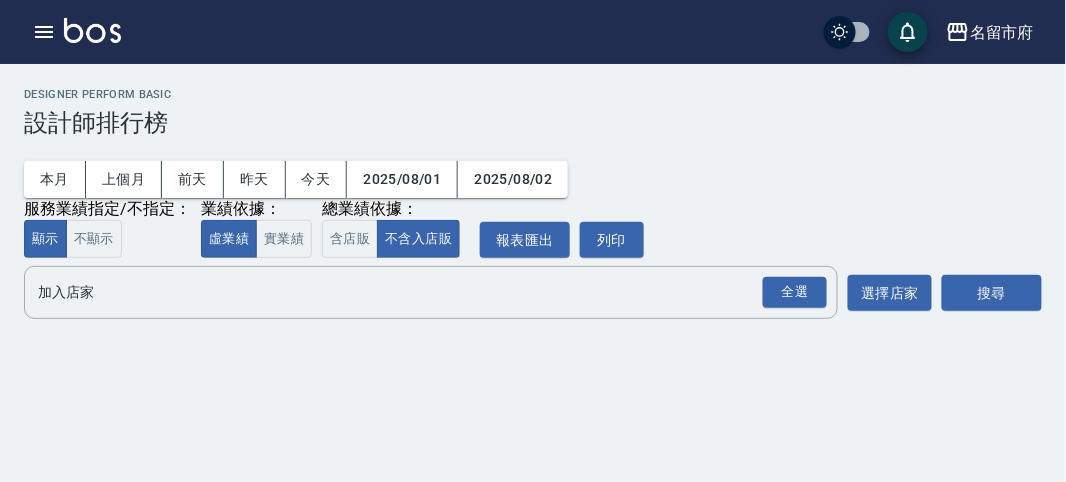 click on "本月 上個月 前天 昨天 今天 [DATE] [DATE] 服務業績指定/不指定： 顯示 不顯示 業績依據： 虛業績 實業績 總業績依據： 含店販 不含入店販 報表匯出 列印" at bounding box center [533, 197] 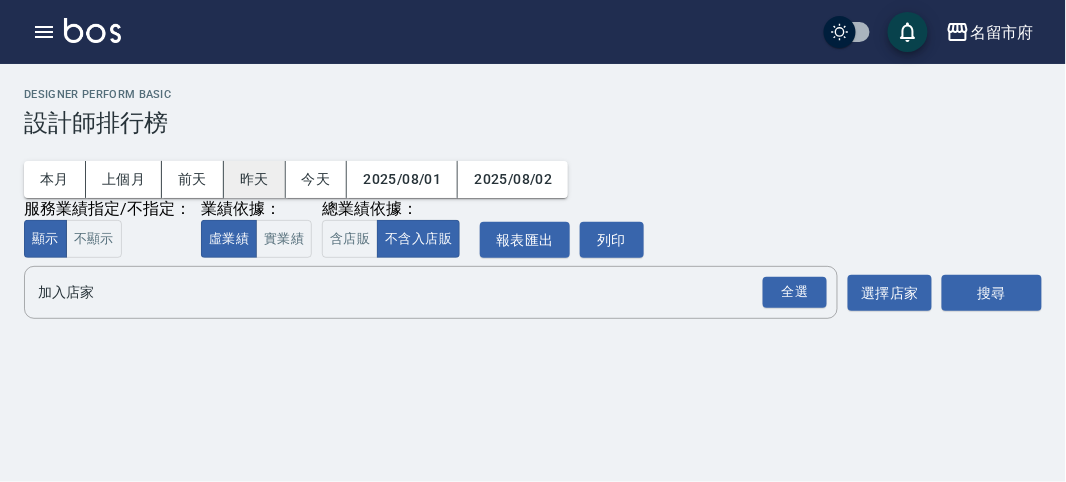 click on "昨天" at bounding box center [255, 179] 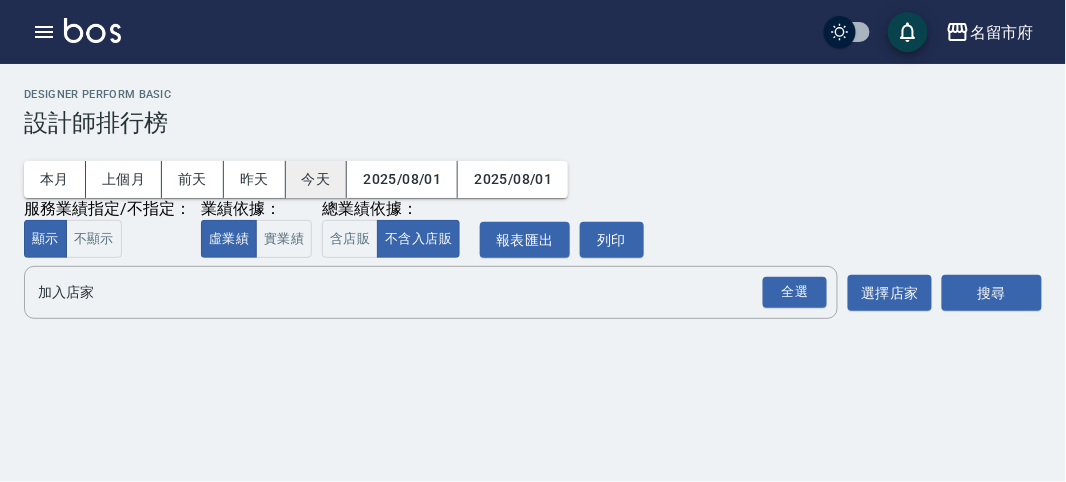 click on "今天" at bounding box center [317, 179] 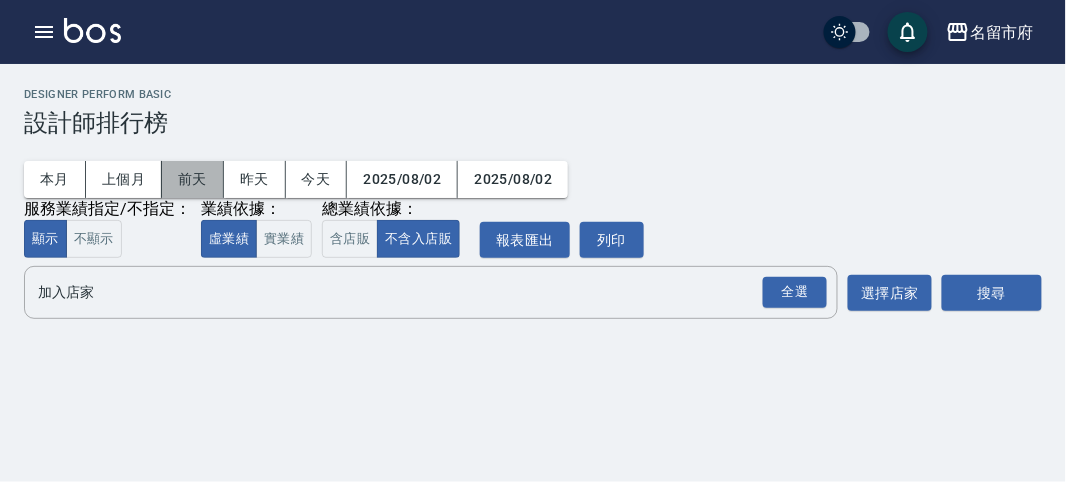 click on "前天" at bounding box center [193, 179] 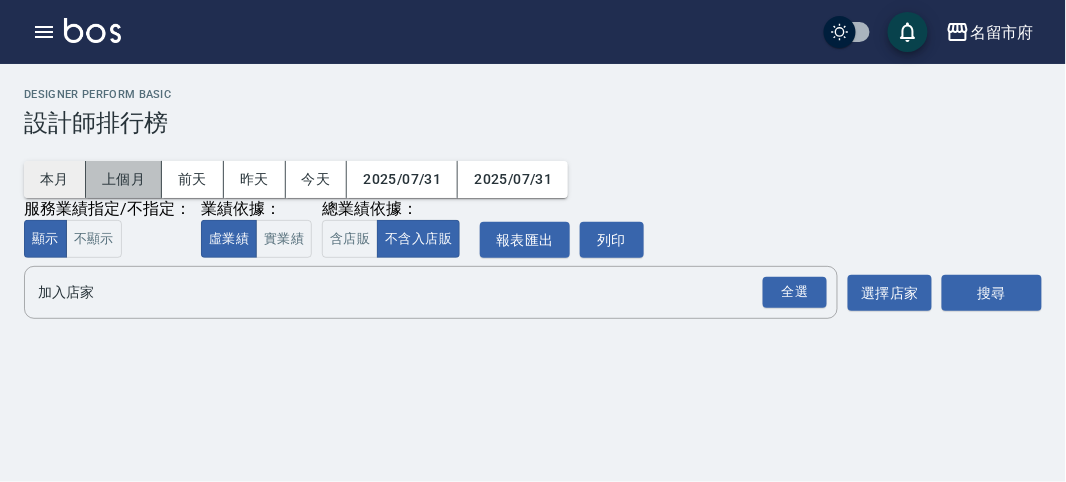 drag, startPoint x: 134, startPoint y: 181, endPoint x: 55, endPoint y: 181, distance: 79 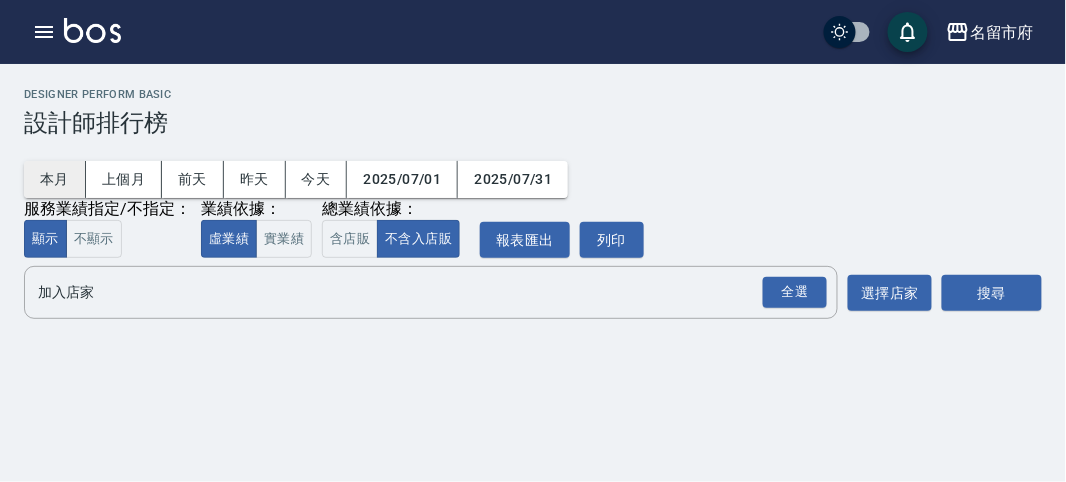 click on "本月" at bounding box center (55, 179) 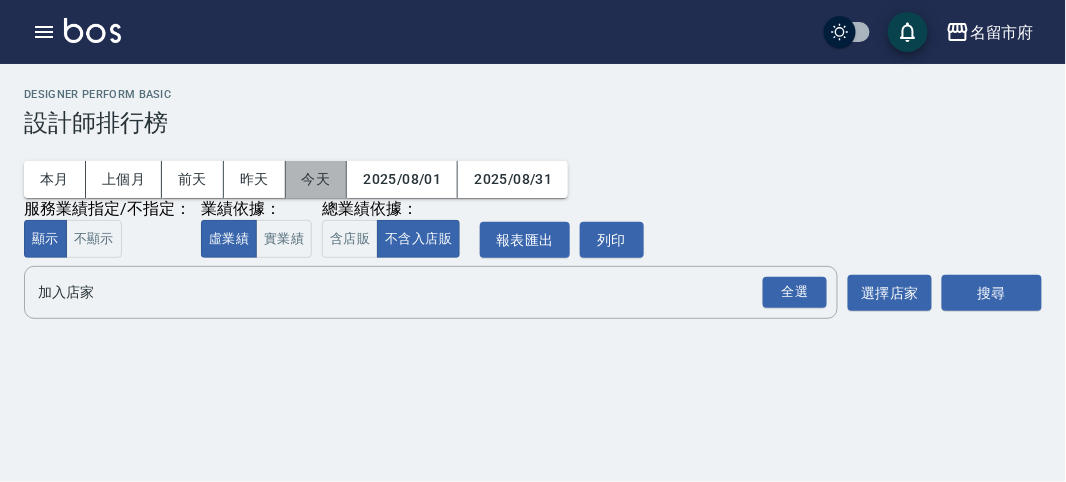 click on "今天" at bounding box center [317, 179] 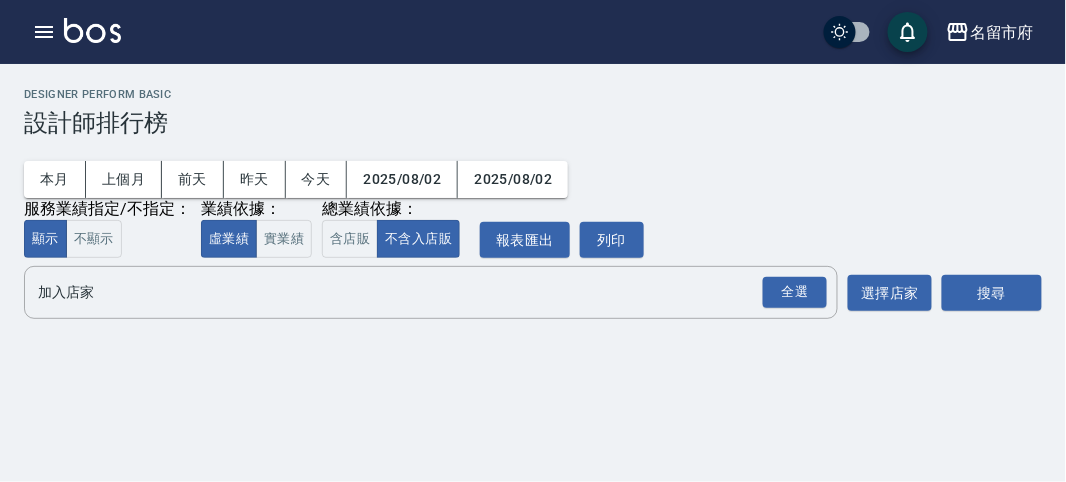 drag, startPoint x: 884, startPoint y: 106, endPoint x: 880, endPoint y: 117, distance: 11.7046995 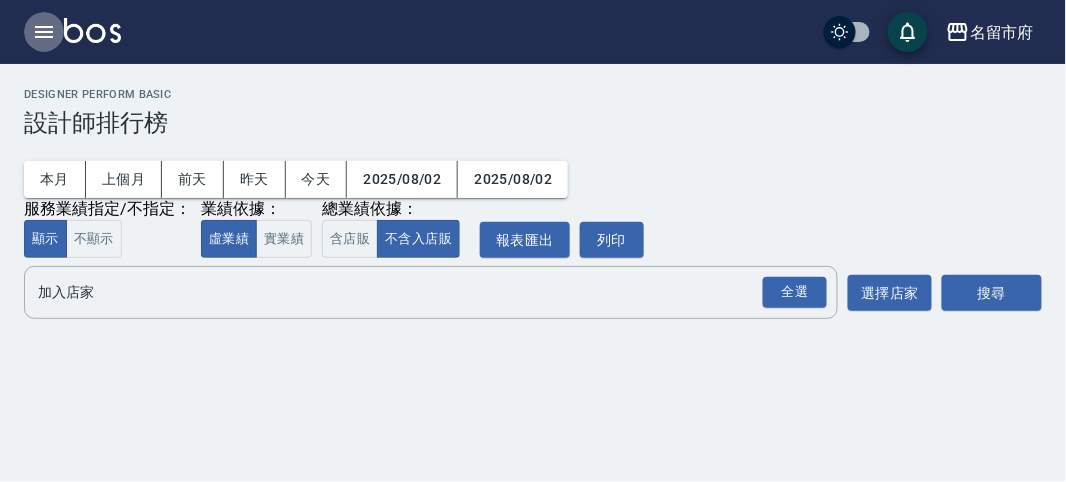 click 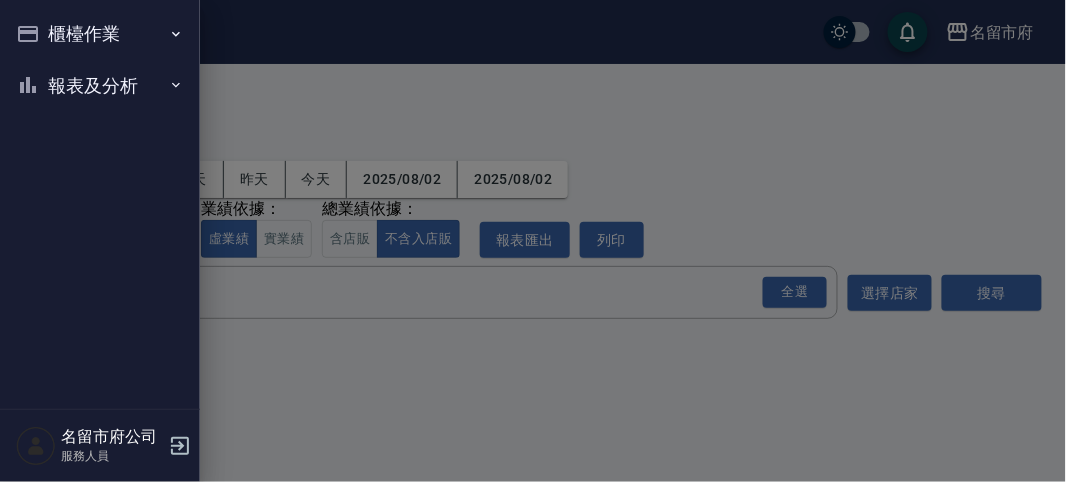 click at bounding box center [533, 241] 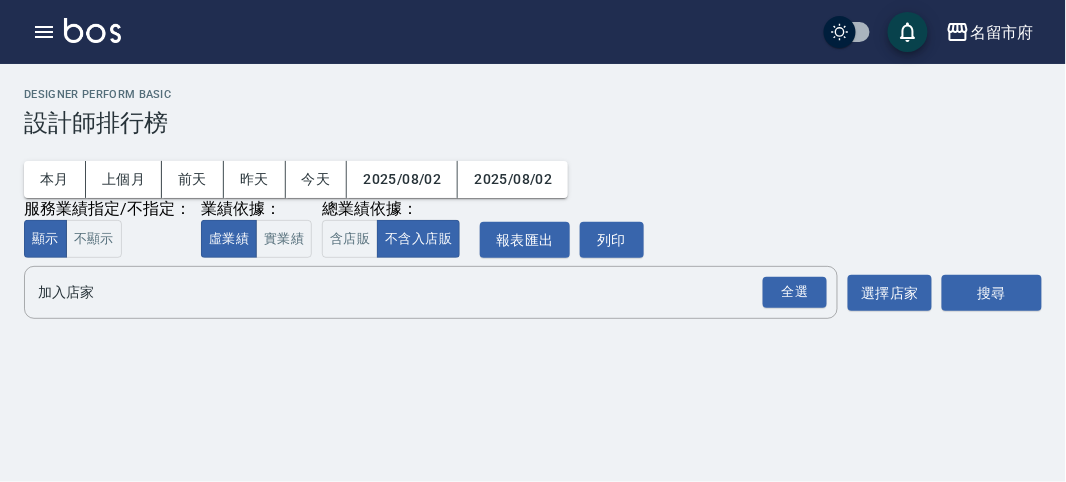 click on "設計師排行榜" at bounding box center (533, 123) 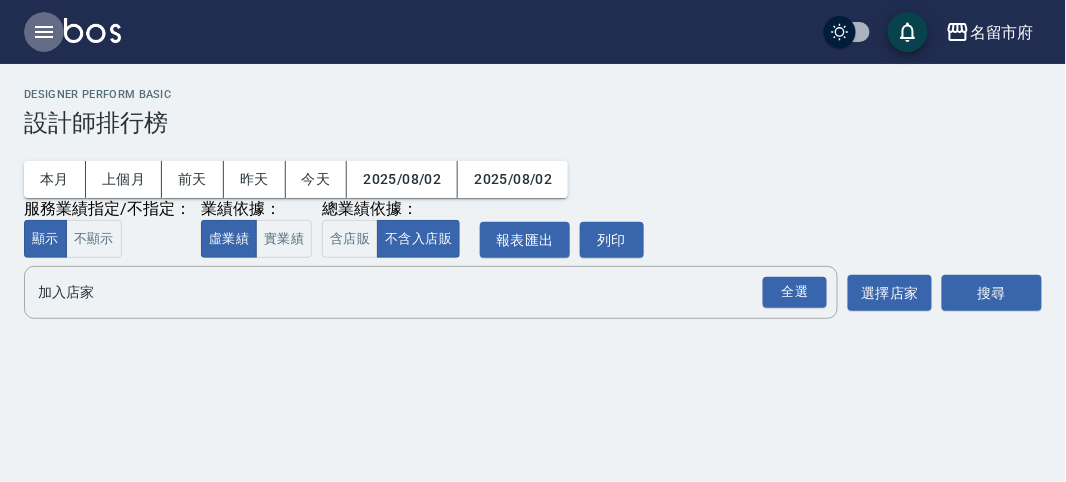 click at bounding box center (44, 32) 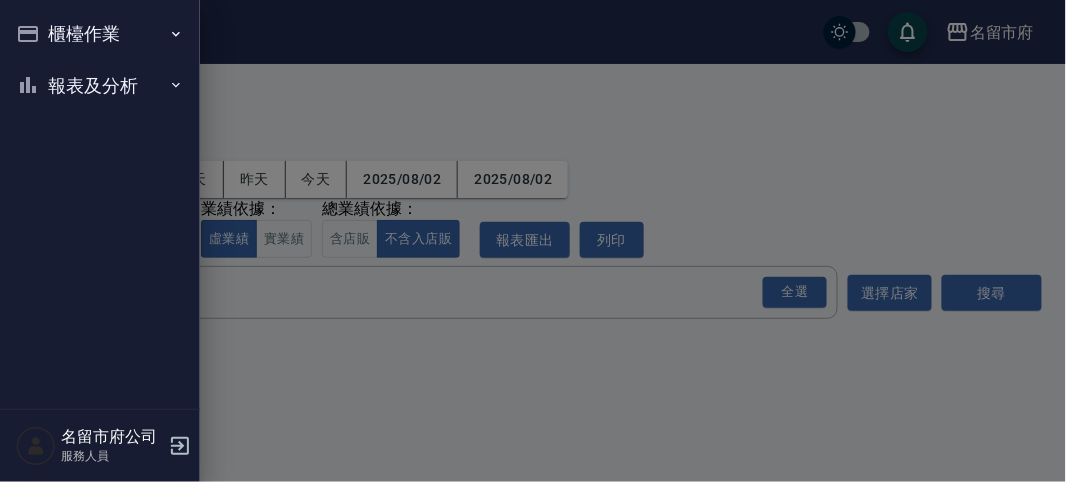 click on "櫃檯作業" at bounding box center [100, 34] 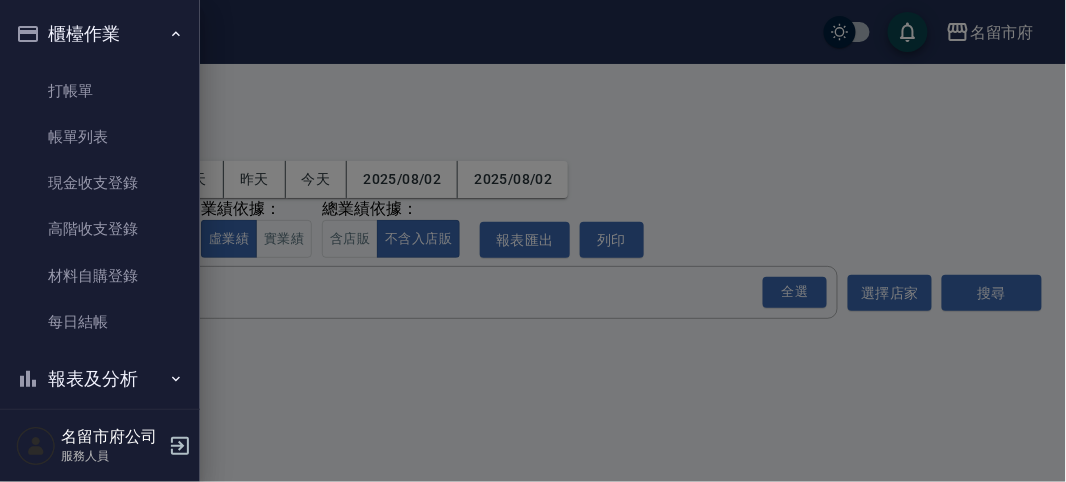 click on "櫃檯作業" at bounding box center (100, 34) 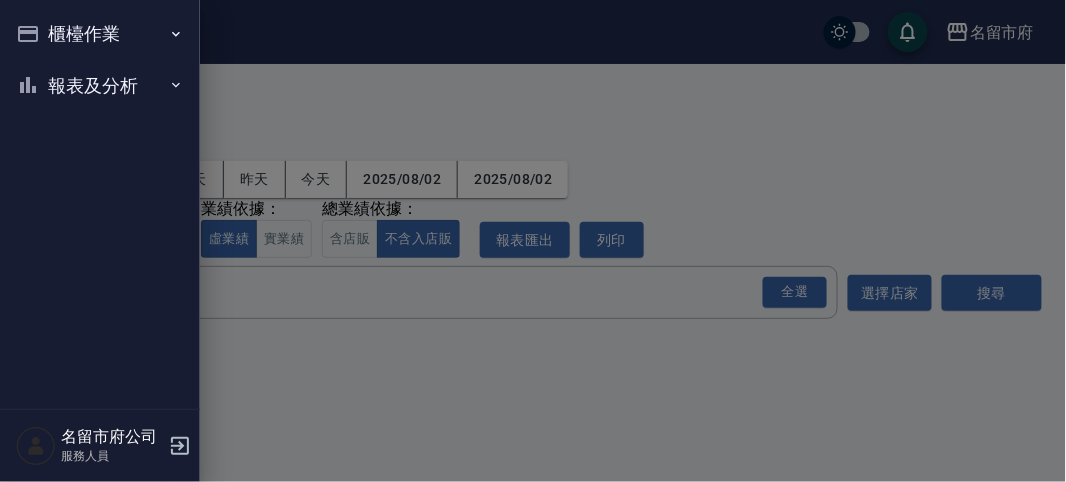 click on "櫃檯作業" at bounding box center (100, 34) 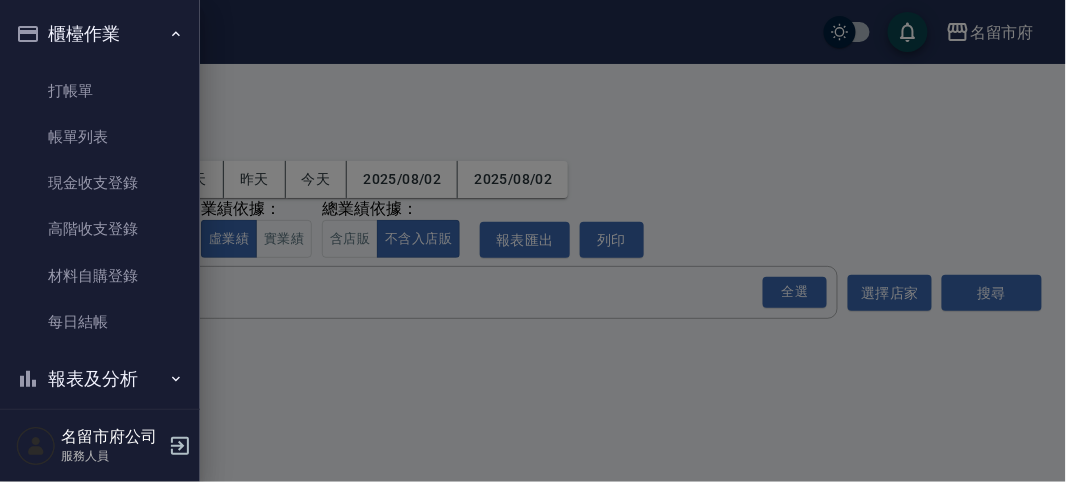click at bounding box center (533, 241) 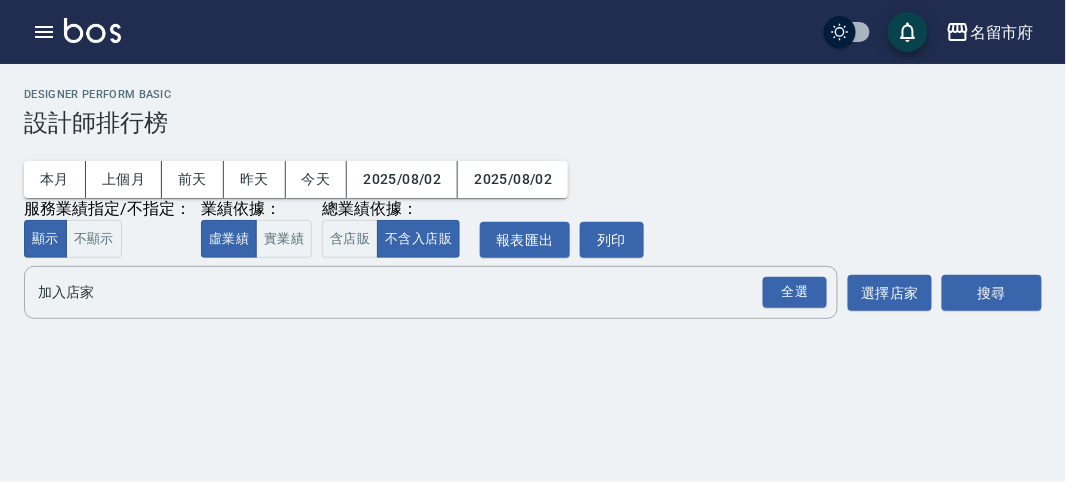 click on "Designer Perform Basic" at bounding box center [533, 94] 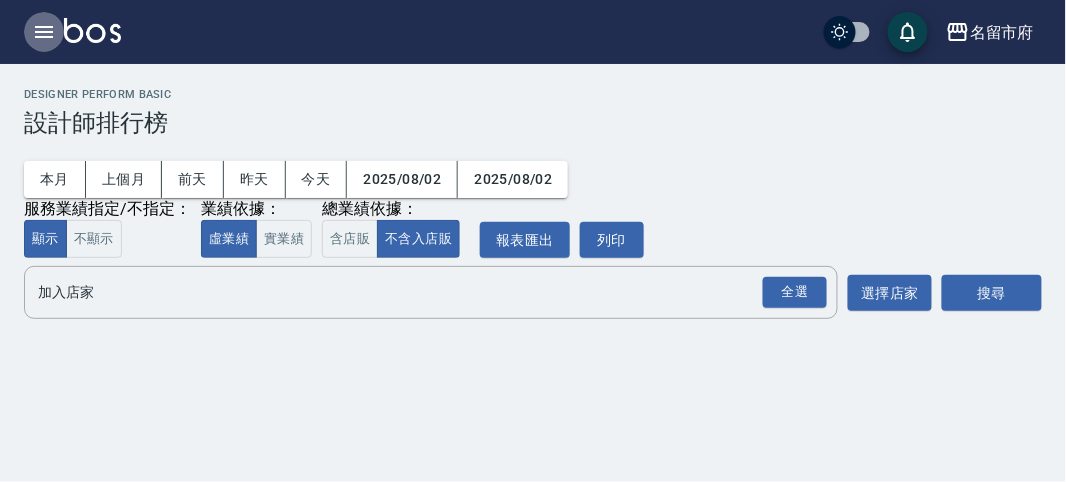 click 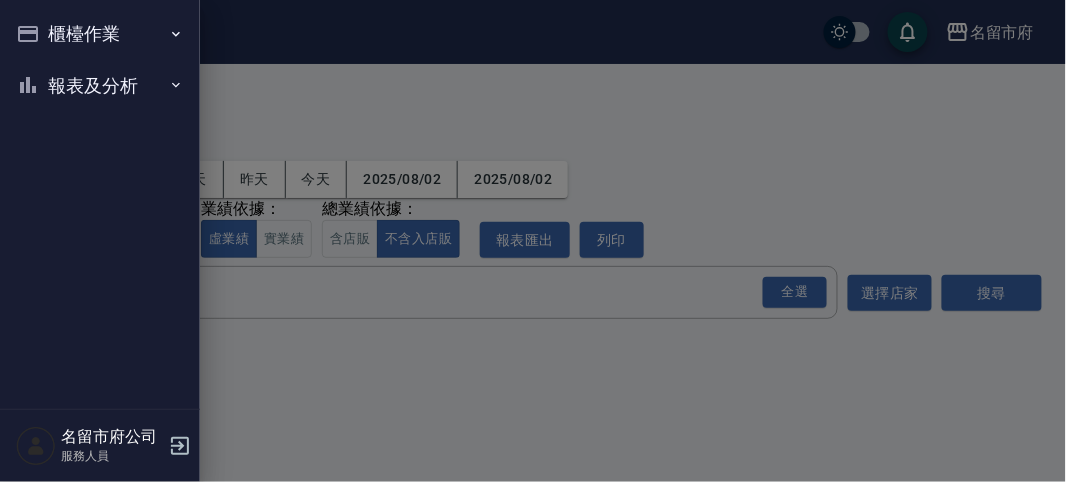 click on "櫃檯作業" at bounding box center [100, 34] 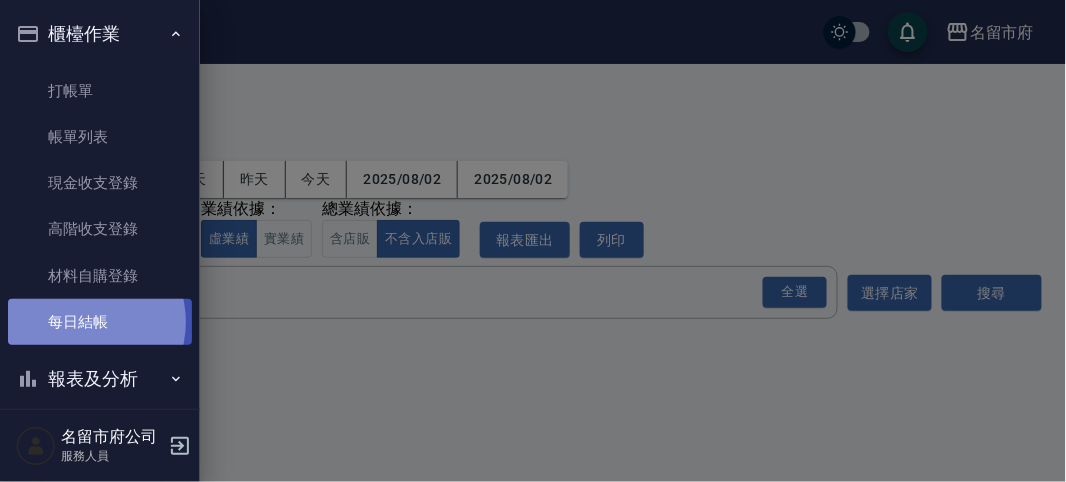 click on "每日結帳" at bounding box center [100, 322] 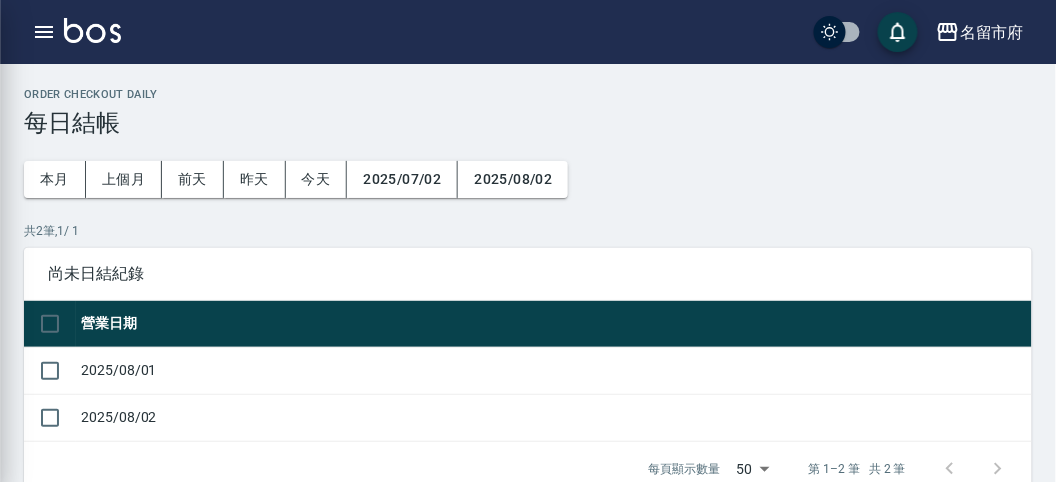click on "營業日期" at bounding box center [554, 324] 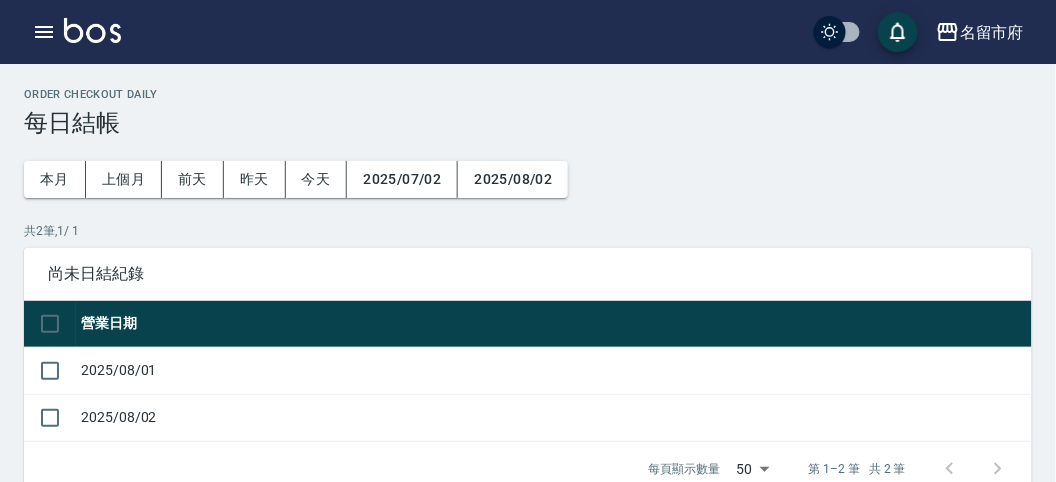 click on "尚未日結紀錄" at bounding box center [528, 274] 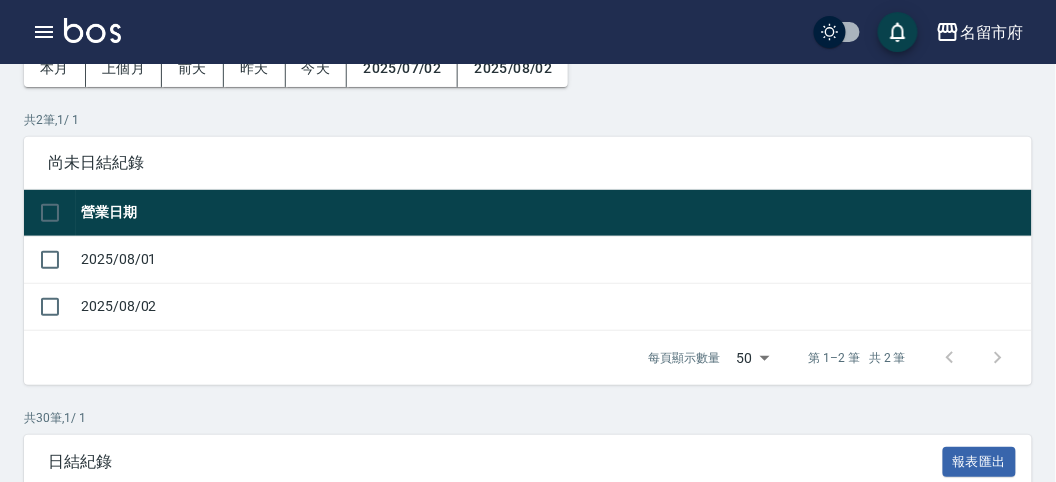 scroll, scrollTop: 0, scrollLeft: 0, axis: both 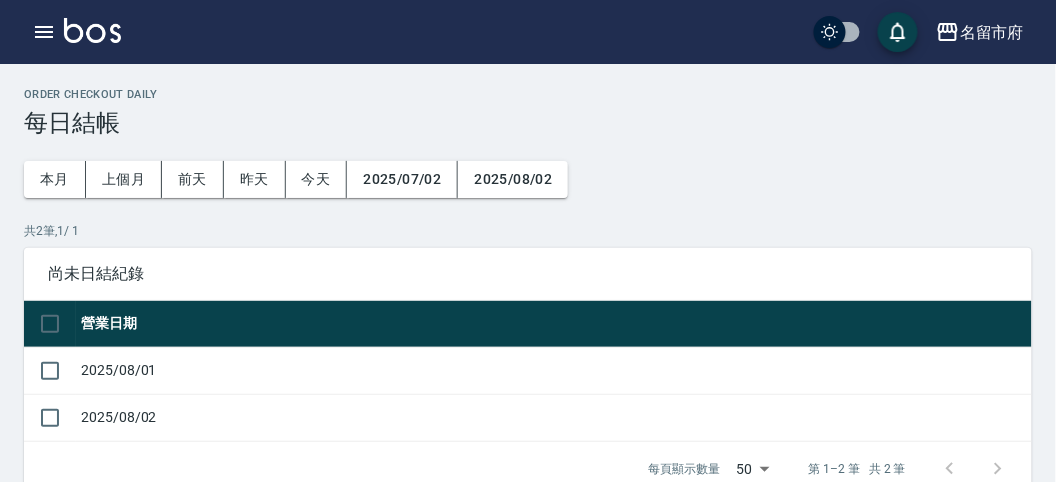 click on "Order checkout daily 每日結帳 本月 上個月 前天 昨天 今天 2025/07/02 2025/08/02 共 2 筆, 1 / 1 尚未日結紀錄 營業日期 2025/08/01 2025/08/02 每頁顯示數量 50 50 第 1–2 筆 共 2 筆 0 selected 結帳 共 30 筆, 1 / 1 日結紀錄 報表匯出 解除日結 營業日期 現金結存 服務消費 店販消費 卡券使用(入業績) 卡券販賣(入業績) 業績收入 卡券販賣(不入業績) 入金儲值(不入業績) 卡券使用(-) 第三方卡券(-) 其他付款方式(-) 入金使用(-) 營業現金應收 現金收支收入 現金收支支出(-) 現金自購收入 最後結帳日期 結帳人 解除 2025/07/31 31080 31080 0 0 0 31080 0 0 0 0 0 0 31080 0 0 0 2025/07/31 解除 2025/07/30 33040 33040 0 0 0 33040 0 0 0 0 0 0 33040 0 0 0 2025/07/31 解除 2025/07/29 9590 22260 0 0 0 22260 0 0 0 0 -3150 0 19110 0 -9520 0 2025/07/31 解除 2025/07/28 28570 32950 0 0 0 32950 0 0 0 -650 -3730 0 28570 0 0 0 2025/07/31 解除 2025/07/27 16658 34038 0 0 0 34038 0 0" at bounding box center (528, 934) 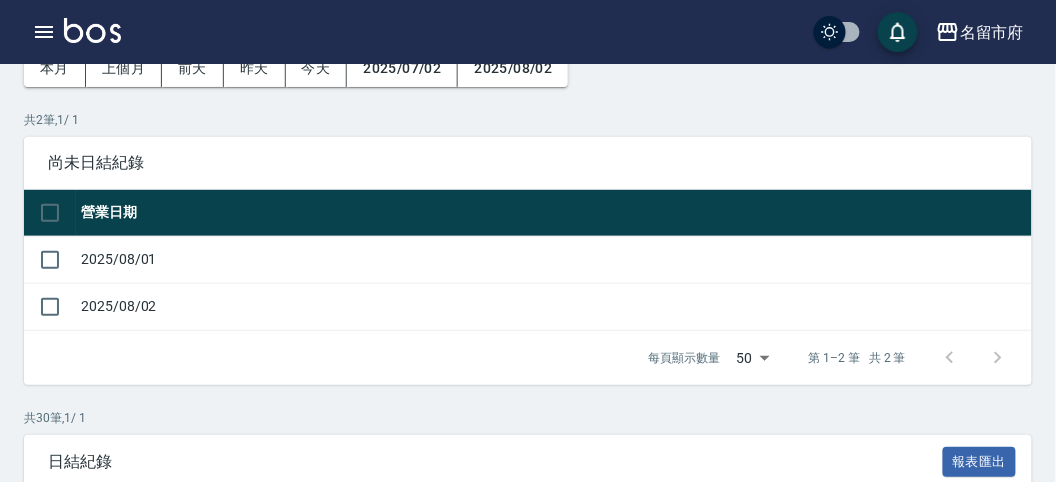 scroll, scrollTop: 0, scrollLeft: 0, axis: both 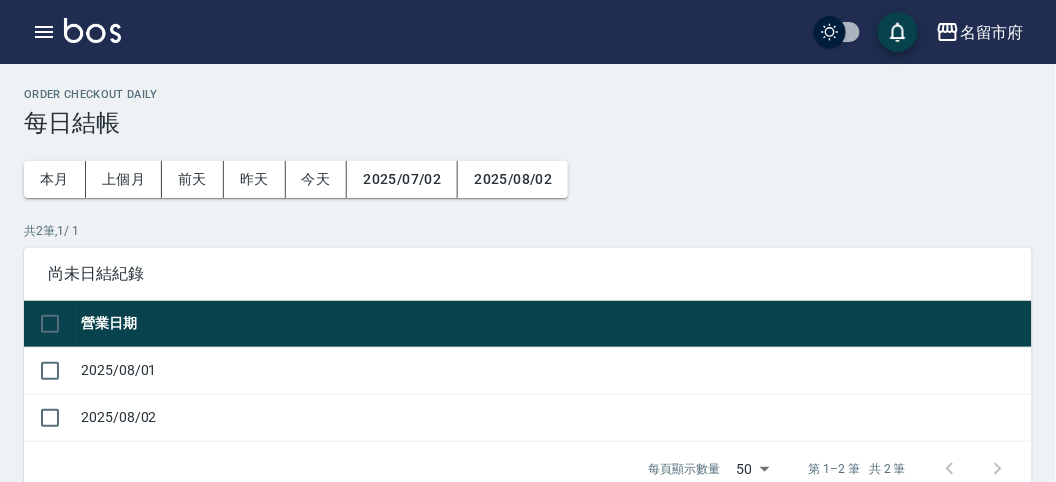 click on "共  2  筆,  1  /   1" at bounding box center (528, 231) 